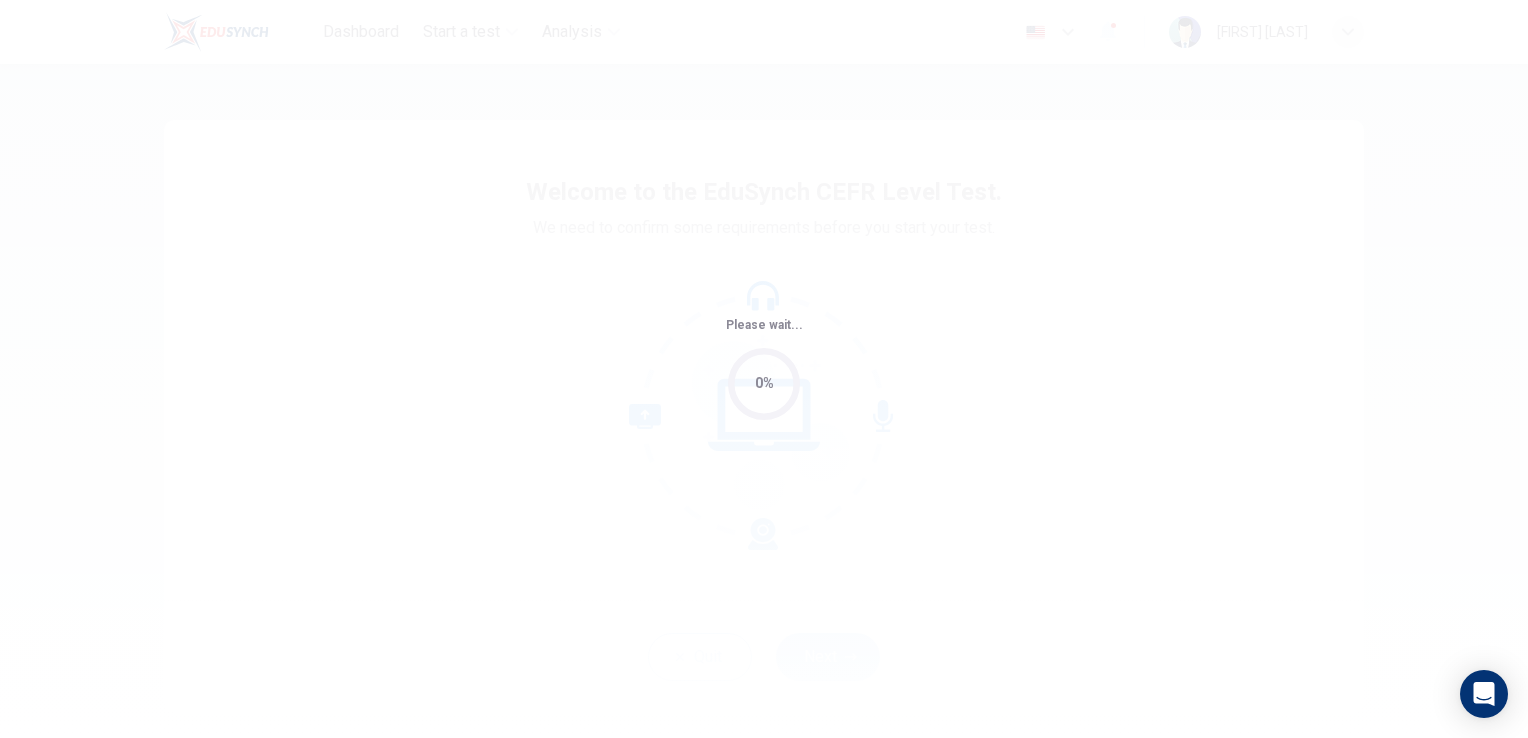 scroll, scrollTop: 0, scrollLeft: 0, axis: both 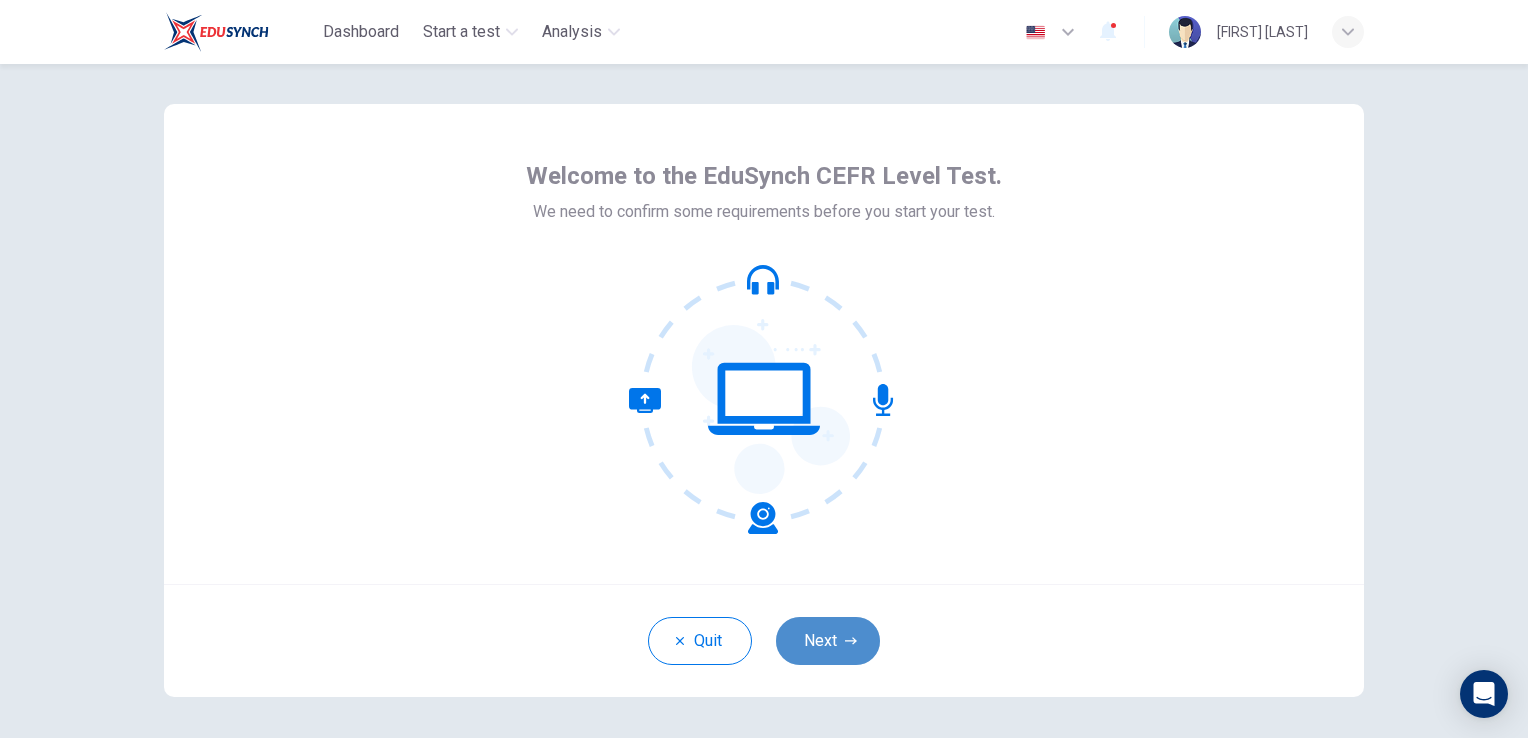 click on "Next" at bounding box center [828, 641] 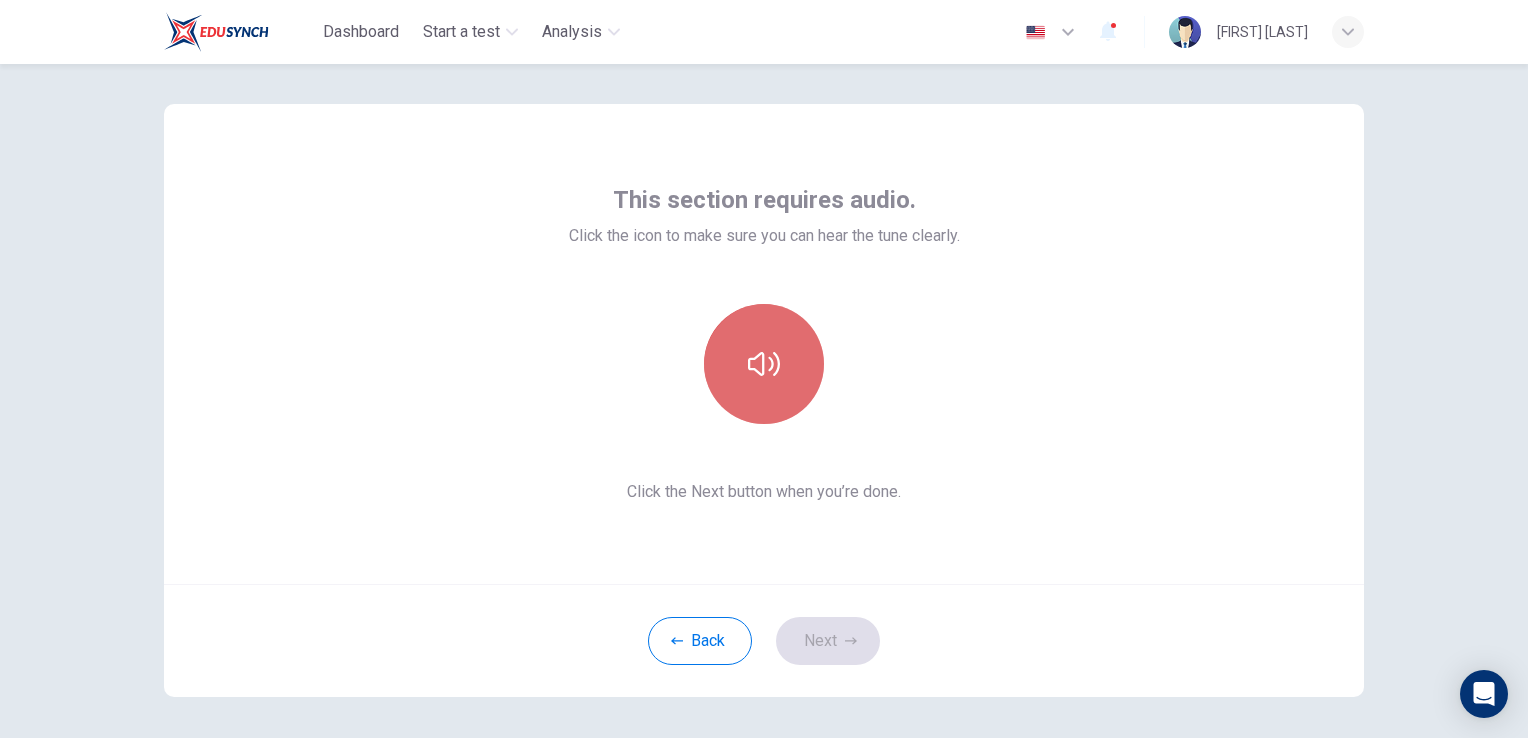 click at bounding box center [764, 364] 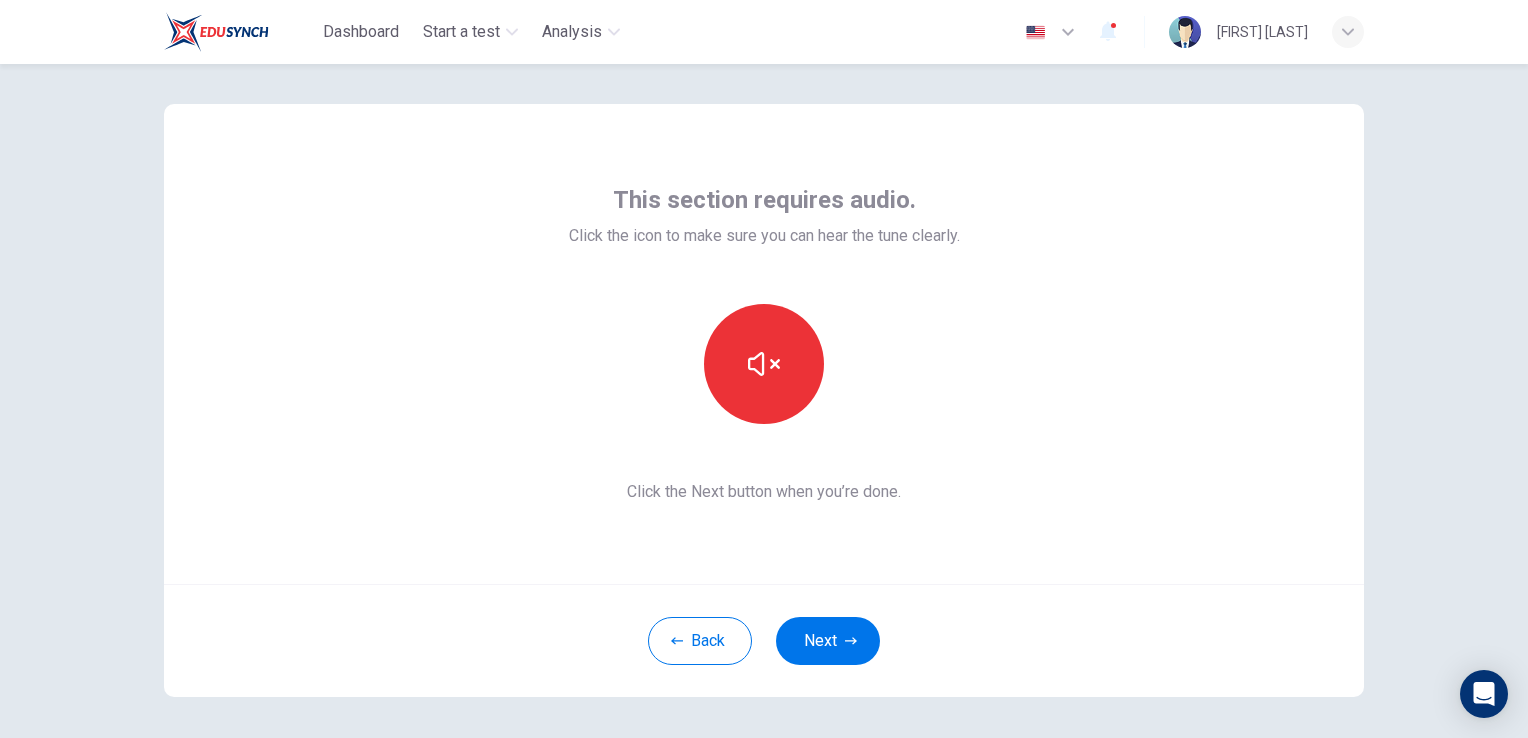 click on "Back Next" at bounding box center (764, 640) 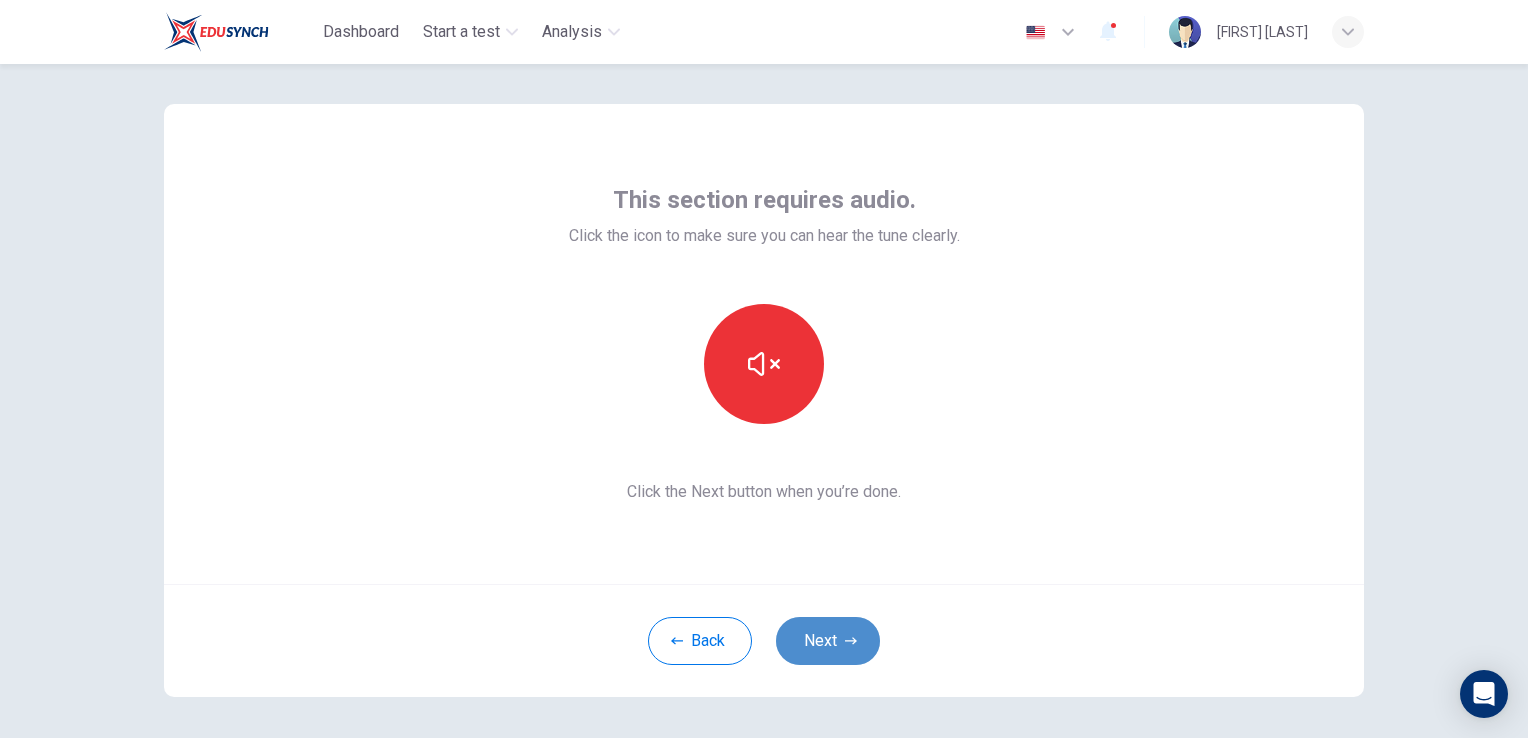click on "Next" at bounding box center [828, 641] 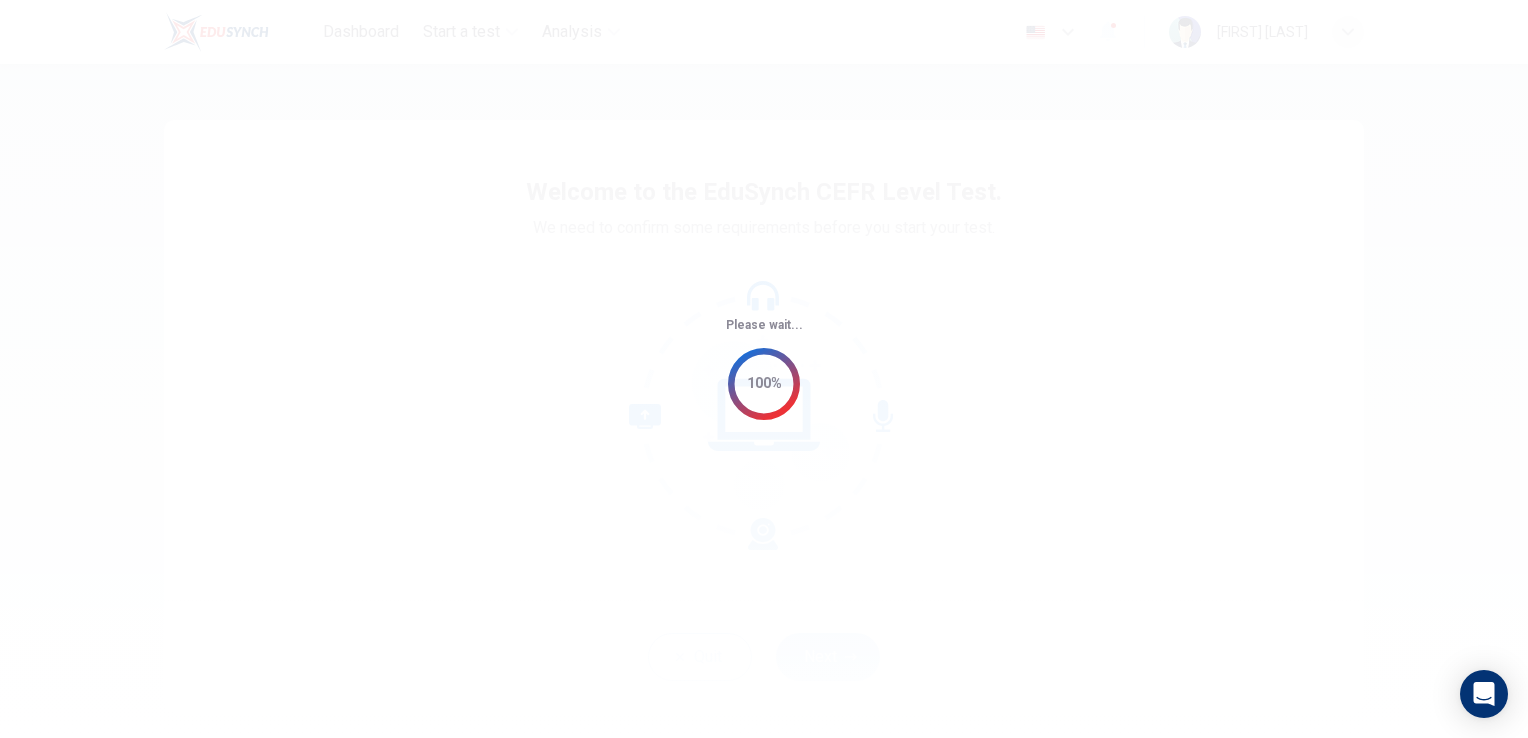 scroll, scrollTop: 0, scrollLeft: 0, axis: both 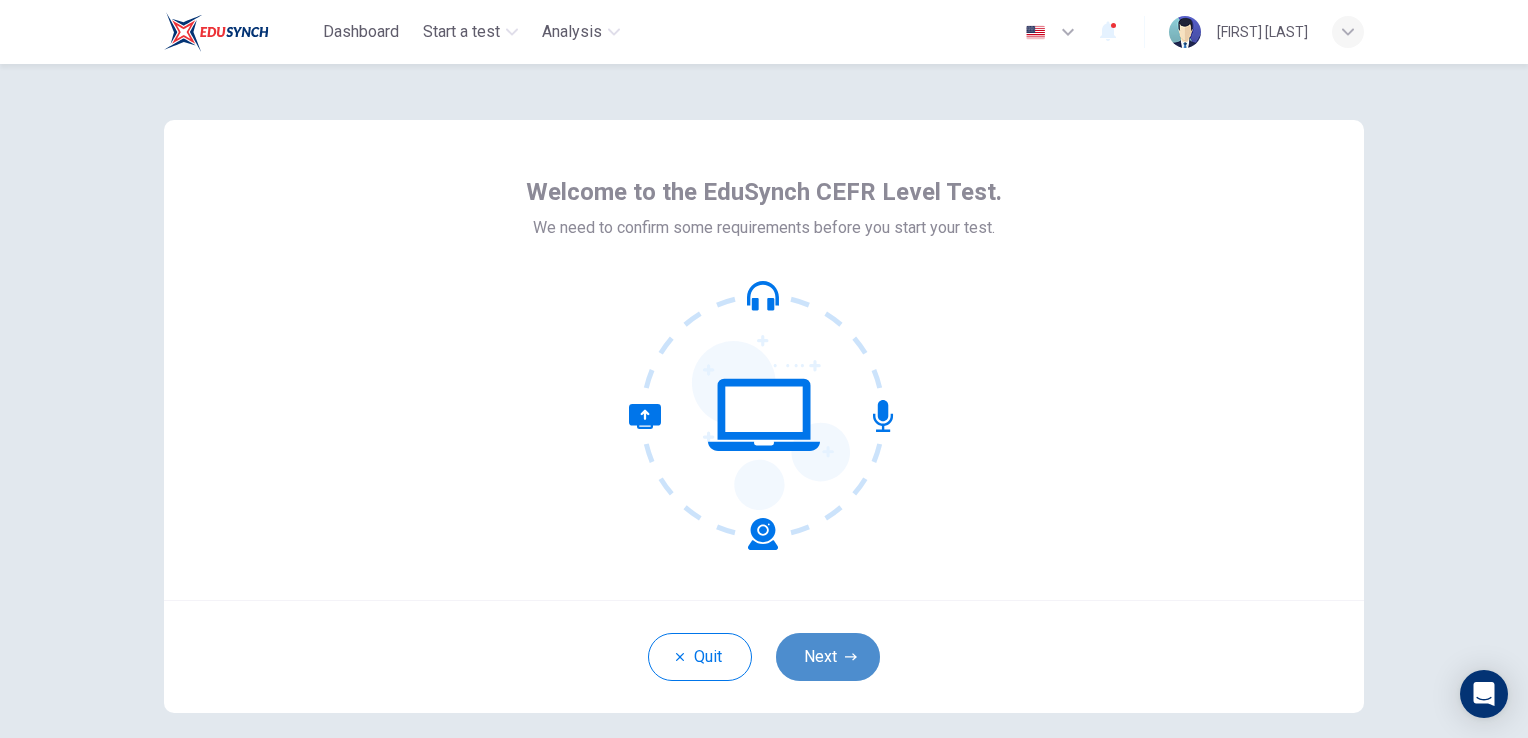click on "Next" at bounding box center [828, 657] 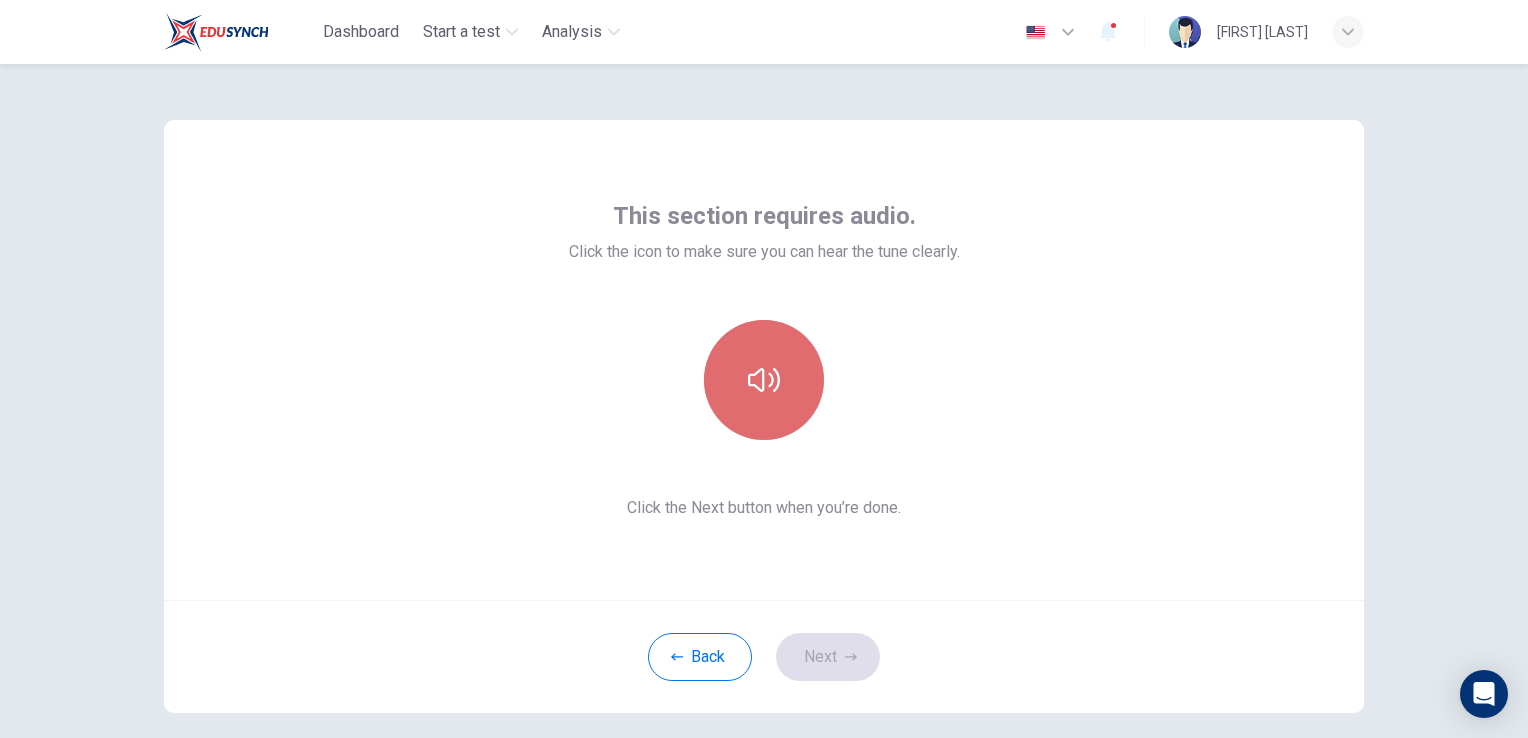 click at bounding box center [764, 380] 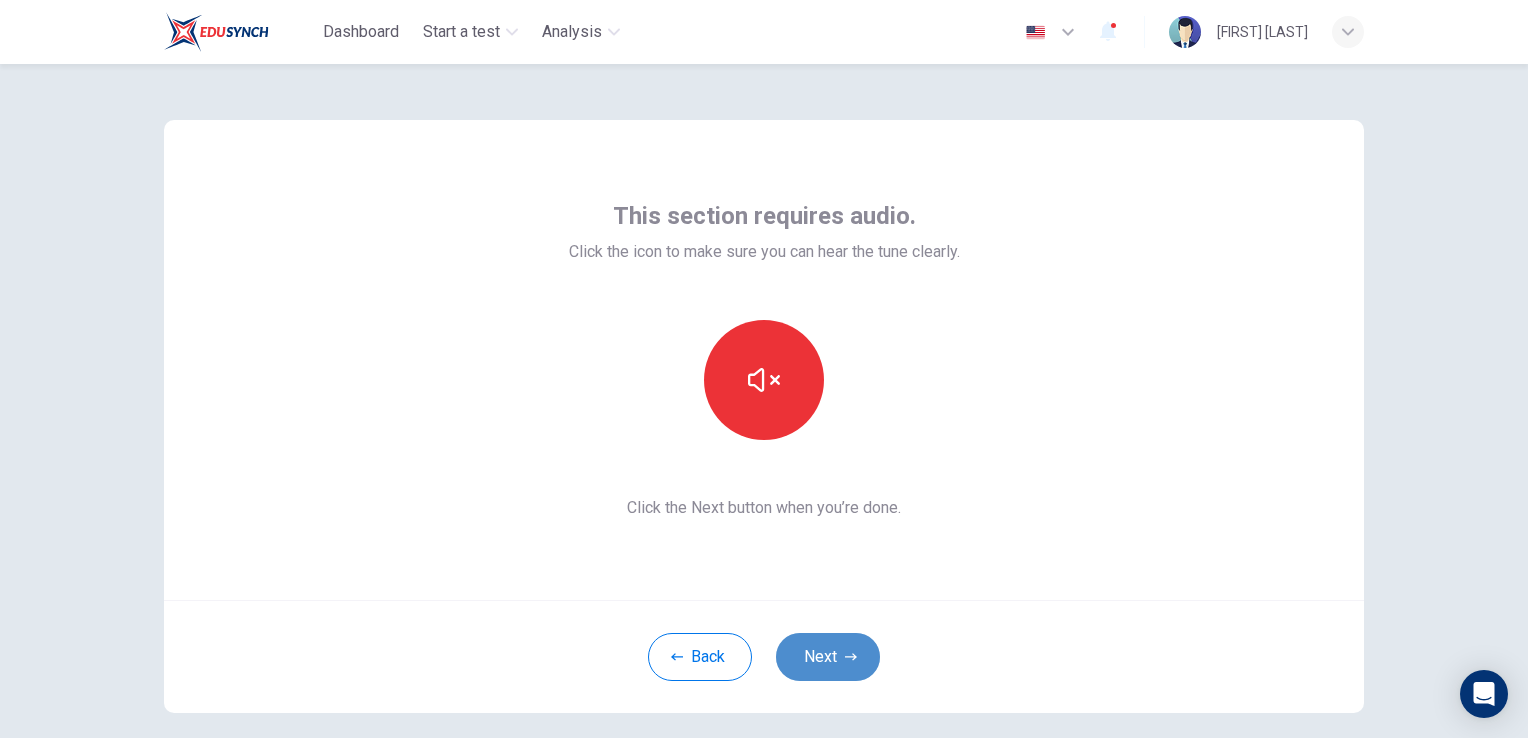 click on "Next" at bounding box center (828, 657) 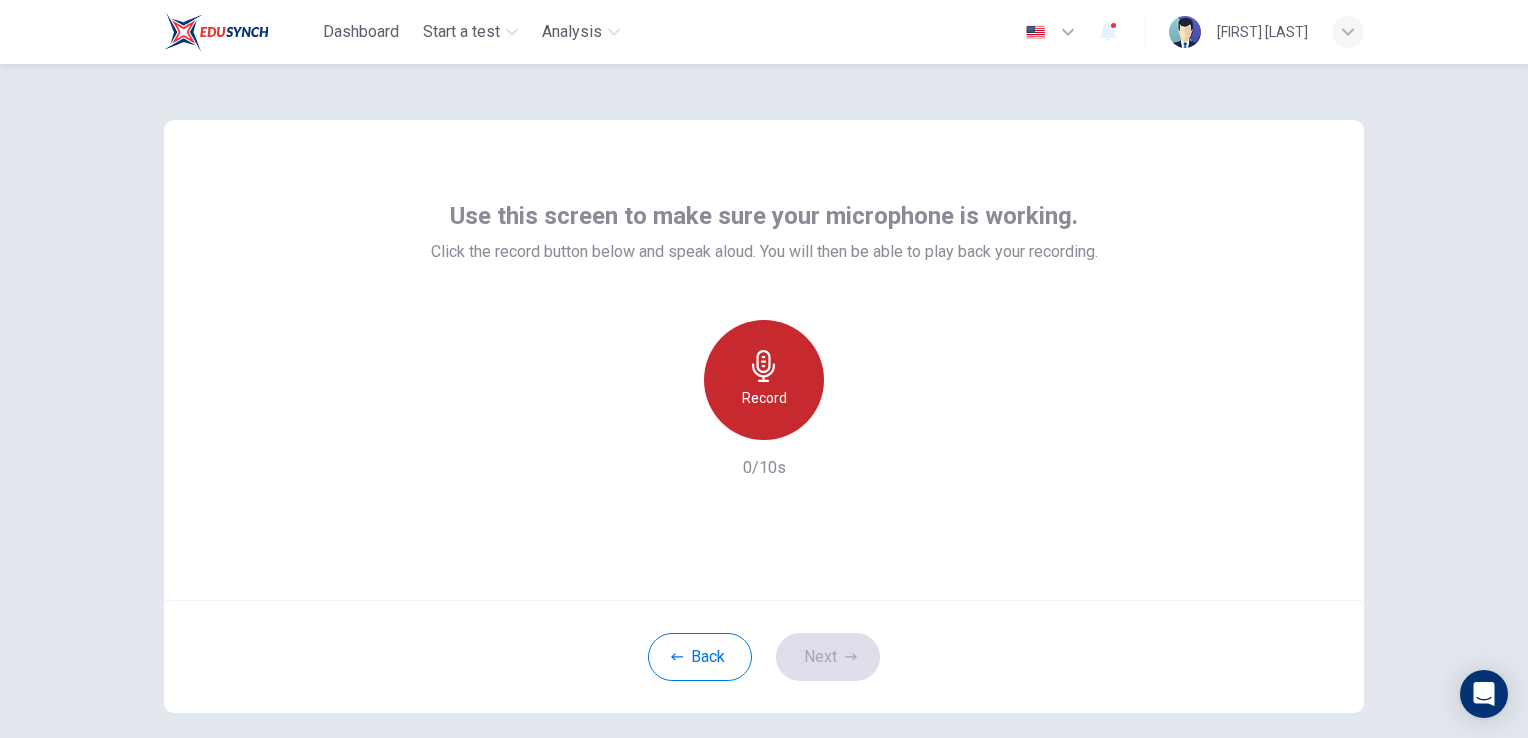 click on "Record" at bounding box center (764, 380) 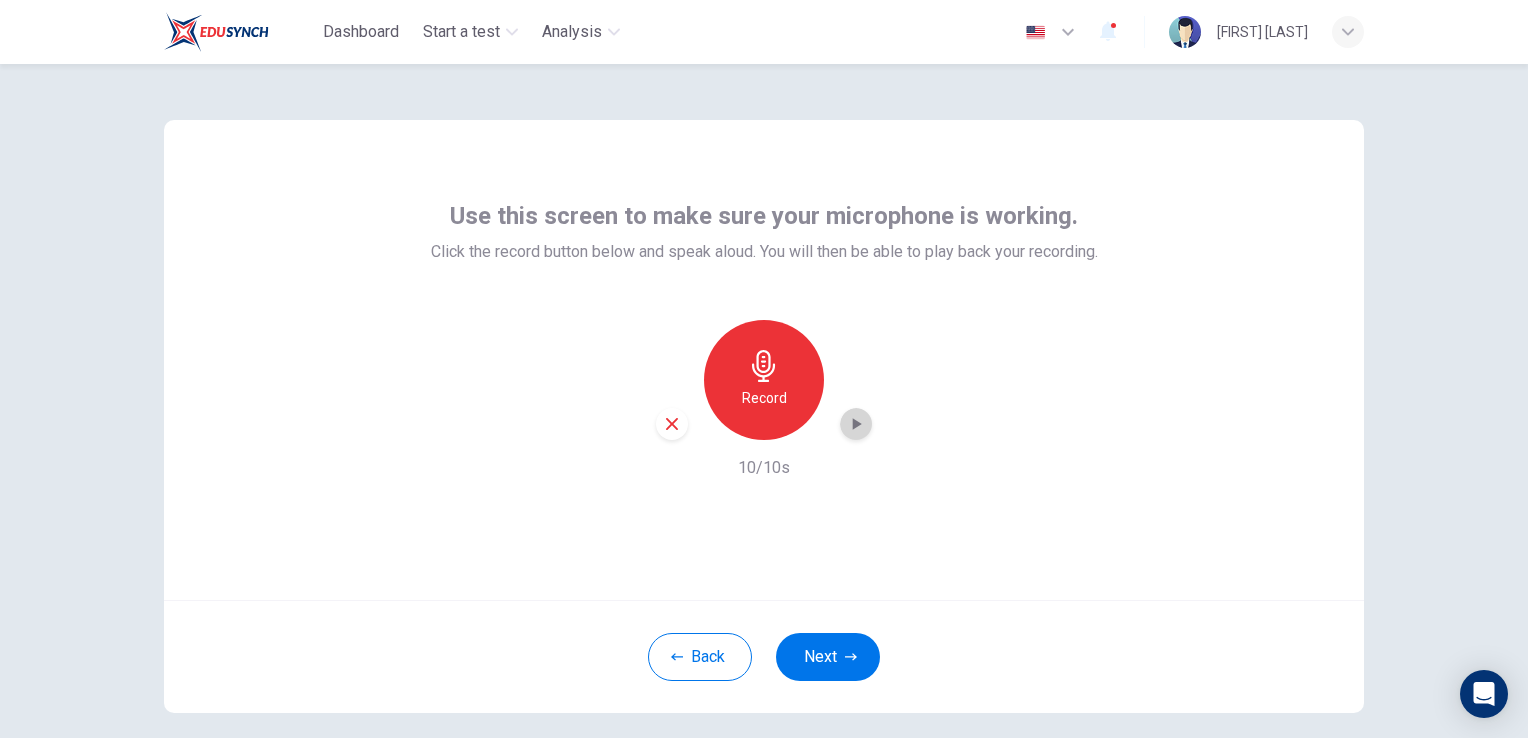 click at bounding box center [856, 424] 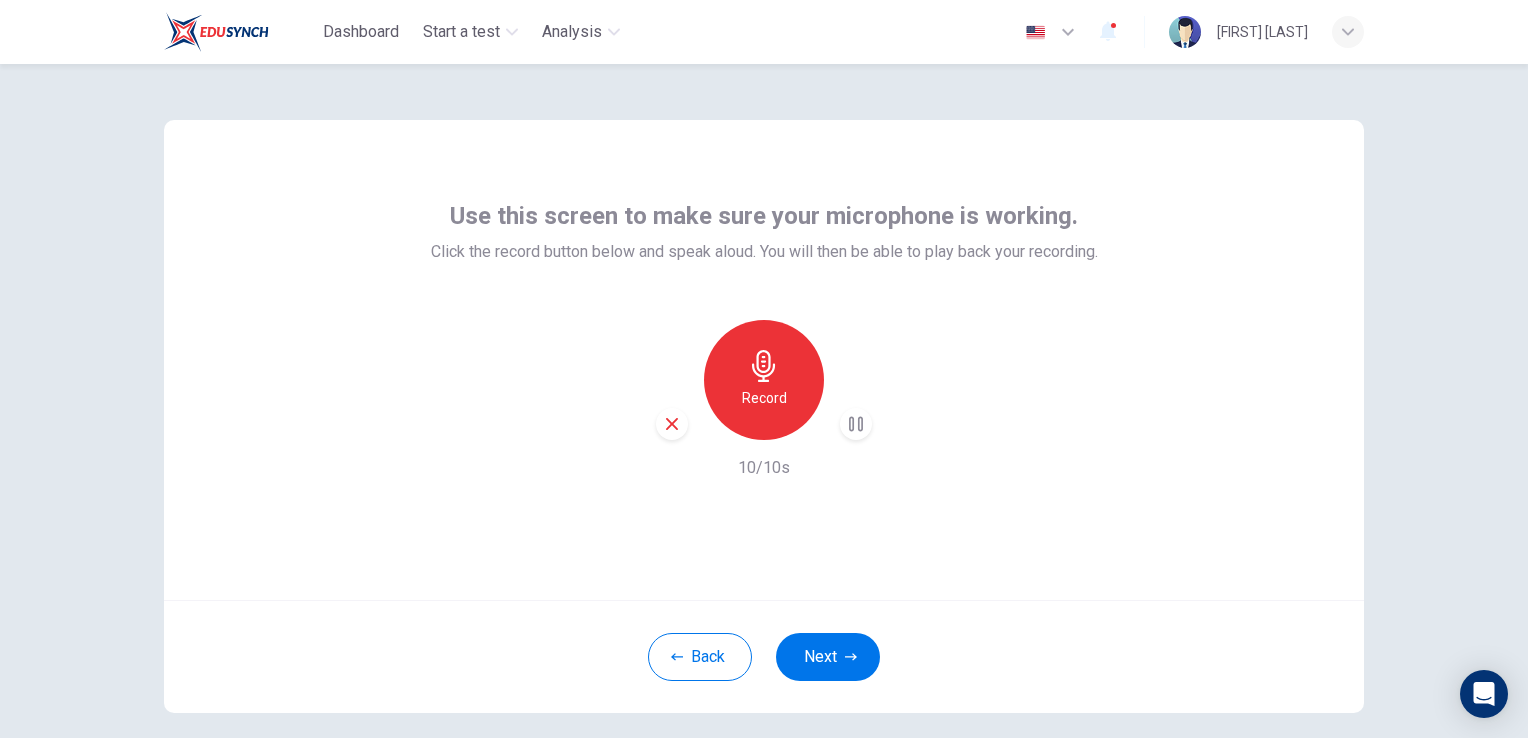 type 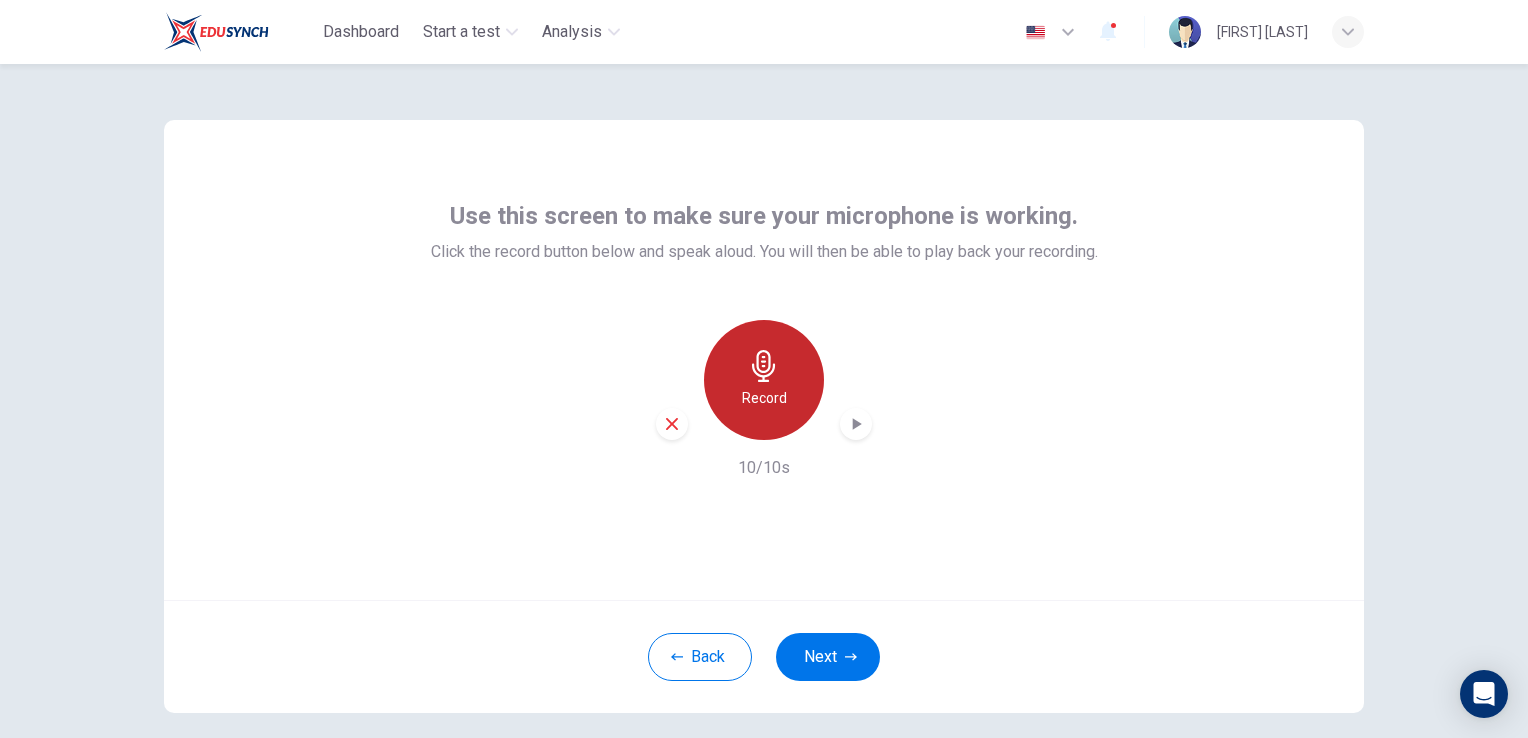 click on "Record" at bounding box center [764, 398] 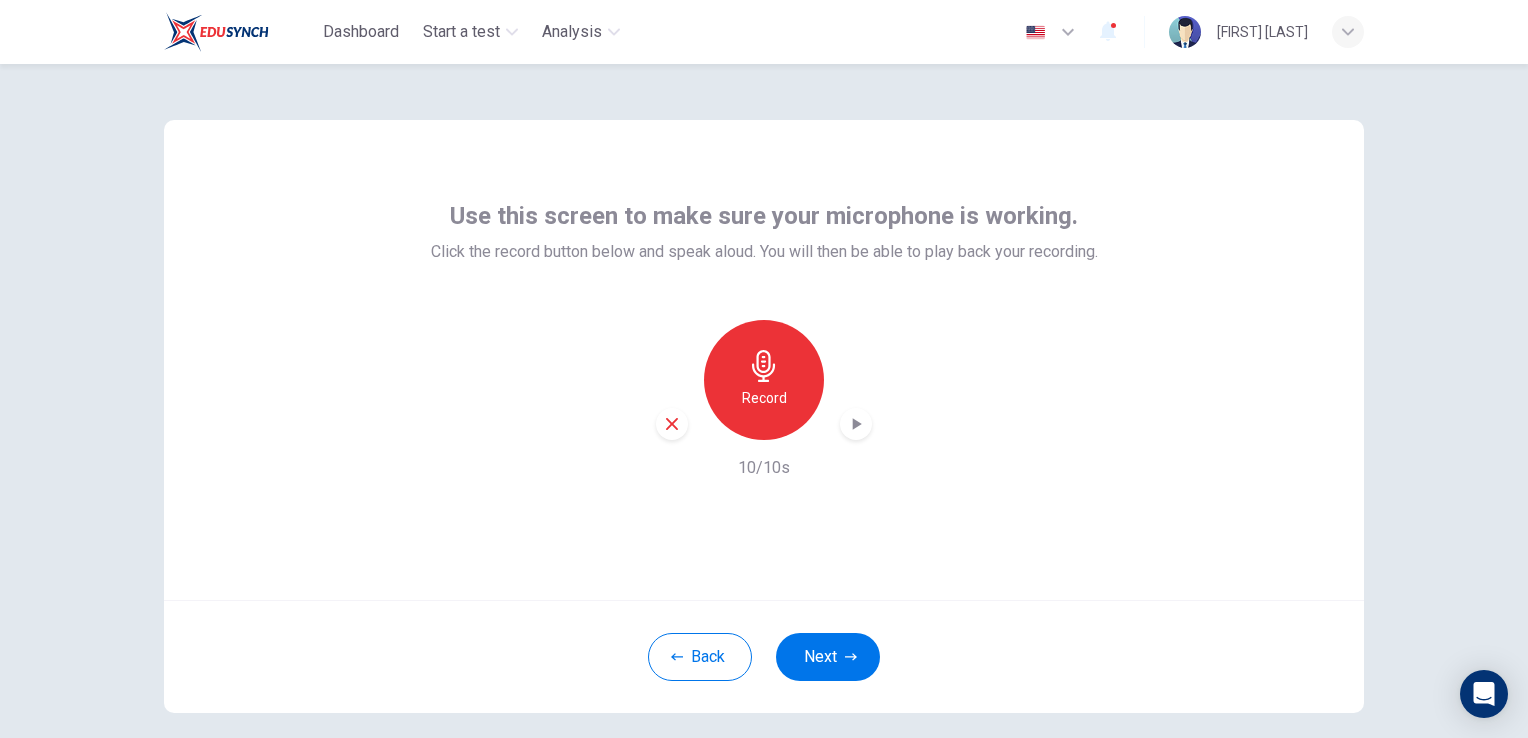drag, startPoint x: 744, startPoint y: 400, endPoint x: 852, endPoint y: 435, distance: 113.52973 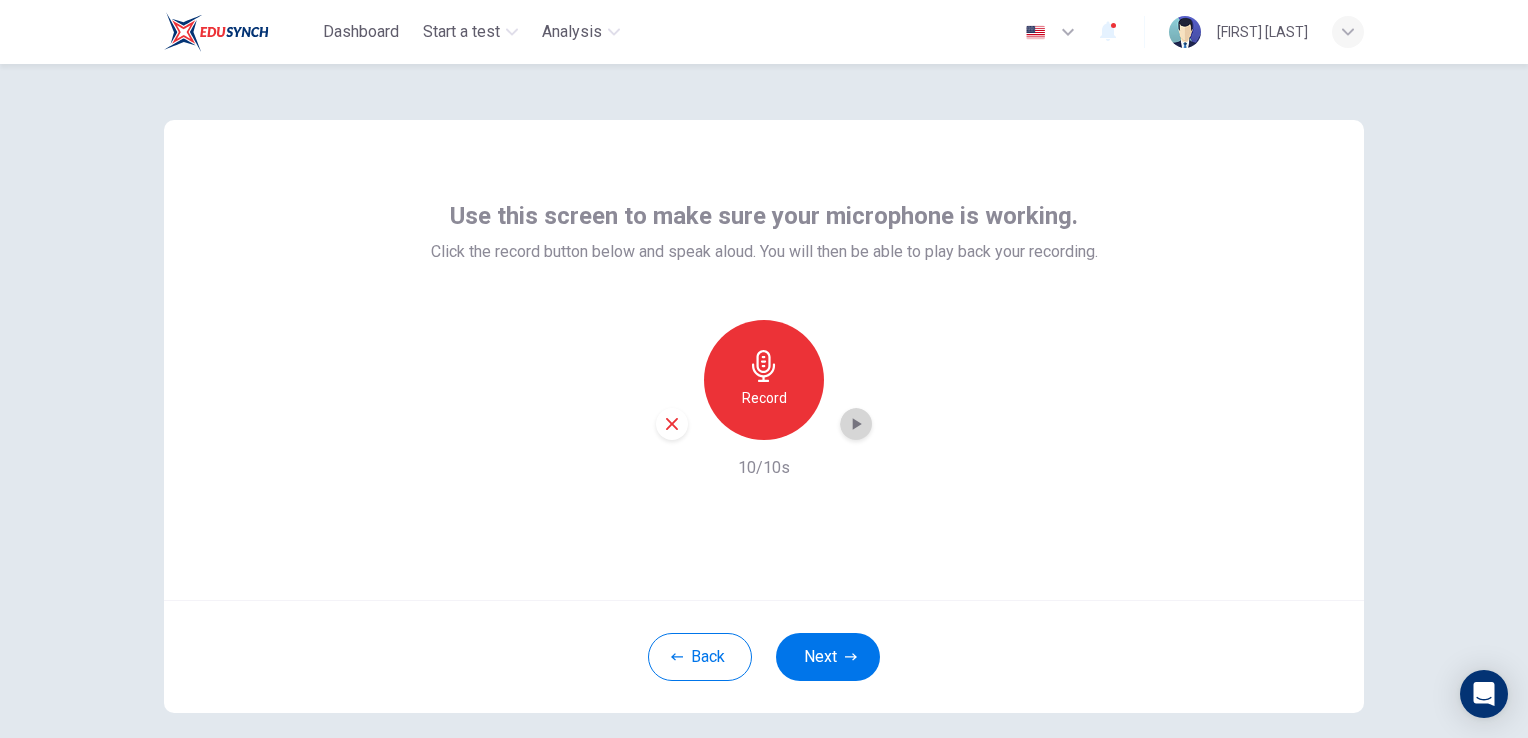 click at bounding box center (856, 424) 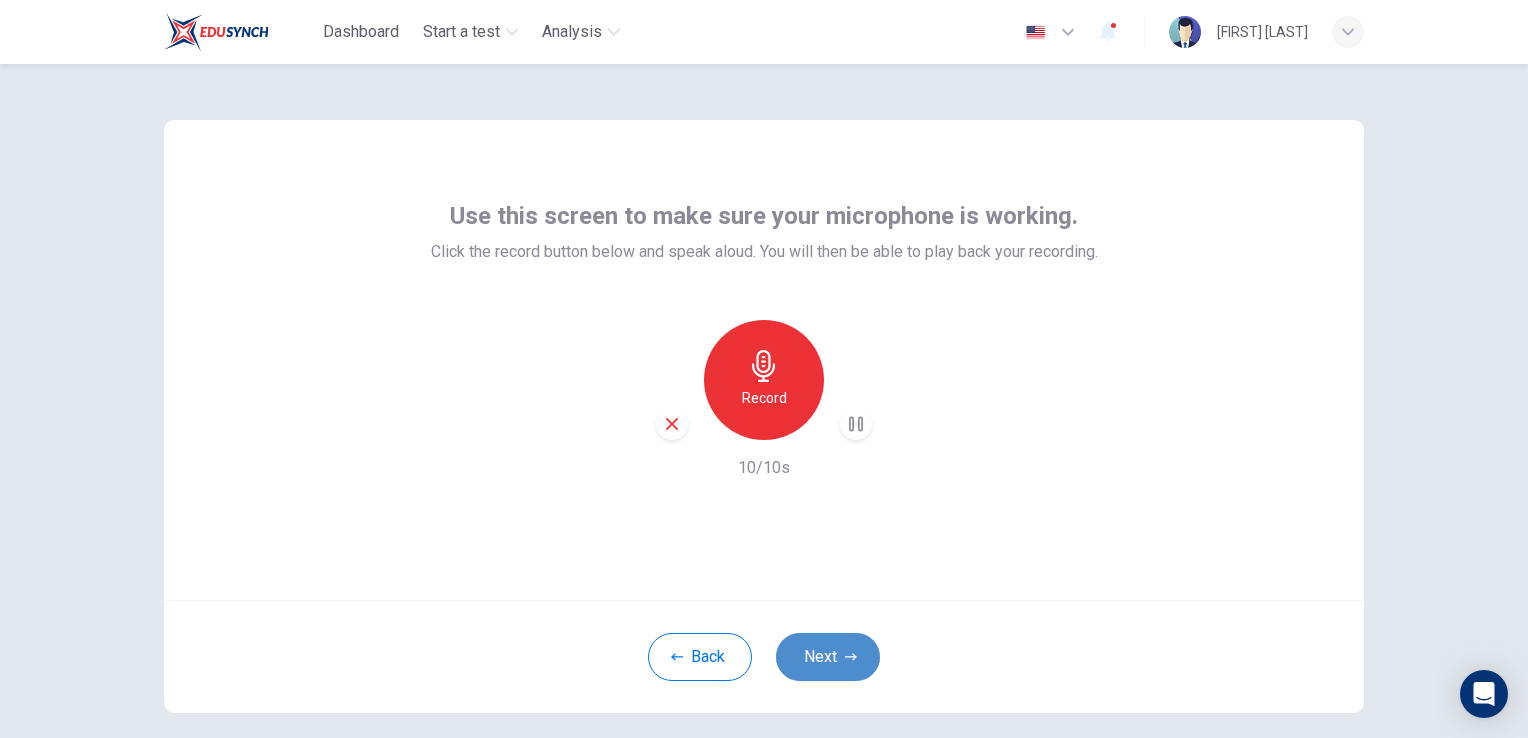 click on "Next" at bounding box center [828, 657] 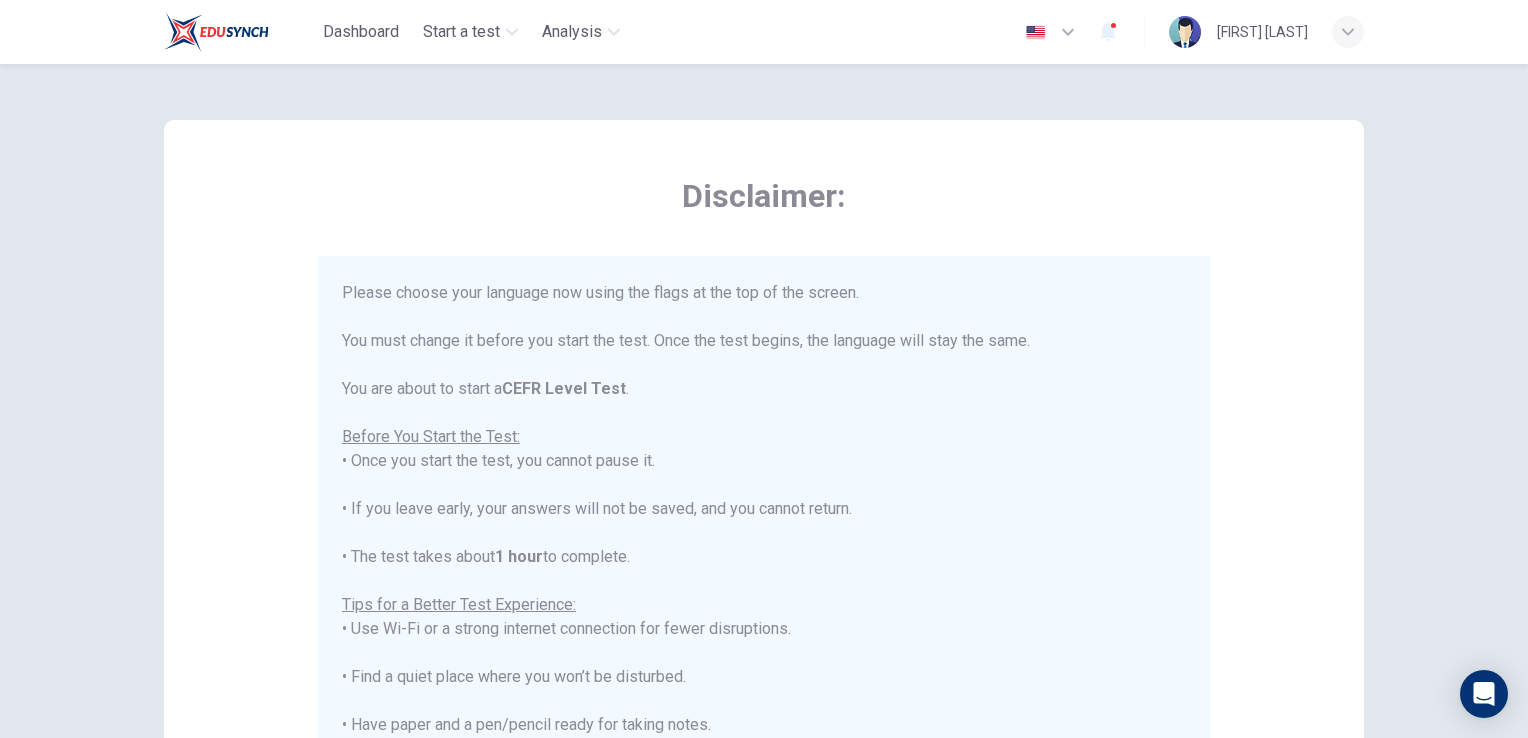scroll, scrollTop: 191, scrollLeft: 0, axis: vertical 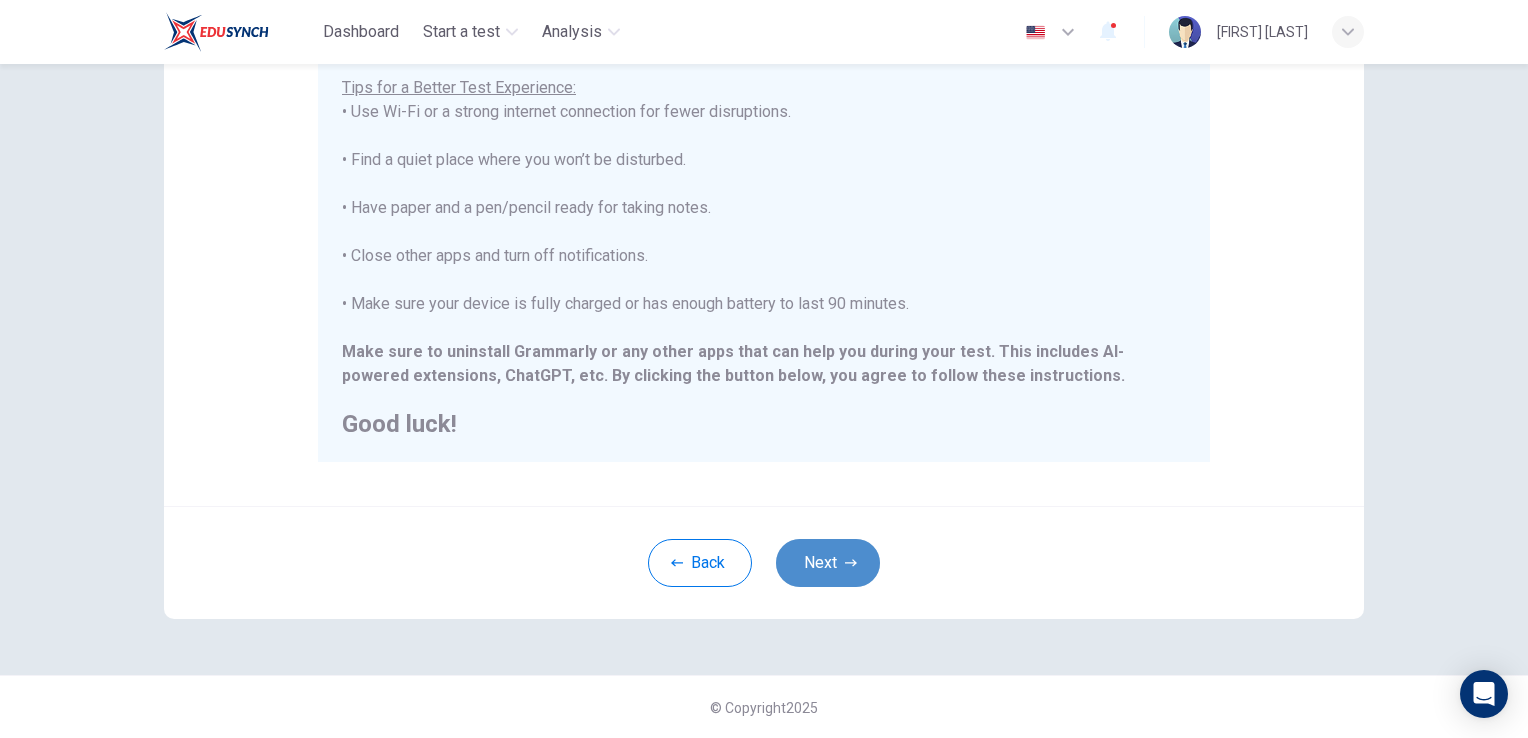 click on "Next" at bounding box center (828, 563) 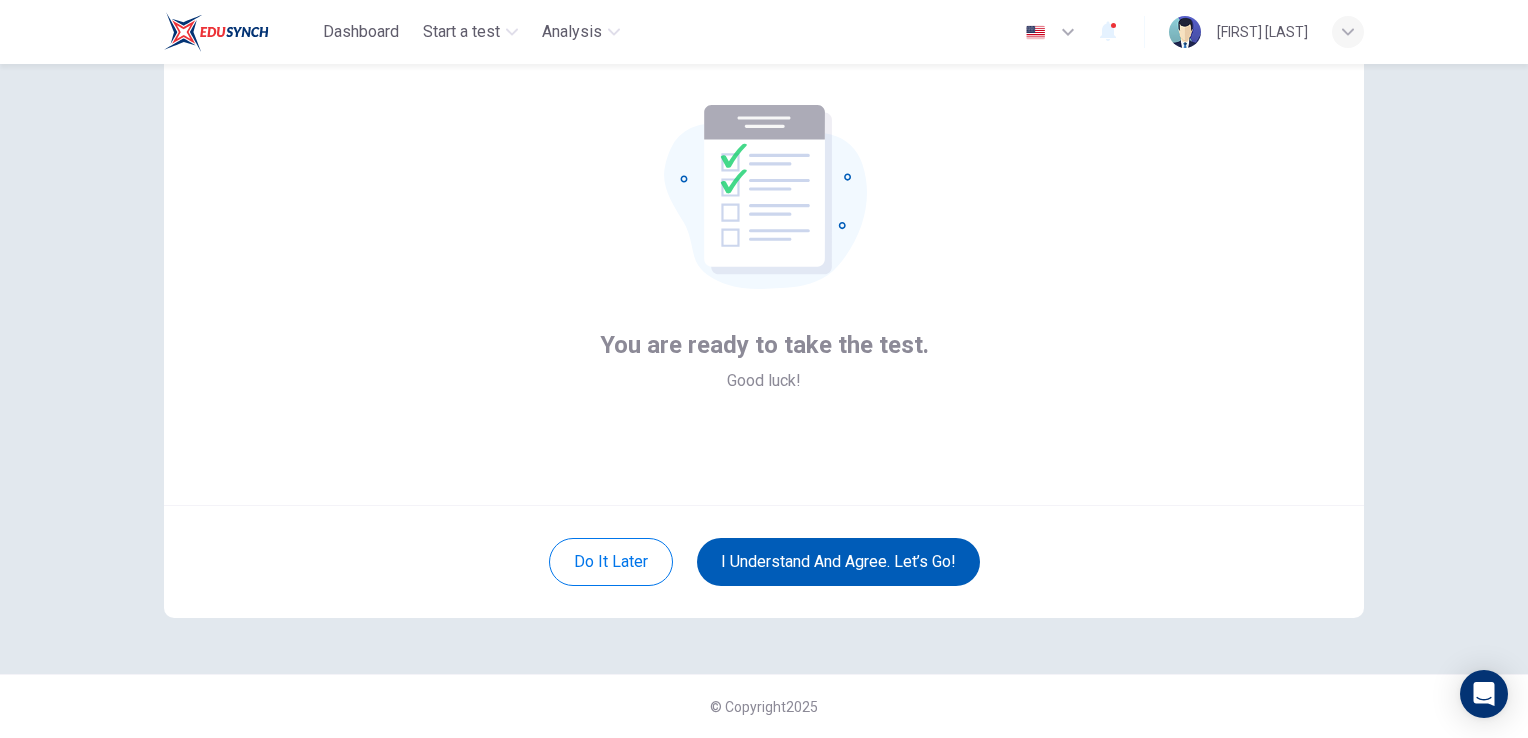 scroll, scrollTop: 94, scrollLeft: 0, axis: vertical 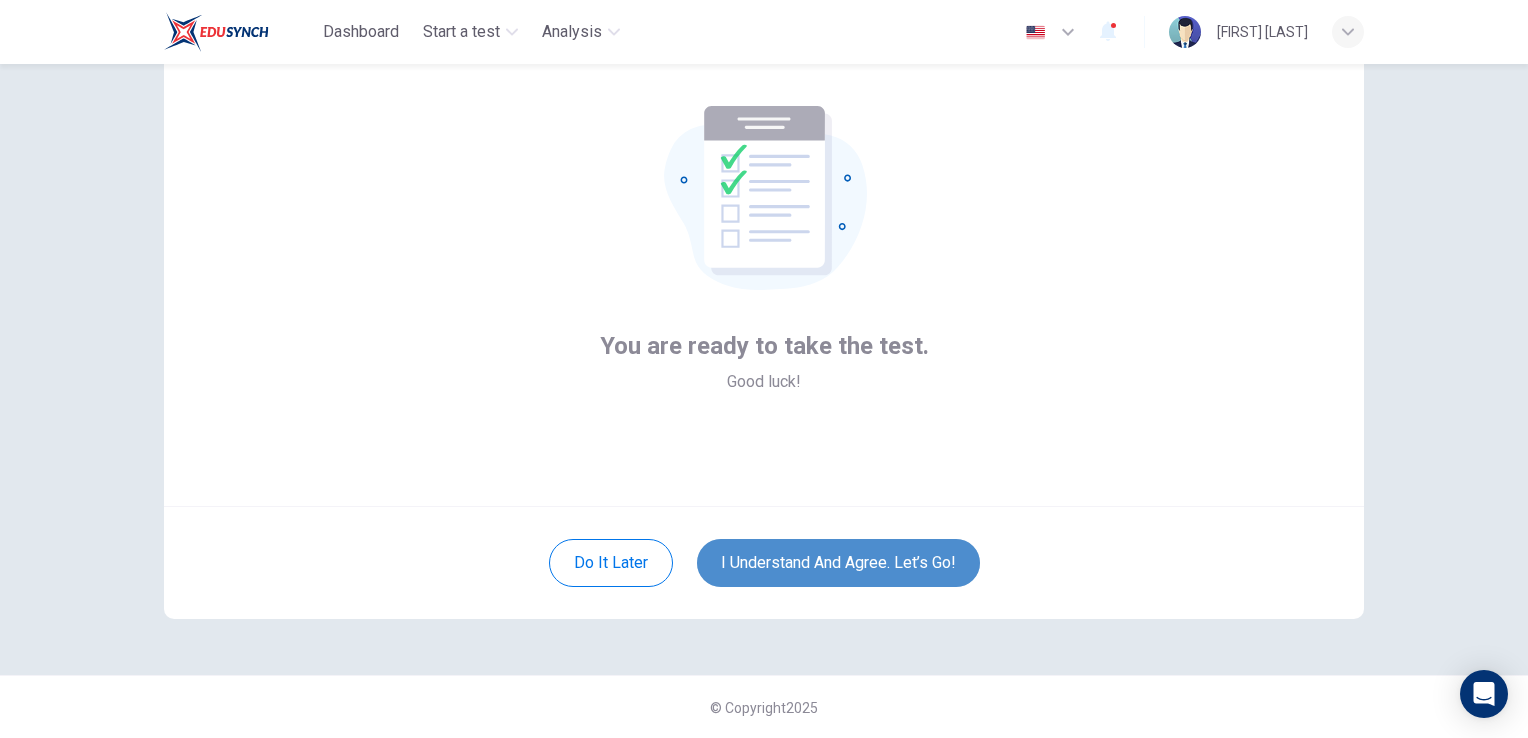 click on "I understand and agree. Let’s go!" at bounding box center [838, 563] 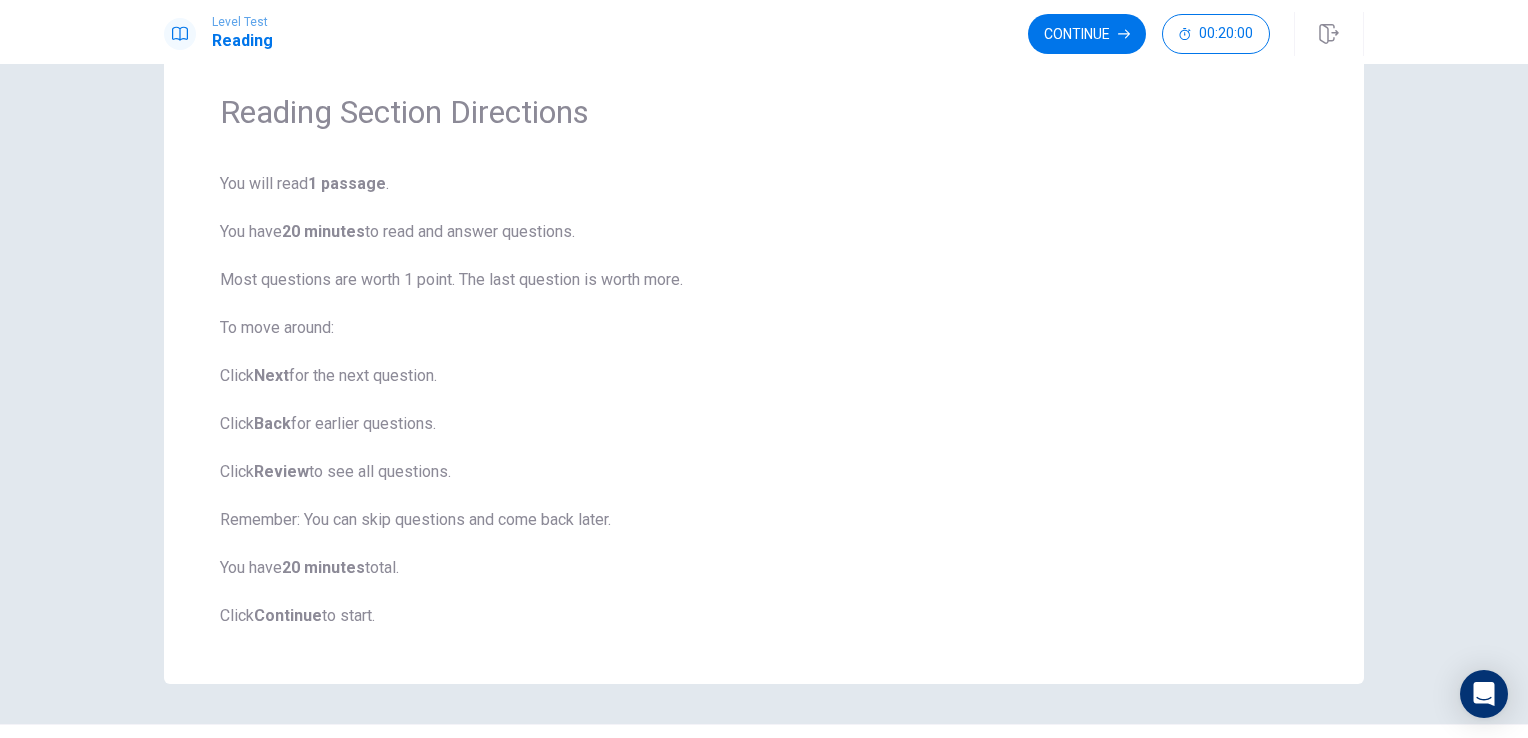 scroll, scrollTop: 117, scrollLeft: 0, axis: vertical 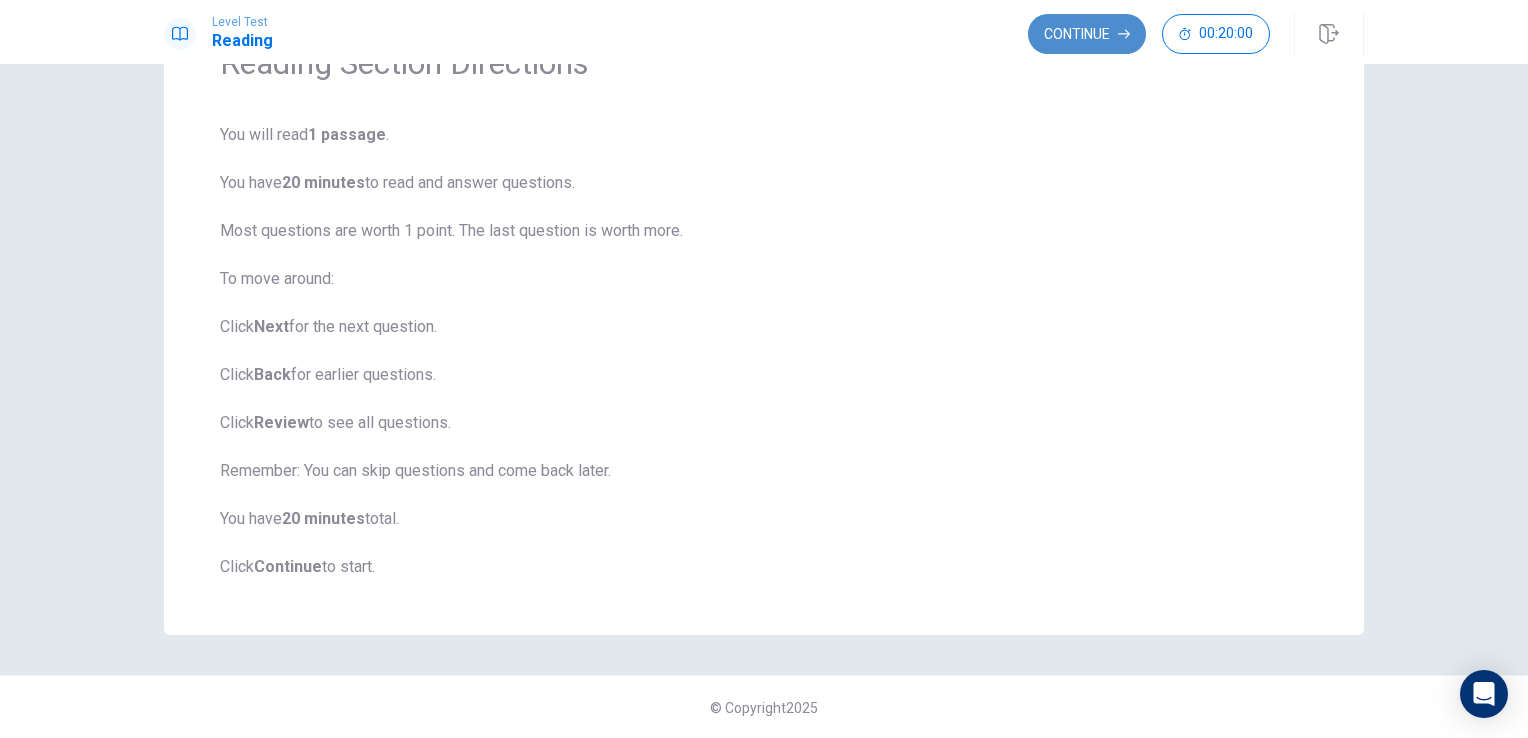 click on "Continue" at bounding box center (1087, 34) 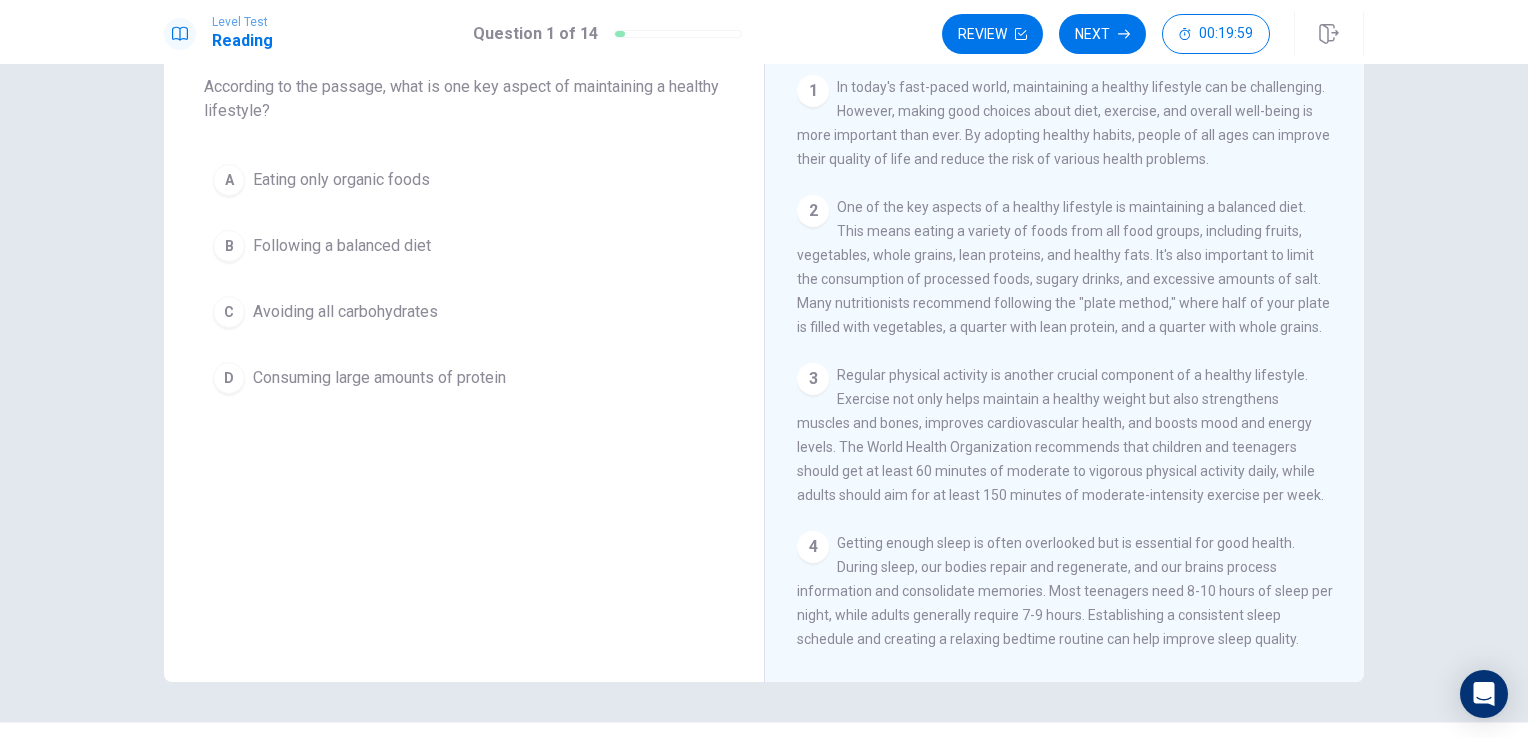 scroll, scrollTop: 0, scrollLeft: 0, axis: both 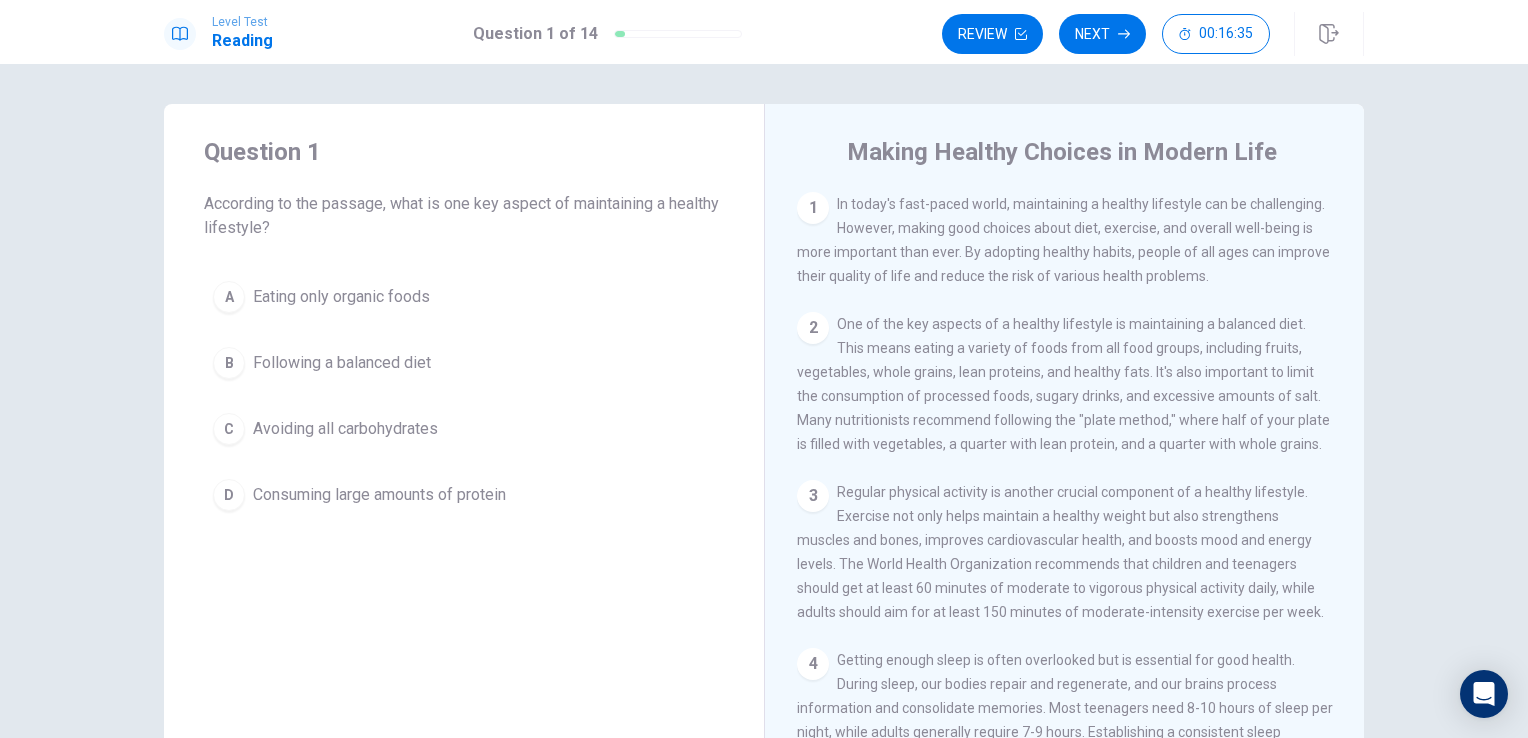 click on "Following a balanced diet" at bounding box center [341, 297] 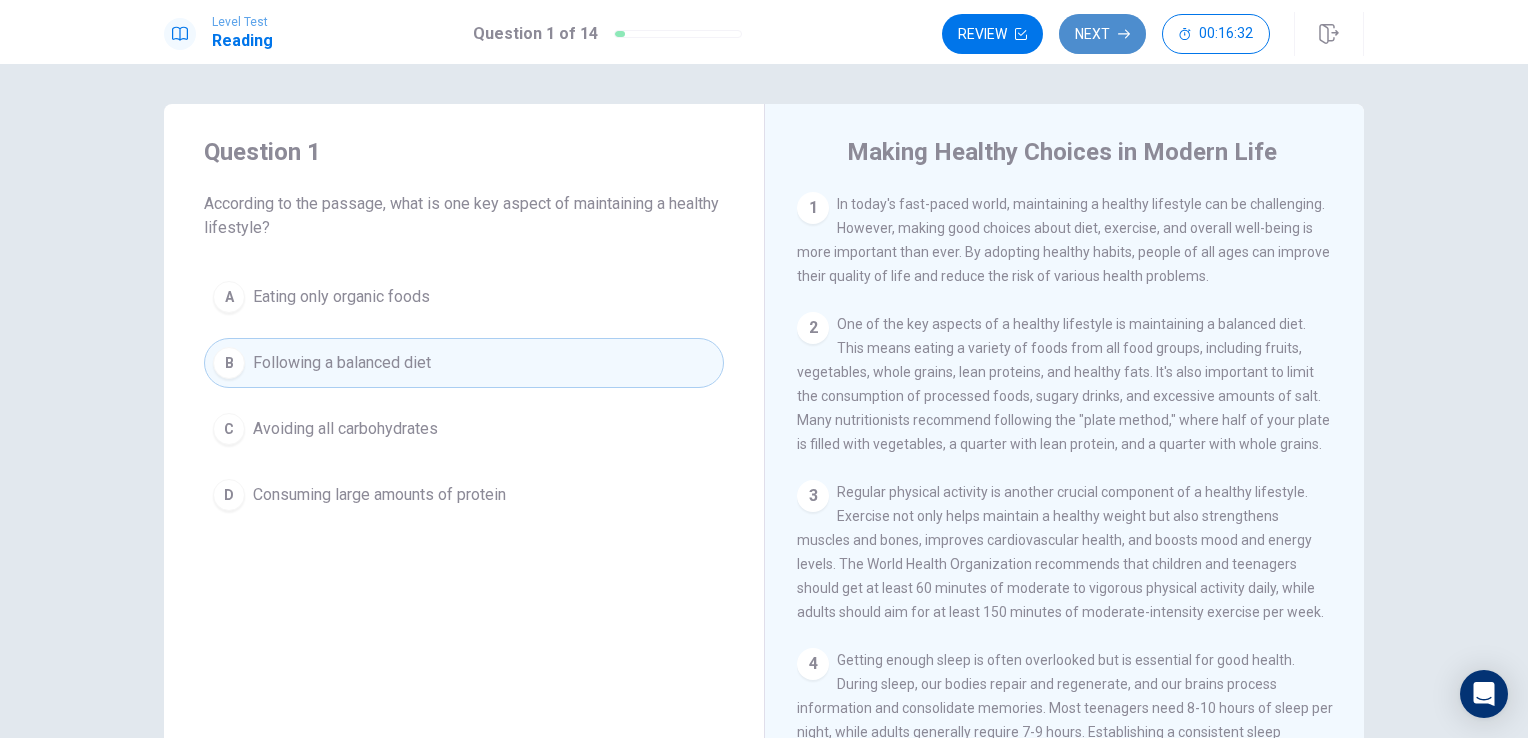 click on "Next" at bounding box center [1102, 34] 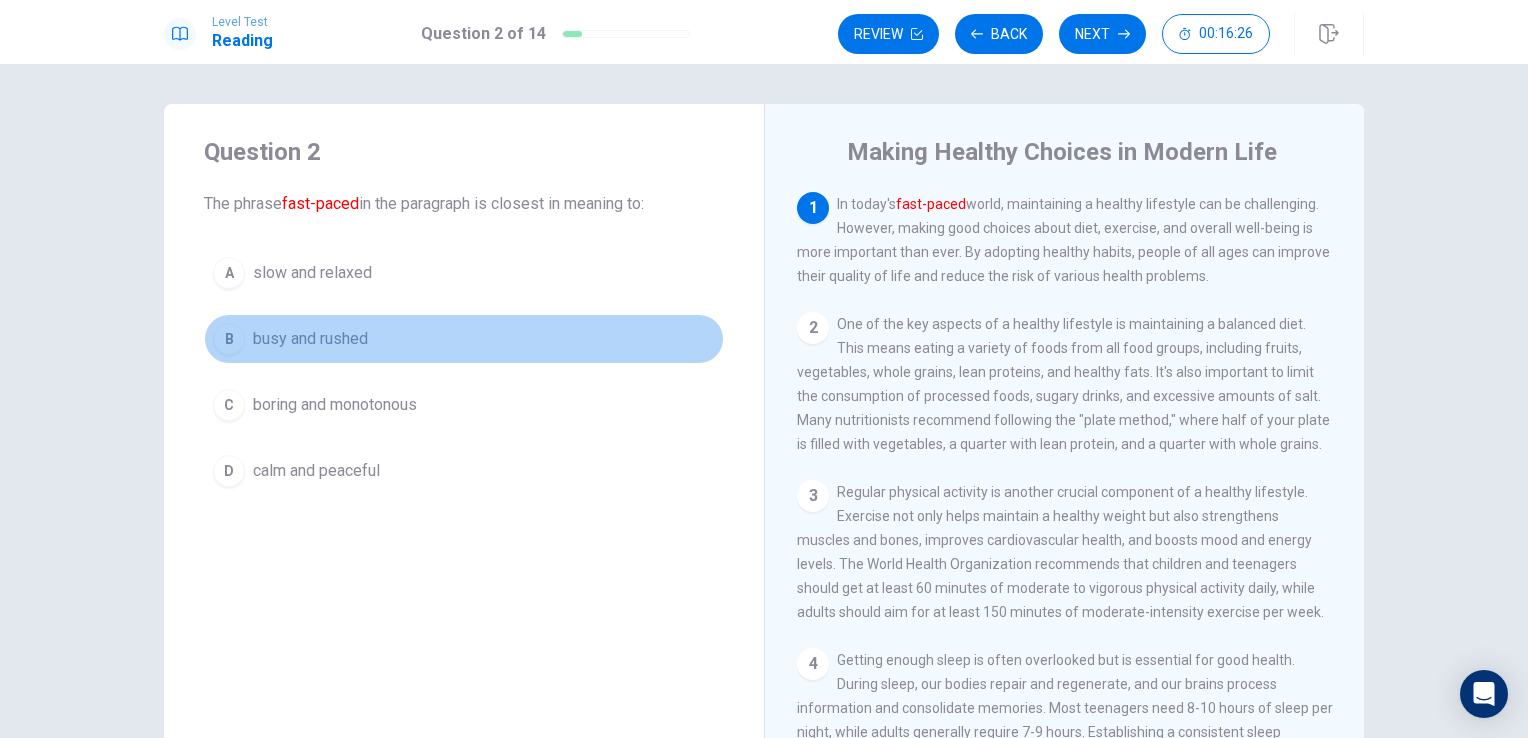 click on "B busy and rushed" at bounding box center [464, 339] 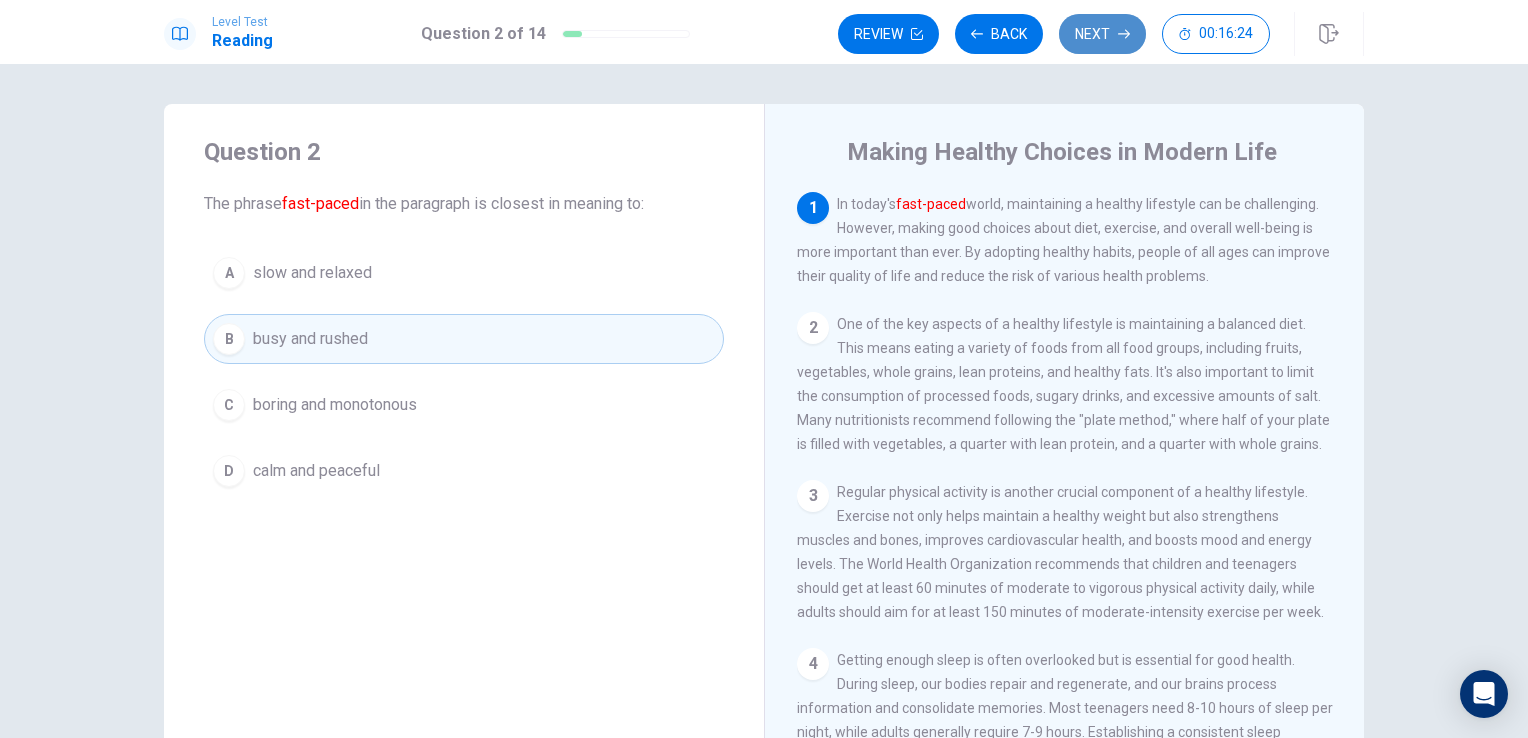 click on "Next" at bounding box center (1102, 34) 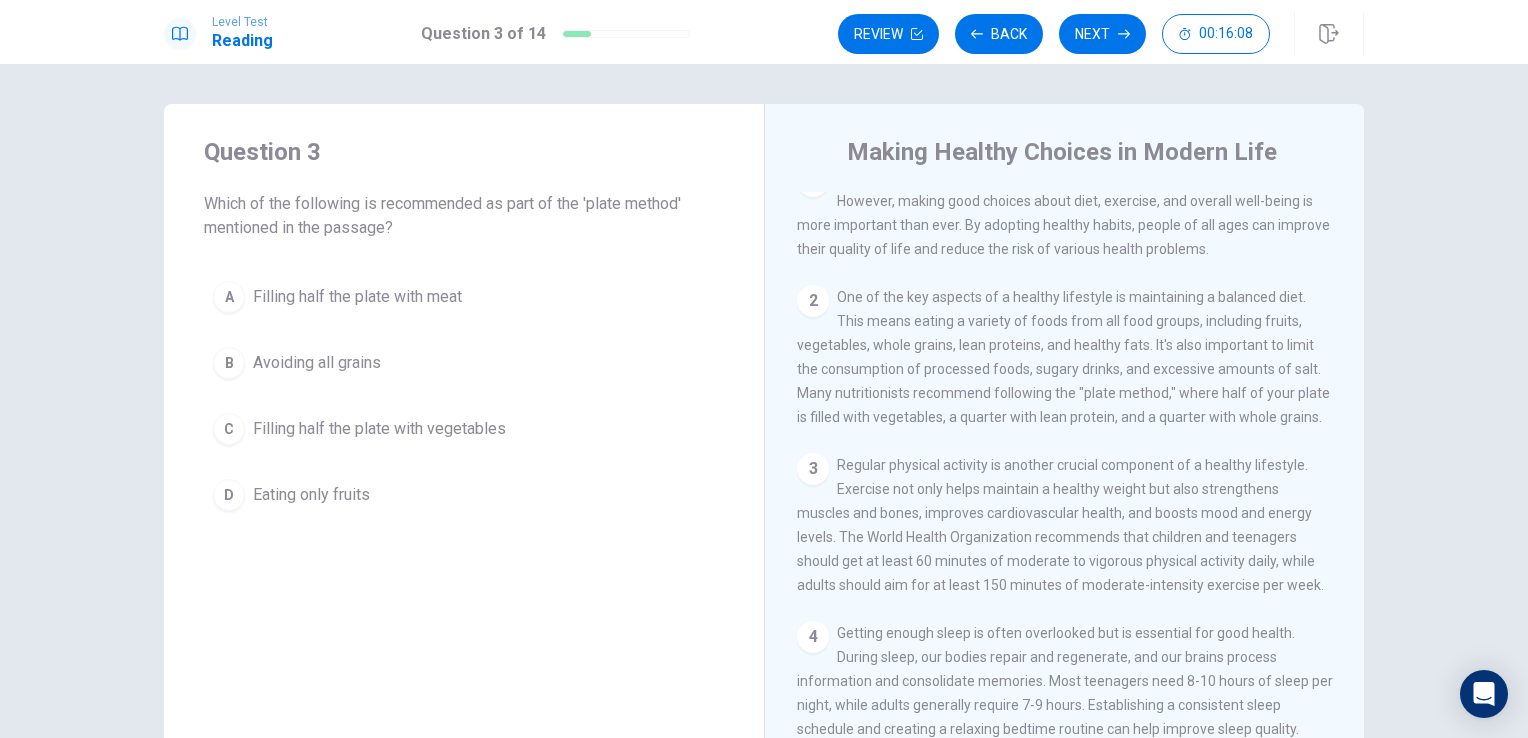 scroll, scrollTop: 28, scrollLeft: 0, axis: vertical 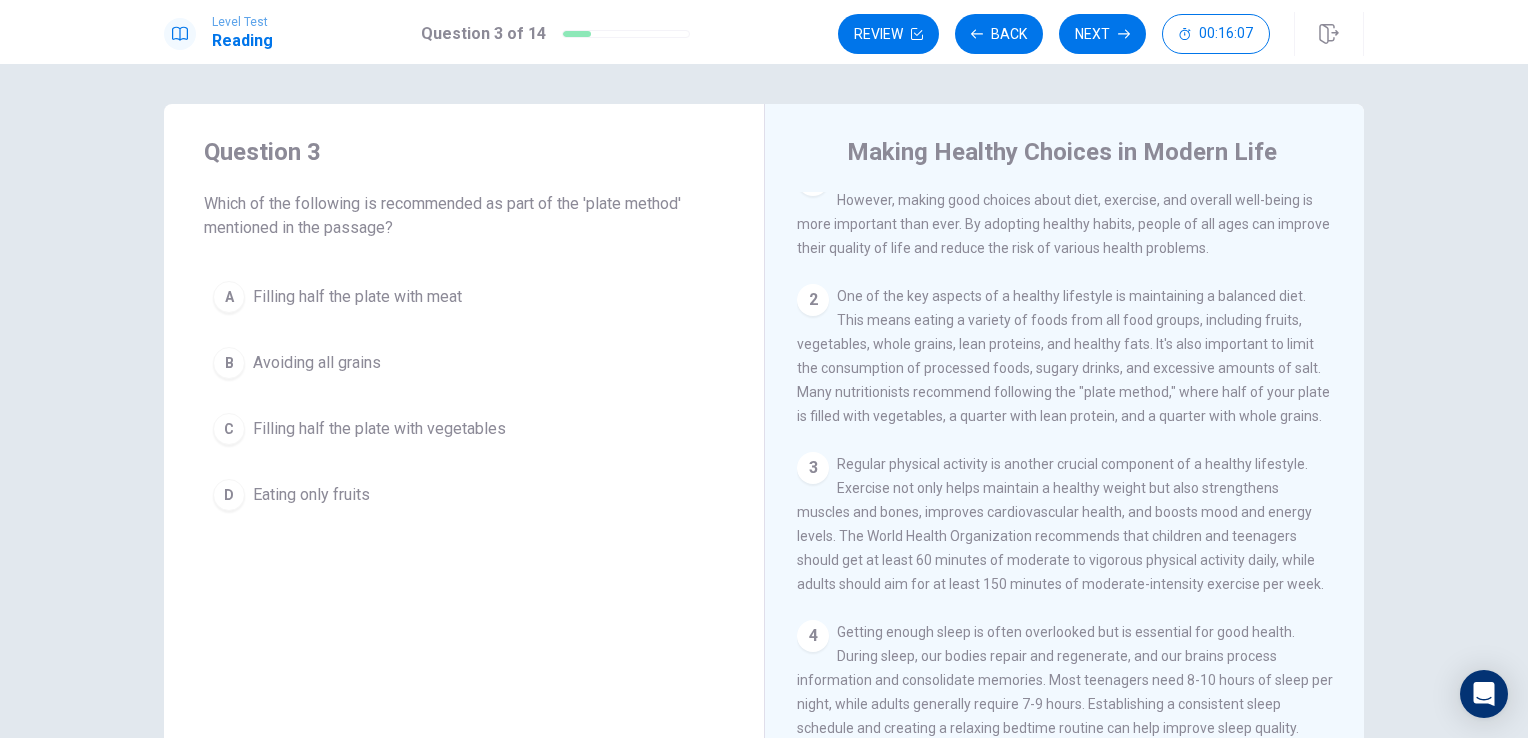 click on "A Filling half the plate with meat B Avoiding all grains C Filling half the plate with vegetables D Eating only fruits" at bounding box center [464, 396] 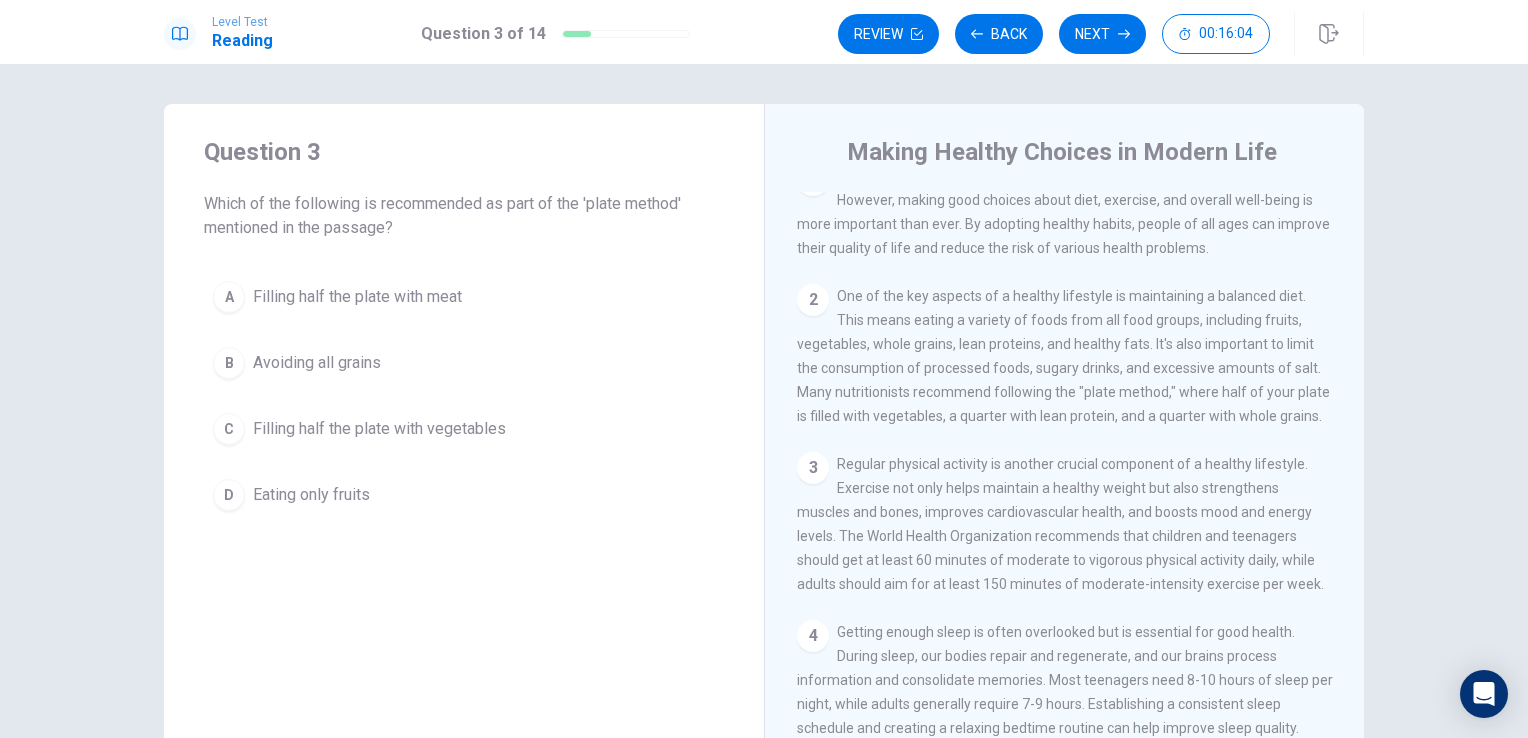 click on "A Filling half the plate with meat B Avoiding all grains C Filling half the plate with vegetables D Eating only fruits" at bounding box center (464, 396) 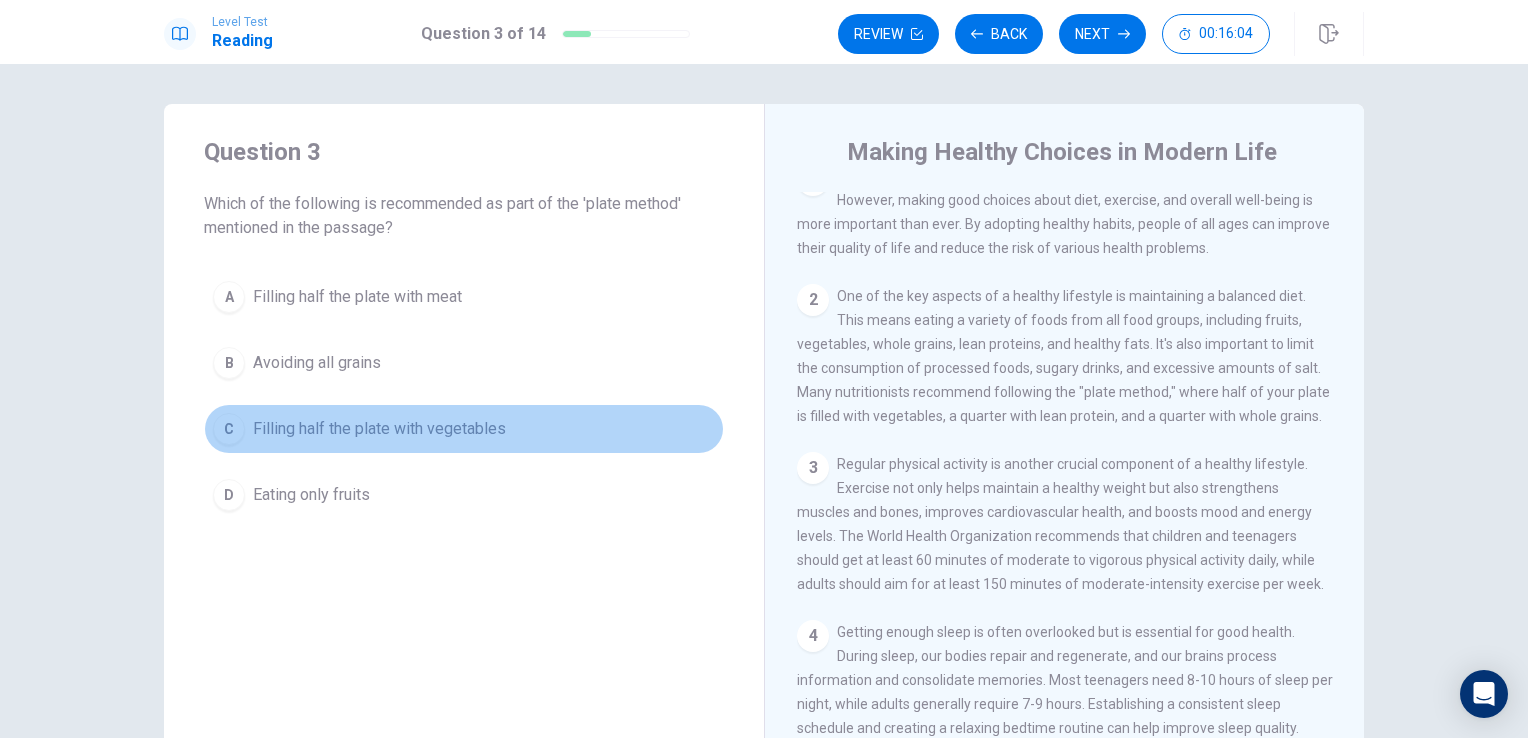 click on "C Filling half the plate with vegetables" at bounding box center (464, 429) 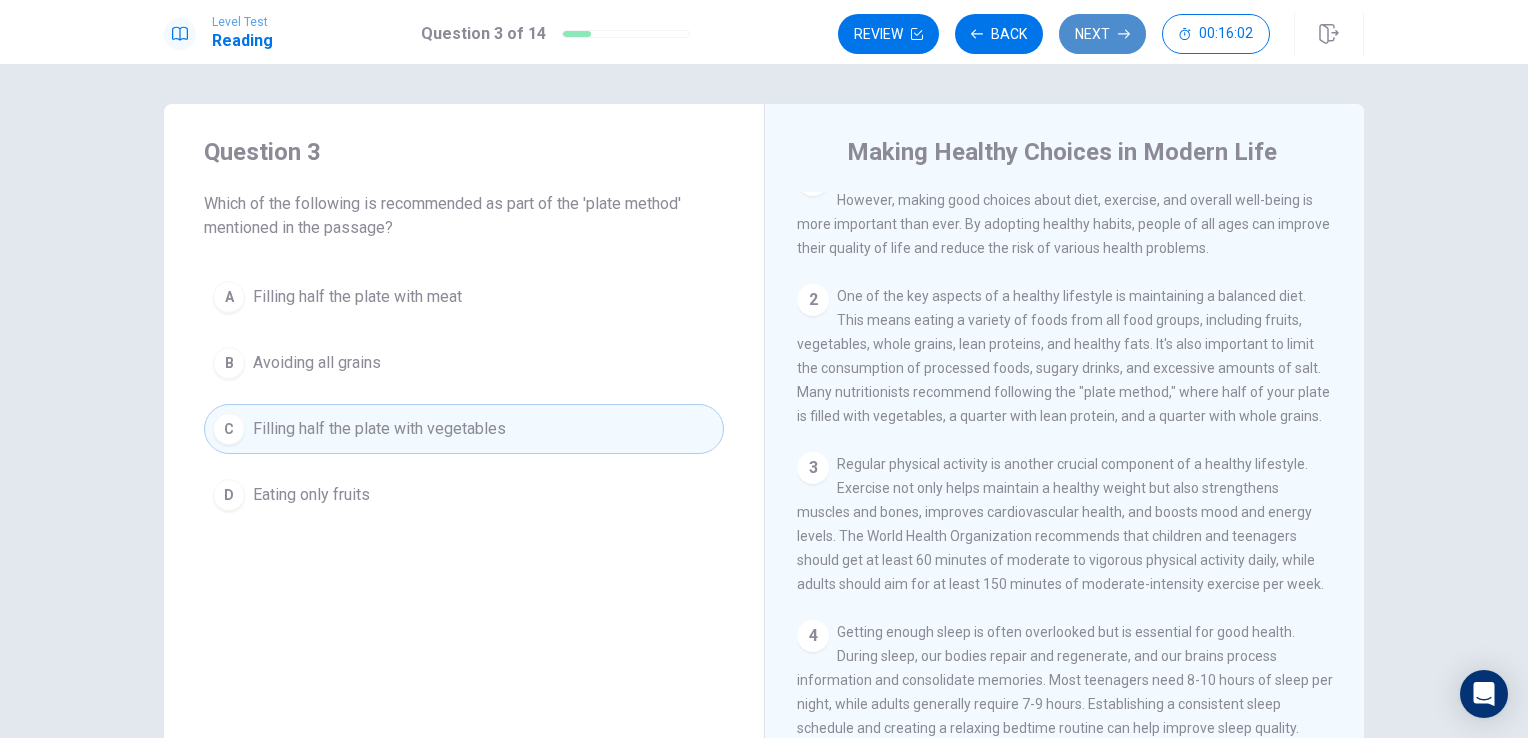 click at bounding box center [917, 34] 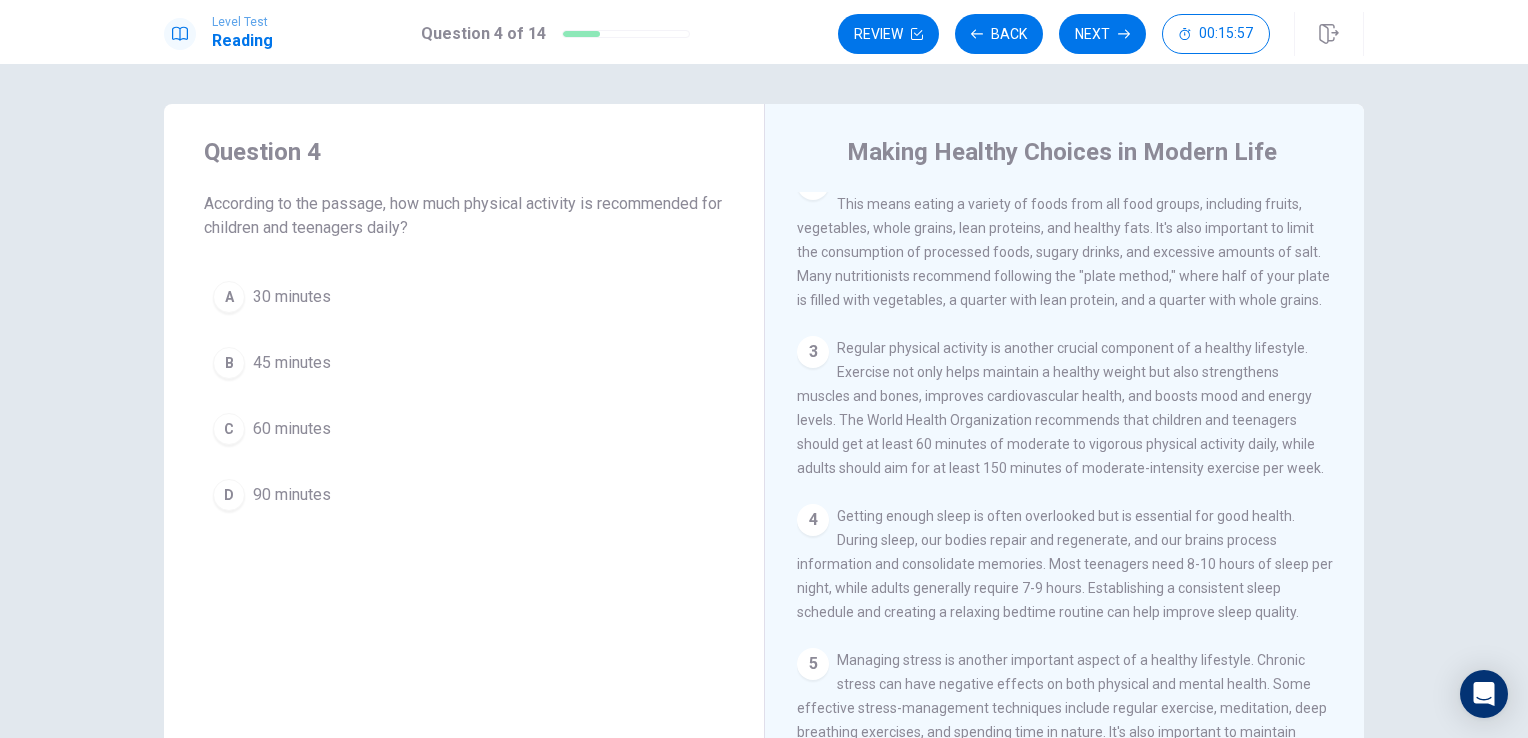 scroll, scrollTop: 147, scrollLeft: 0, axis: vertical 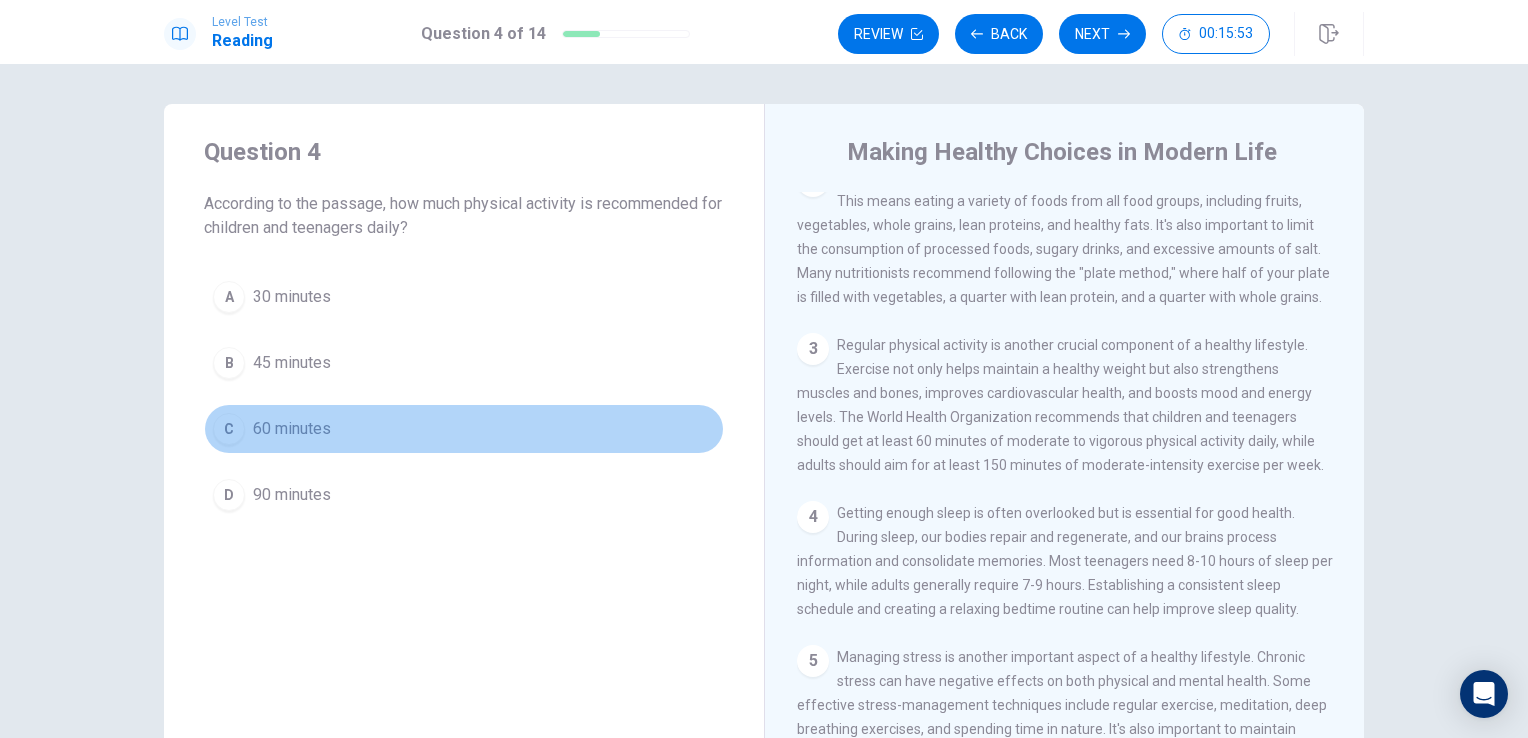 click on "C 60 minutes" at bounding box center (464, 429) 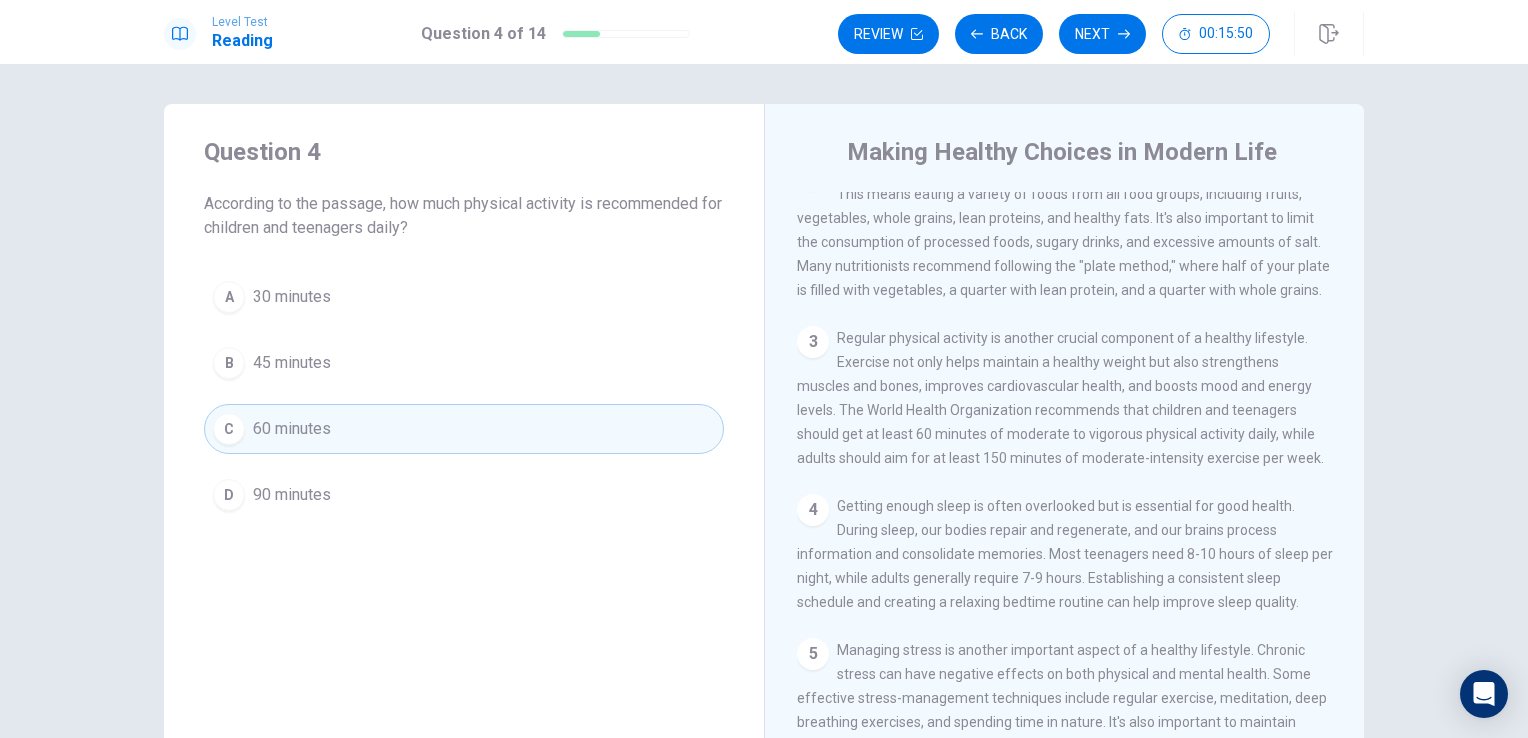 scroll, scrollTop: 159, scrollLeft: 0, axis: vertical 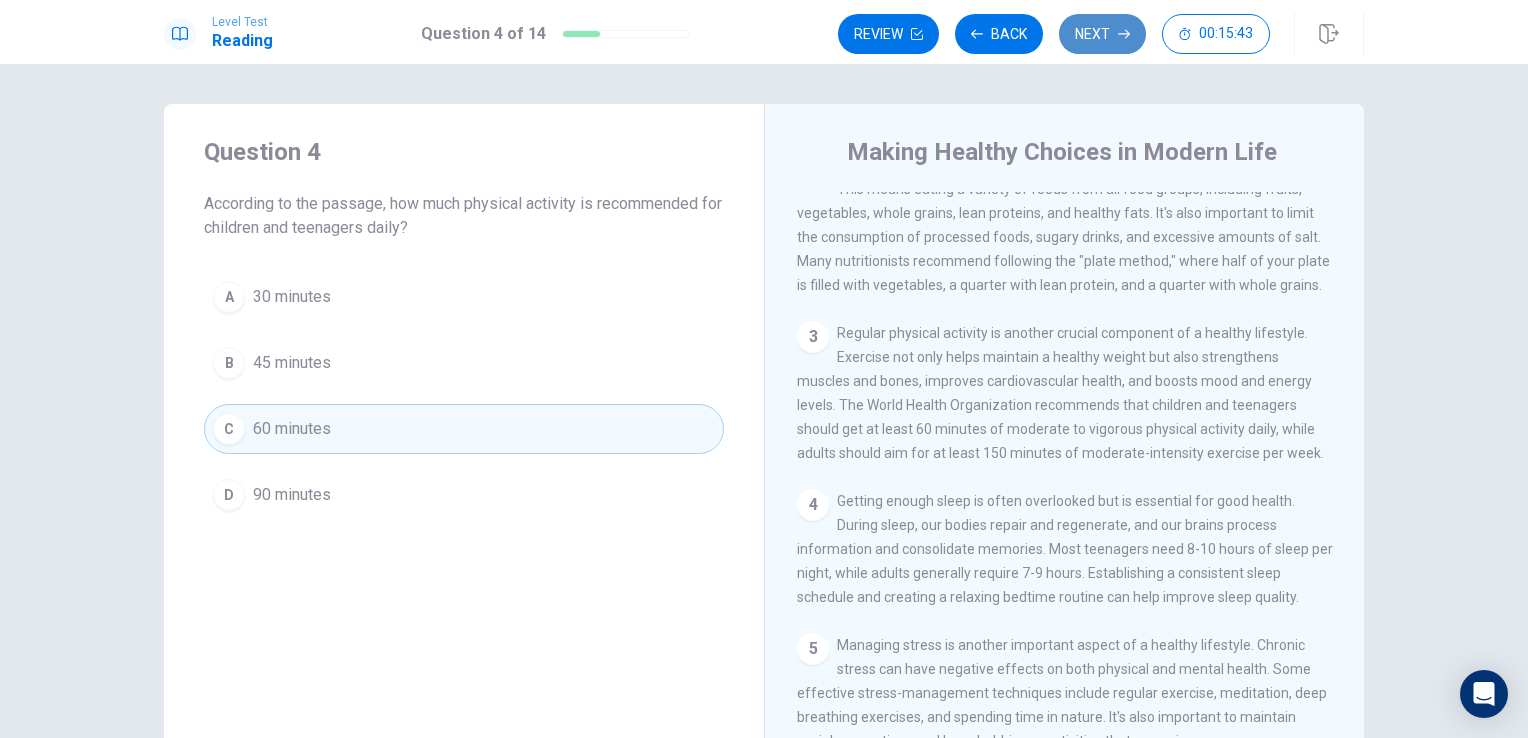 click on "Next" at bounding box center [1102, 34] 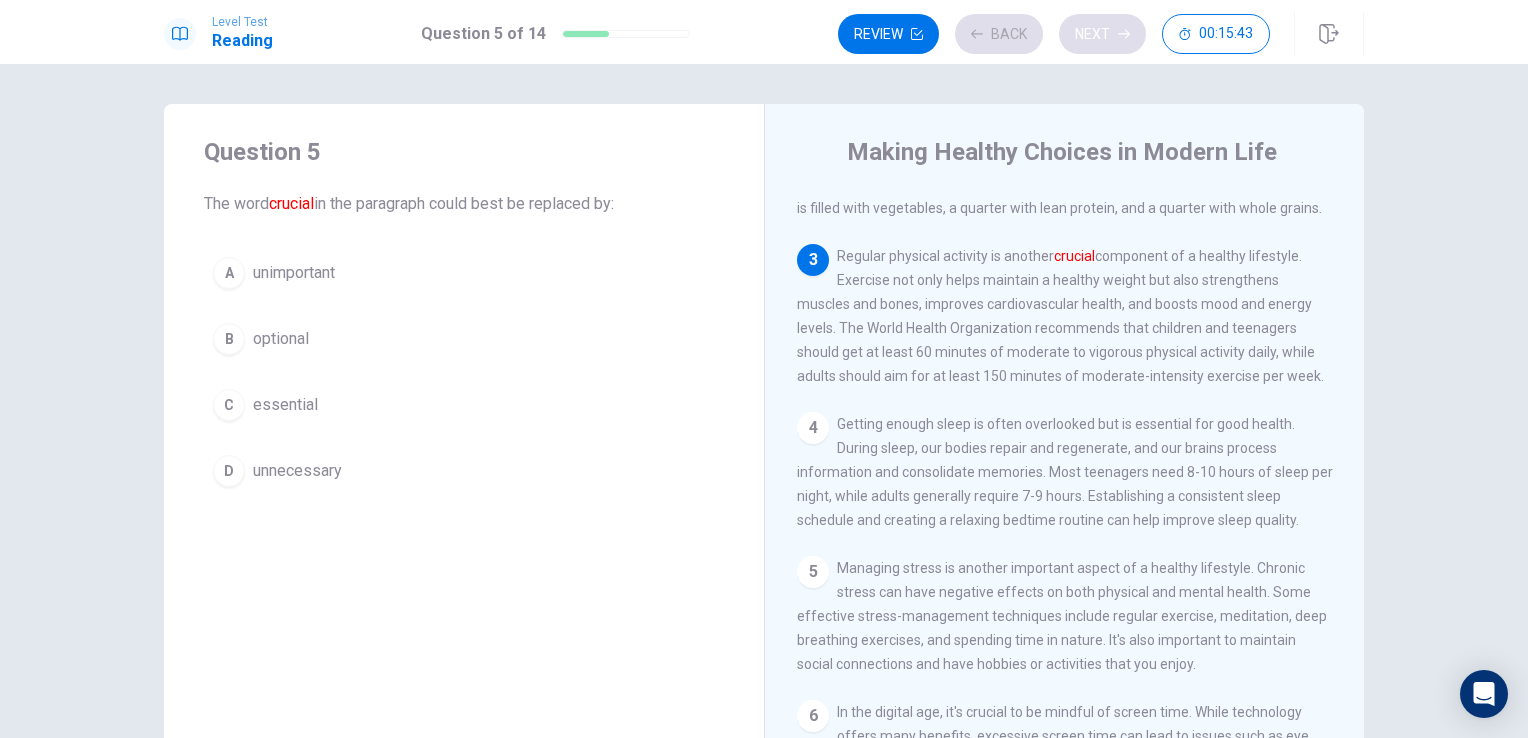 scroll, scrollTop: 296, scrollLeft: 0, axis: vertical 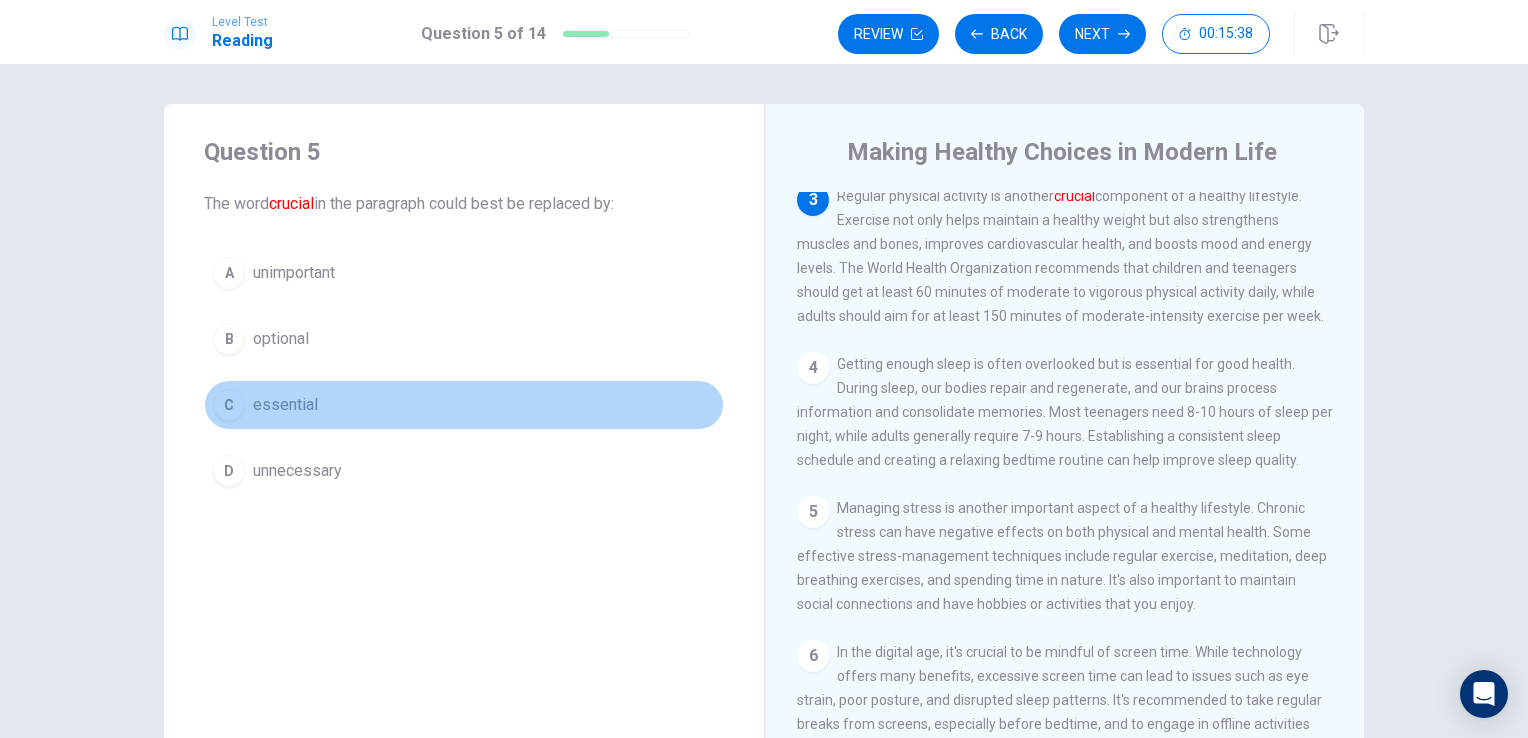 click on "C essential" at bounding box center [464, 405] 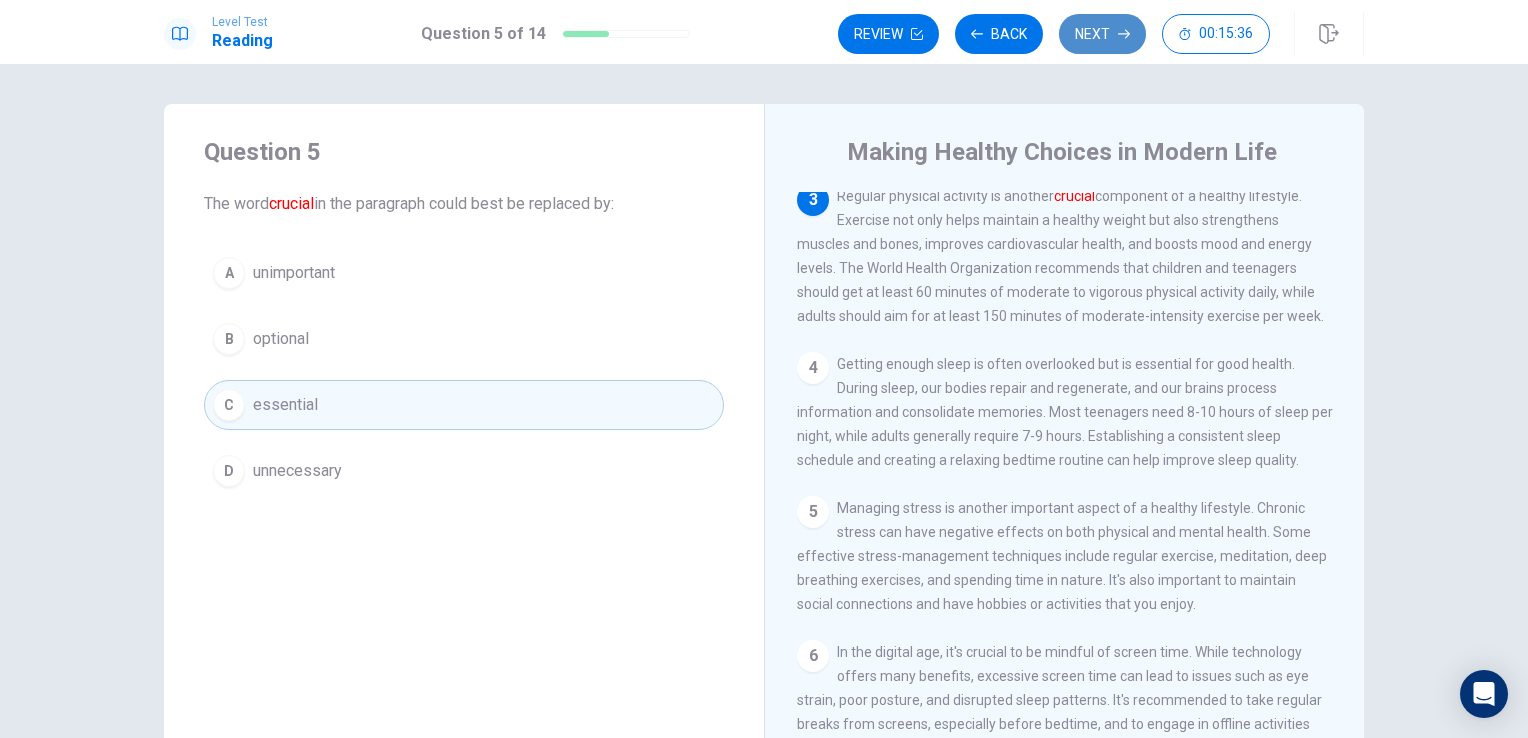 click at bounding box center [917, 34] 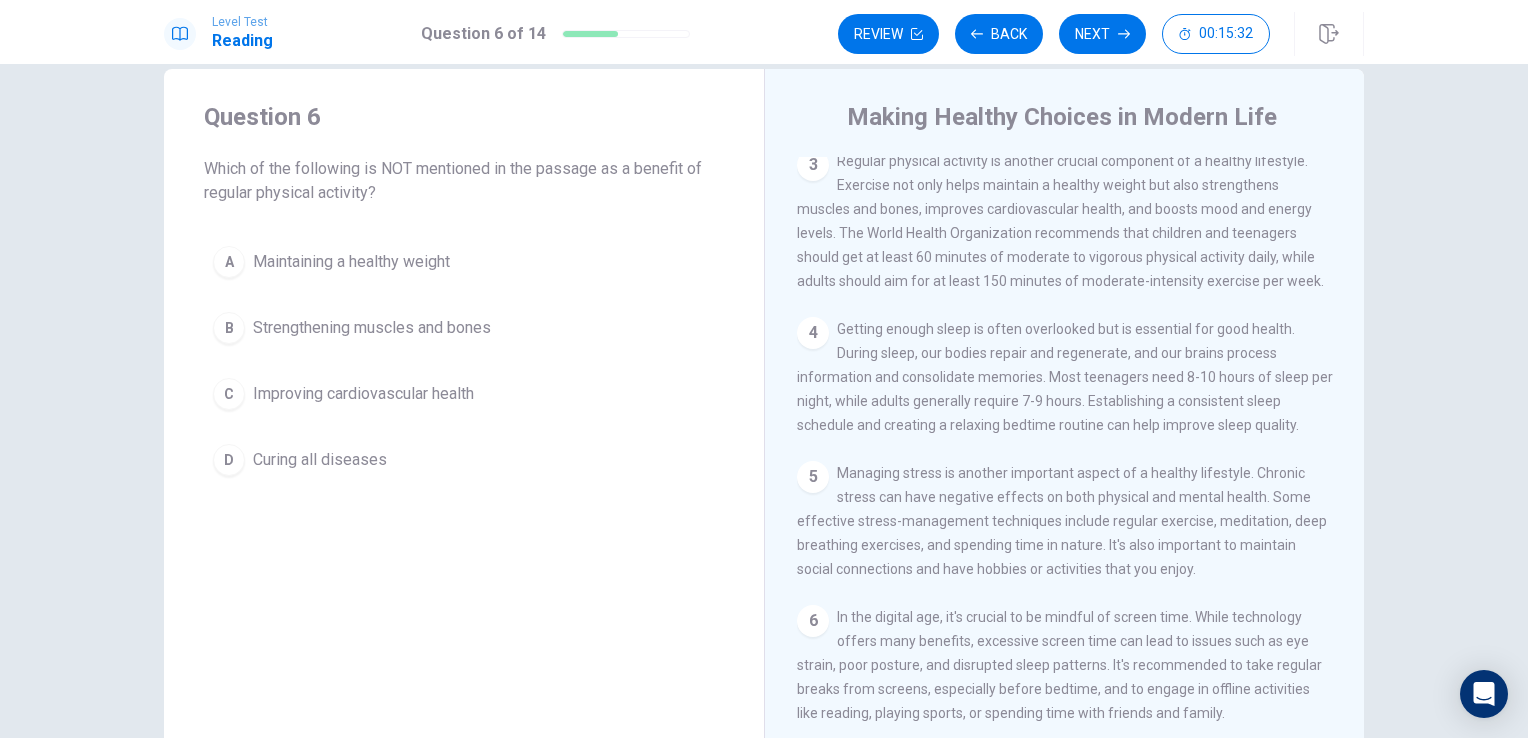 scroll, scrollTop: 36, scrollLeft: 0, axis: vertical 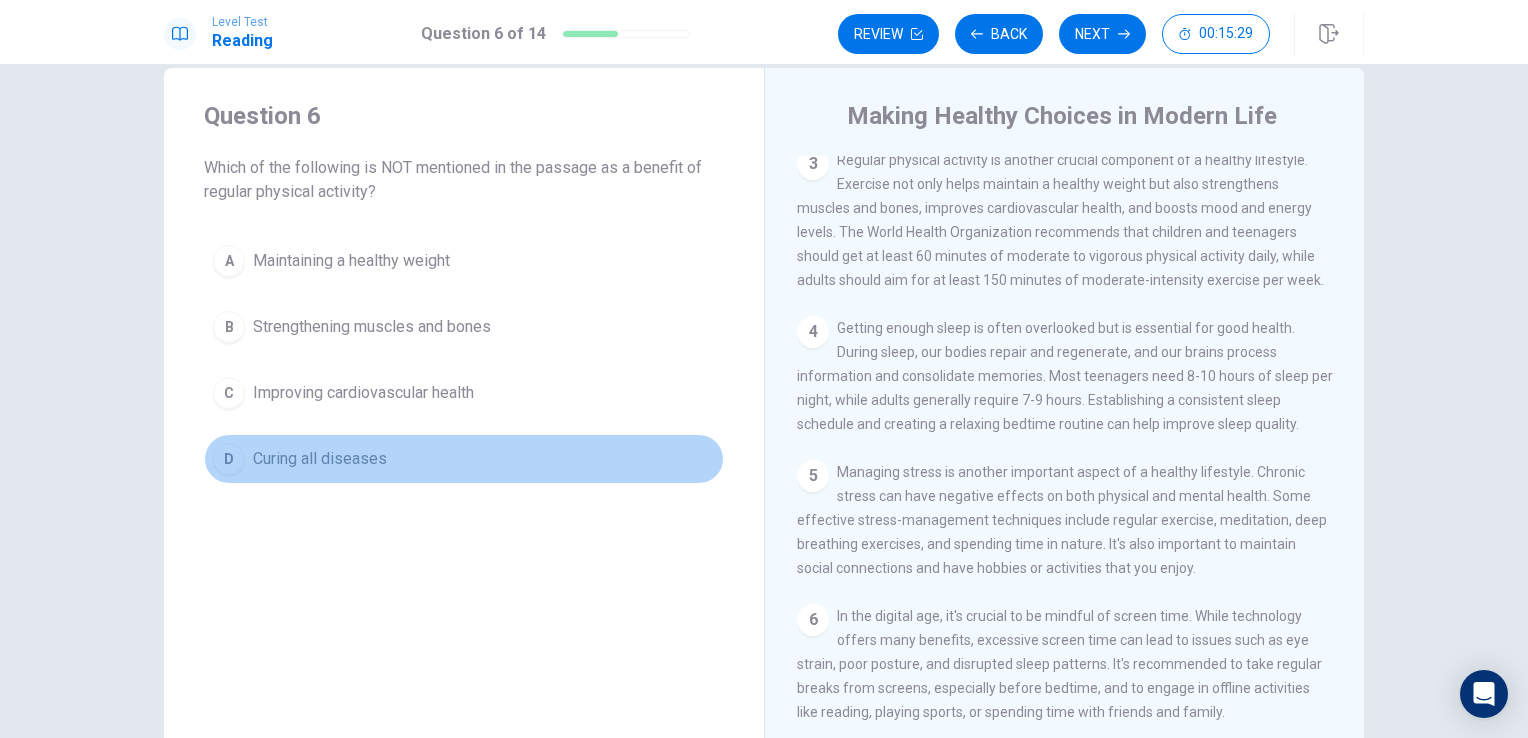 click on "D Curing all diseases" at bounding box center (464, 459) 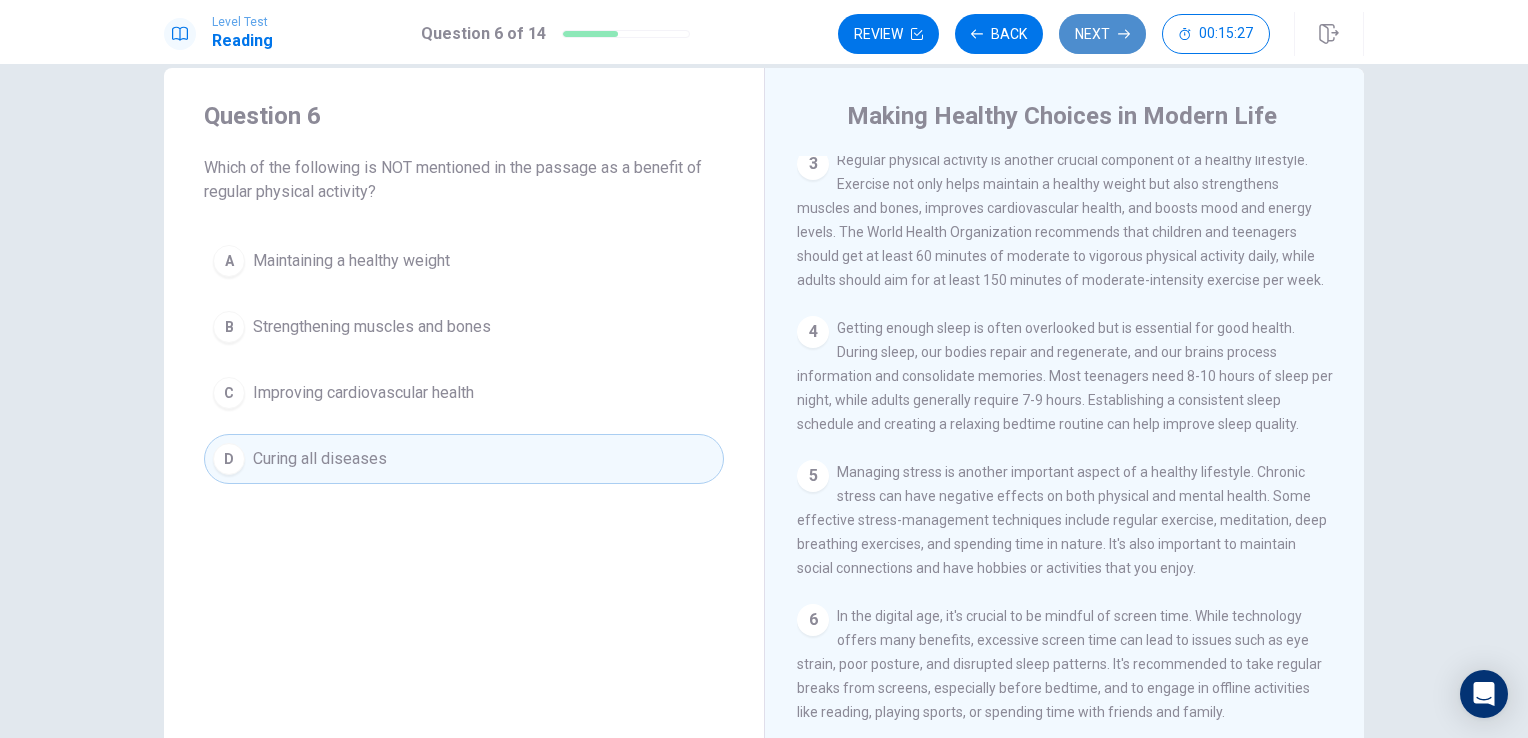 click on "Next" at bounding box center [1102, 34] 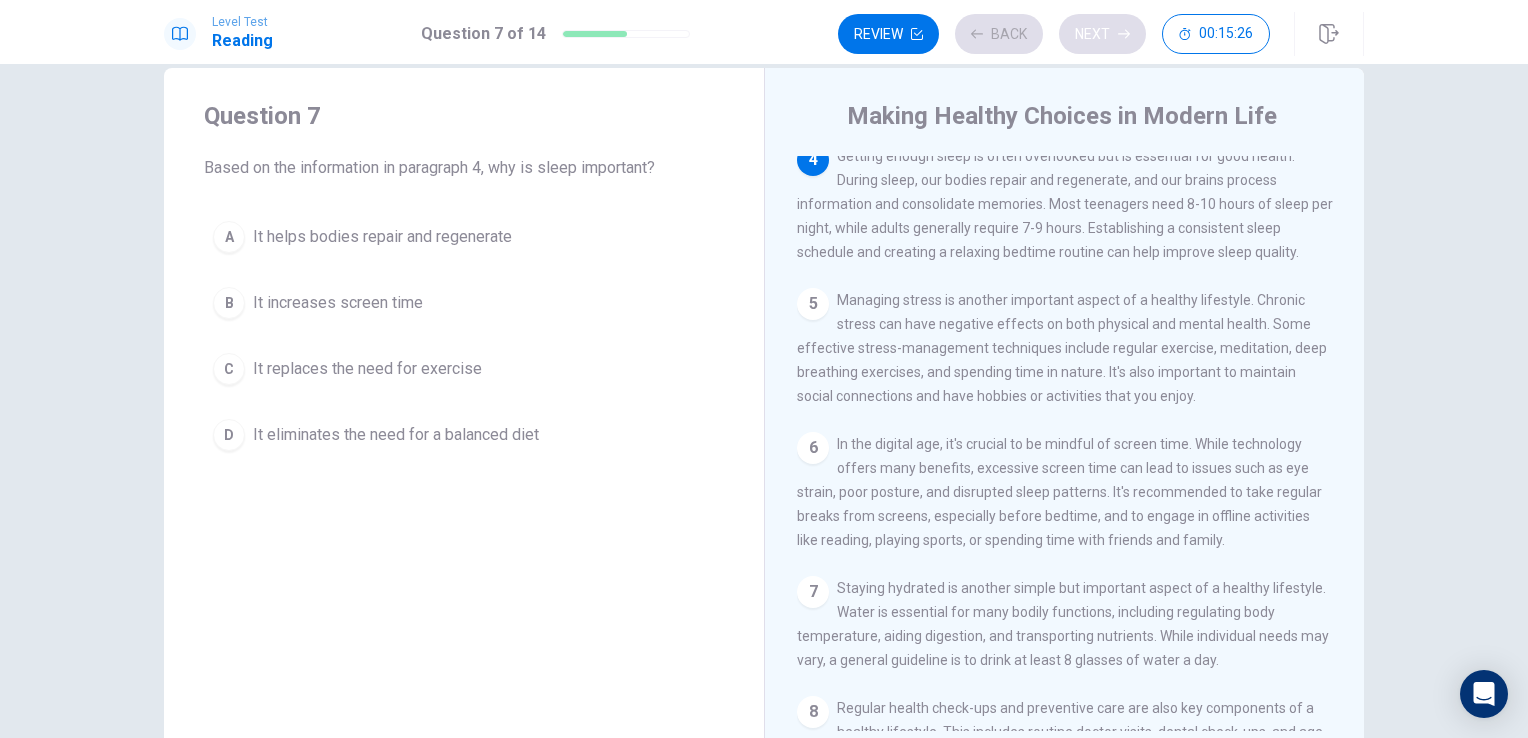 scroll, scrollTop: 468, scrollLeft: 0, axis: vertical 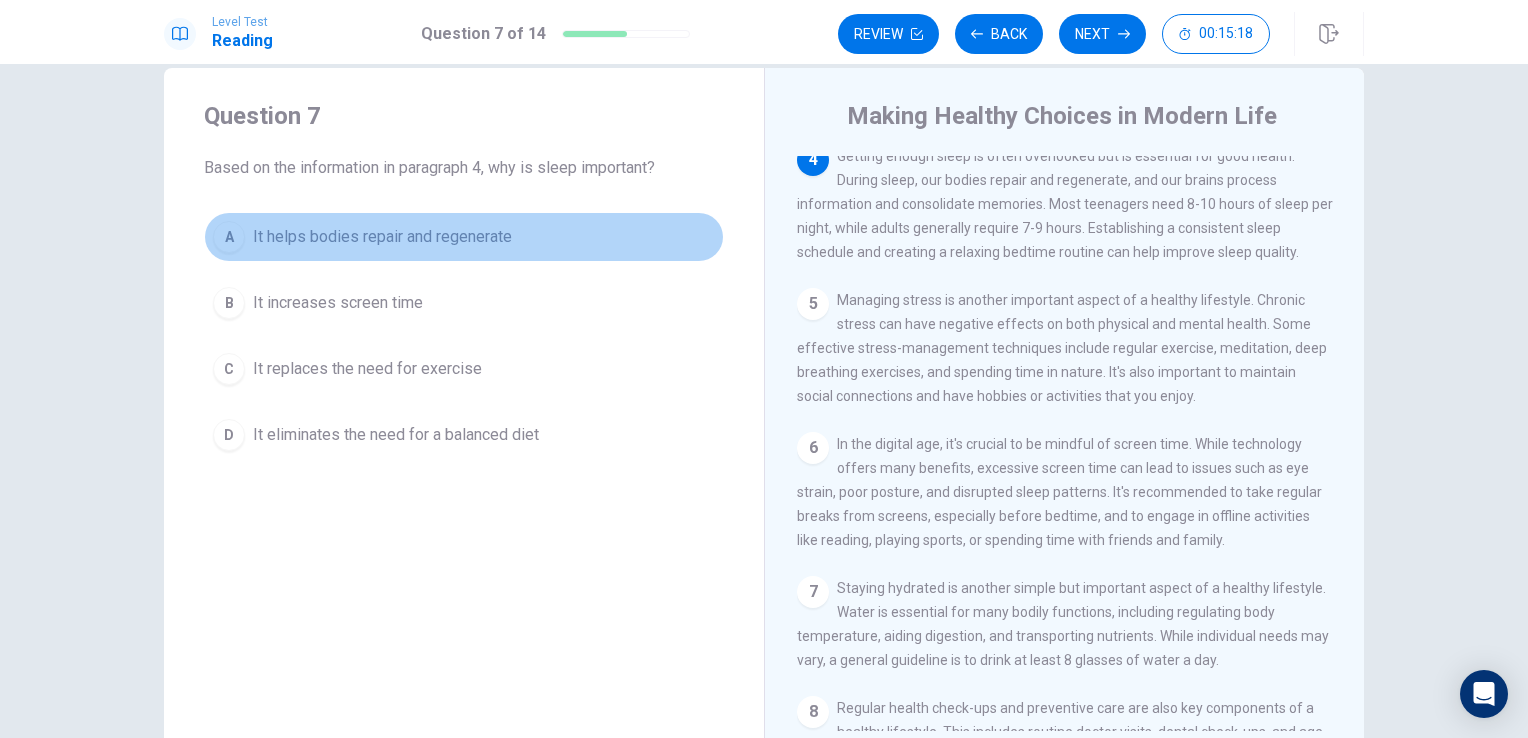 click on "A It helps bodies repair and regenerate" at bounding box center [464, 237] 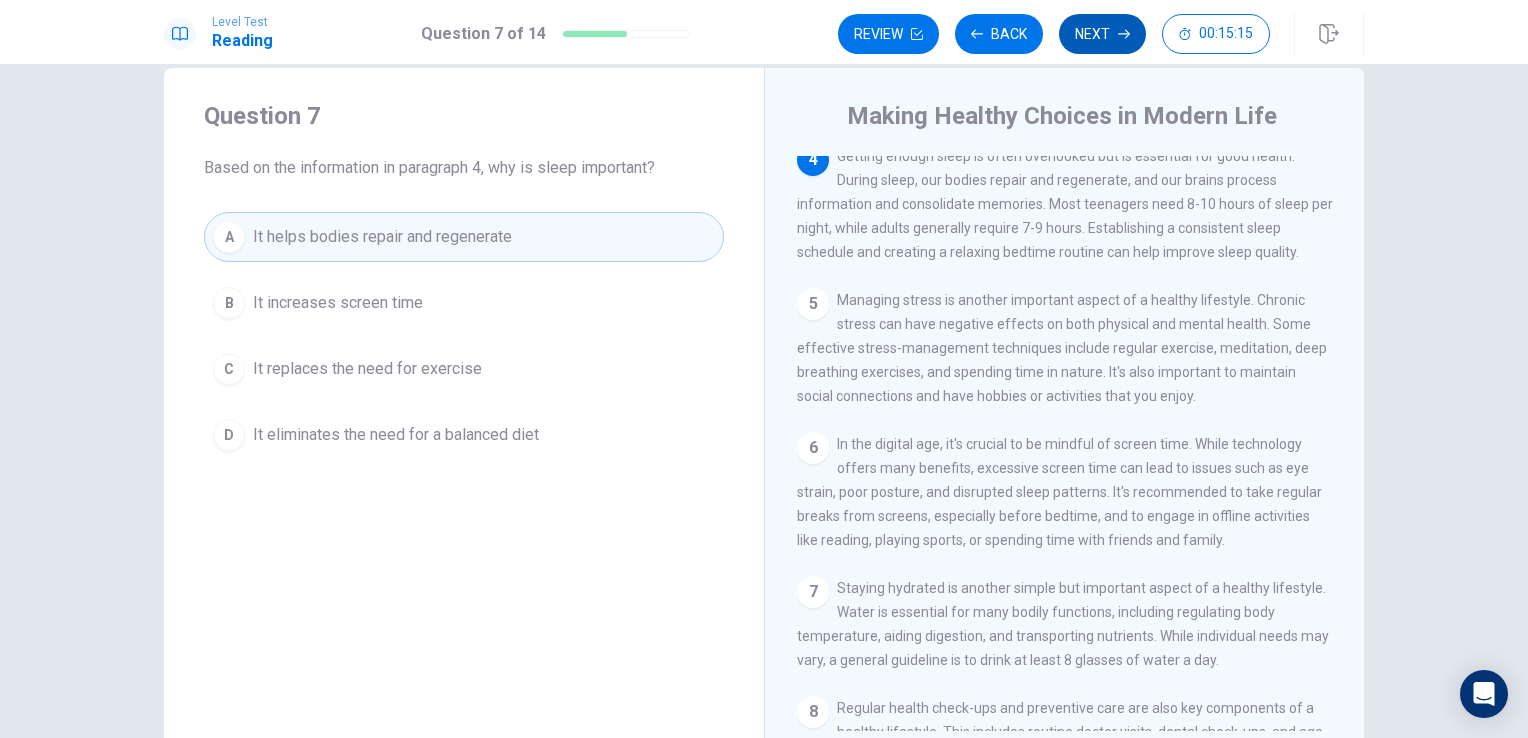 click on "Next" at bounding box center [1102, 34] 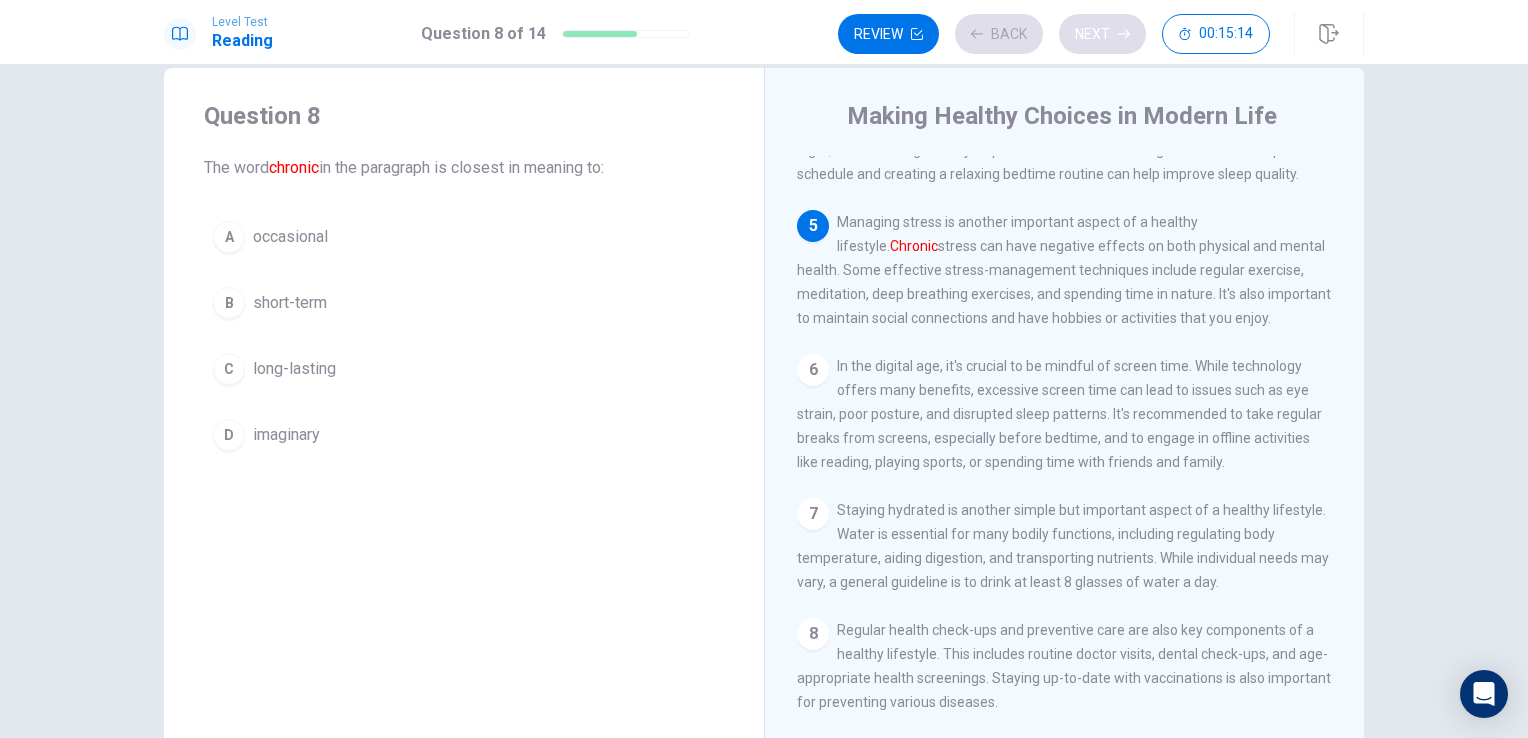 scroll, scrollTop: 616, scrollLeft: 0, axis: vertical 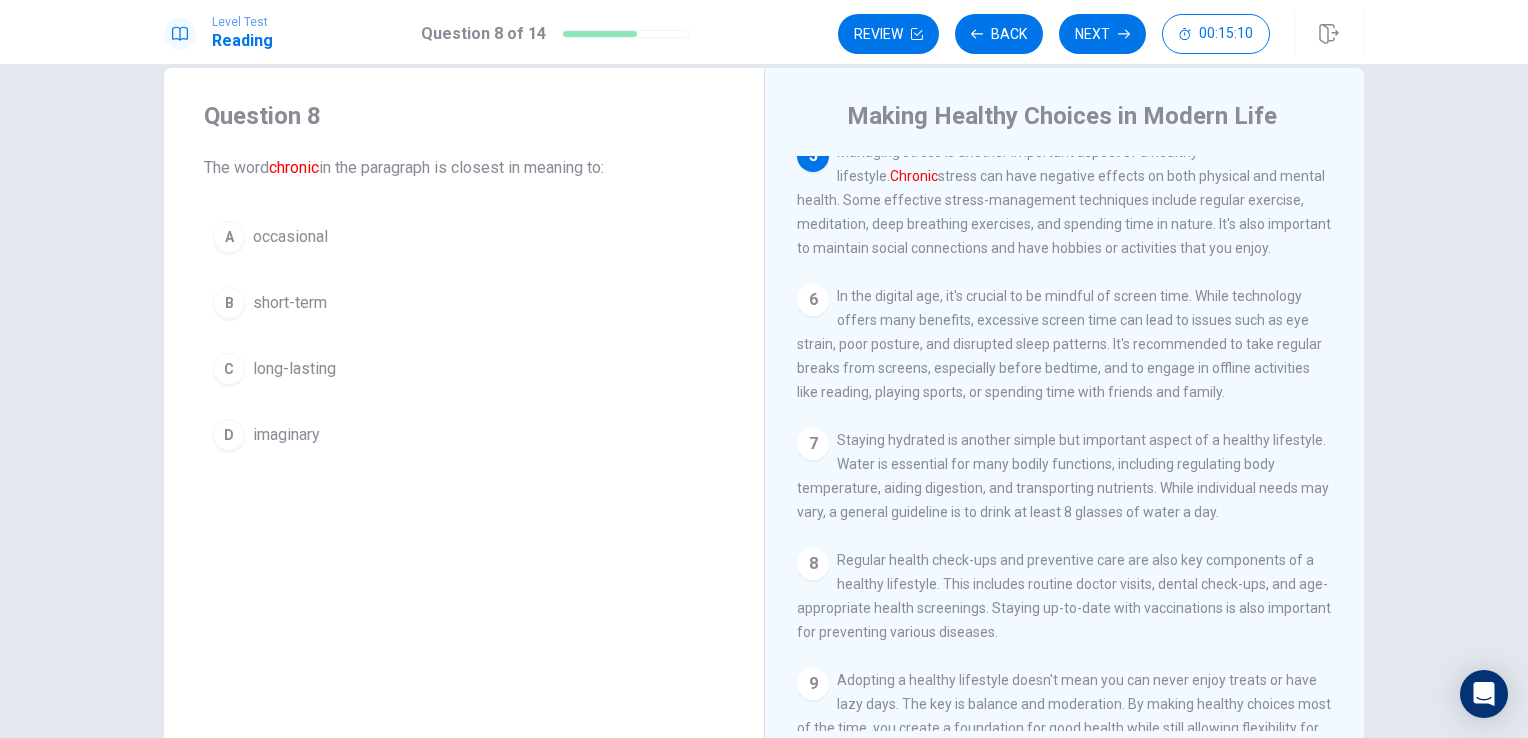 click on "C long-lasting" at bounding box center (464, 369) 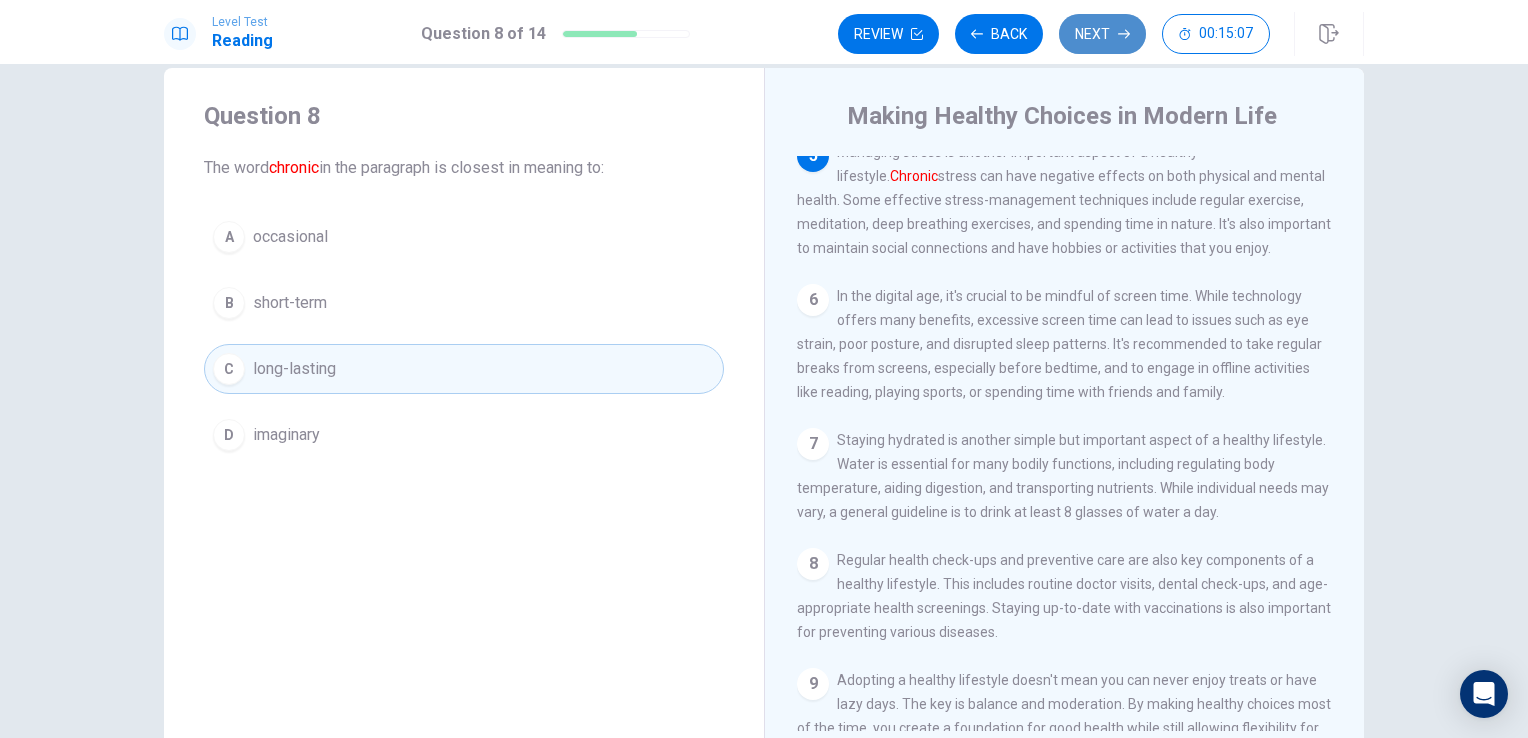 click on "Next" at bounding box center (1102, 34) 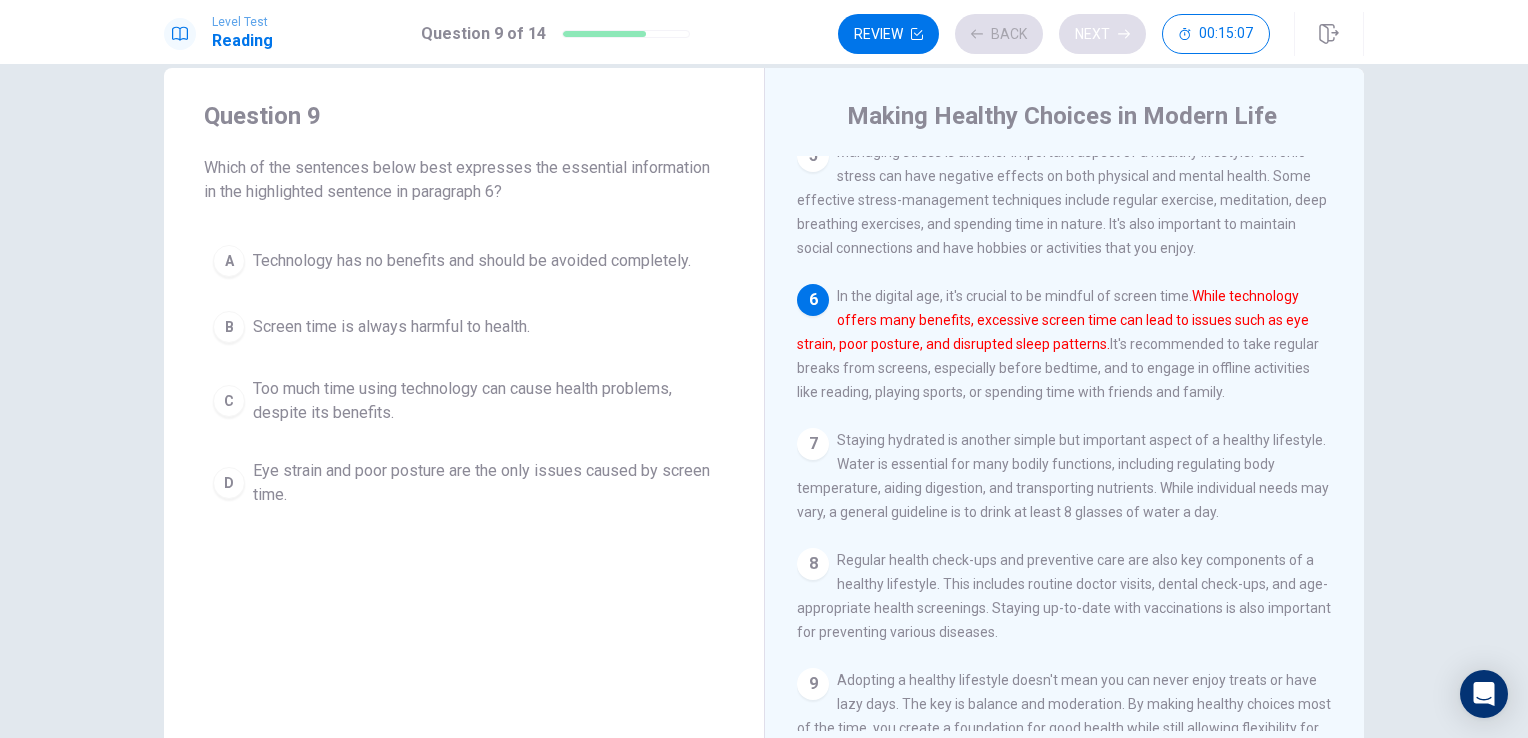 scroll, scrollTop: 764, scrollLeft: 0, axis: vertical 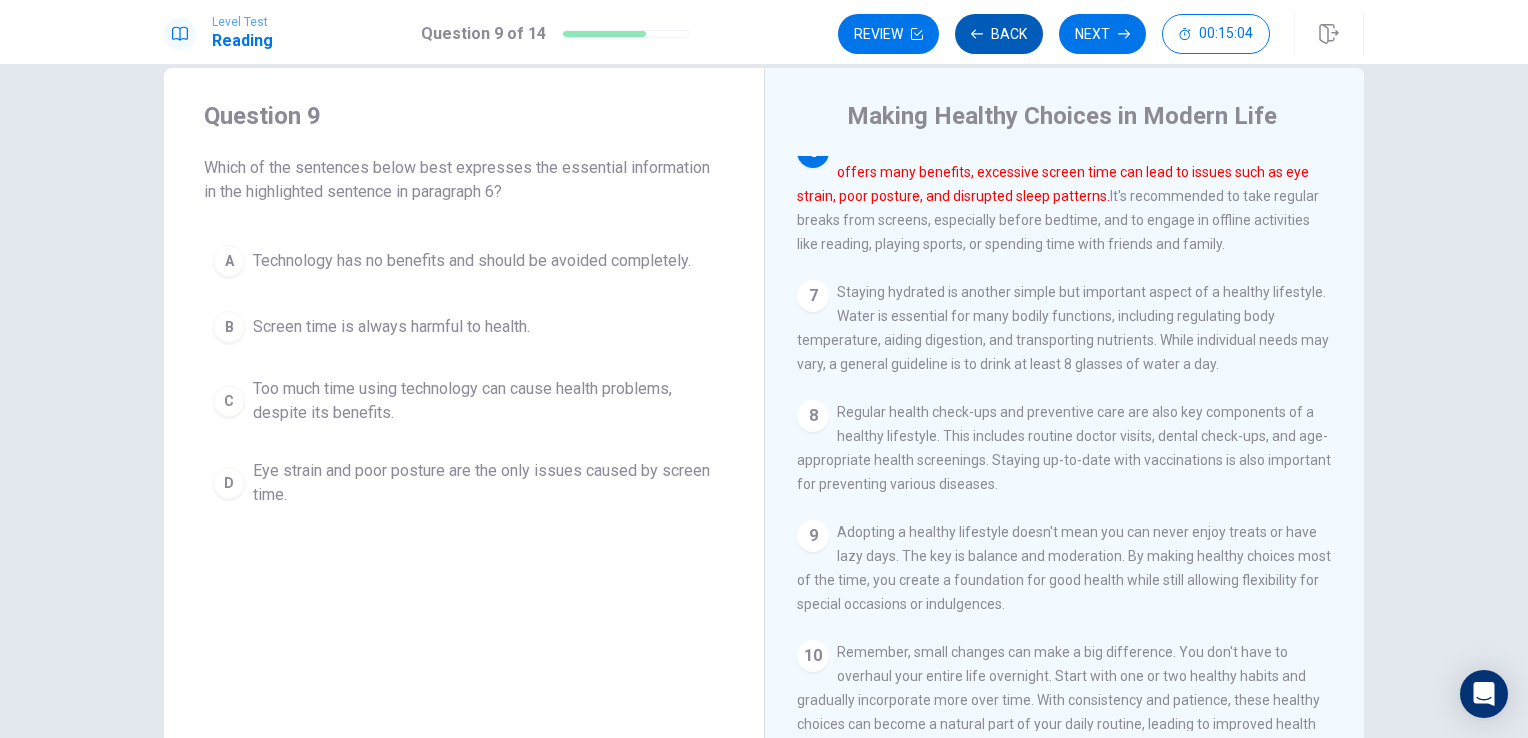 click on "Back" at bounding box center (999, 34) 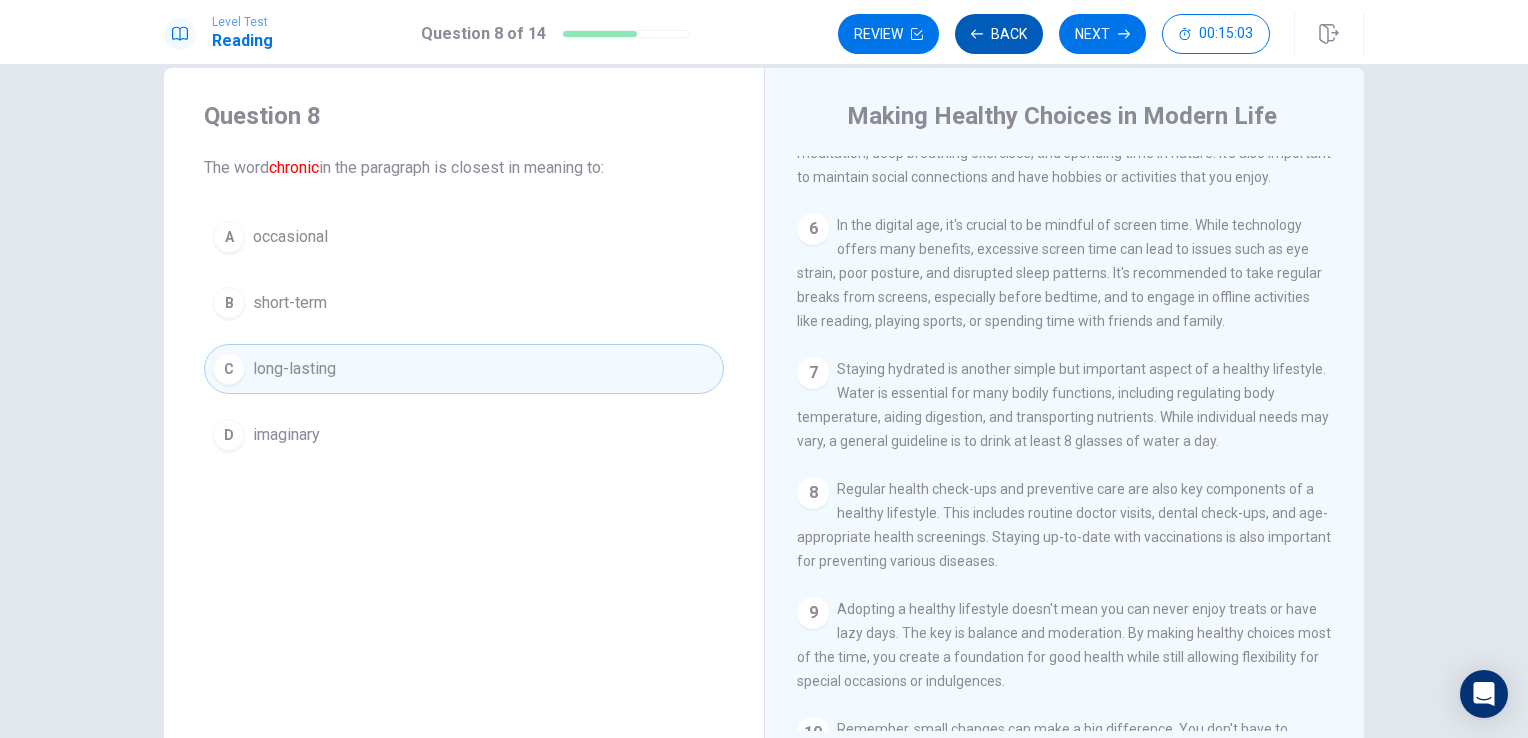 scroll, scrollTop: 616, scrollLeft: 0, axis: vertical 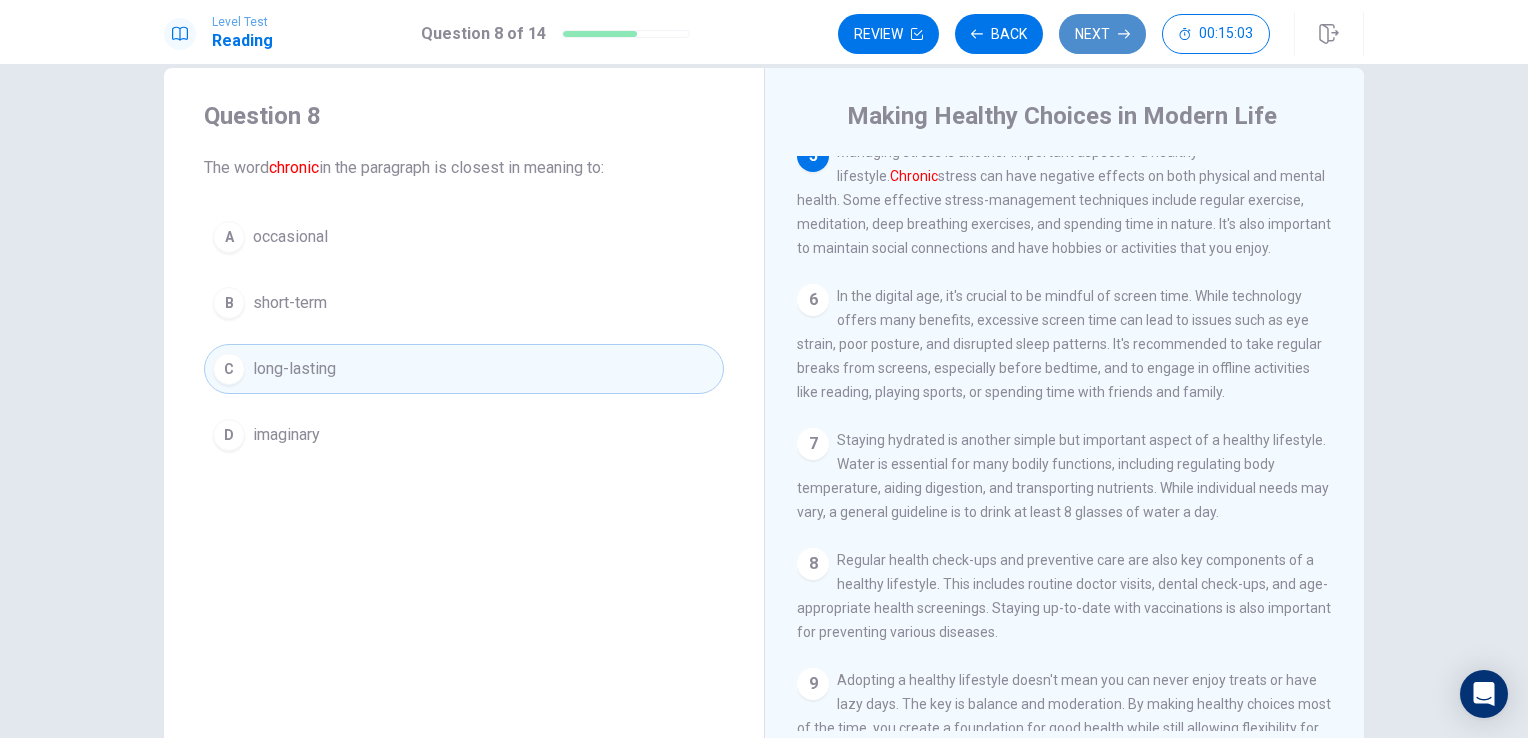 click on "Next" at bounding box center [1102, 34] 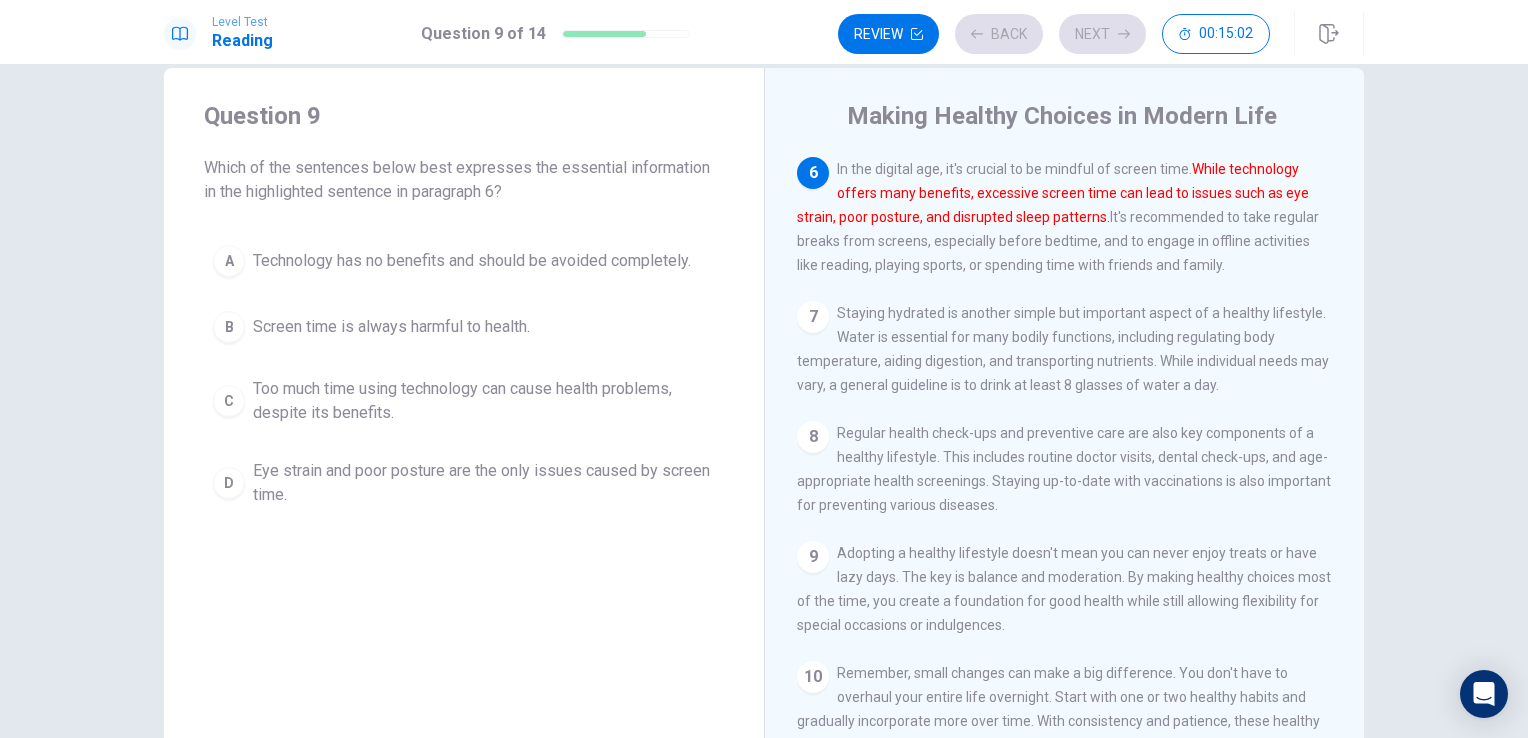 scroll, scrollTop: 764, scrollLeft: 0, axis: vertical 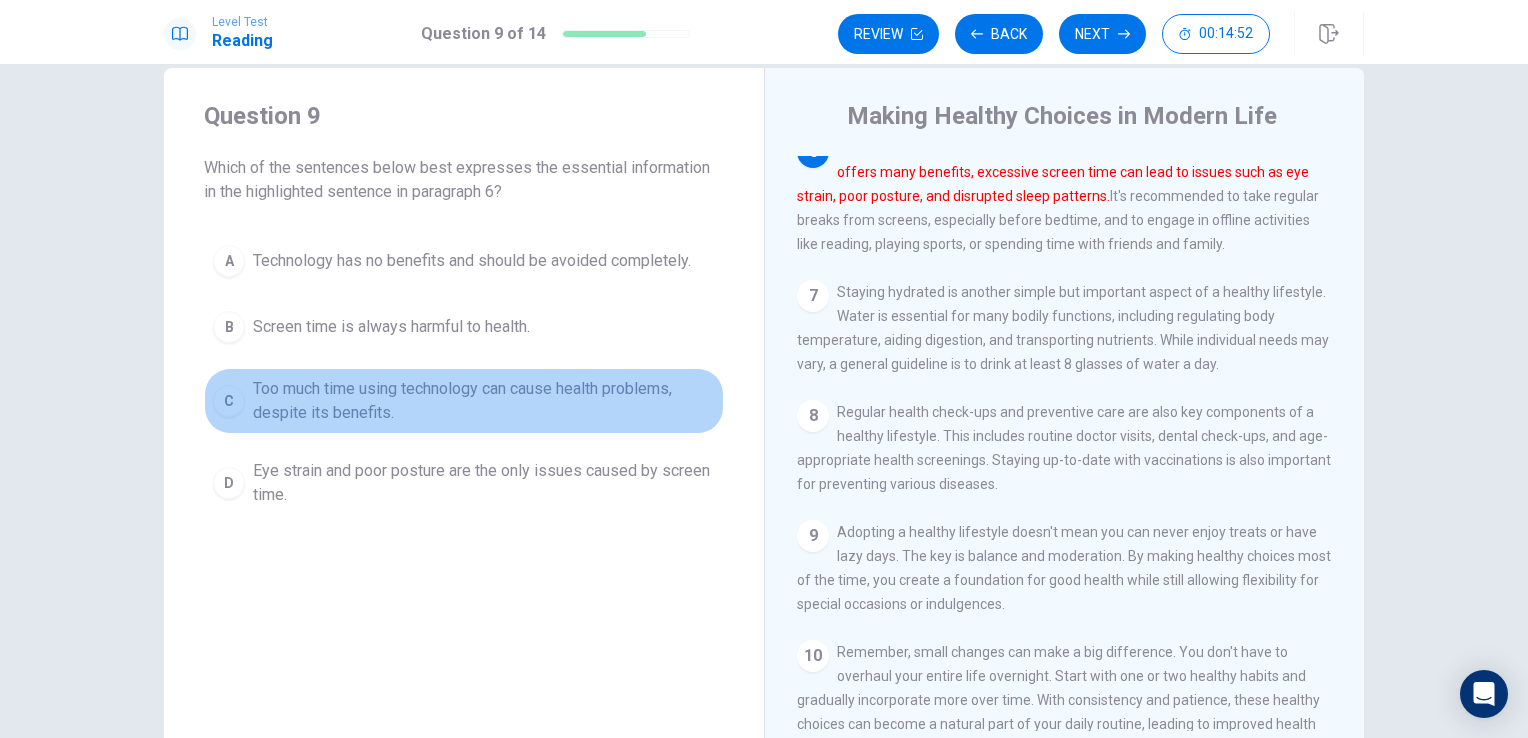 click on "C Too much time using technology can cause health problems, despite its benefits." at bounding box center [464, 401] 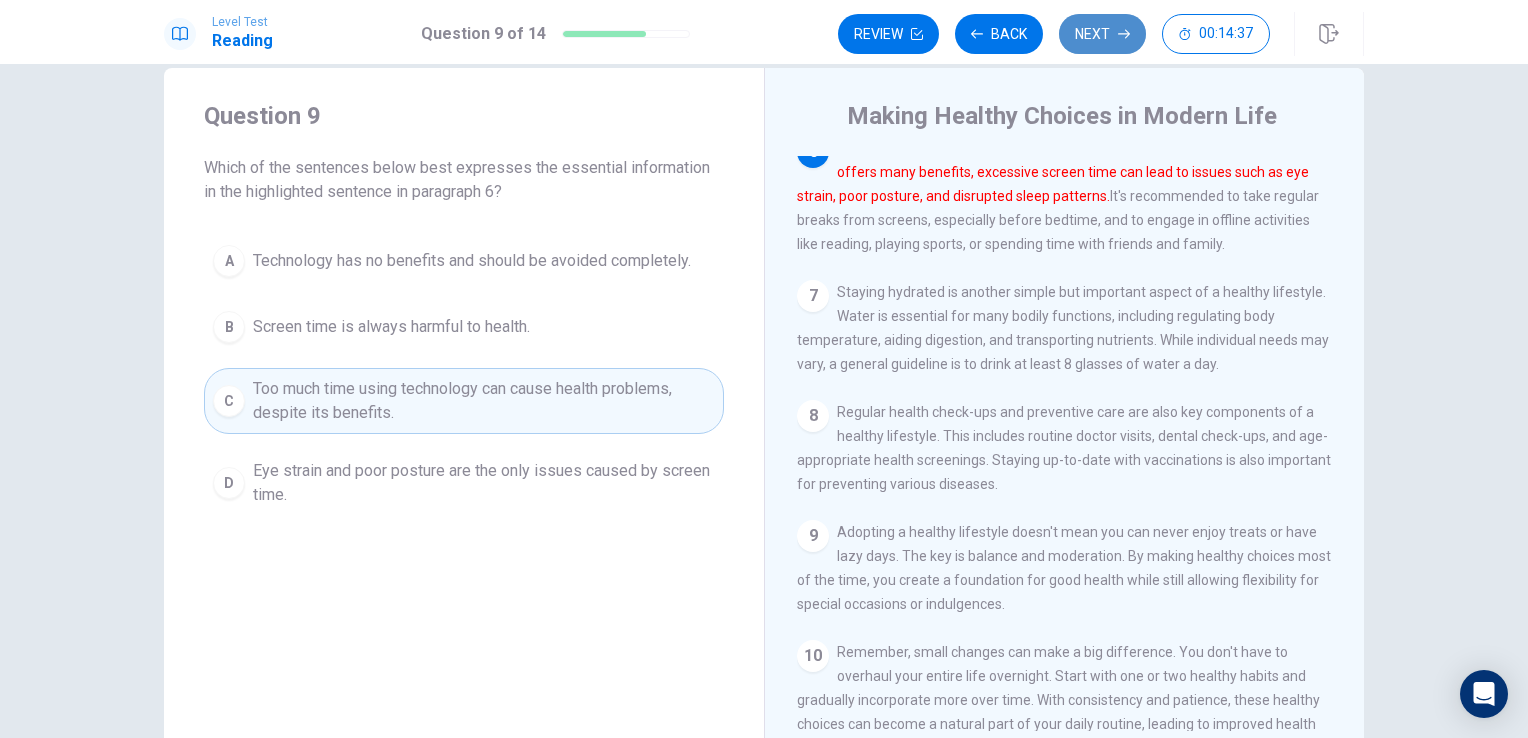 click on "Next" at bounding box center [1102, 34] 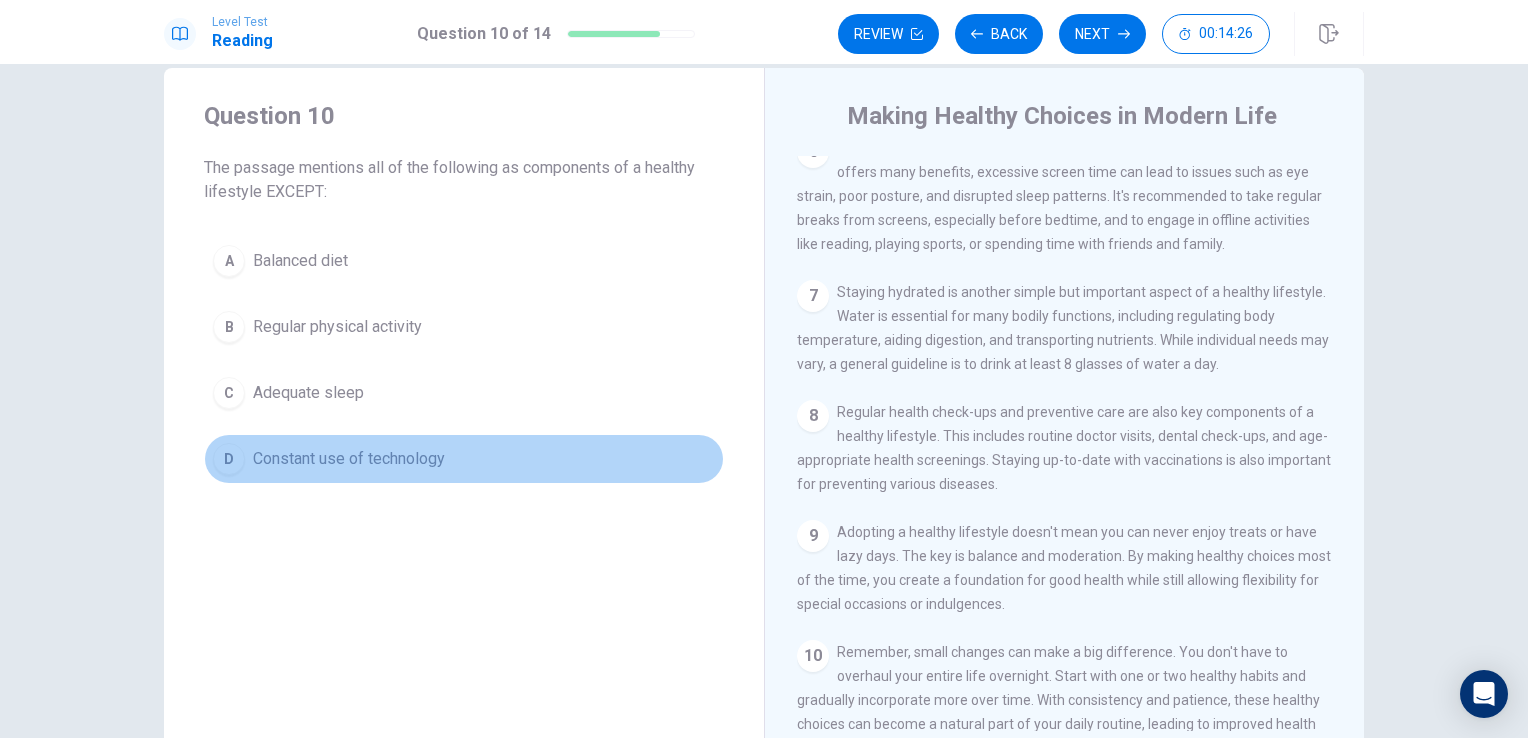 click on "D Constant use of technology" at bounding box center [464, 459] 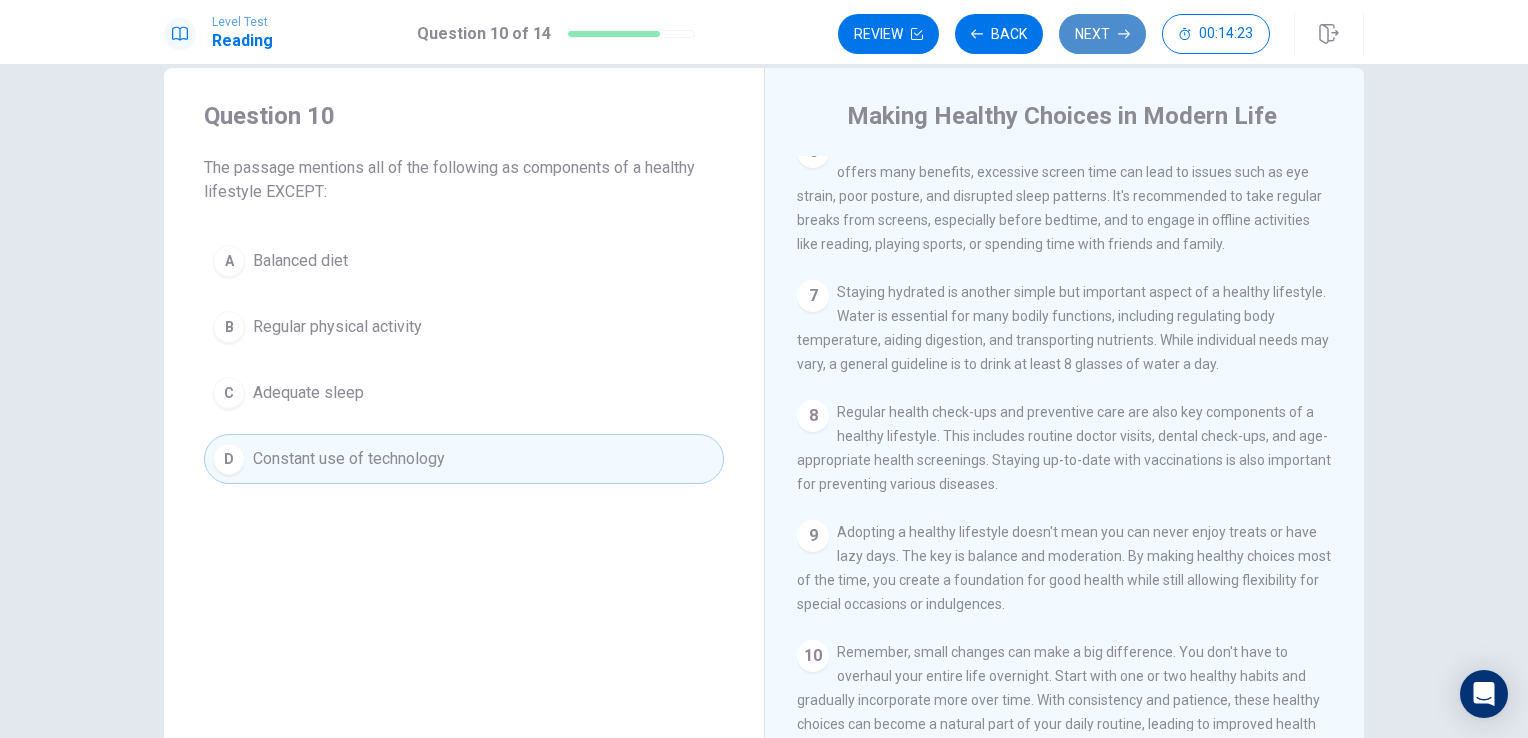 click on "Next" at bounding box center (1102, 34) 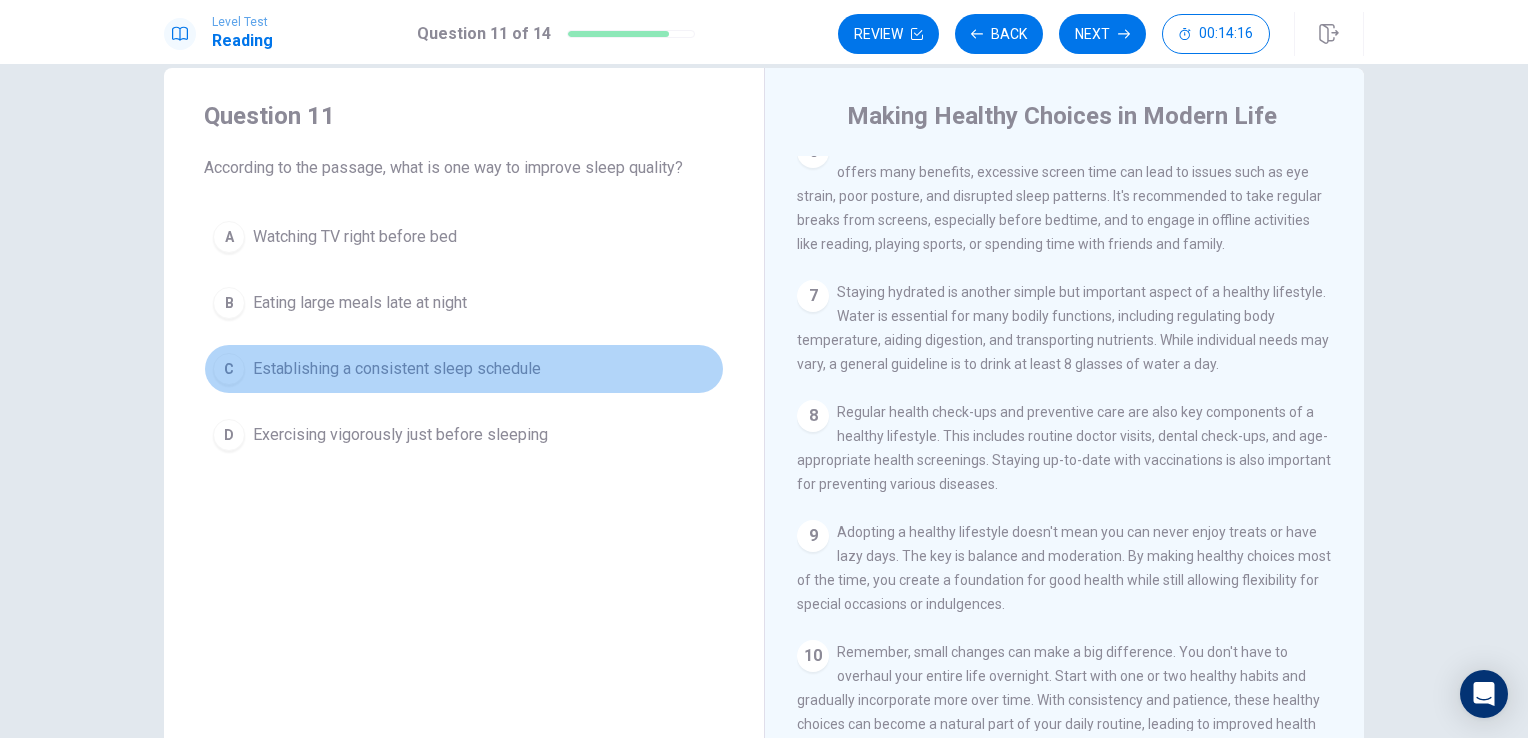 click on "C Establishing a consistent sleep schedule" at bounding box center (464, 369) 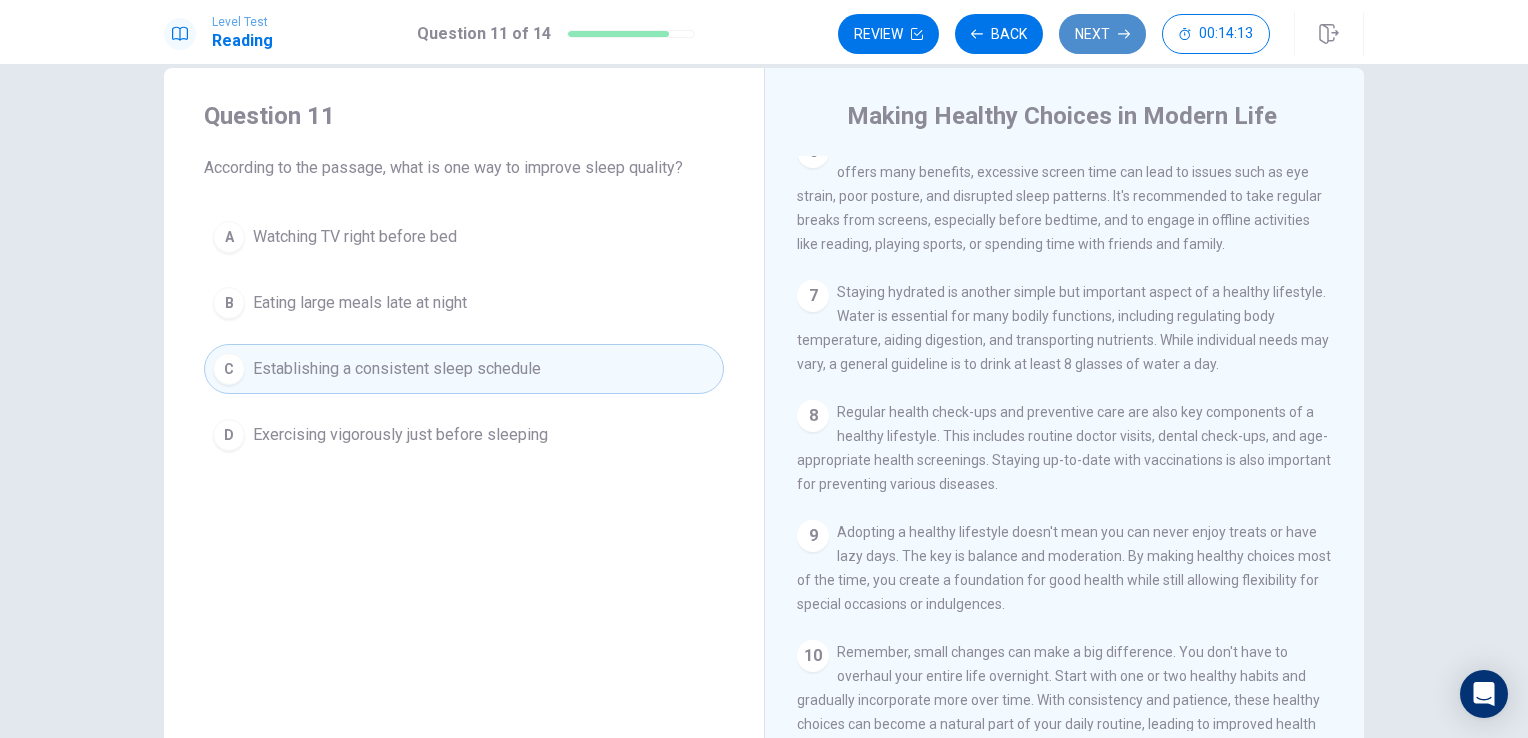 click on "Next" at bounding box center [1102, 34] 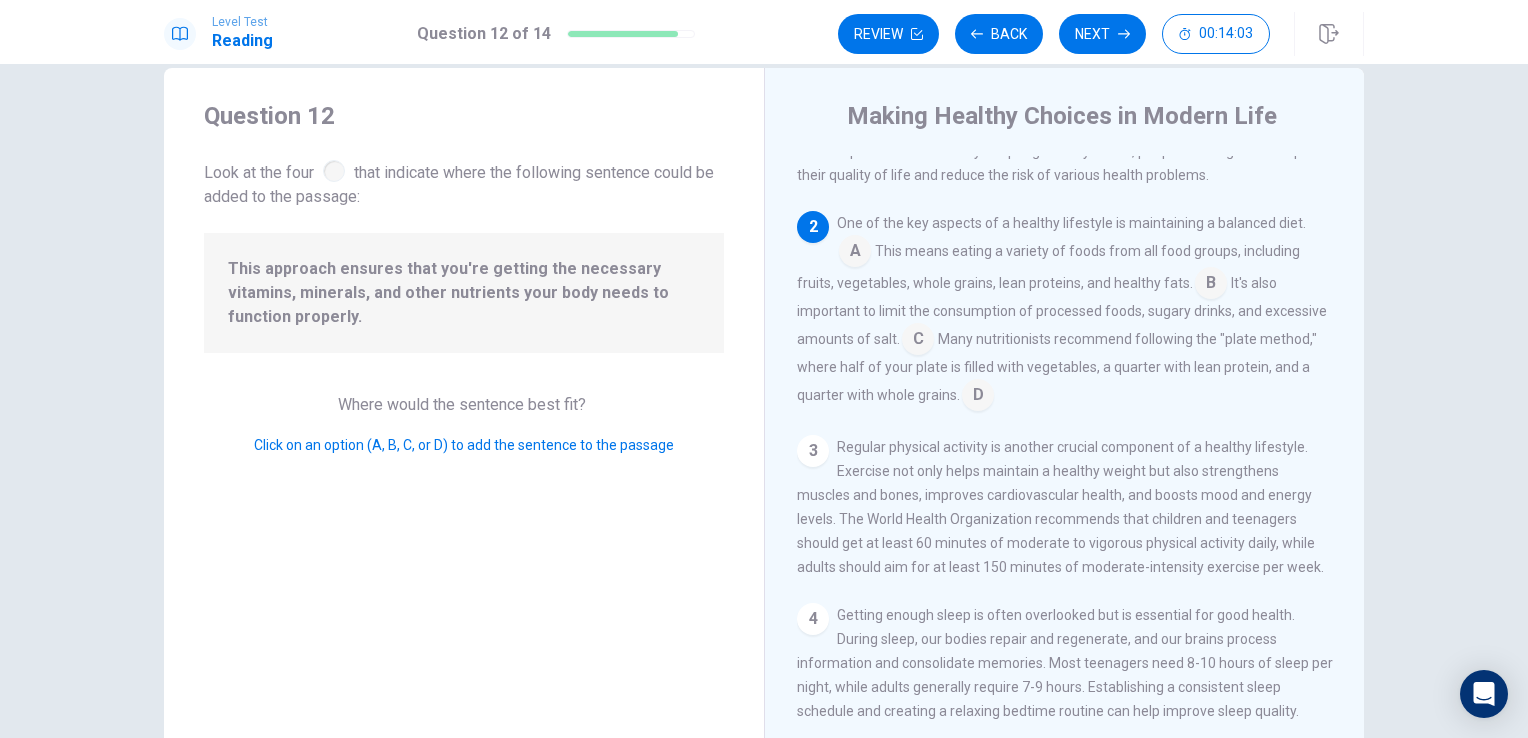 scroll, scrollTop: 64, scrollLeft: 0, axis: vertical 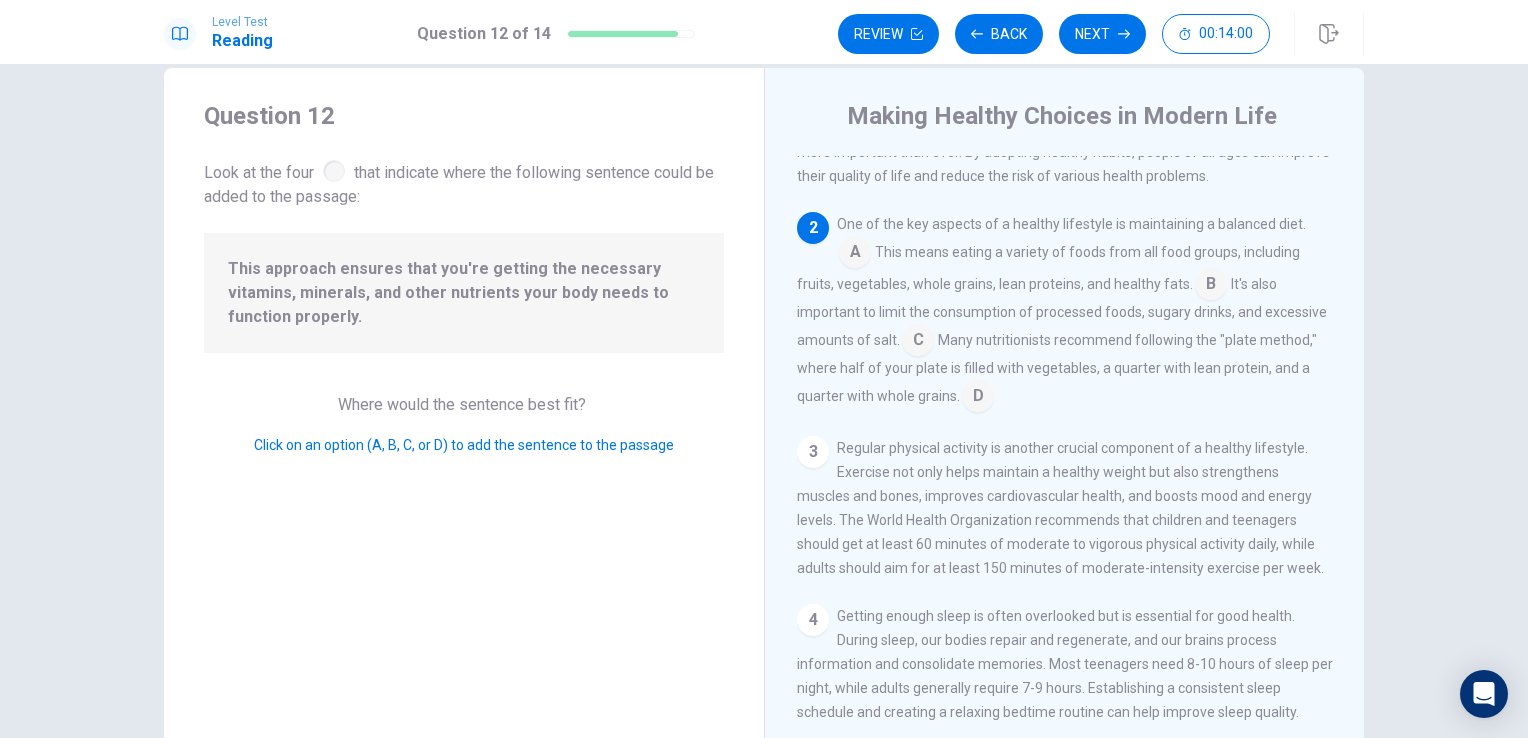 click at bounding box center (855, 254) 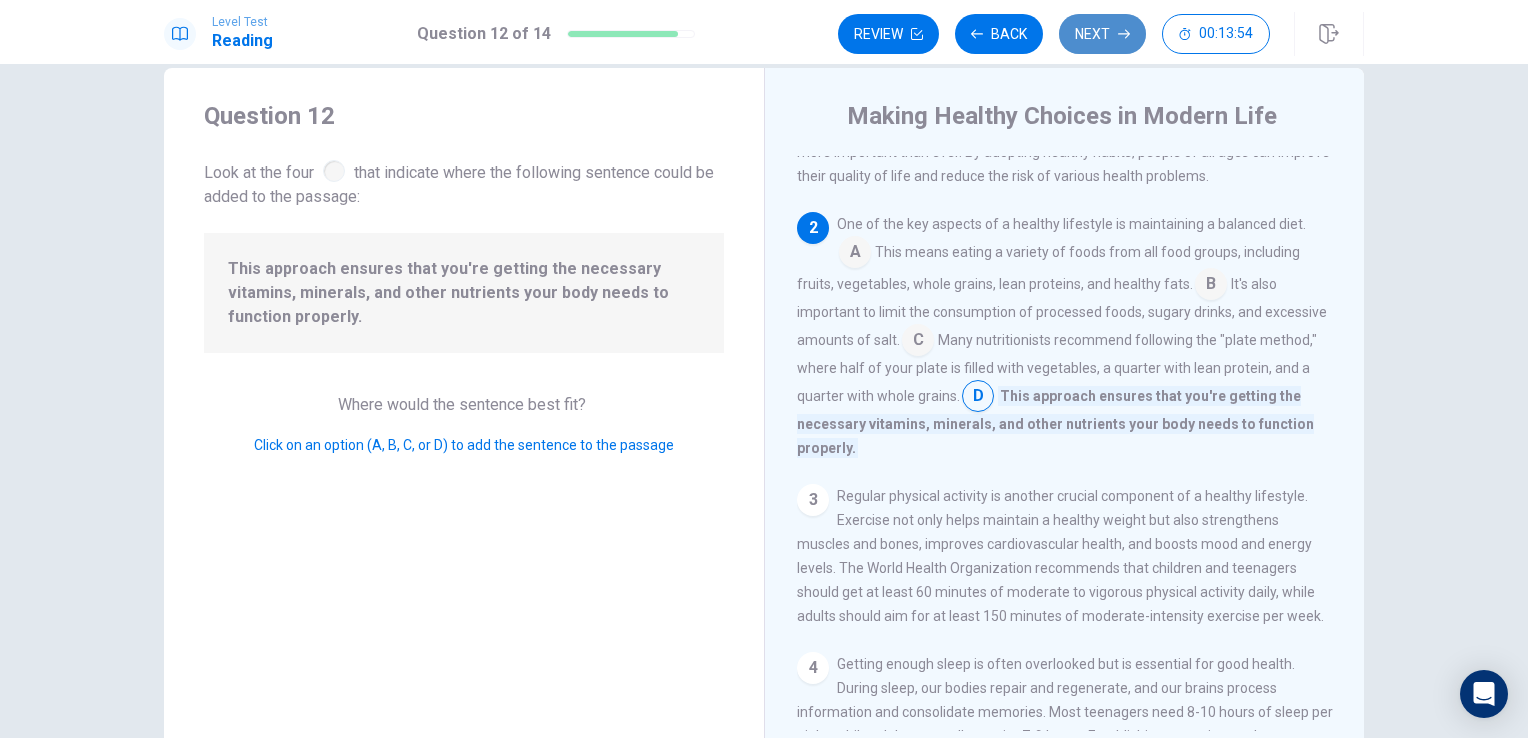click on "Next" at bounding box center (1102, 34) 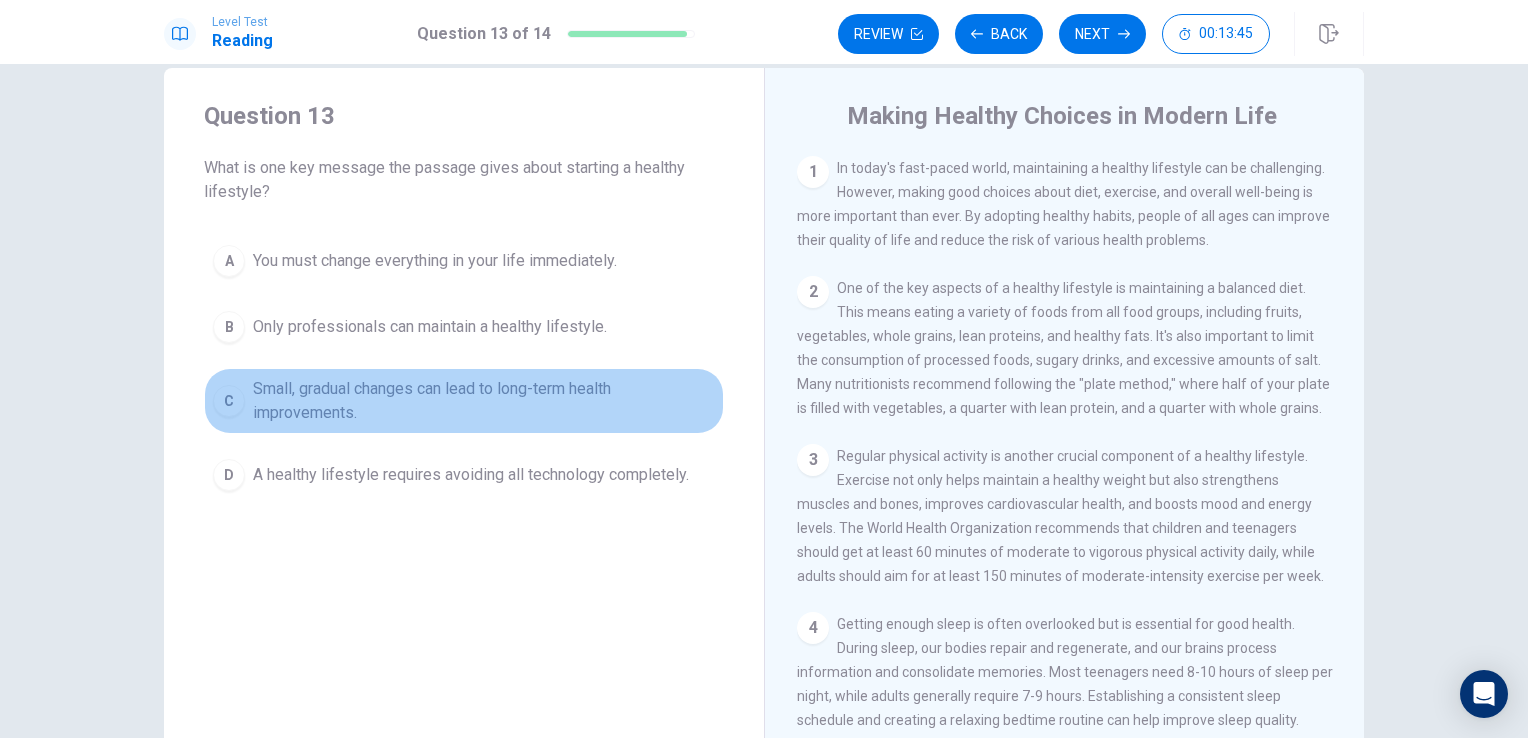 click on "Small, gradual changes can lead to long-term health improvements." at bounding box center (435, 261) 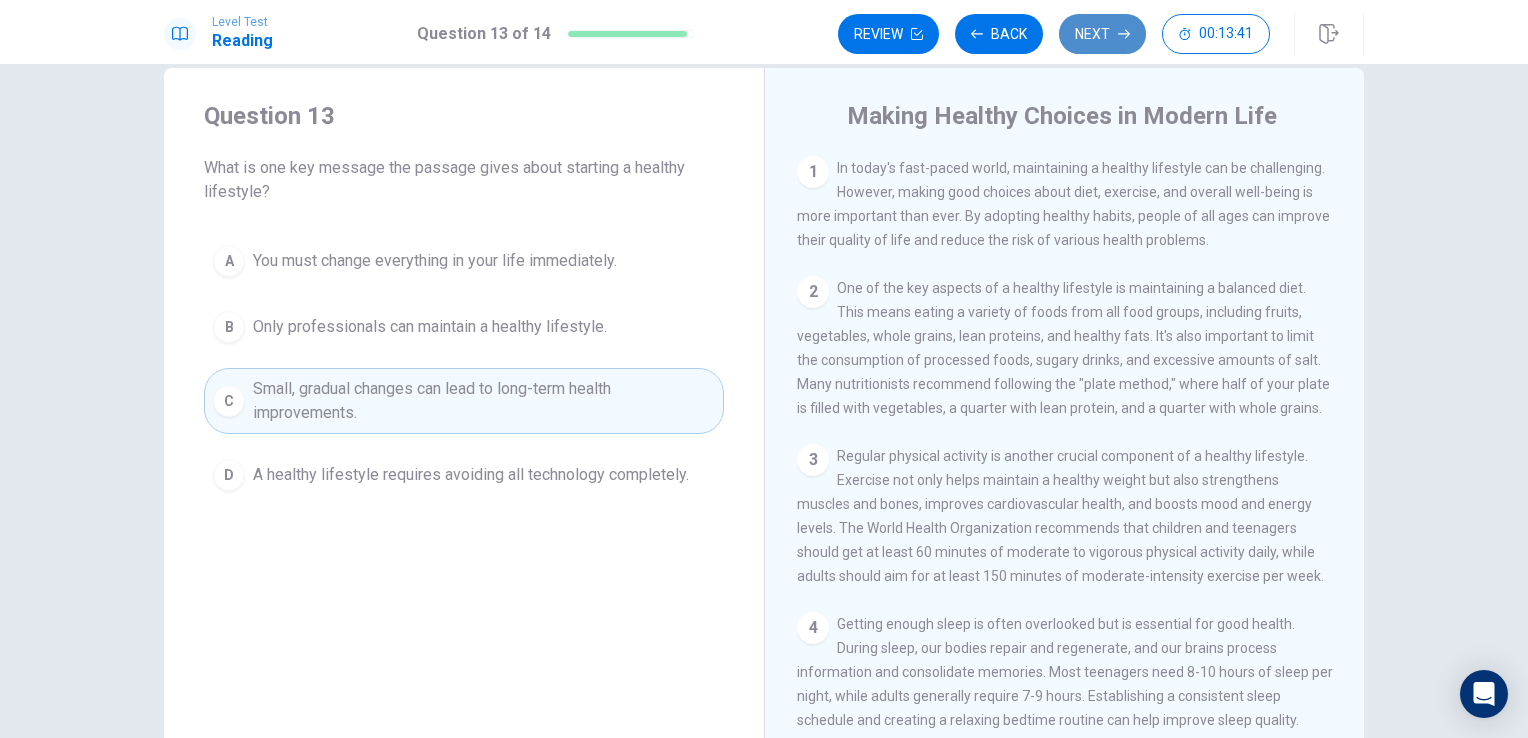 click on "Next" at bounding box center [1102, 34] 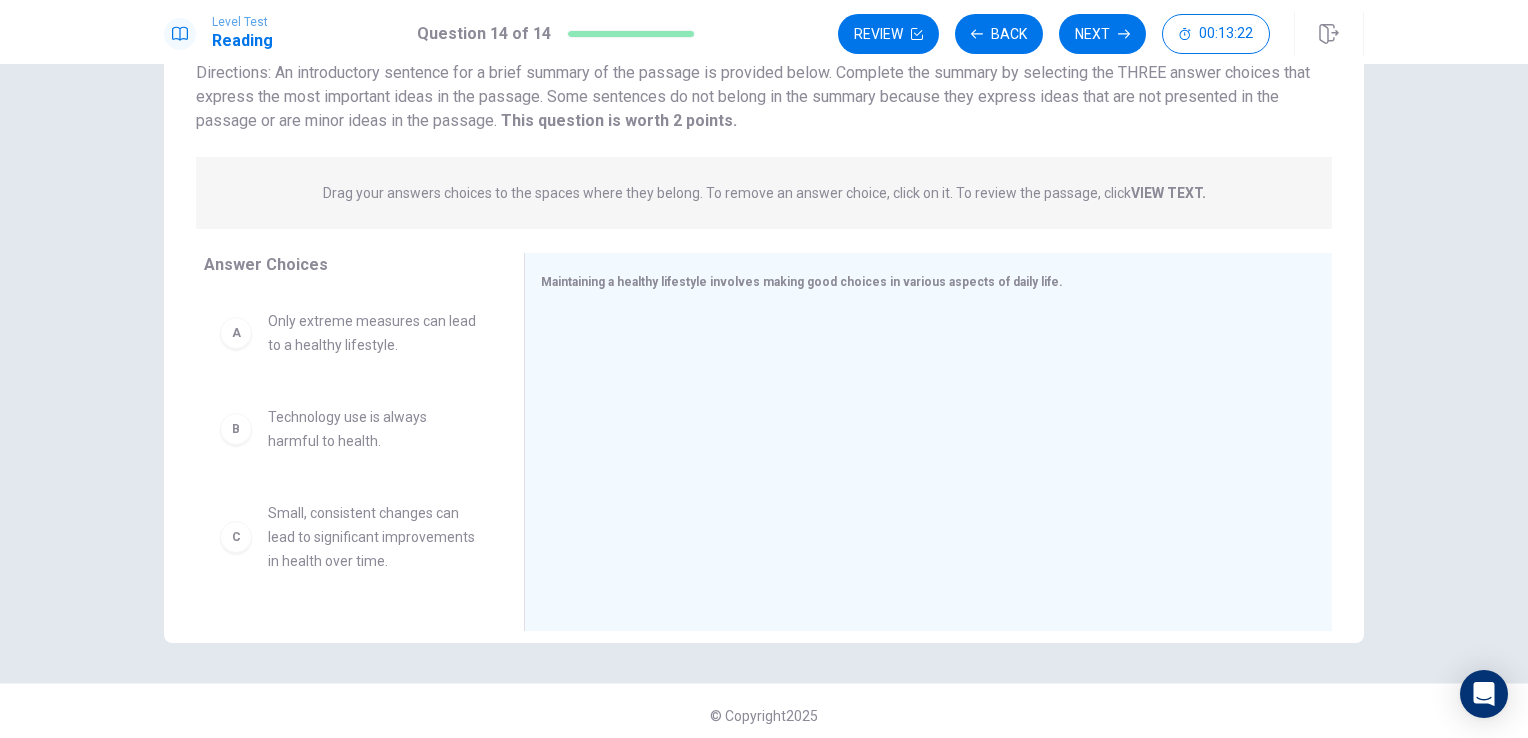 scroll, scrollTop: 151, scrollLeft: 0, axis: vertical 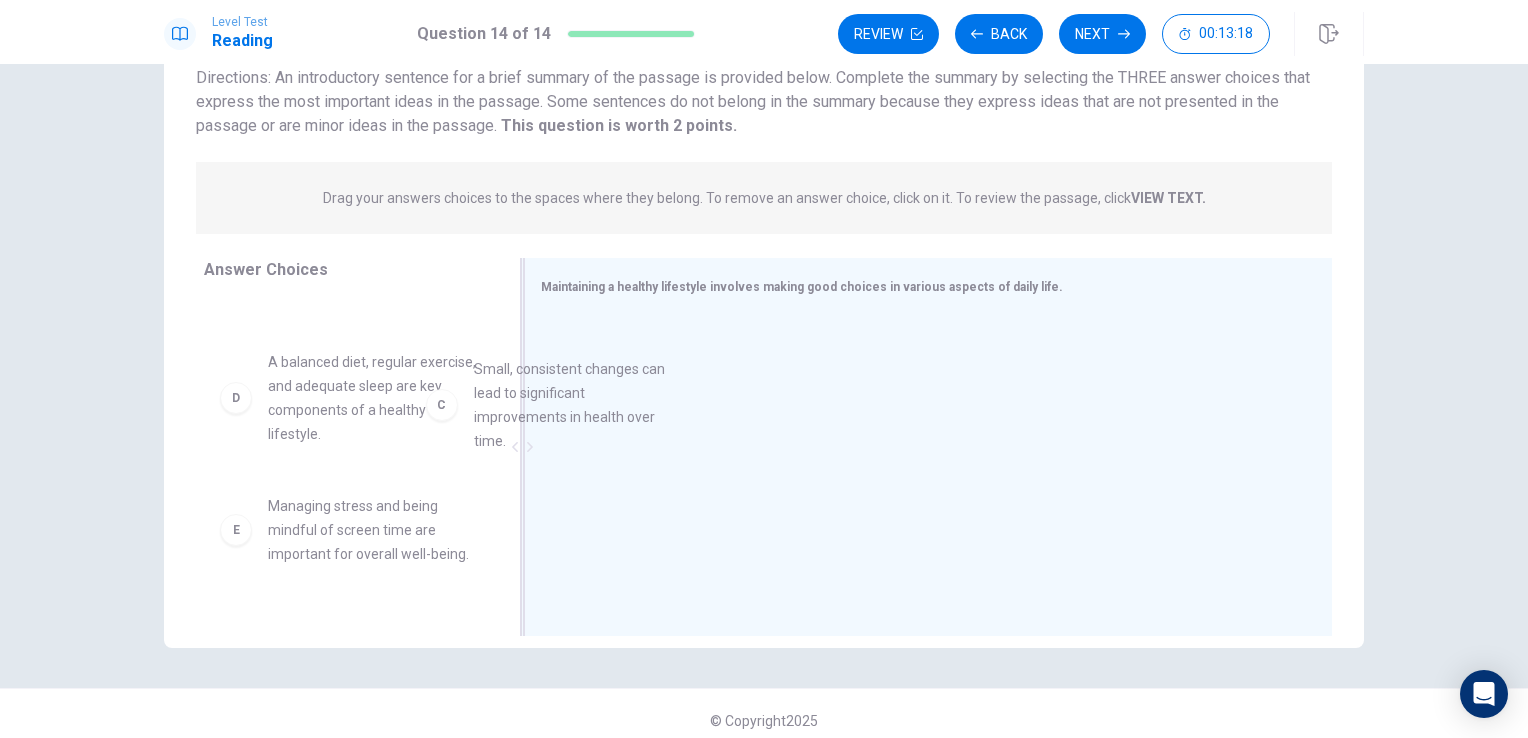 drag, startPoint x: 382, startPoint y: 388, endPoint x: 650, endPoint y: 391, distance: 268.01678 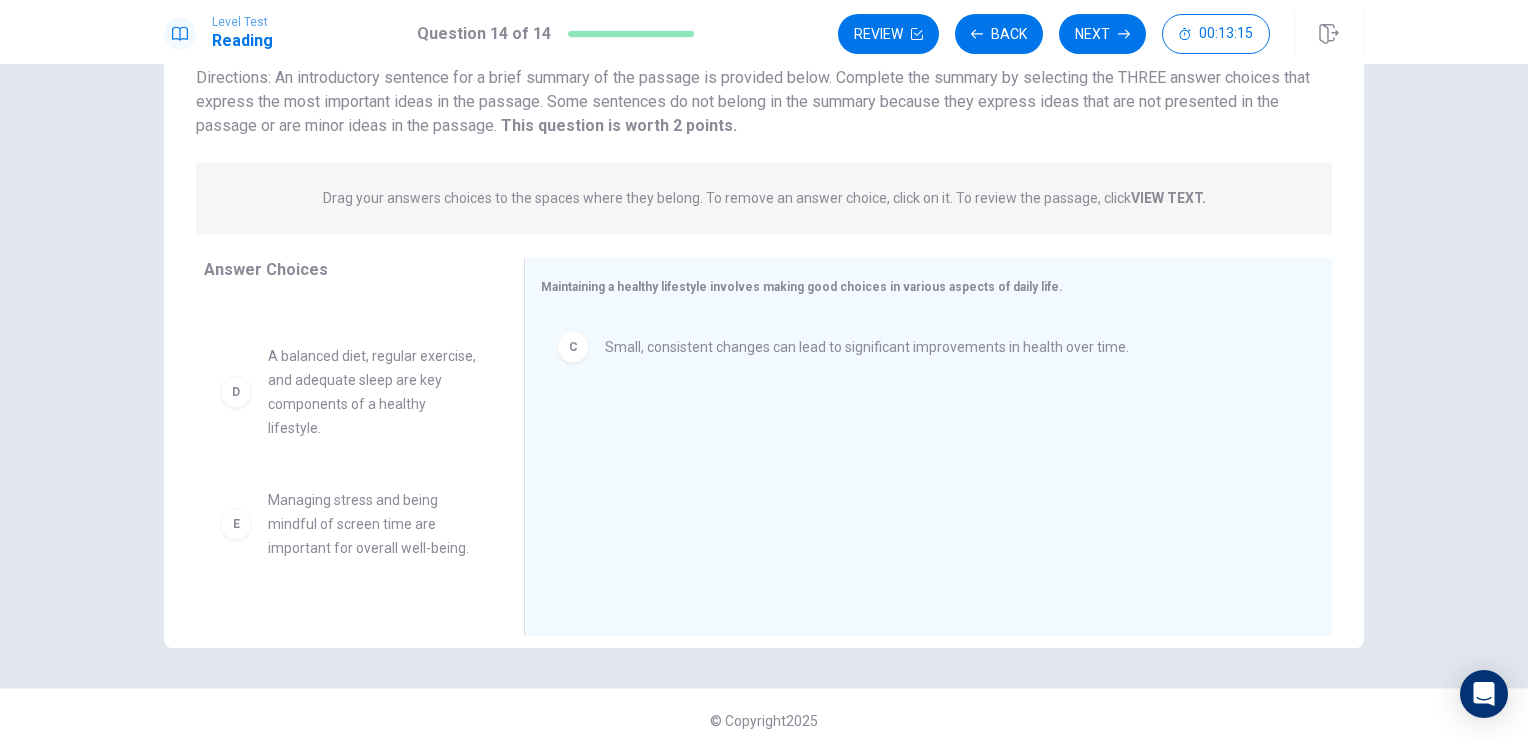 scroll, scrollTop: 166, scrollLeft: 0, axis: vertical 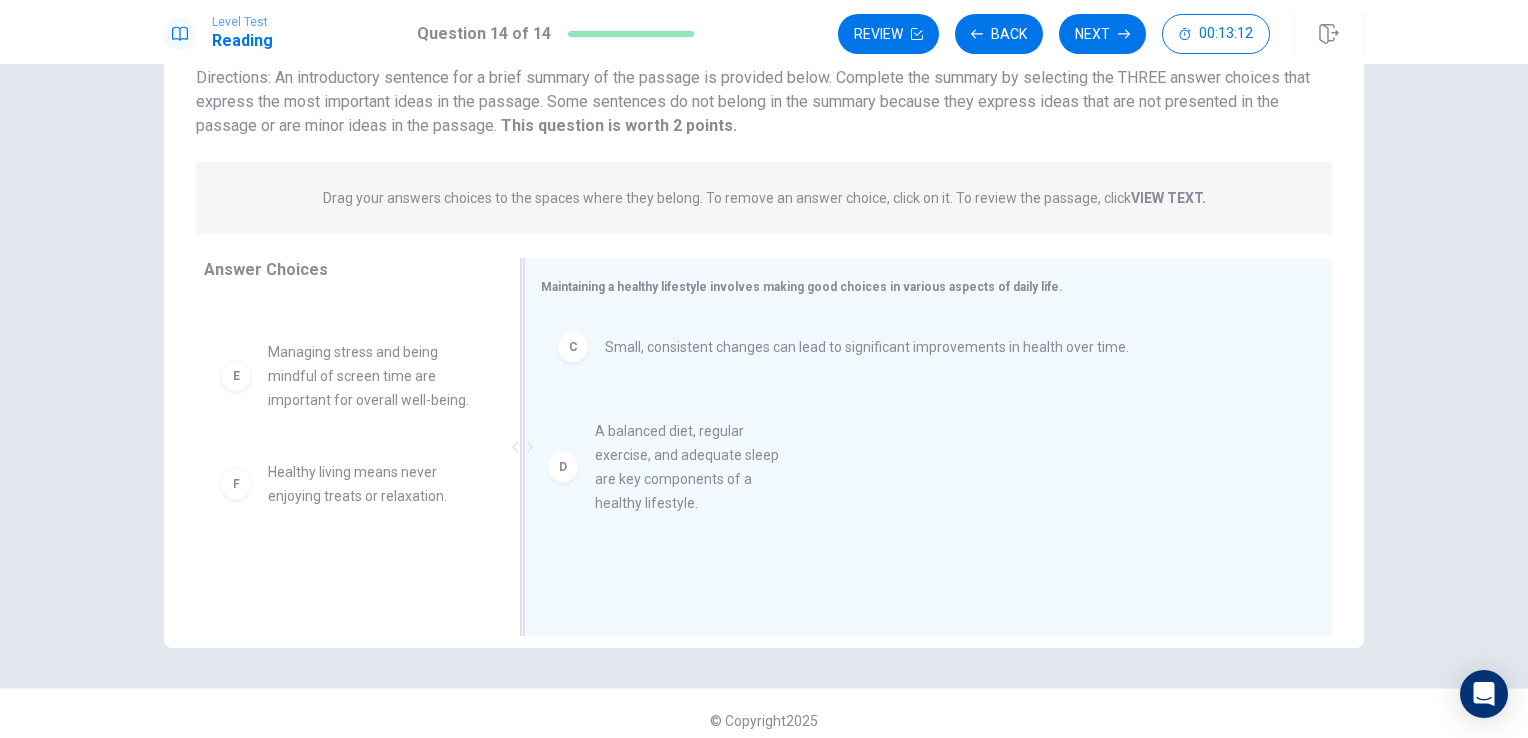 drag, startPoint x: 389, startPoint y: 407, endPoint x: 734, endPoint y: 494, distance: 355.8005 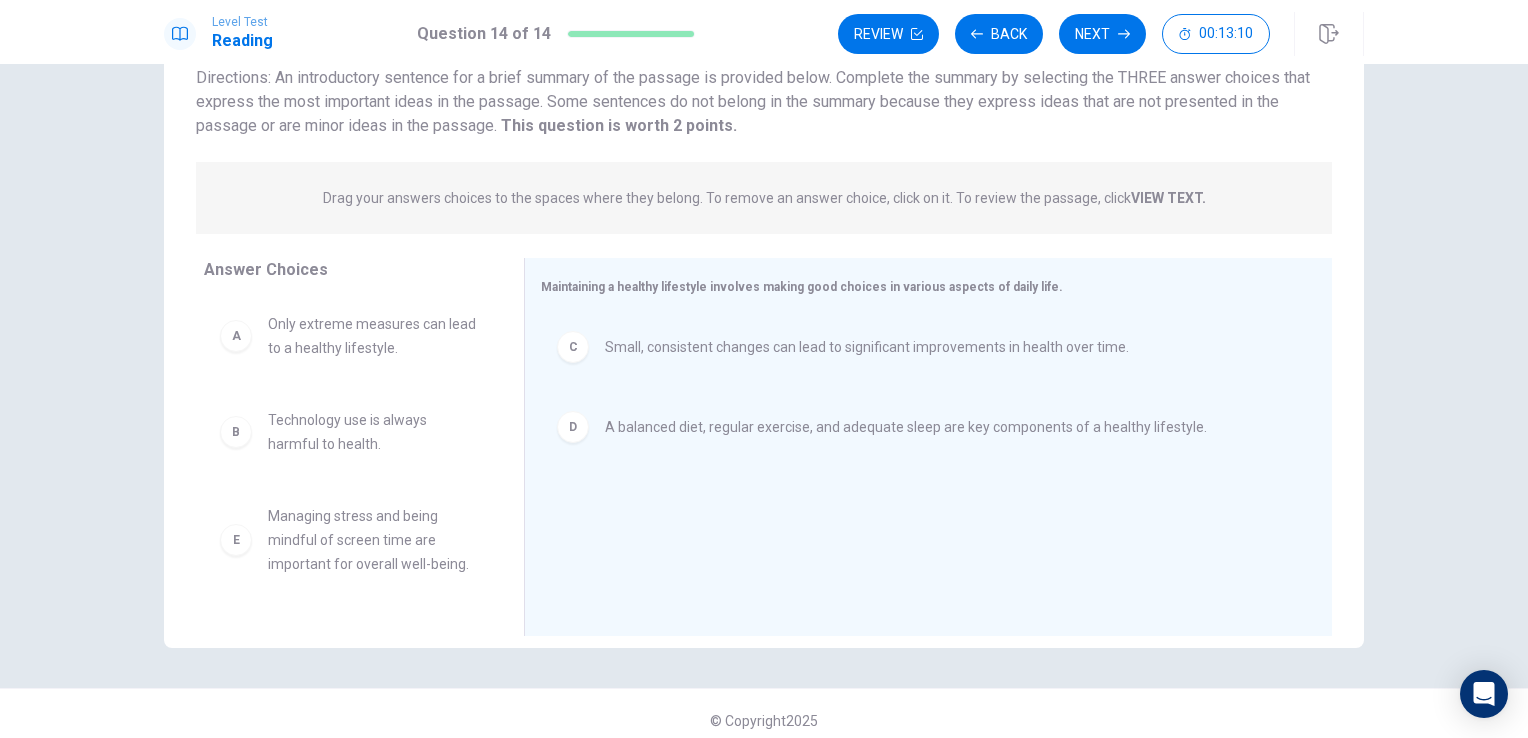 scroll, scrollTop: 0, scrollLeft: 0, axis: both 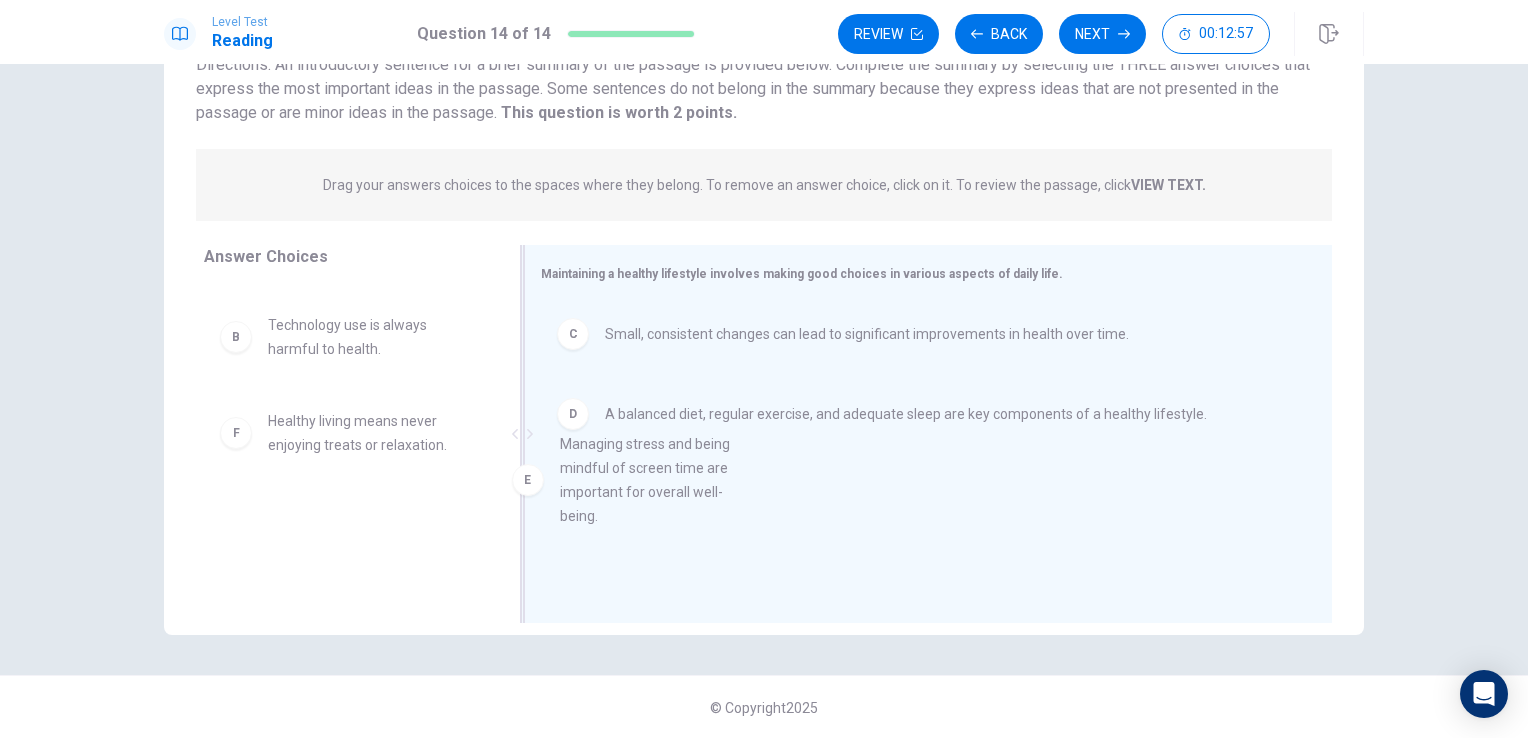 drag, startPoint x: 400, startPoint y: 458, endPoint x: 718, endPoint y: 482, distance: 318.9044 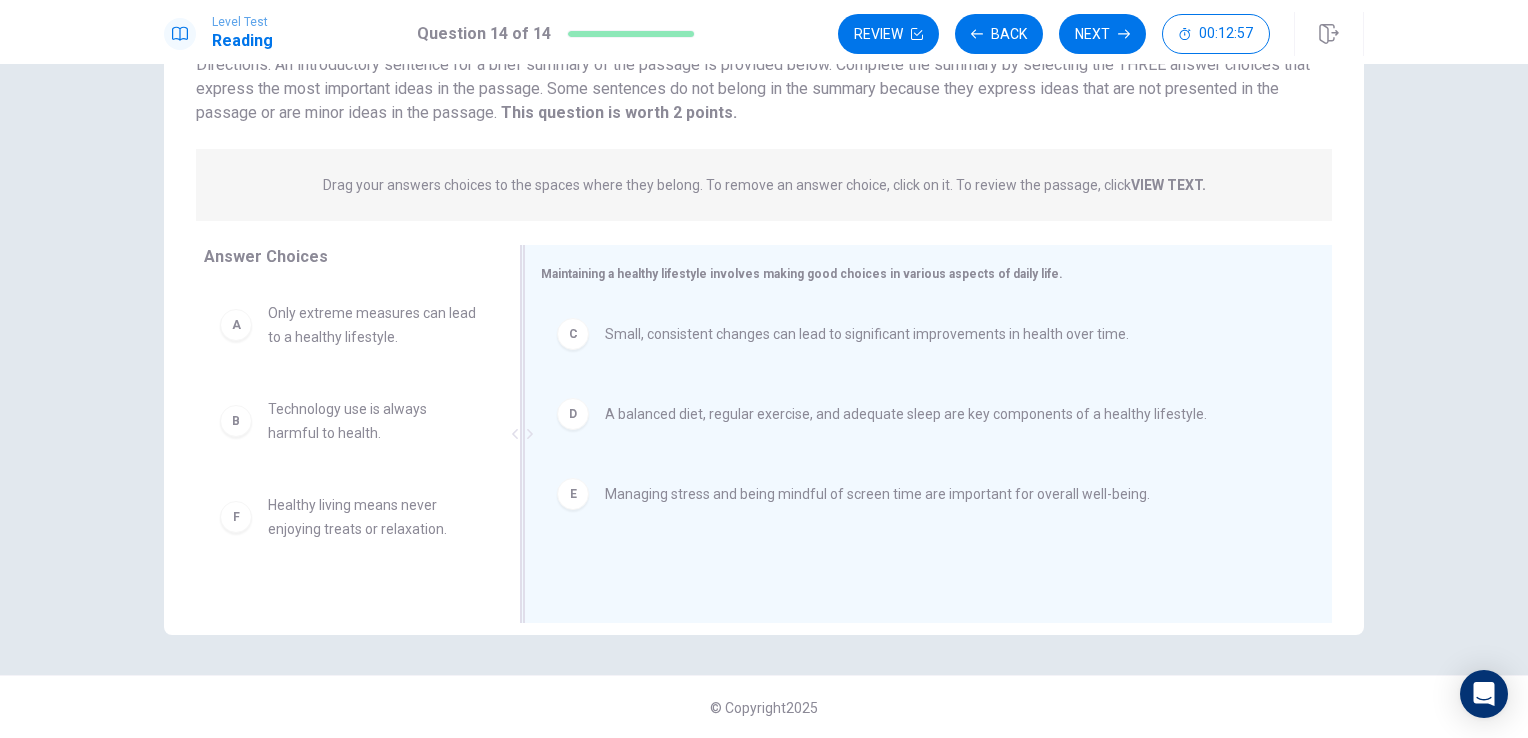 scroll, scrollTop: 0, scrollLeft: 0, axis: both 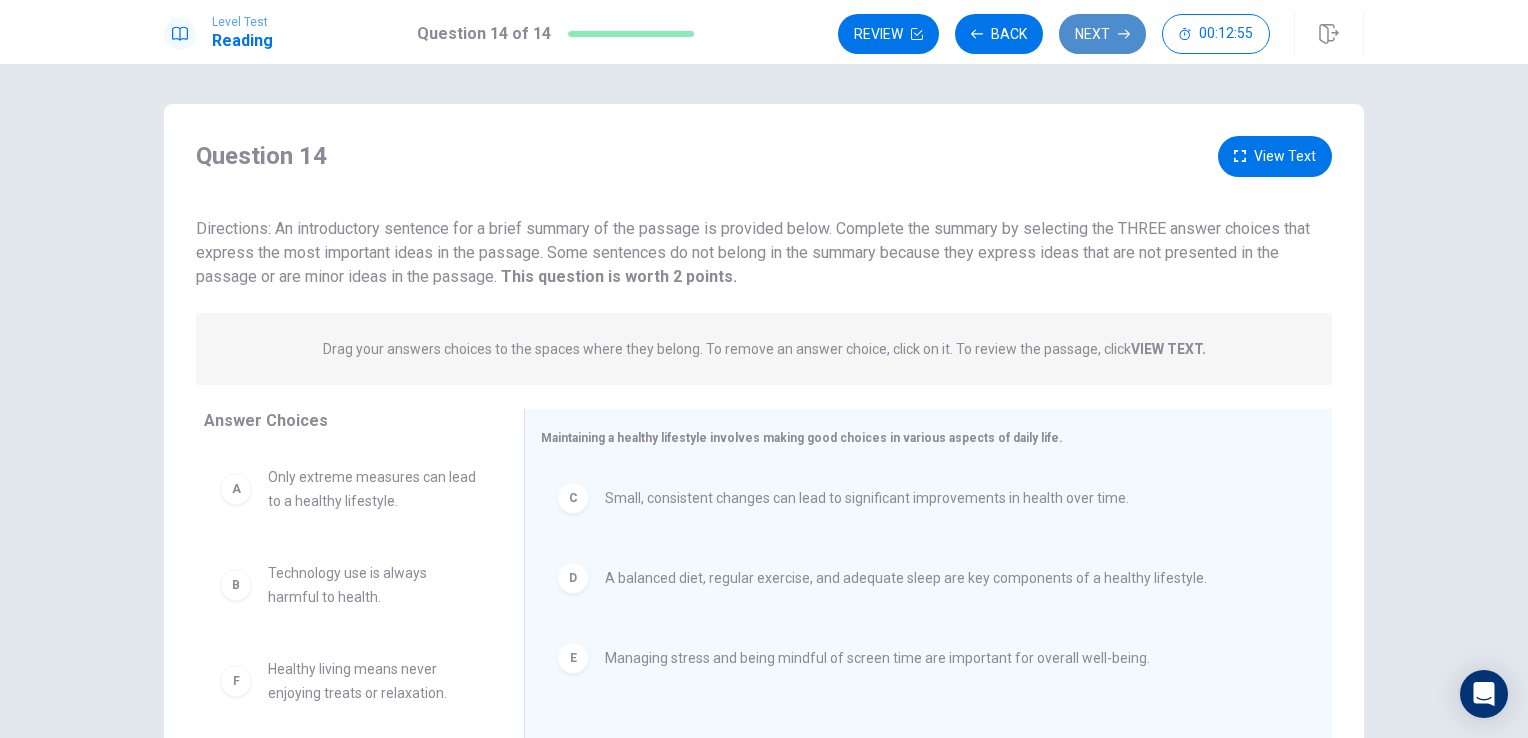 click on "Next" at bounding box center (1102, 34) 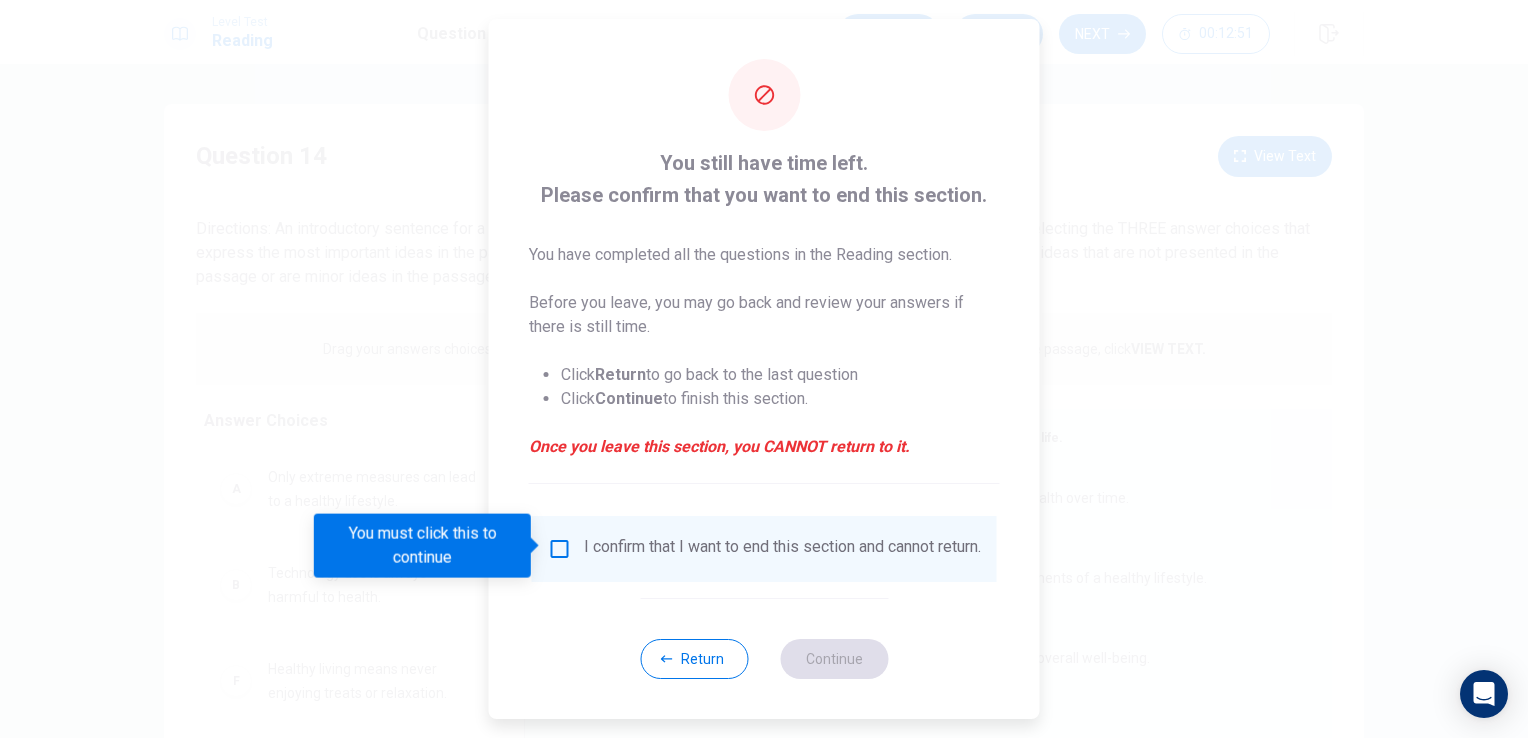 click on "Return Continue" at bounding box center [764, 658] 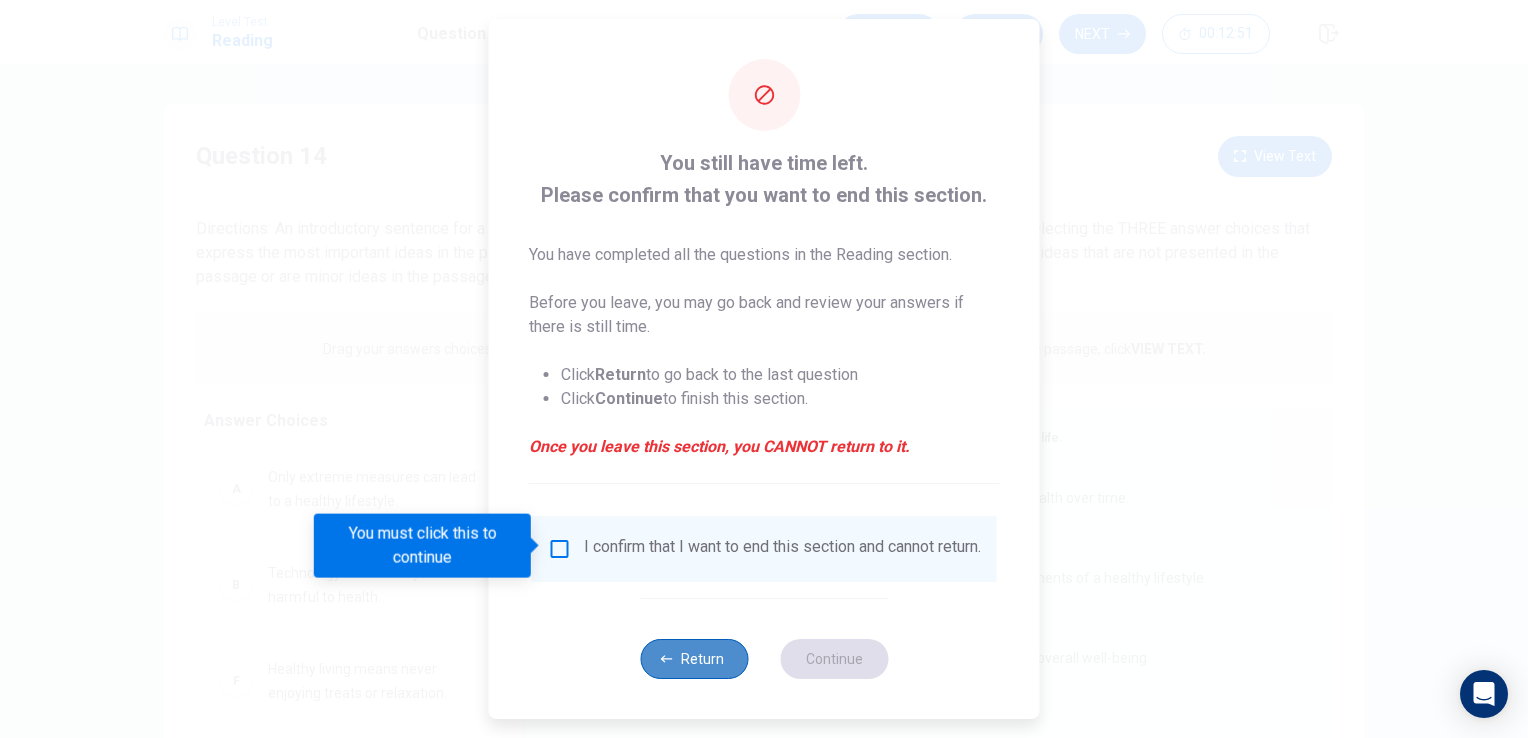 click on "Return" at bounding box center (694, 659) 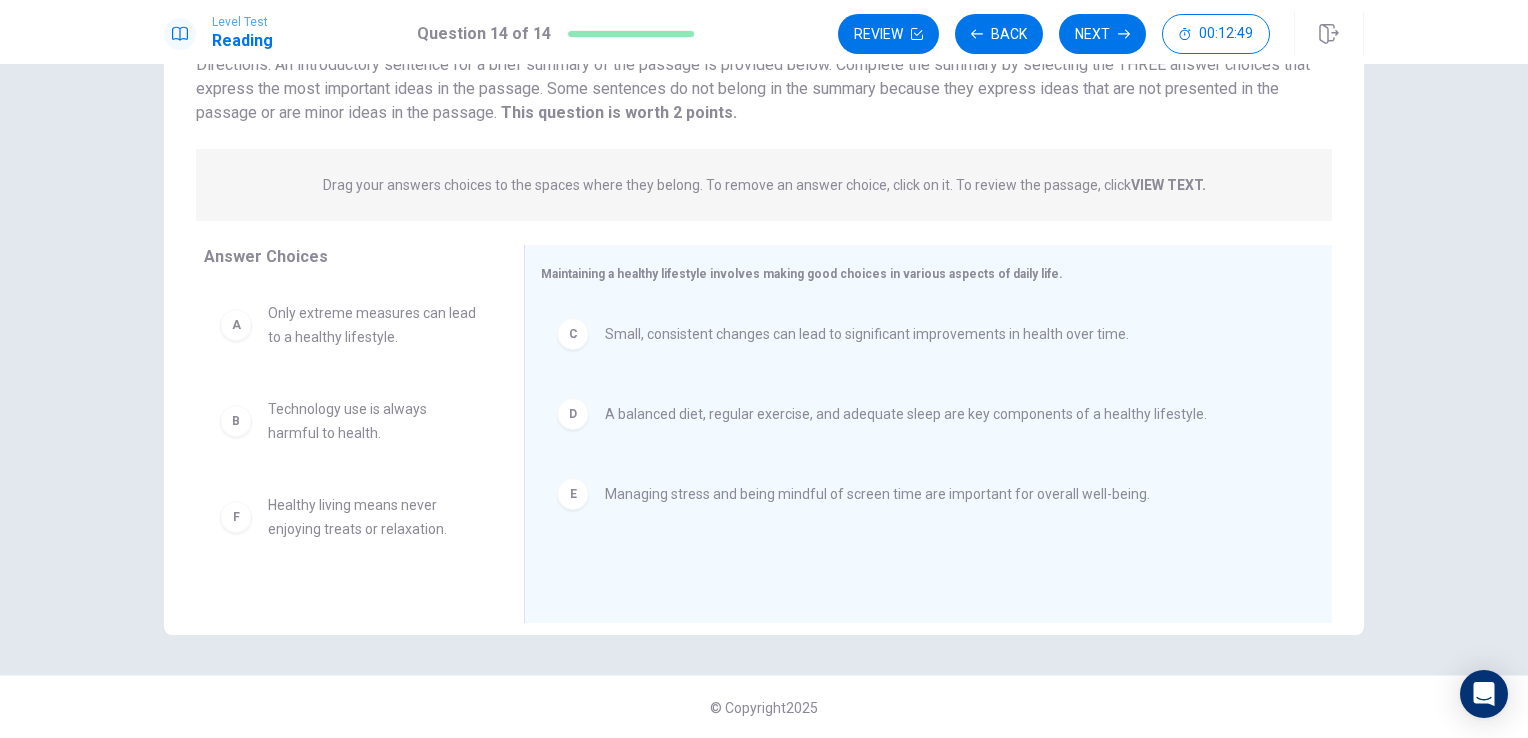 scroll, scrollTop: 0, scrollLeft: 0, axis: both 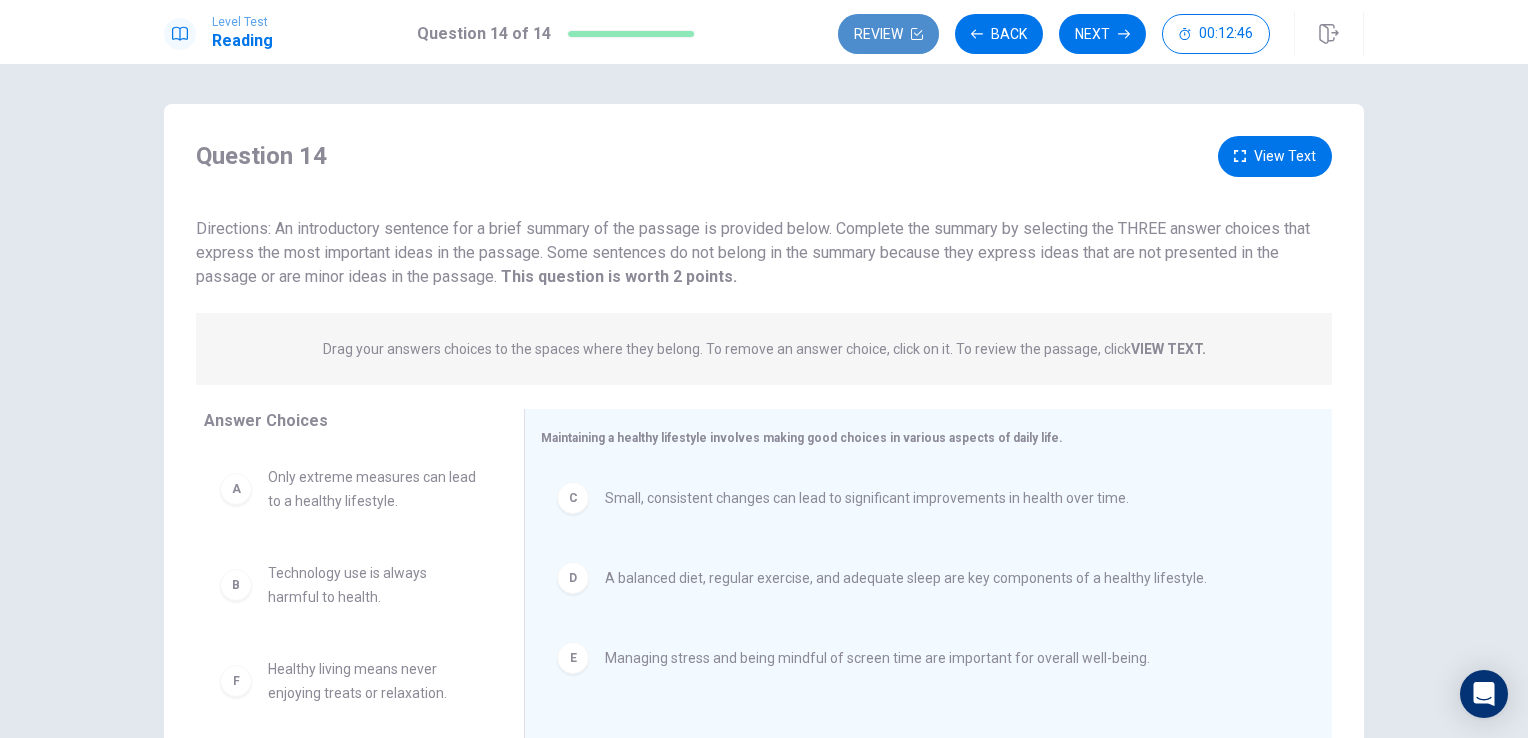click on "Review" at bounding box center [888, 34] 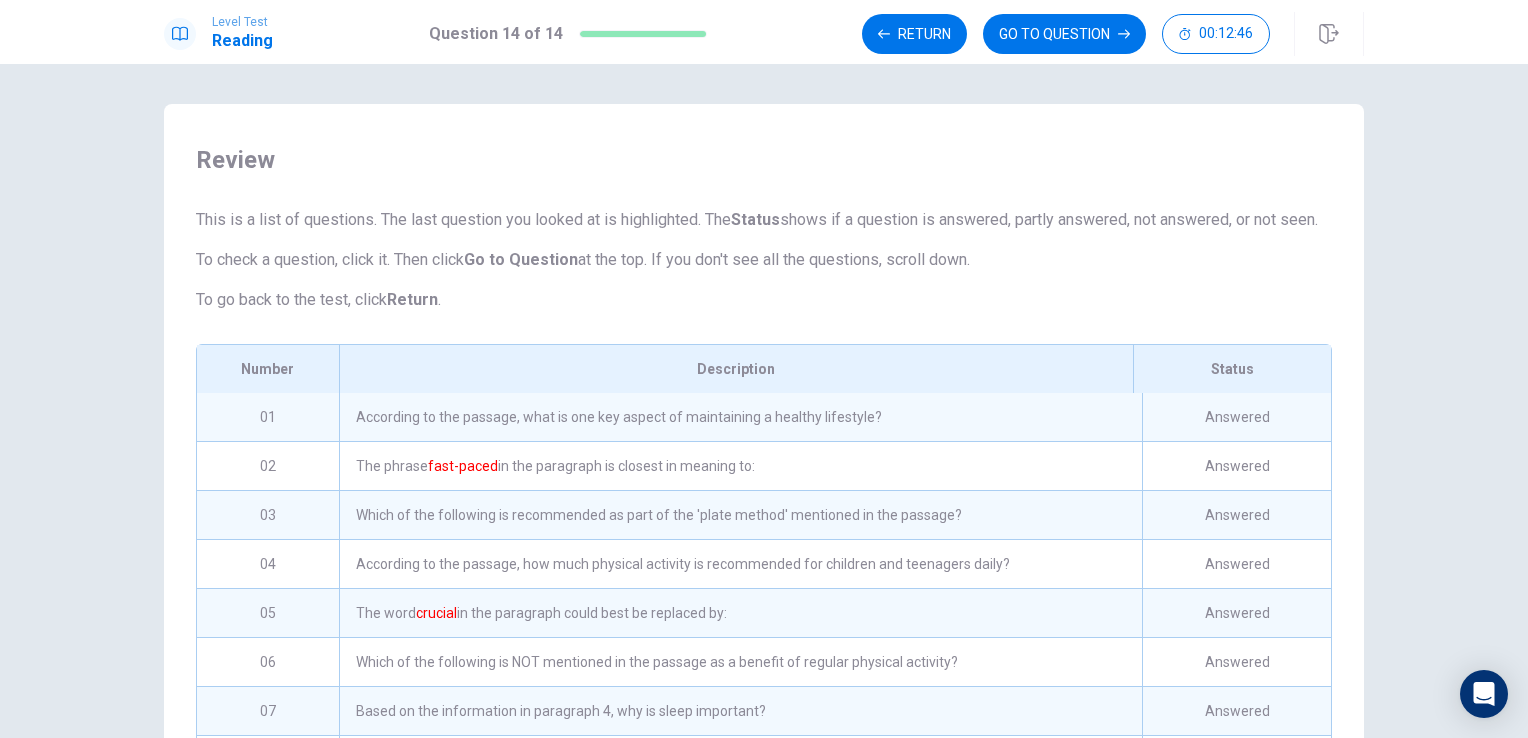 scroll, scrollTop: 271, scrollLeft: 0, axis: vertical 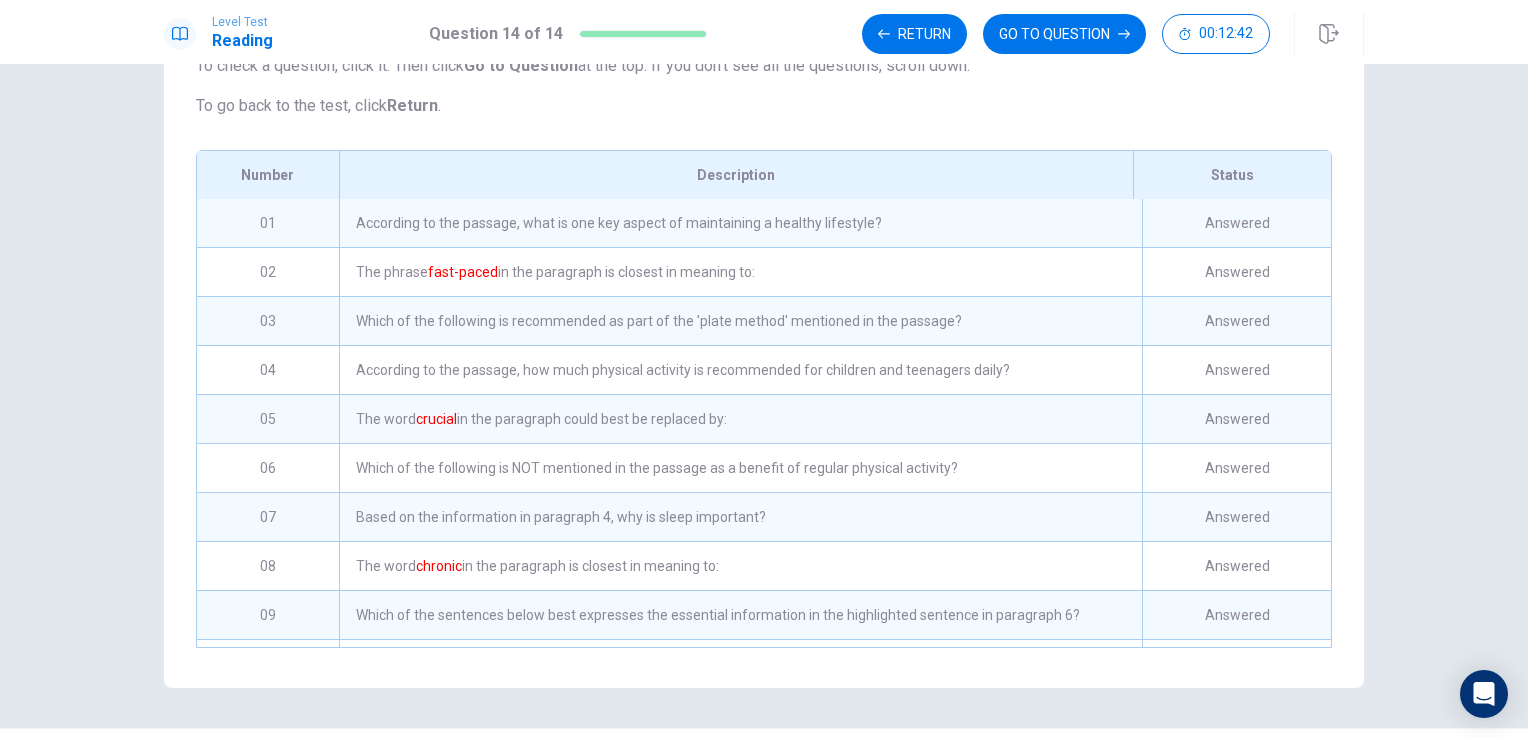 click on "According to the passage, what is one key aspect of maintaining a healthy lifestyle?" at bounding box center (740, 223) 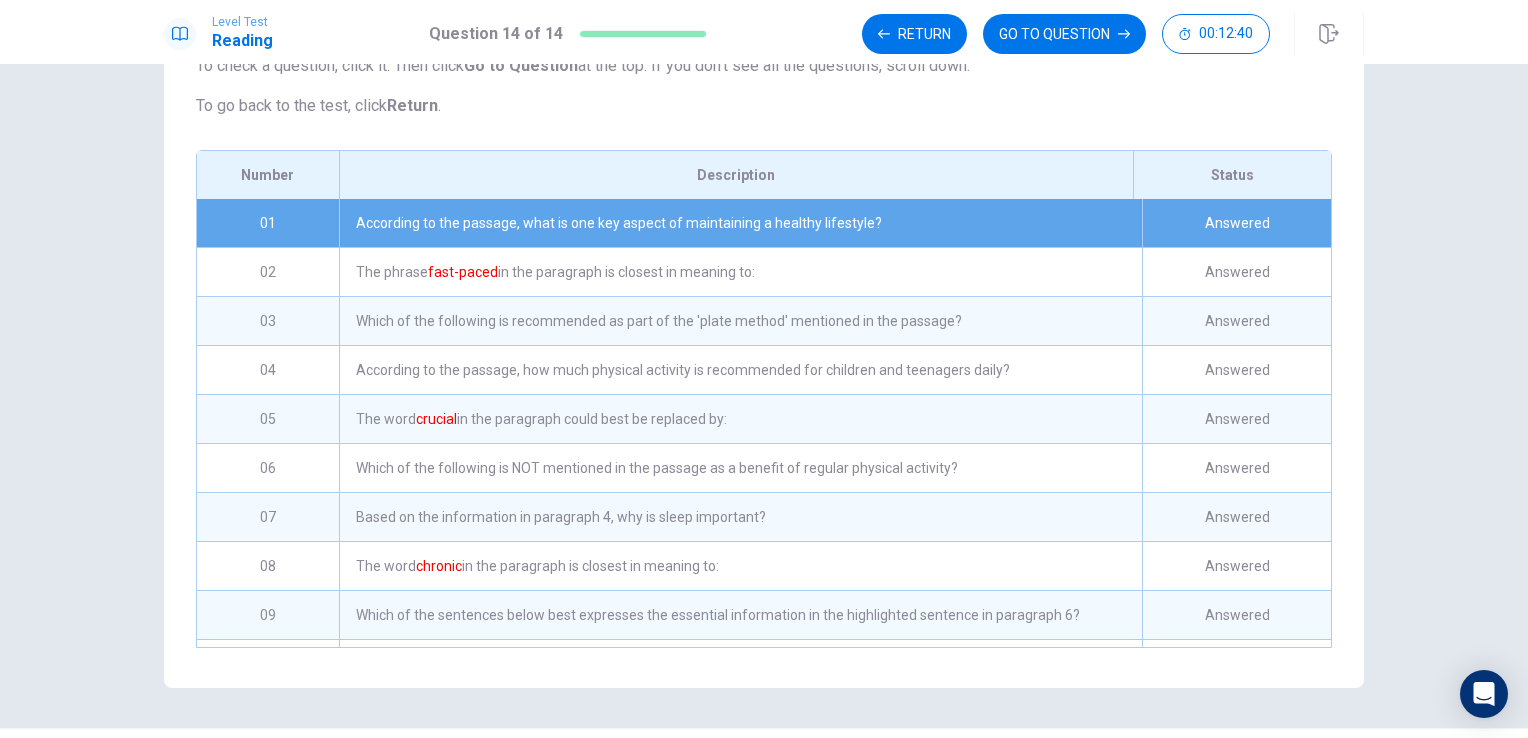 click on "Answered" at bounding box center (1236, 223) 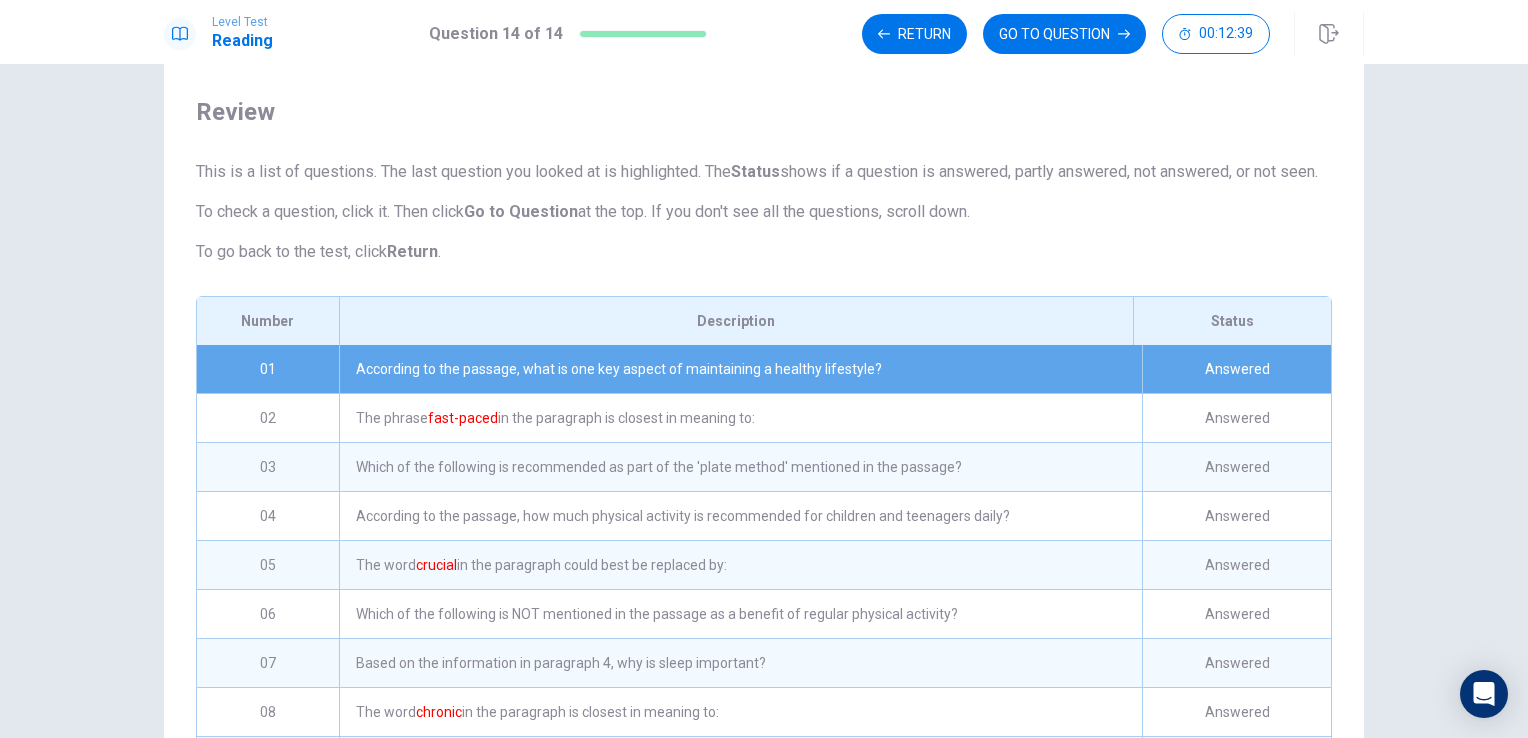 scroll, scrollTop: 46, scrollLeft: 0, axis: vertical 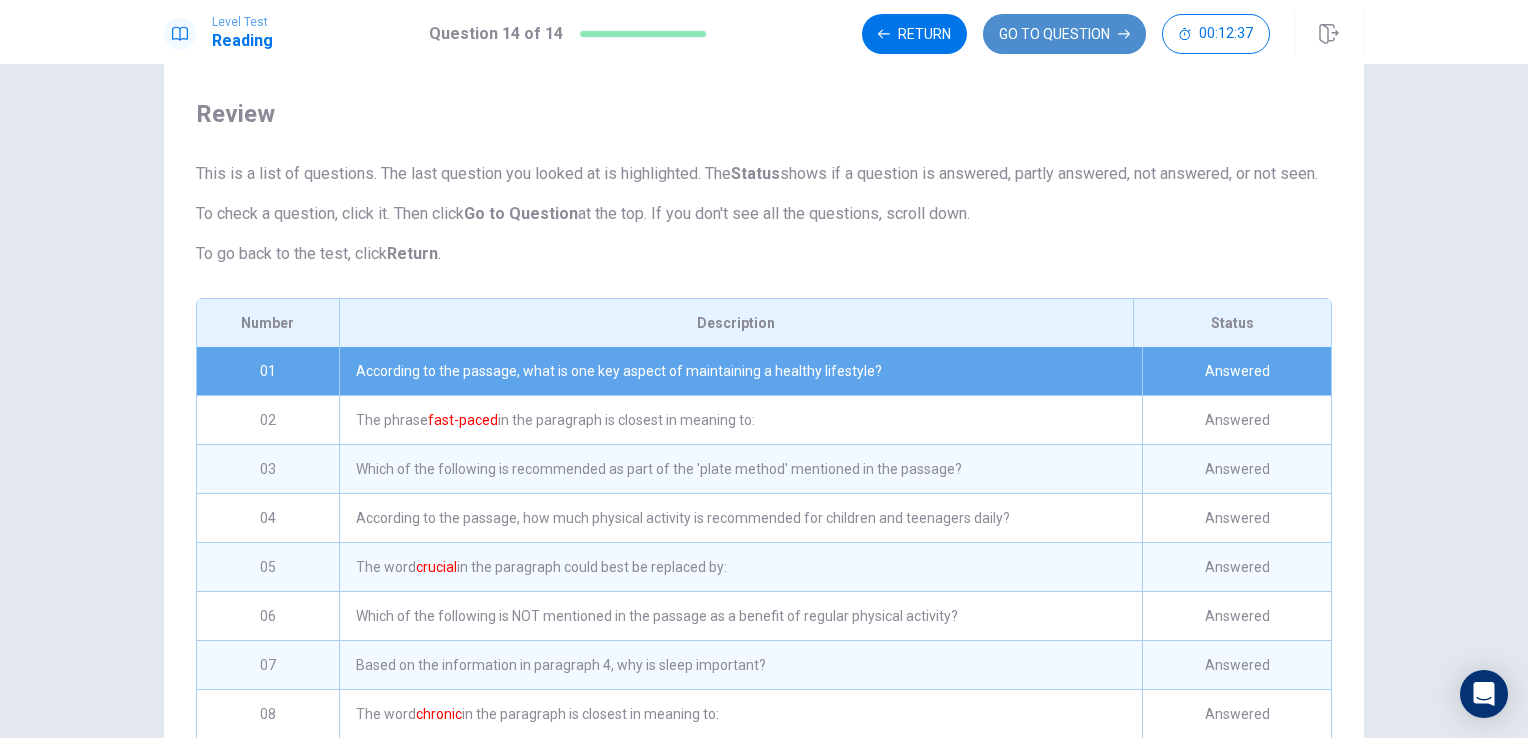 click on "GO TO QUESTION" at bounding box center (1064, 34) 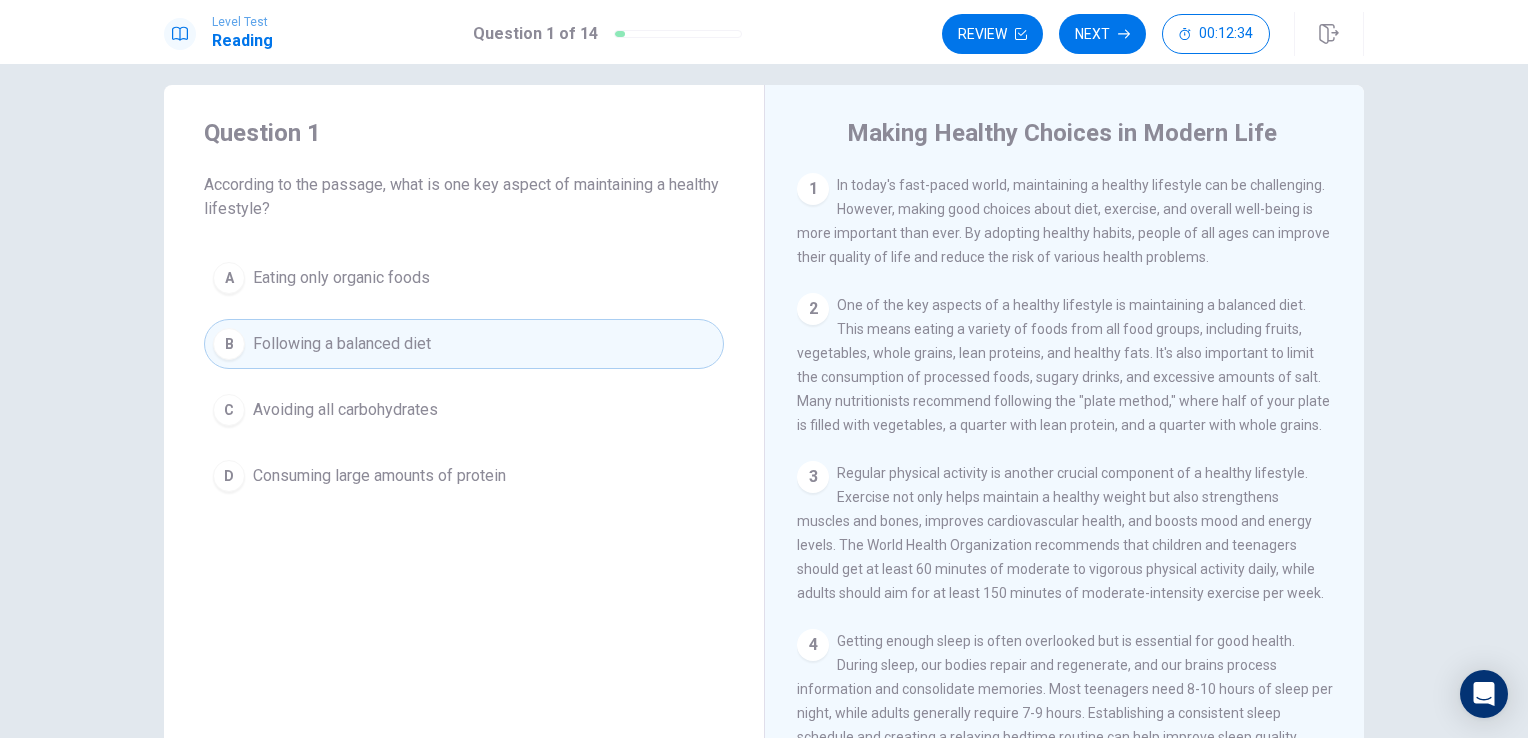 scroll, scrollTop: 18, scrollLeft: 0, axis: vertical 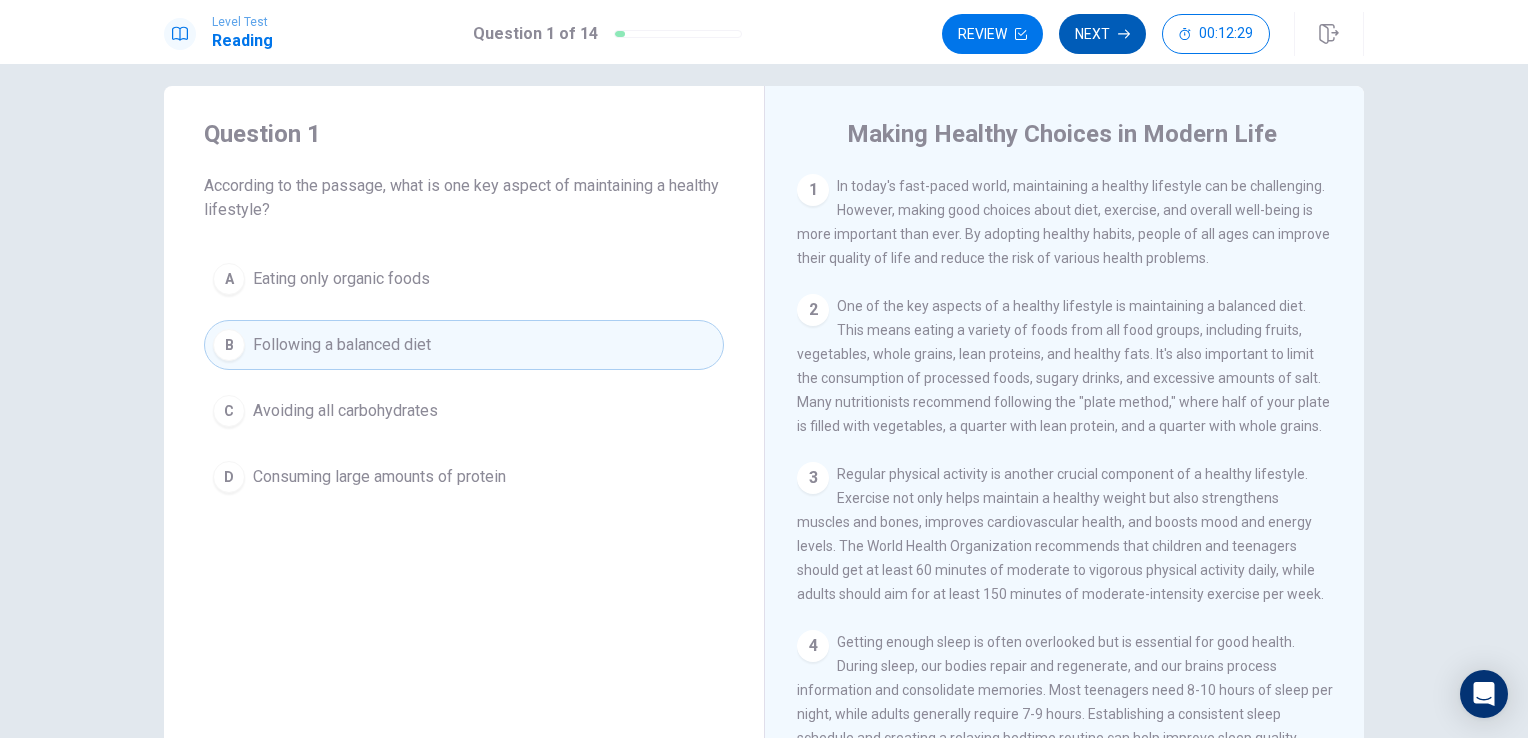 click on "Next" at bounding box center (1102, 34) 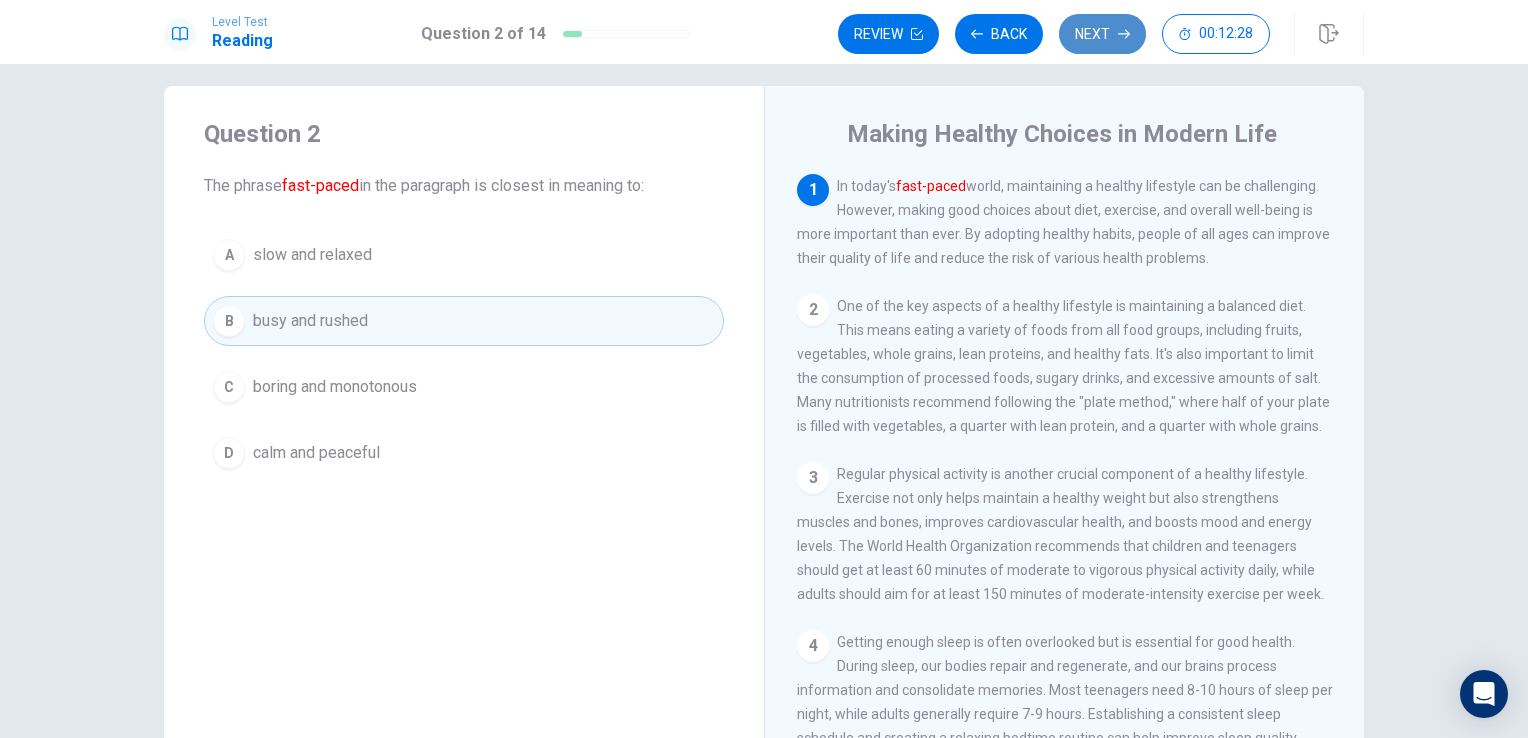 click on "Next" at bounding box center (1102, 34) 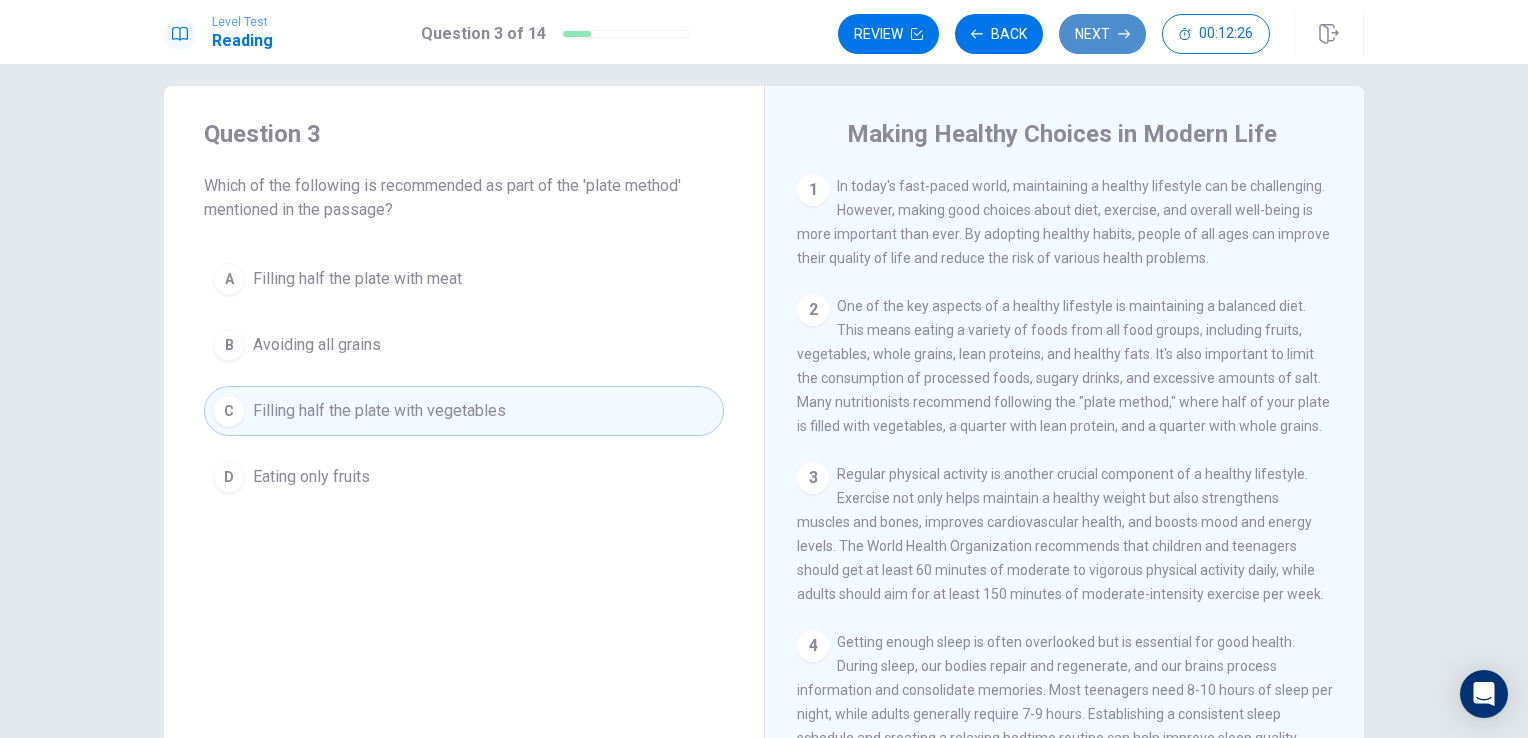 click on "Next" at bounding box center (1102, 34) 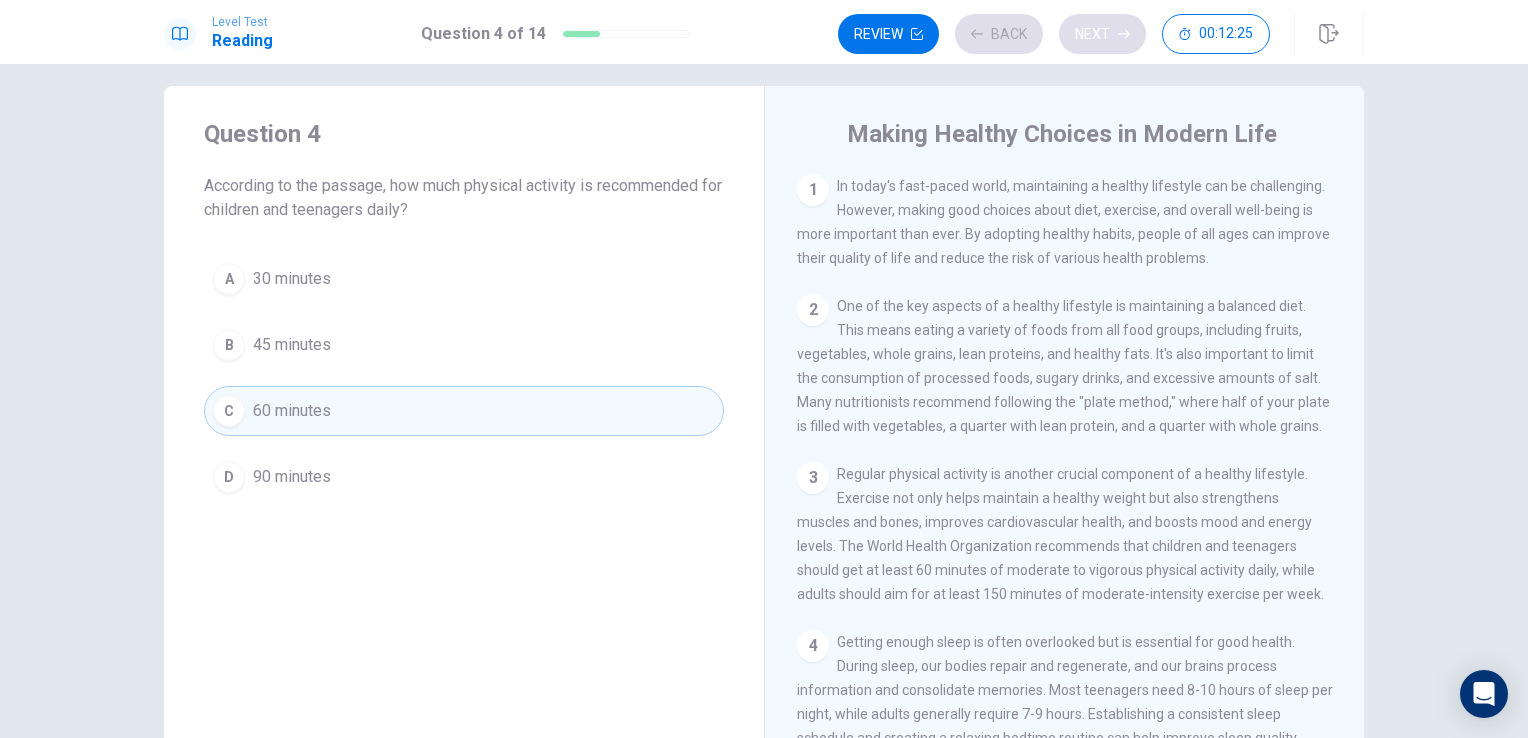 click on "Review Back Next 00:12:25" at bounding box center [1054, 34] 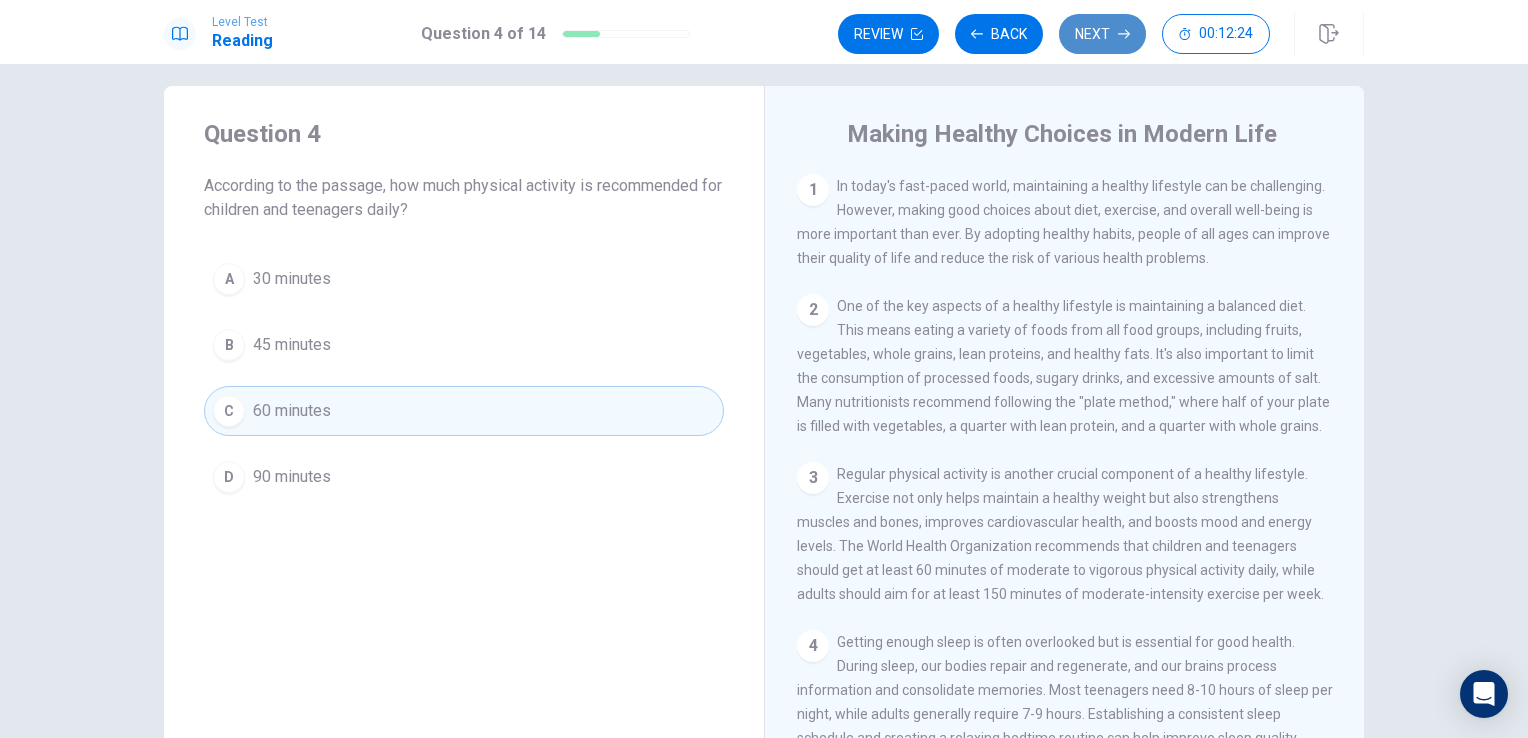 click on "Next" at bounding box center (1102, 34) 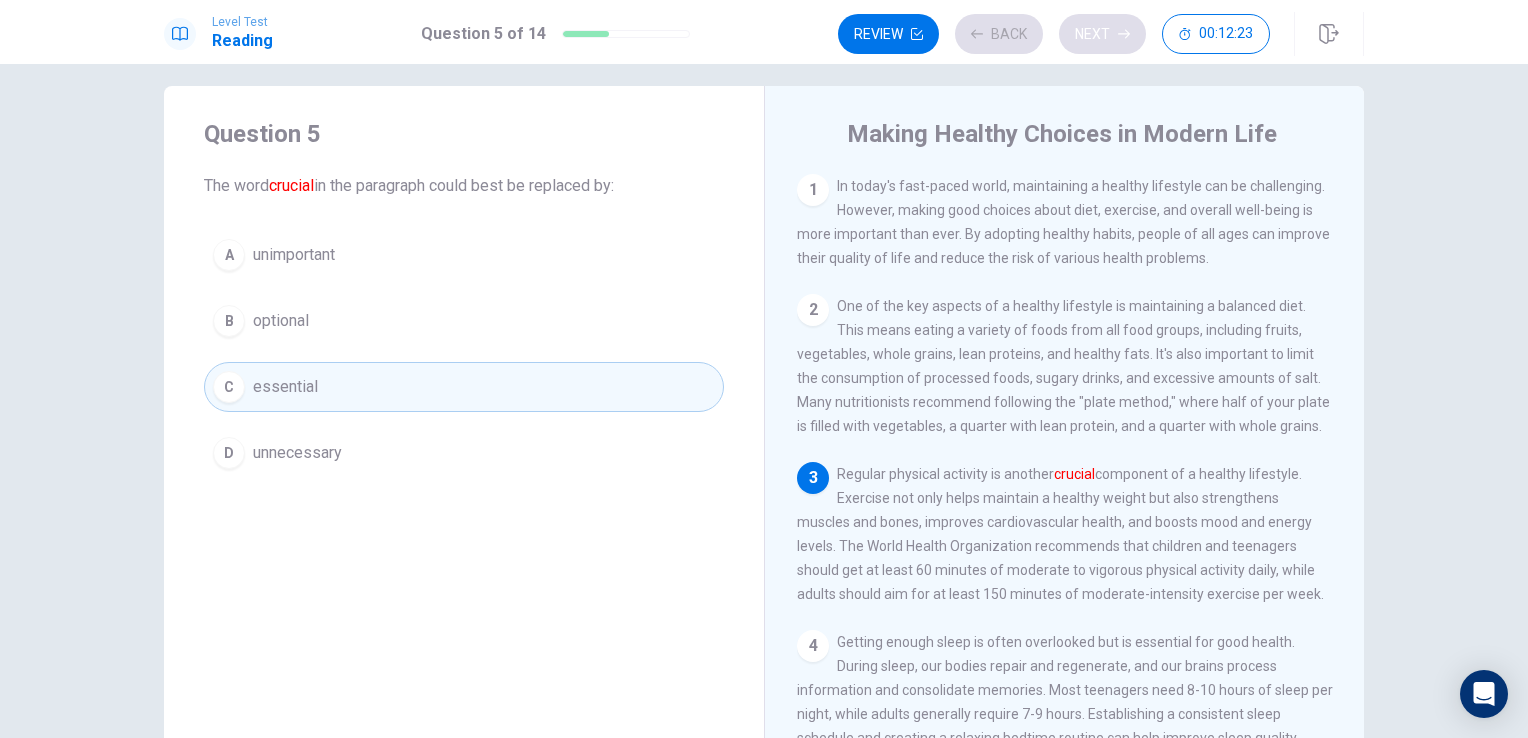 scroll, scrollTop: 69, scrollLeft: 0, axis: vertical 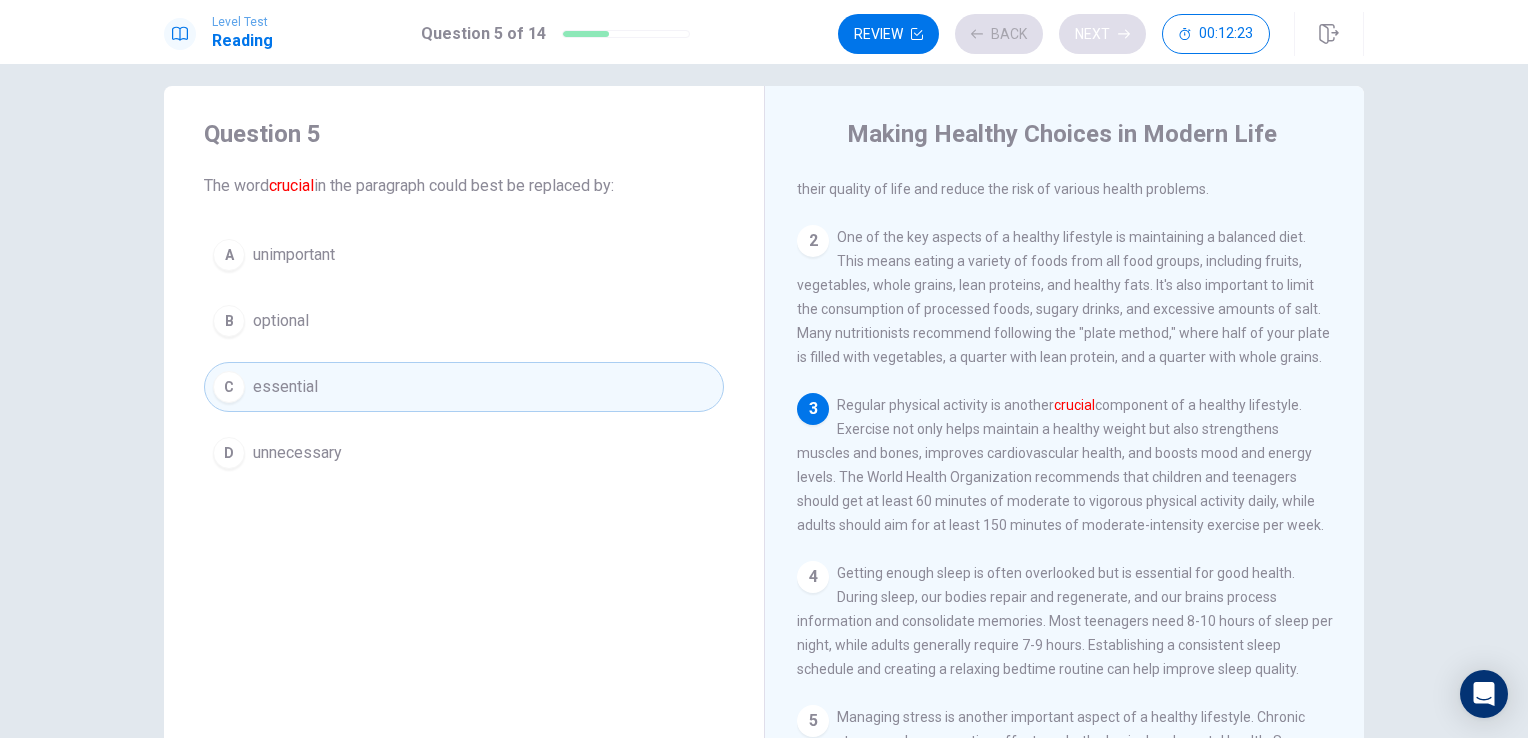 click on "Review Back Next 00:12:23" at bounding box center (1054, 34) 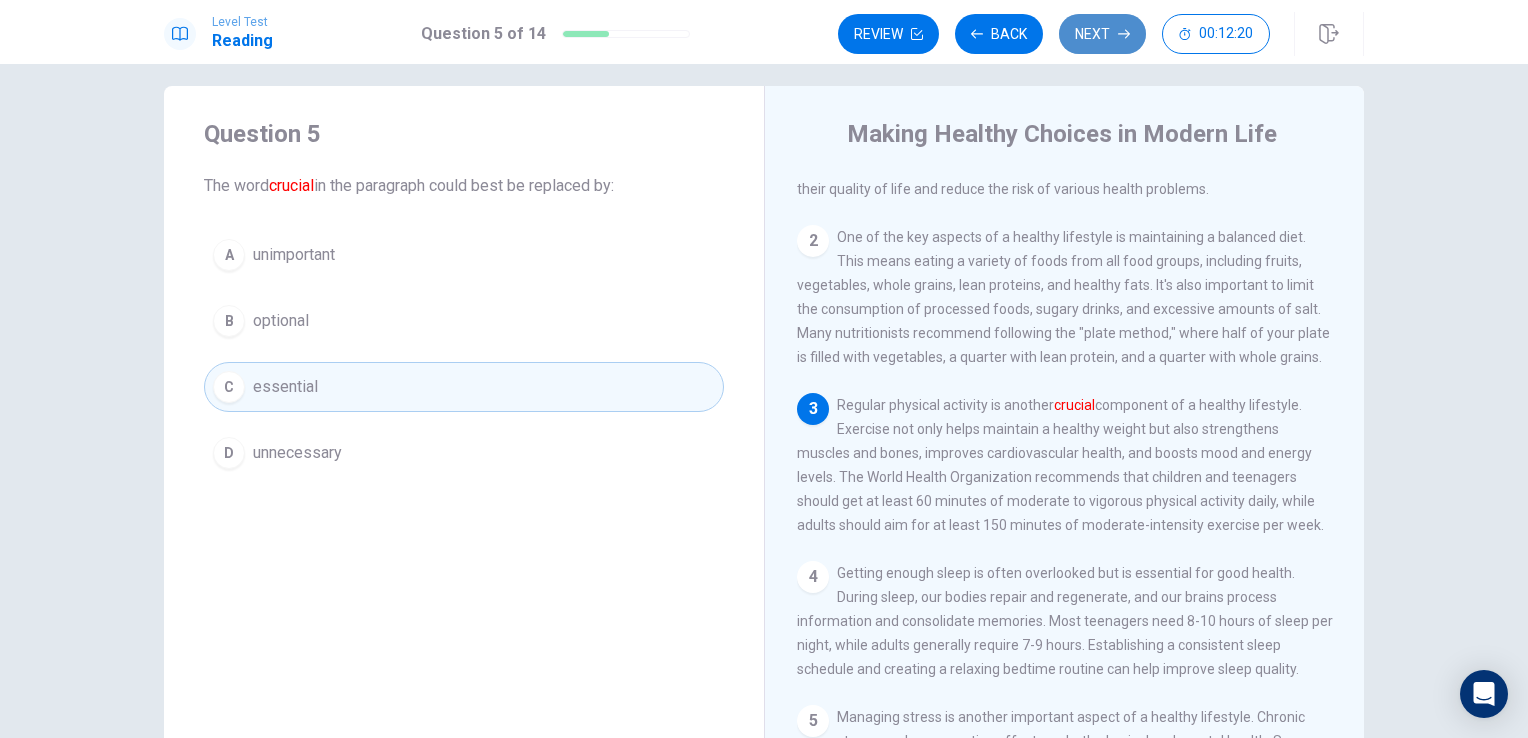 click on "Next" at bounding box center [1102, 34] 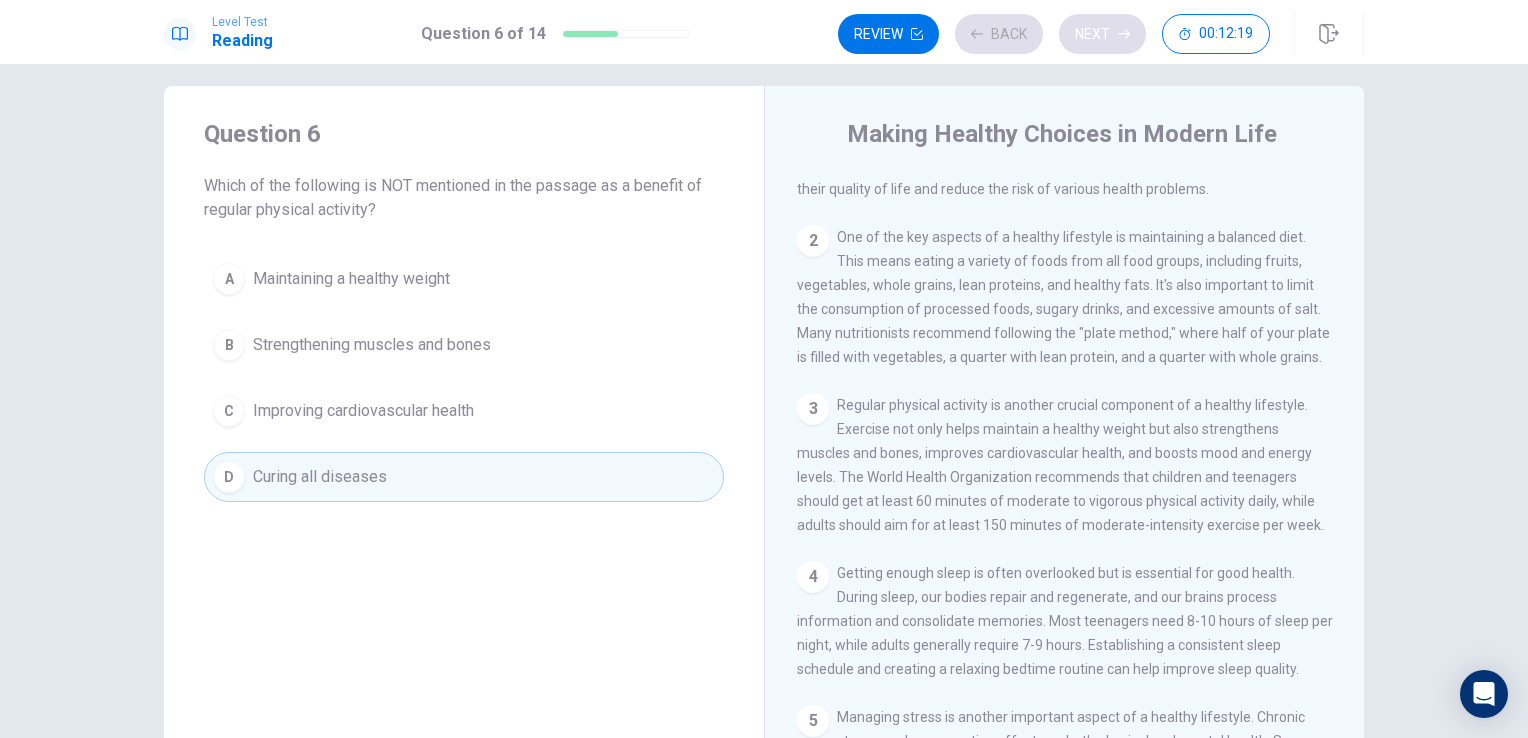 click on "Review Back Next [TIME]" at bounding box center (1054, 34) 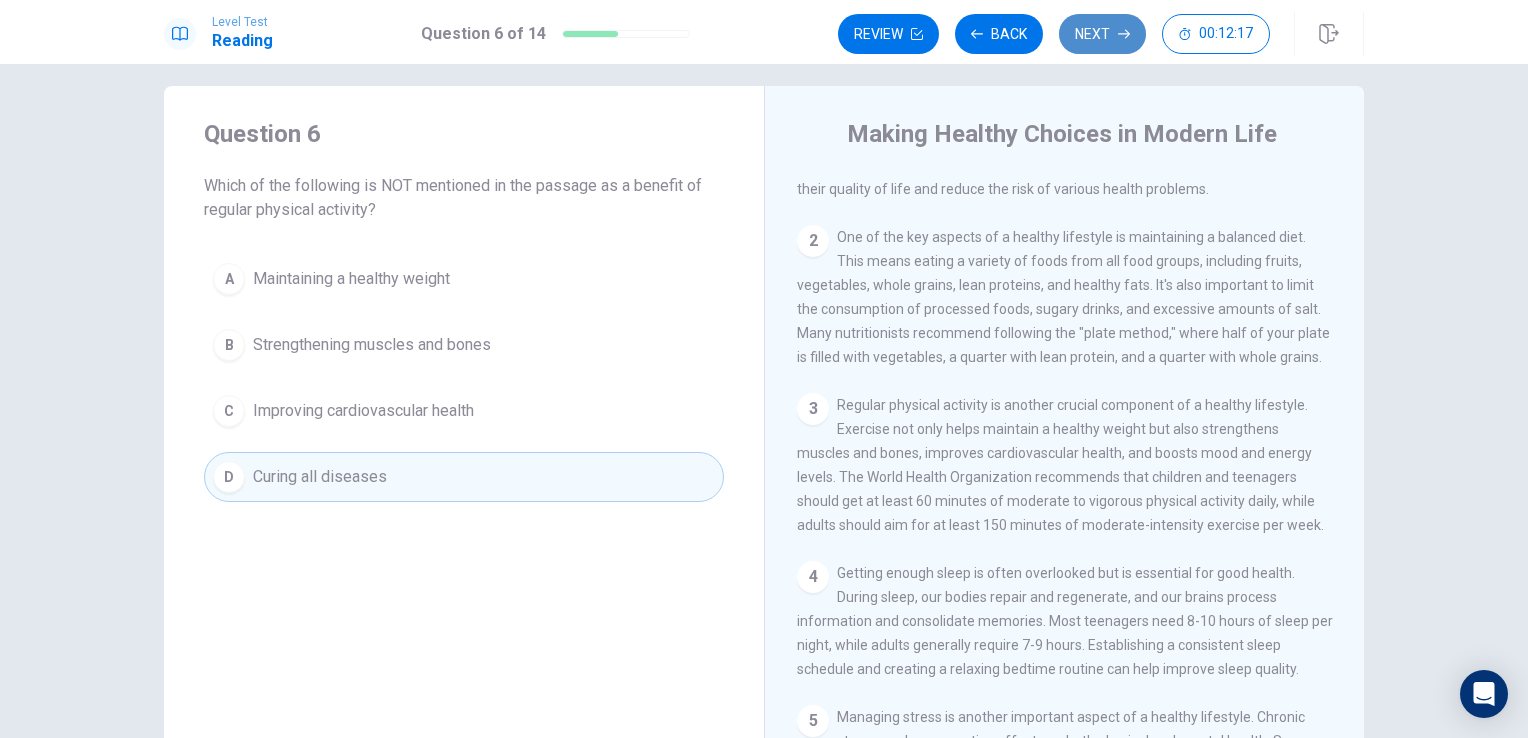 click on "Next" at bounding box center [1102, 34] 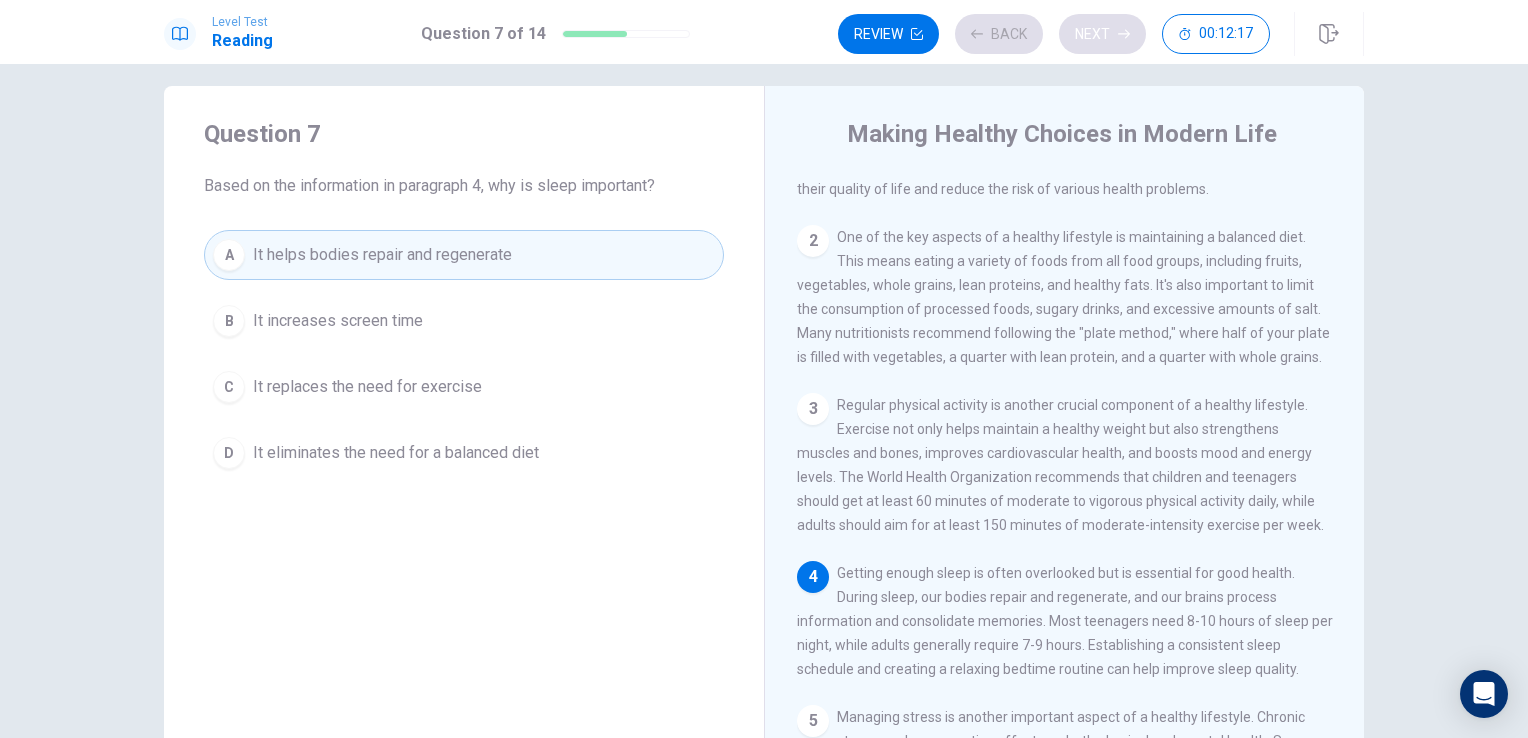 scroll, scrollTop: 217, scrollLeft: 0, axis: vertical 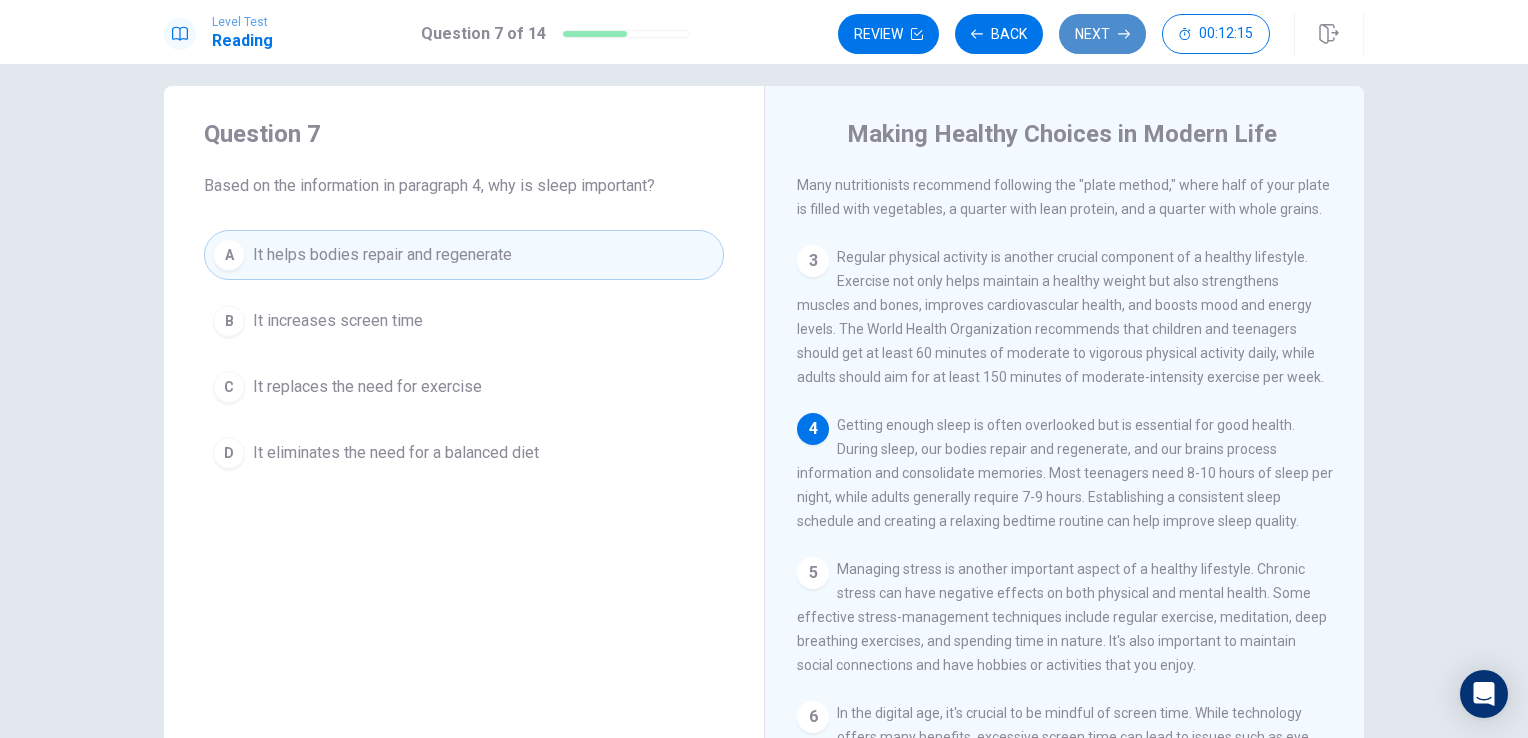 click on "Next" at bounding box center (1102, 34) 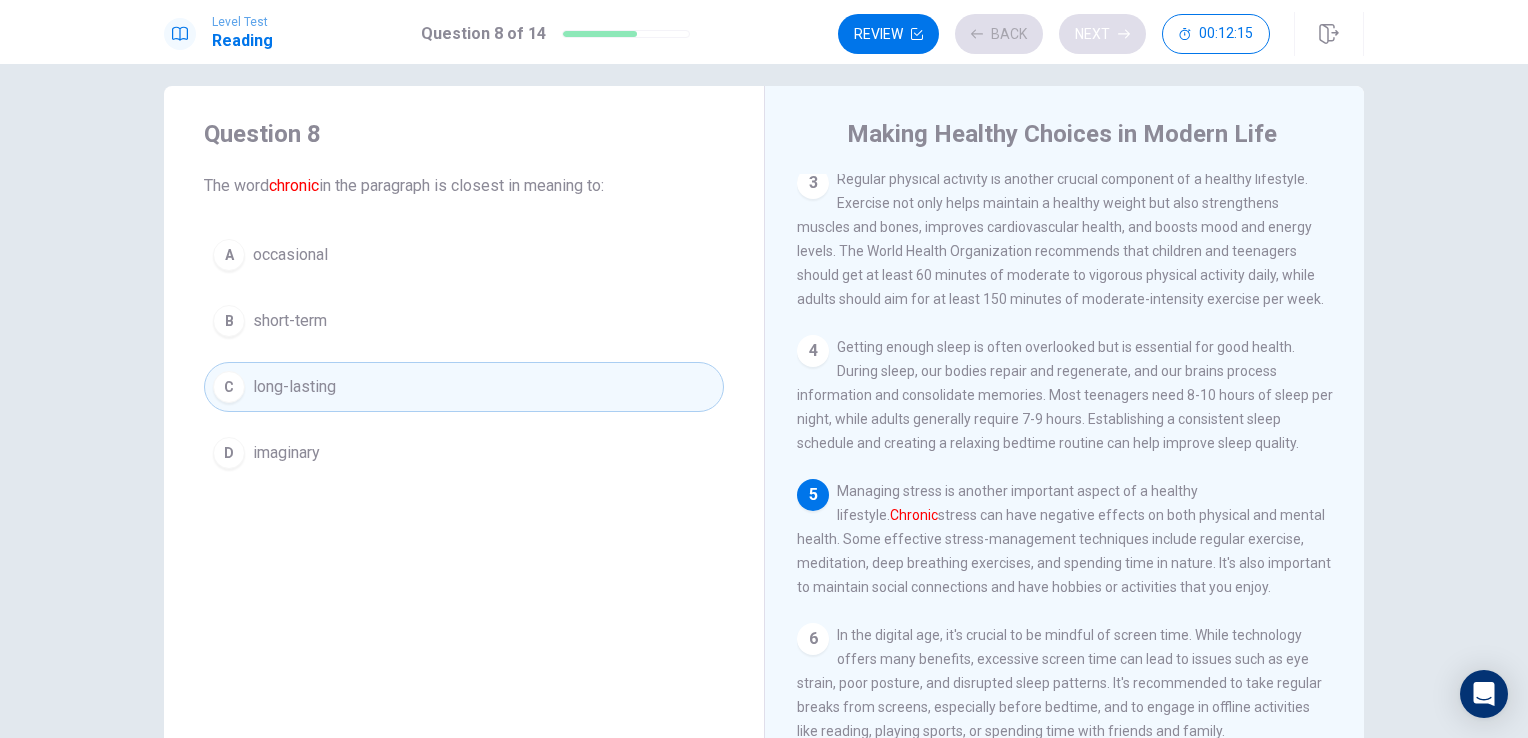 scroll, scrollTop: 365, scrollLeft: 0, axis: vertical 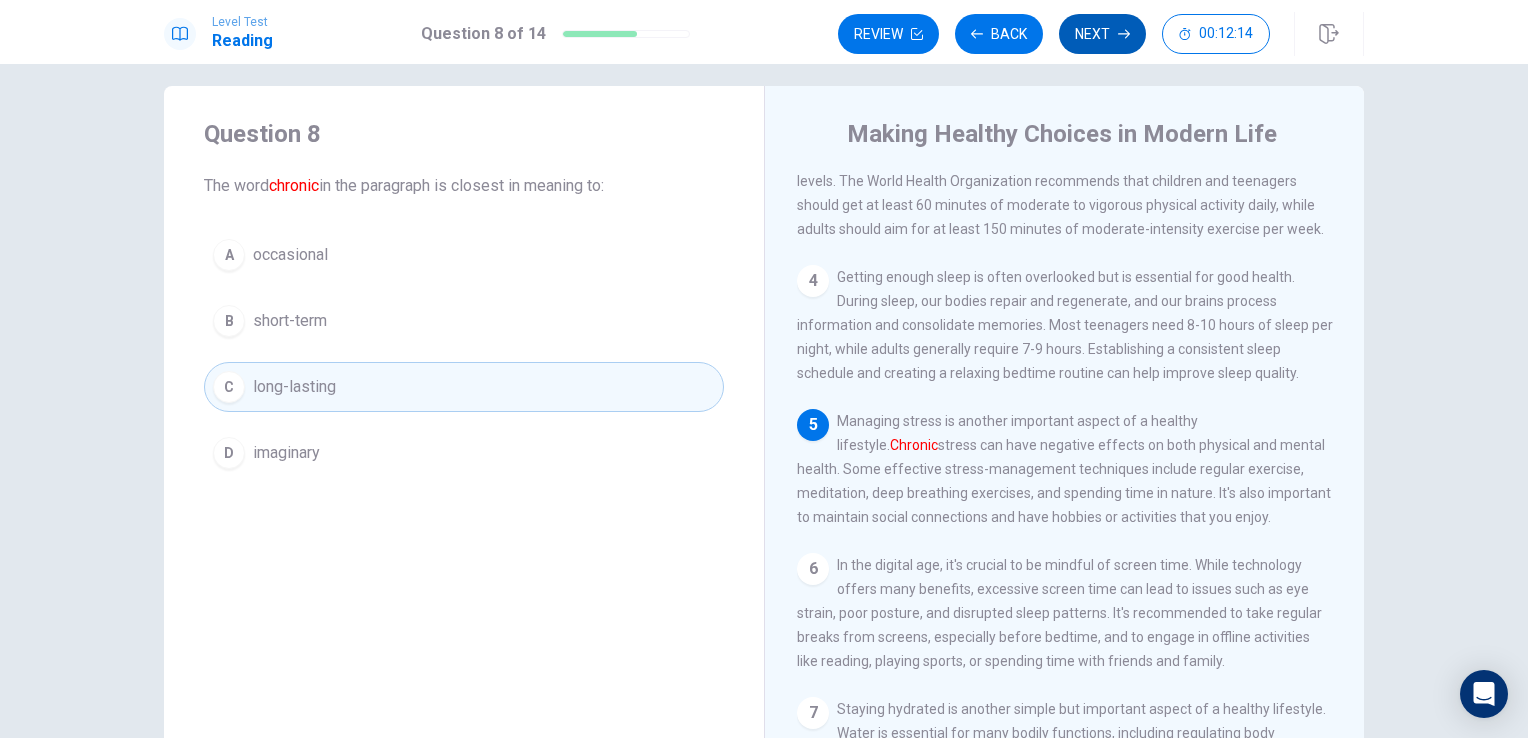 click on "Review Back Next 00:12:14" at bounding box center [1054, 34] 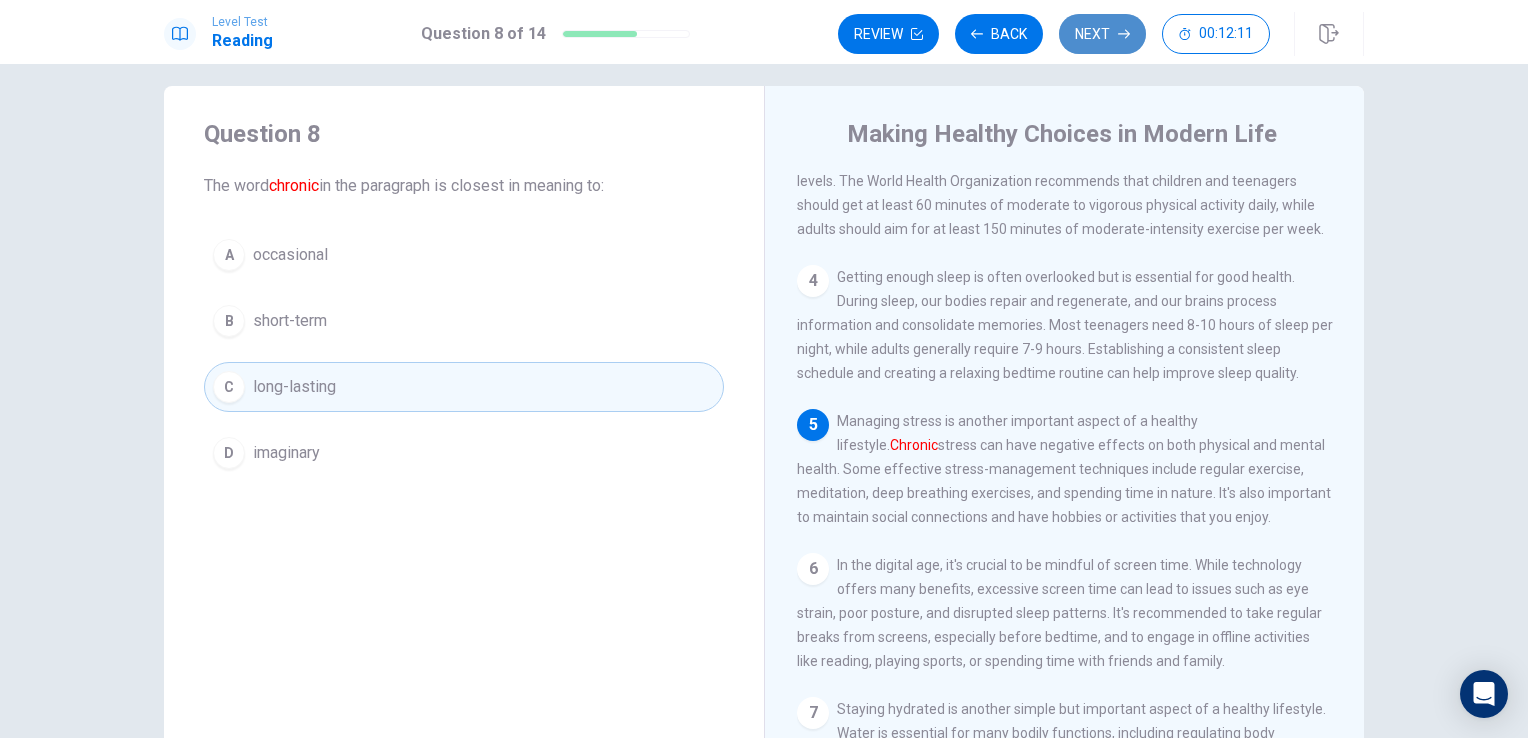 click on "Next" at bounding box center (1102, 34) 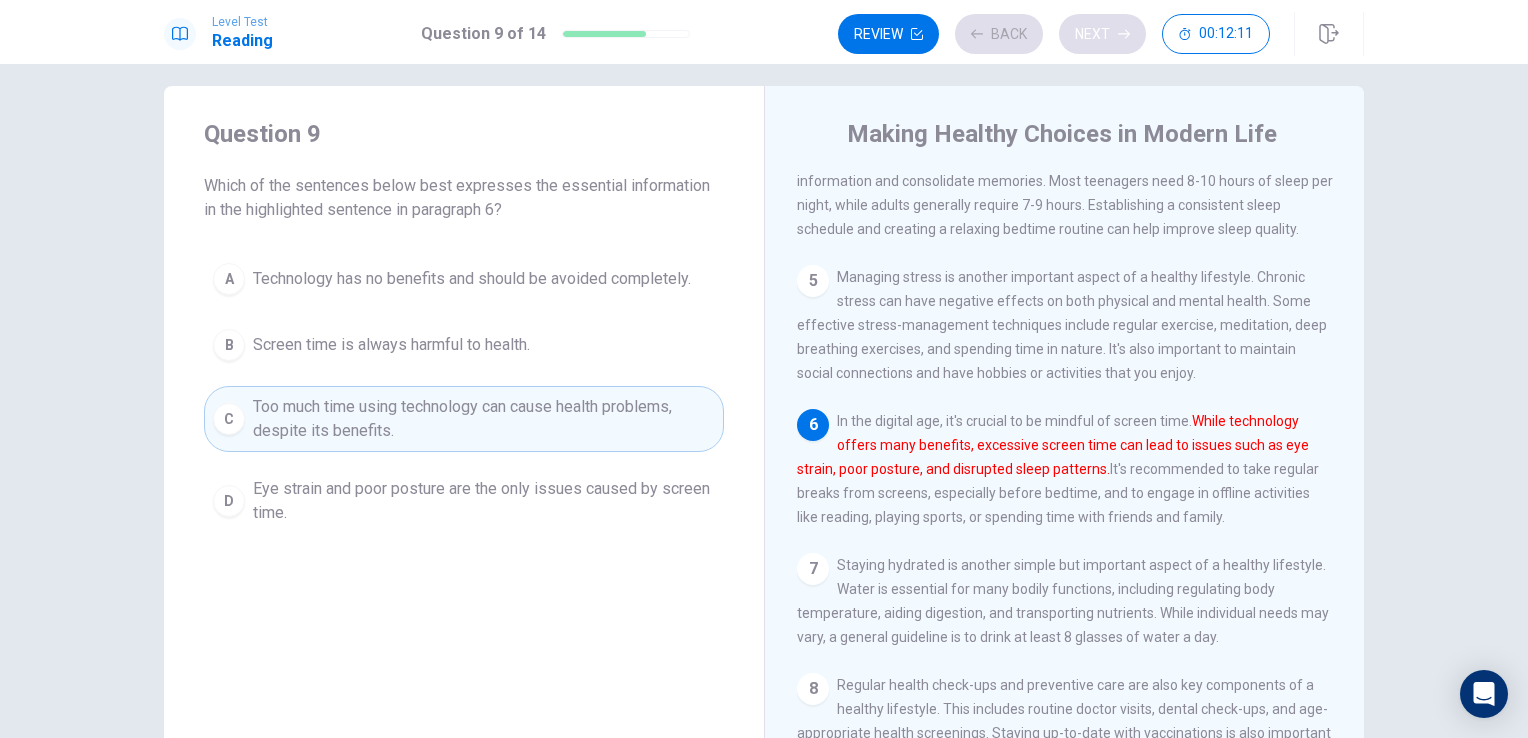 scroll, scrollTop: 513, scrollLeft: 0, axis: vertical 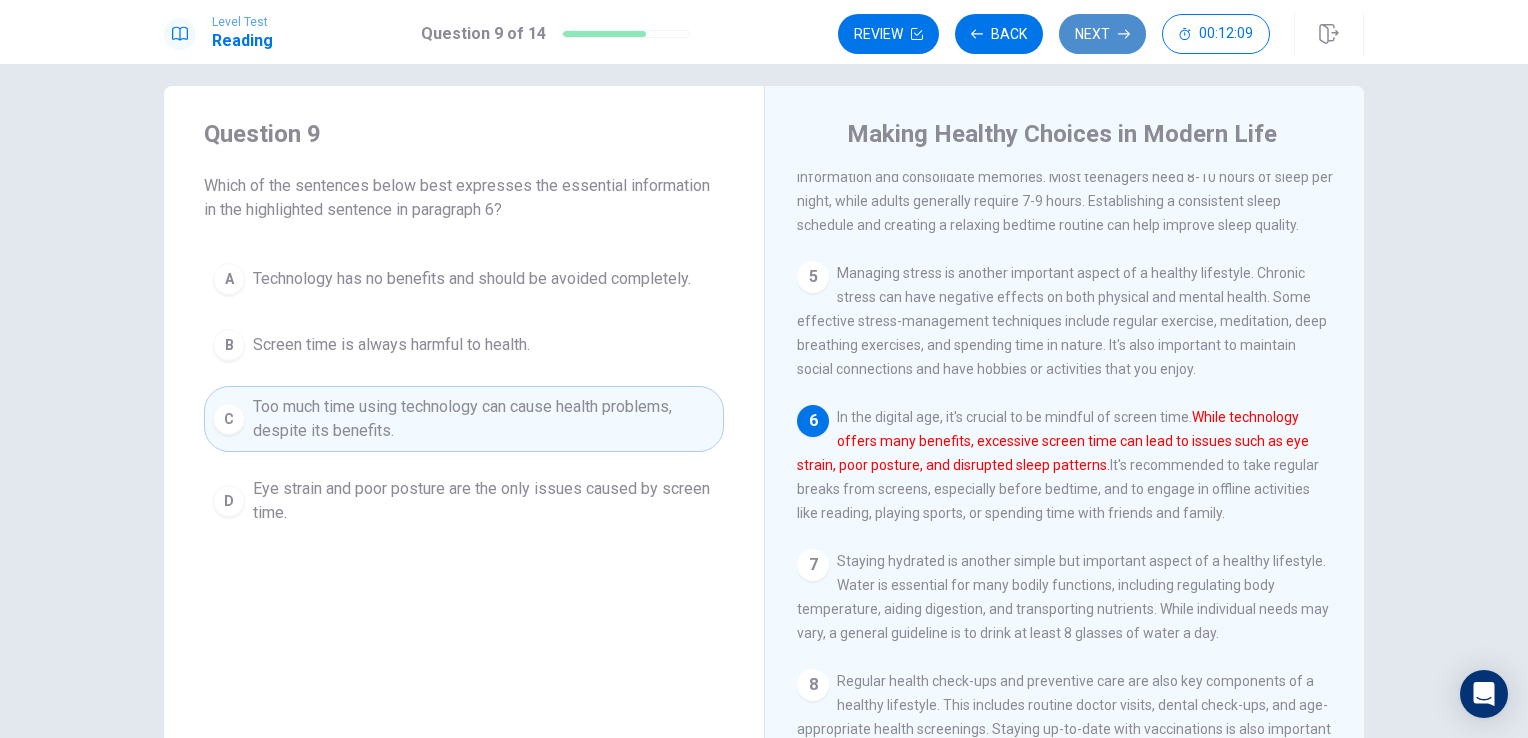 click on "Next" at bounding box center (1102, 34) 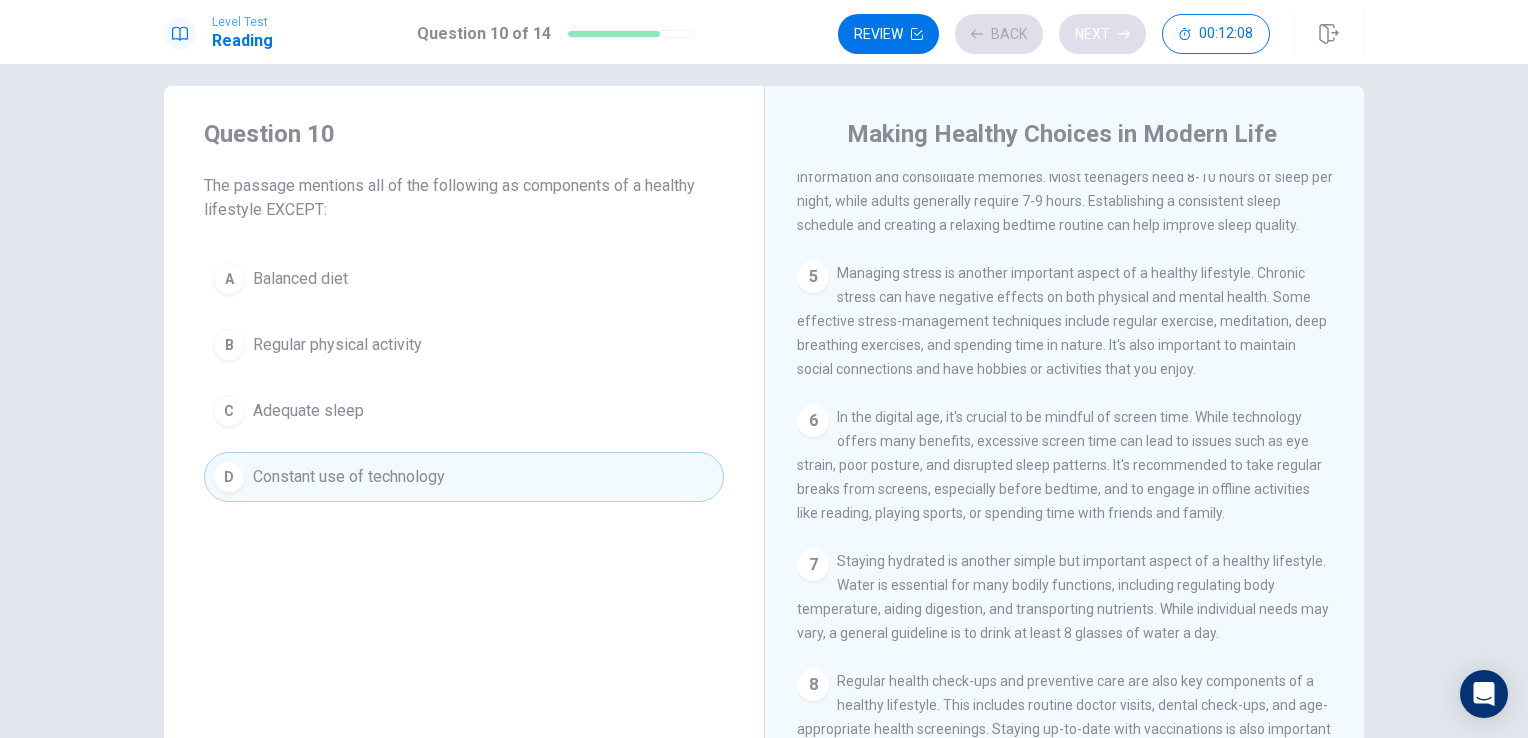 click on "Review Back Next 00:12:08" at bounding box center [1054, 34] 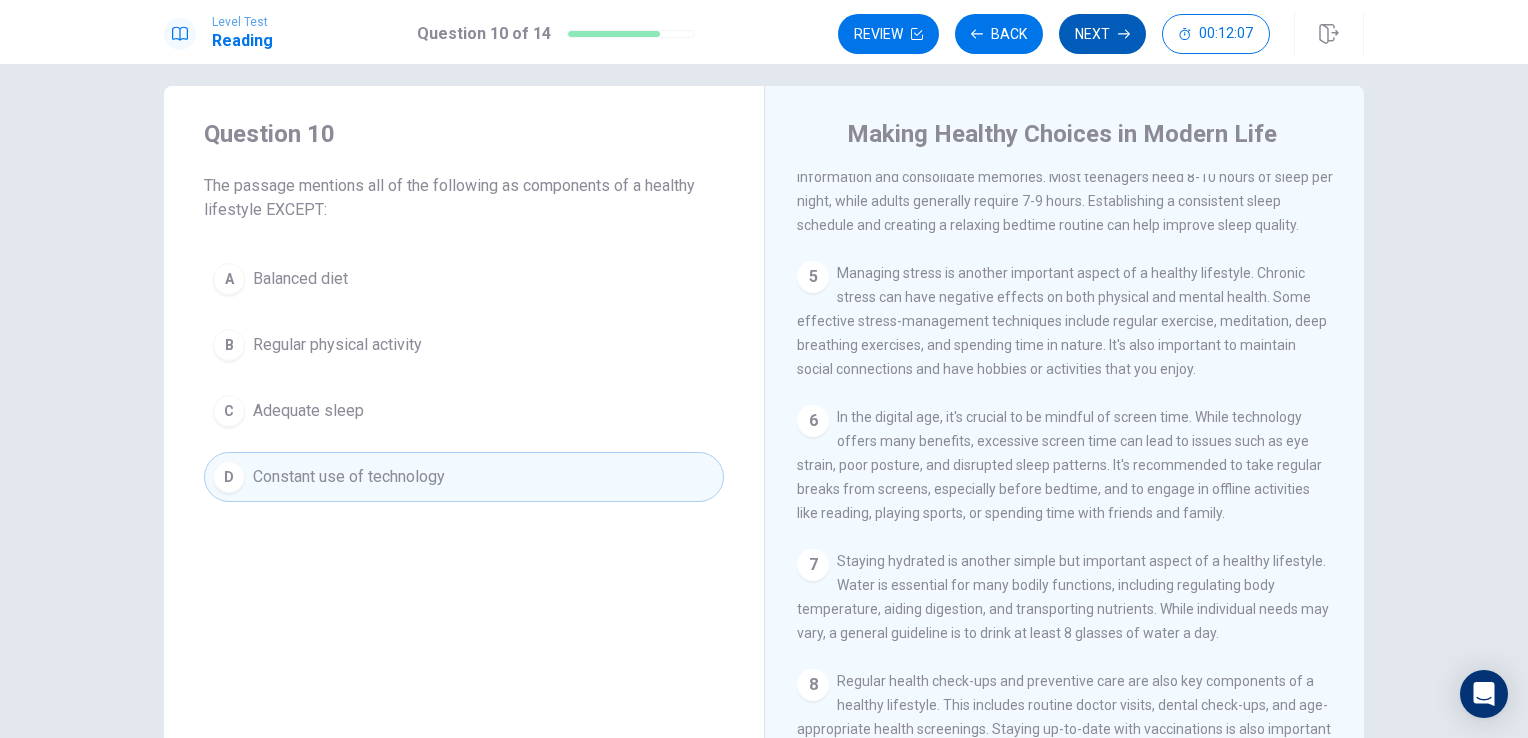 click on "Next" at bounding box center [1102, 34] 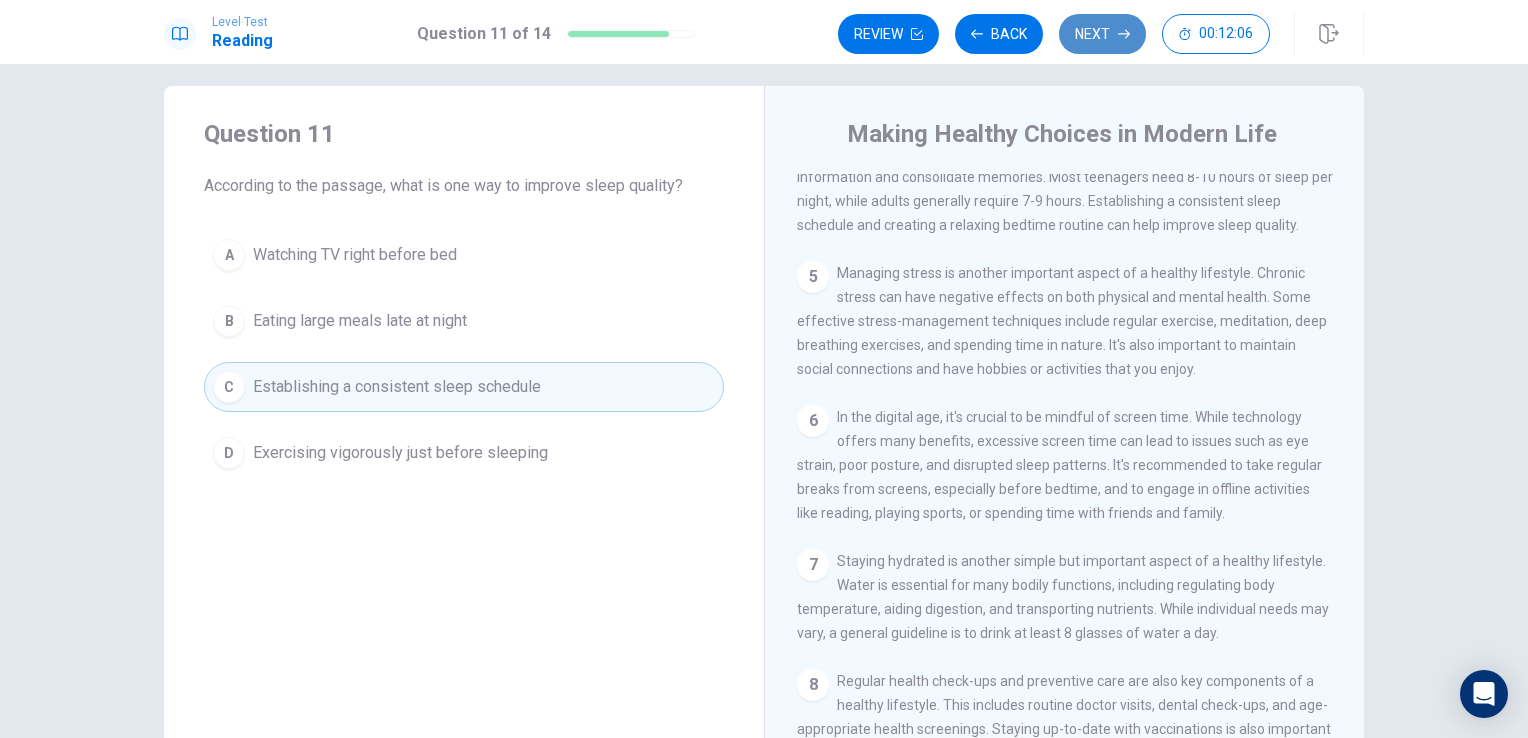 click on "Next" at bounding box center [1102, 34] 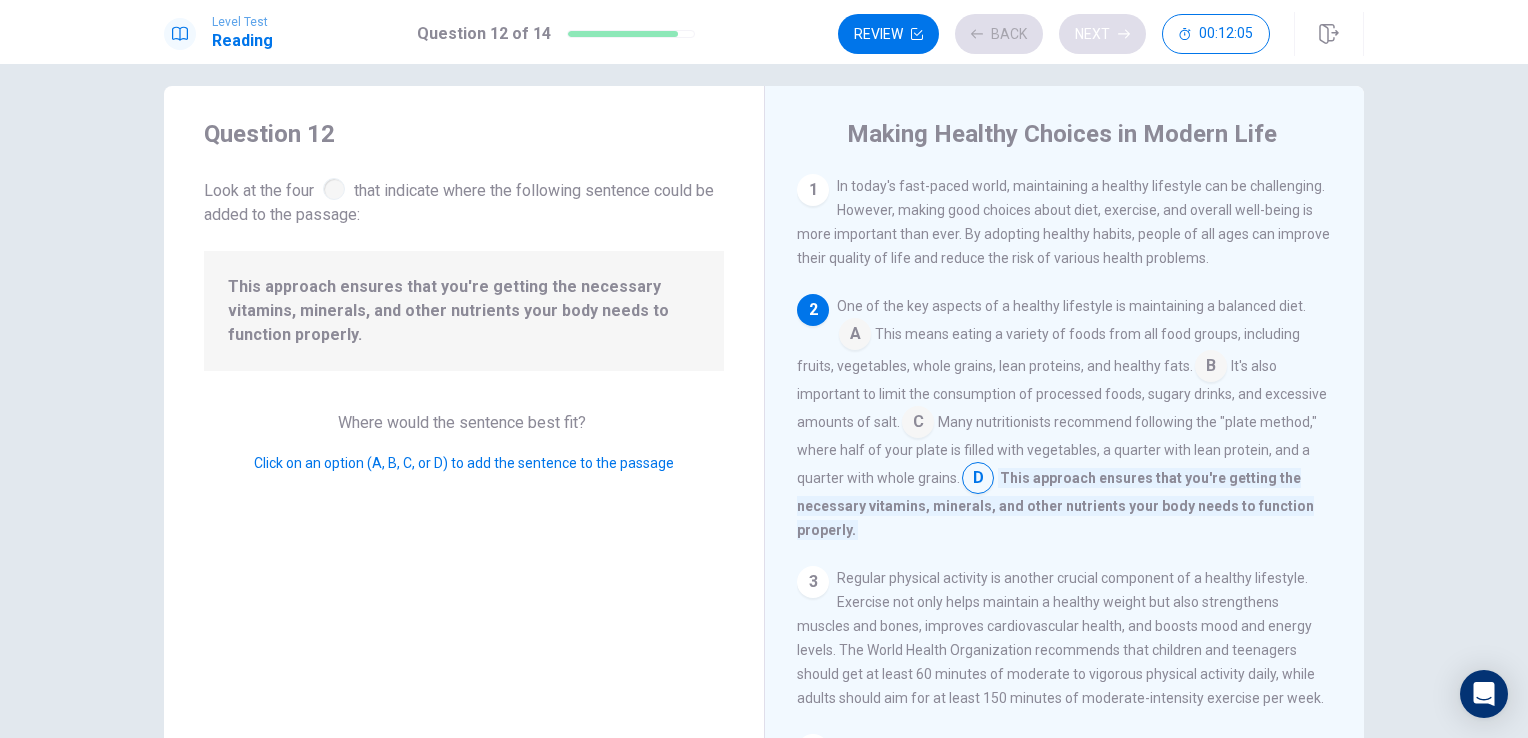 scroll, scrollTop: 123, scrollLeft: 0, axis: vertical 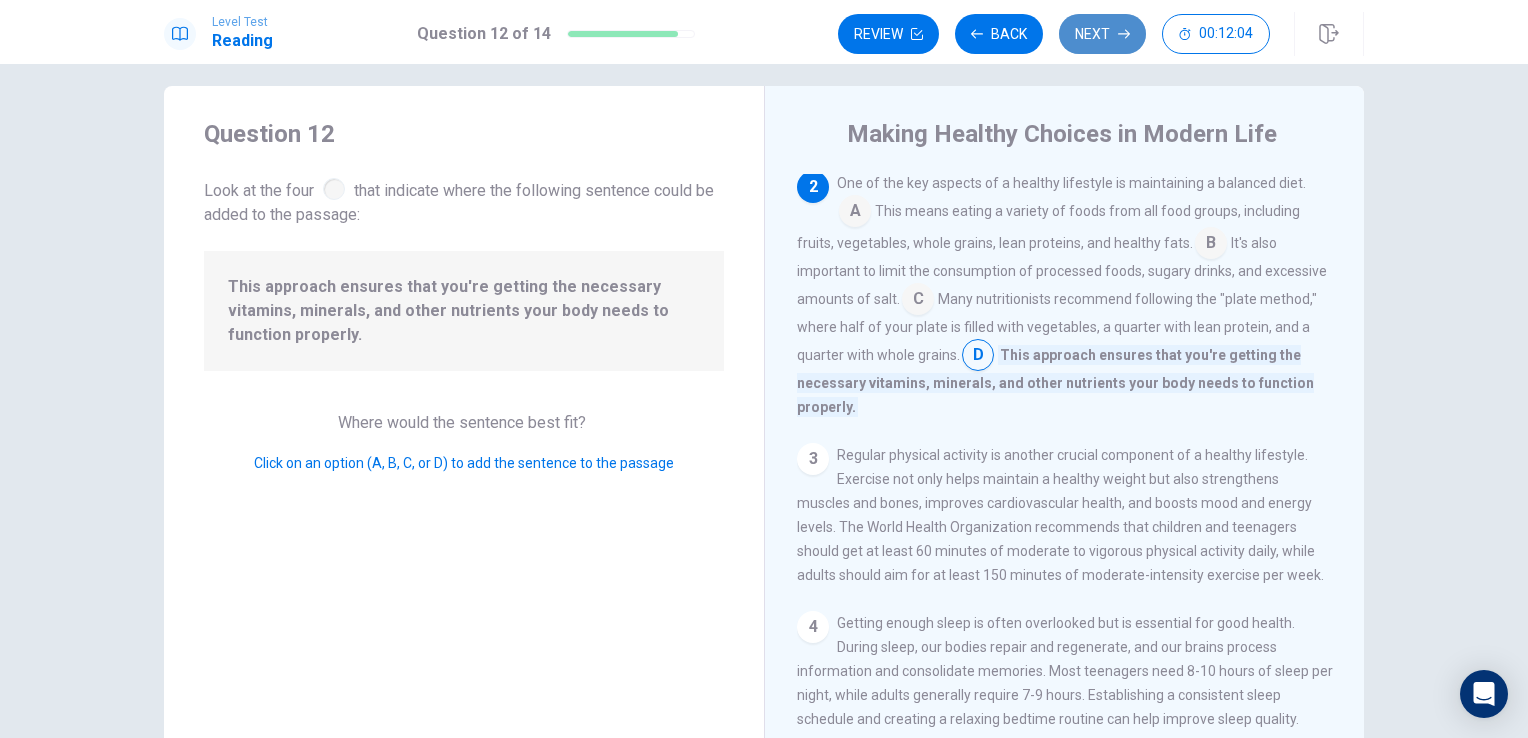click on "Next" at bounding box center (1102, 34) 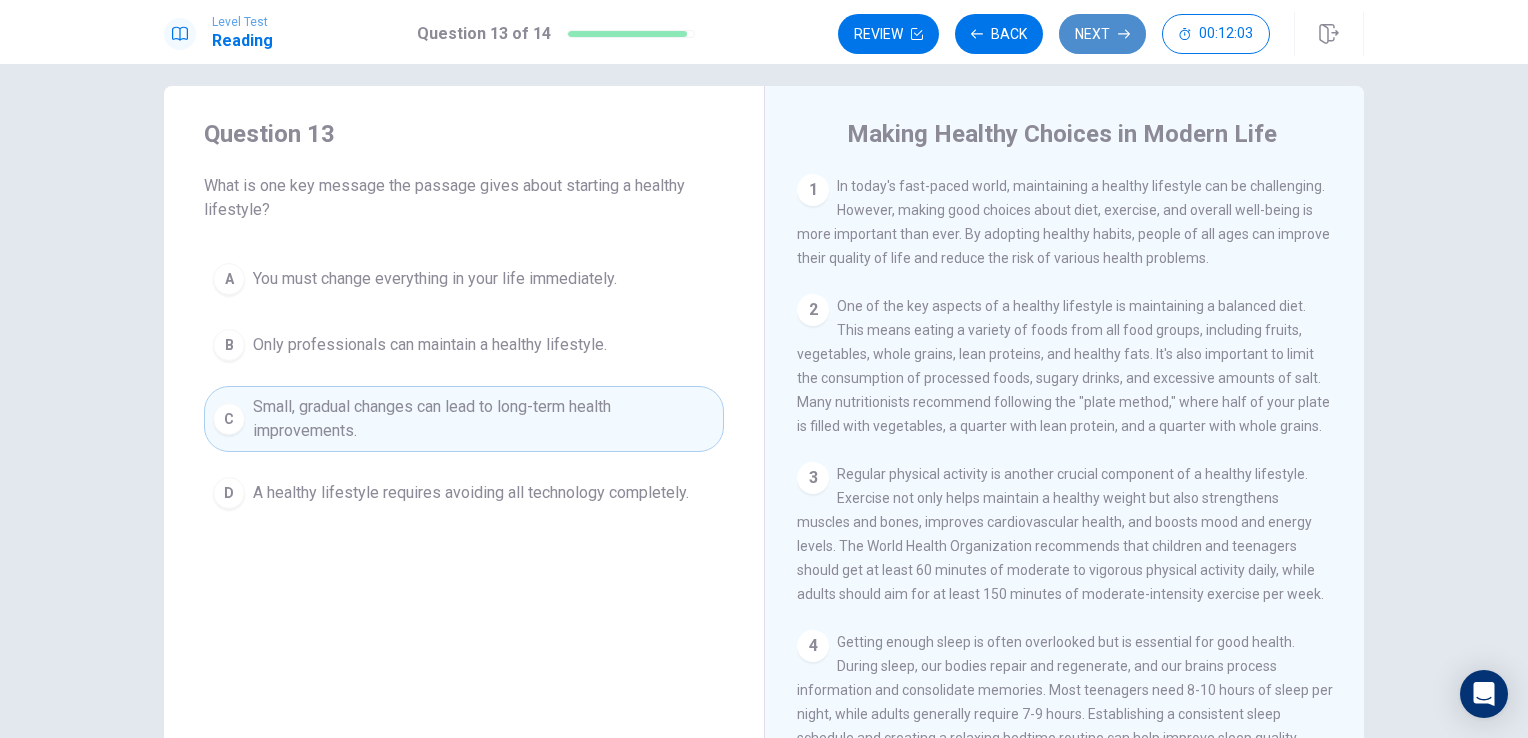 click on "Next" at bounding box center [1102, 34] 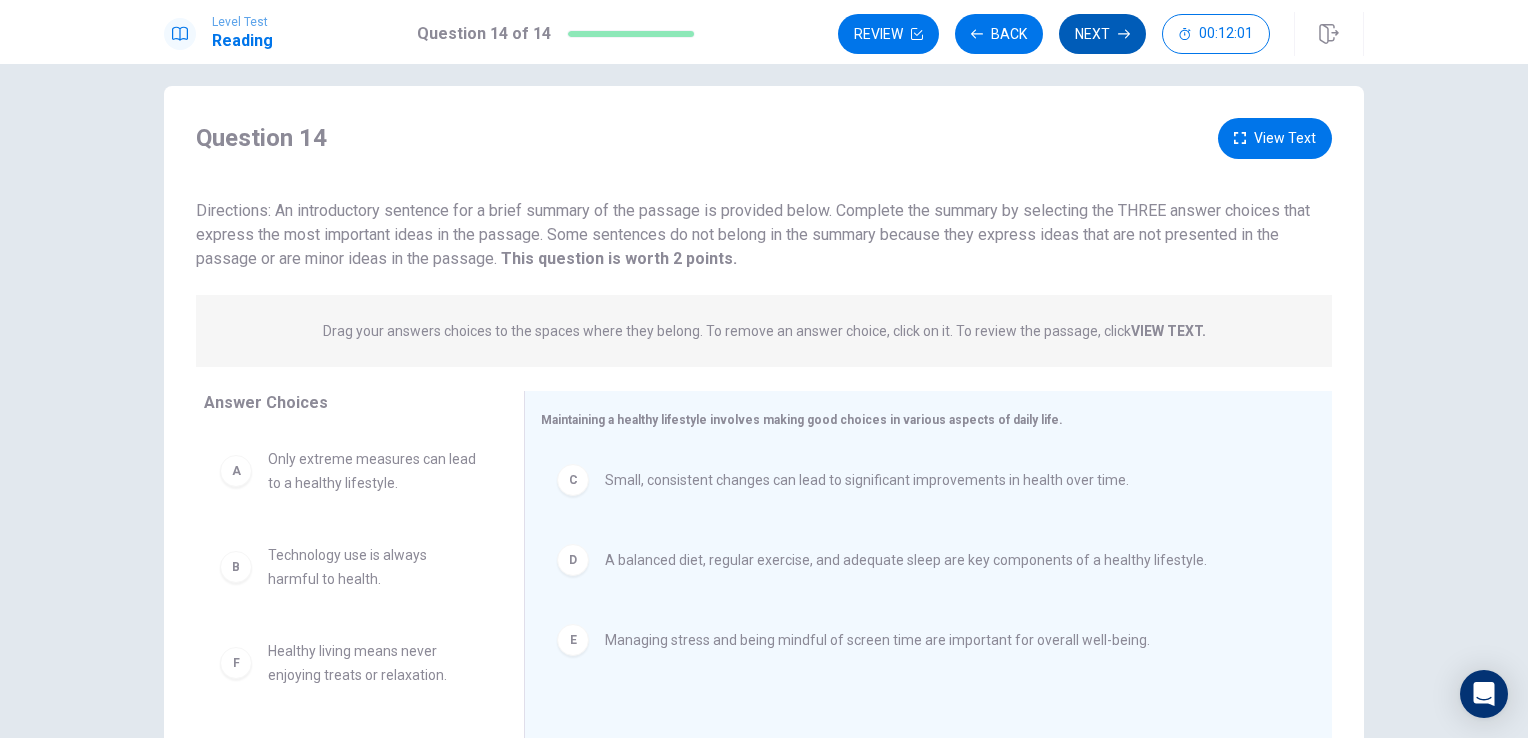 click on "Review Back Next 00:12:01" at bounding box center [1054, 34] 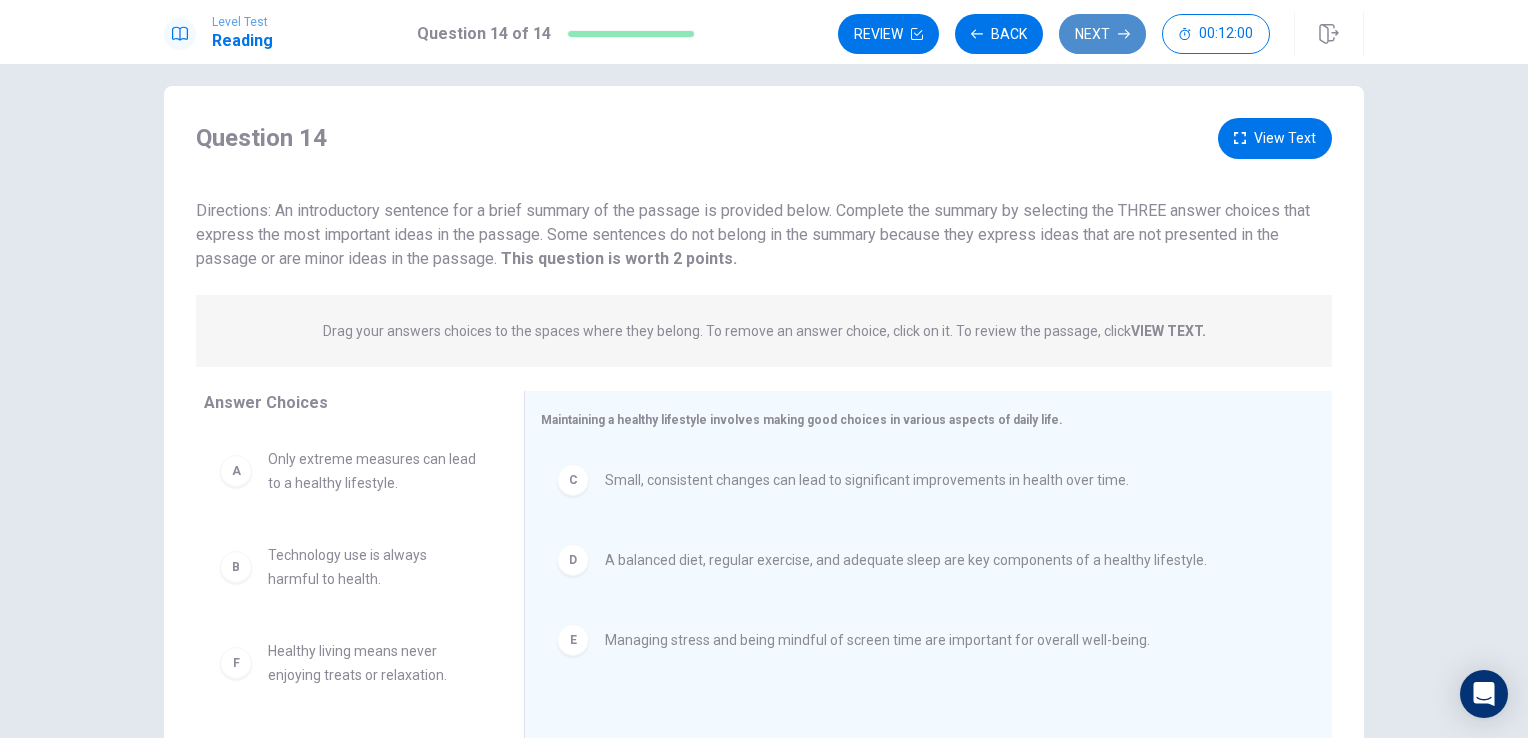 click on "Next" at bounding box center [1102, 34] 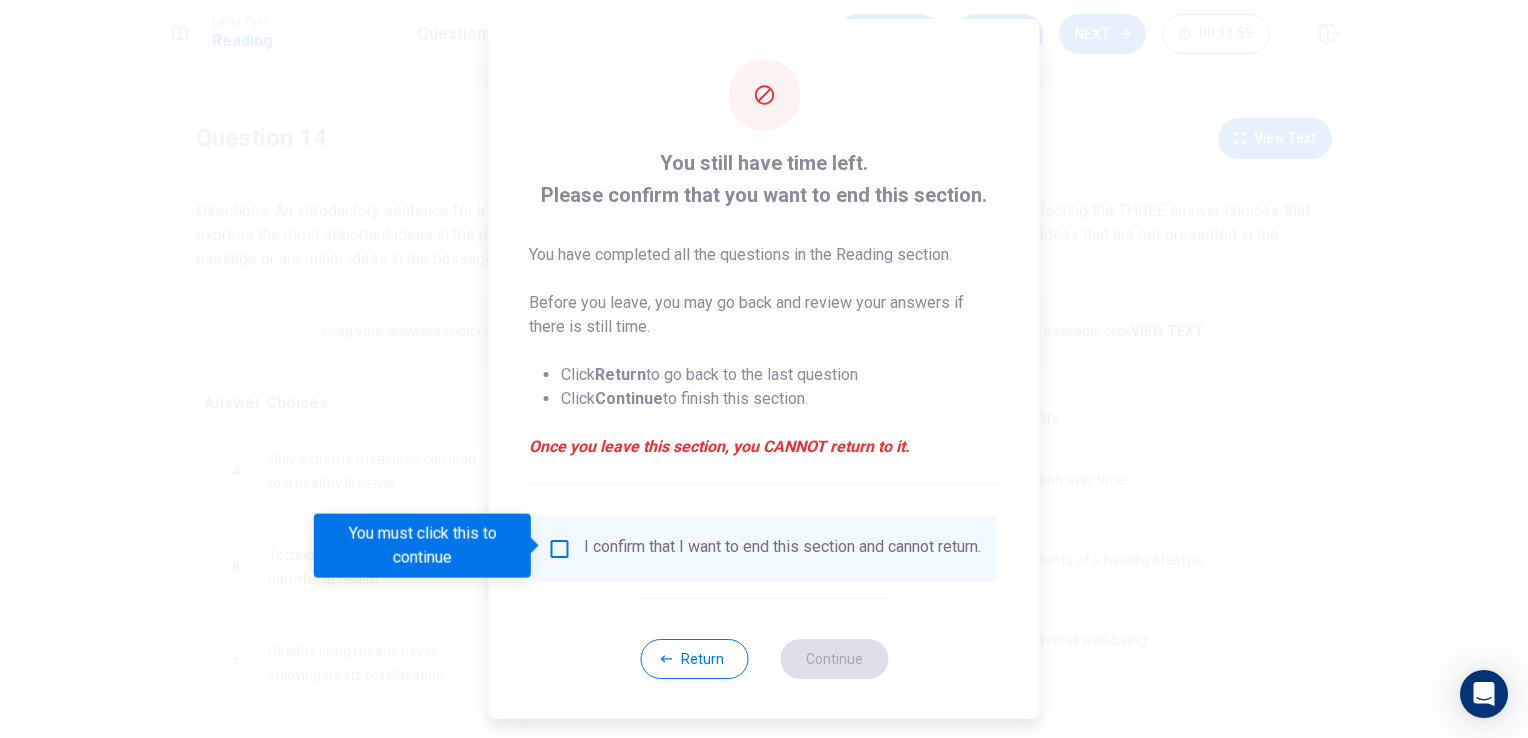 click on "I confirm that I want to end this section and cannot return." at bounding box center (782, 549) 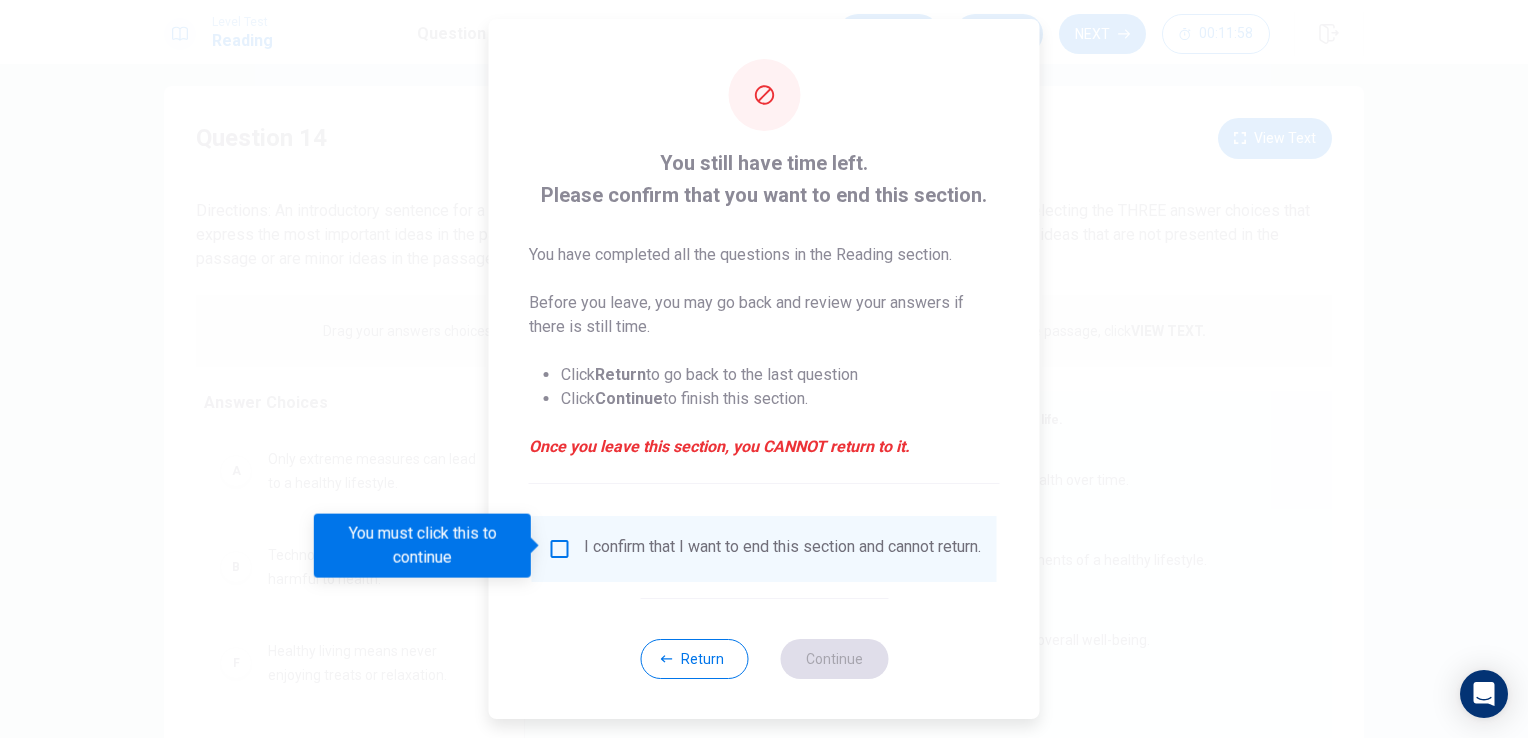 click on "I confirm that I want to end this section and cannot return." at bounding box center [764, 549] 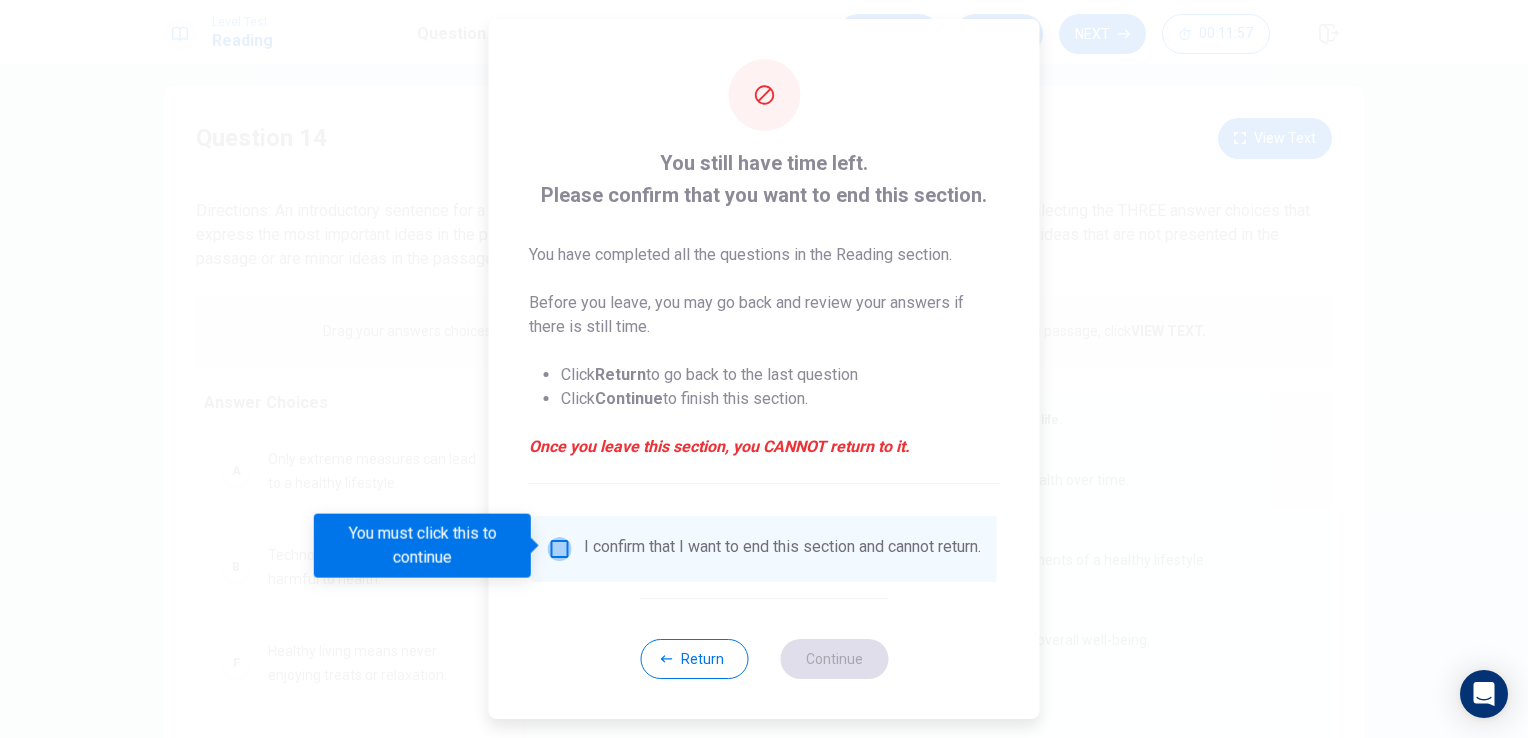 click at bounding box center (560, 549) 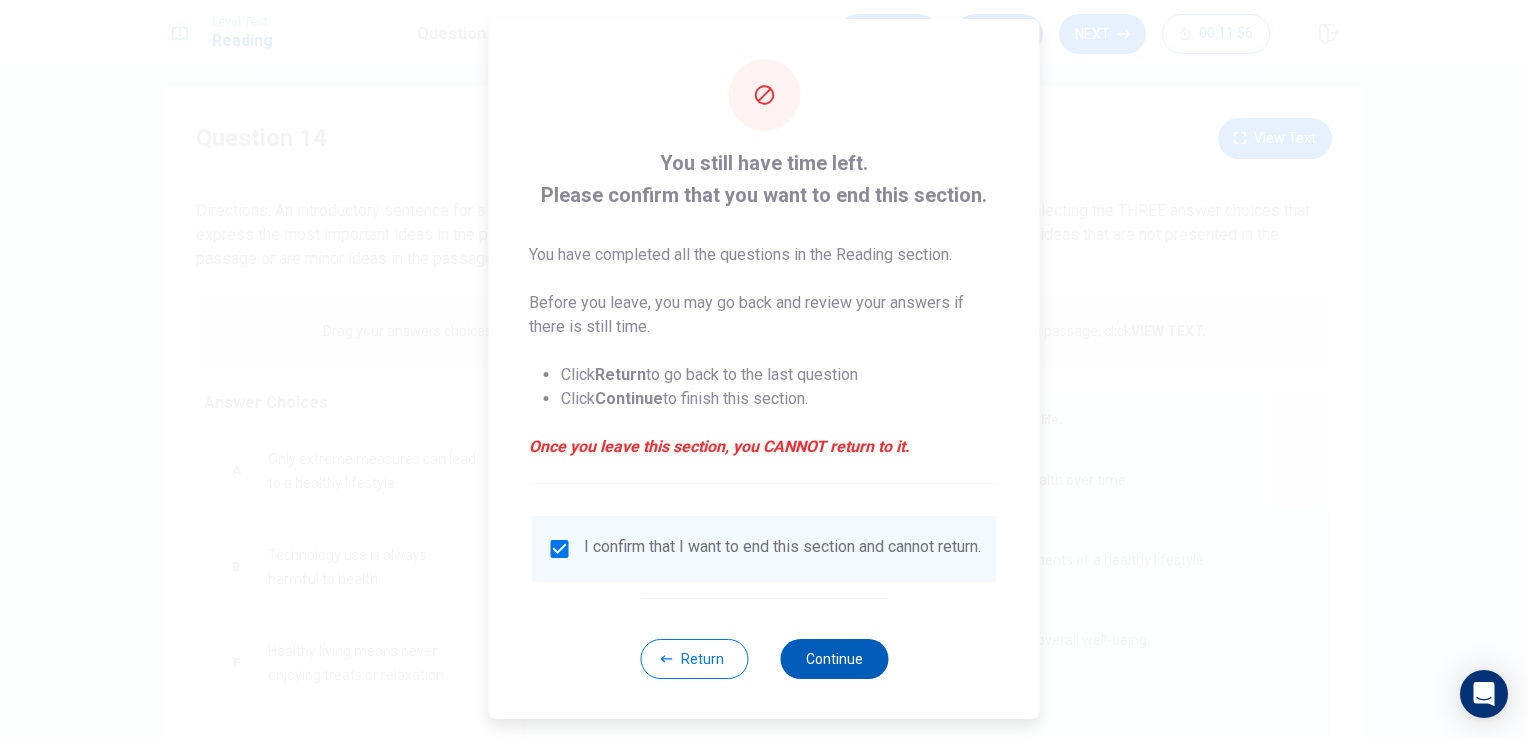 click on "Continue" at bounding box center [834, 659] 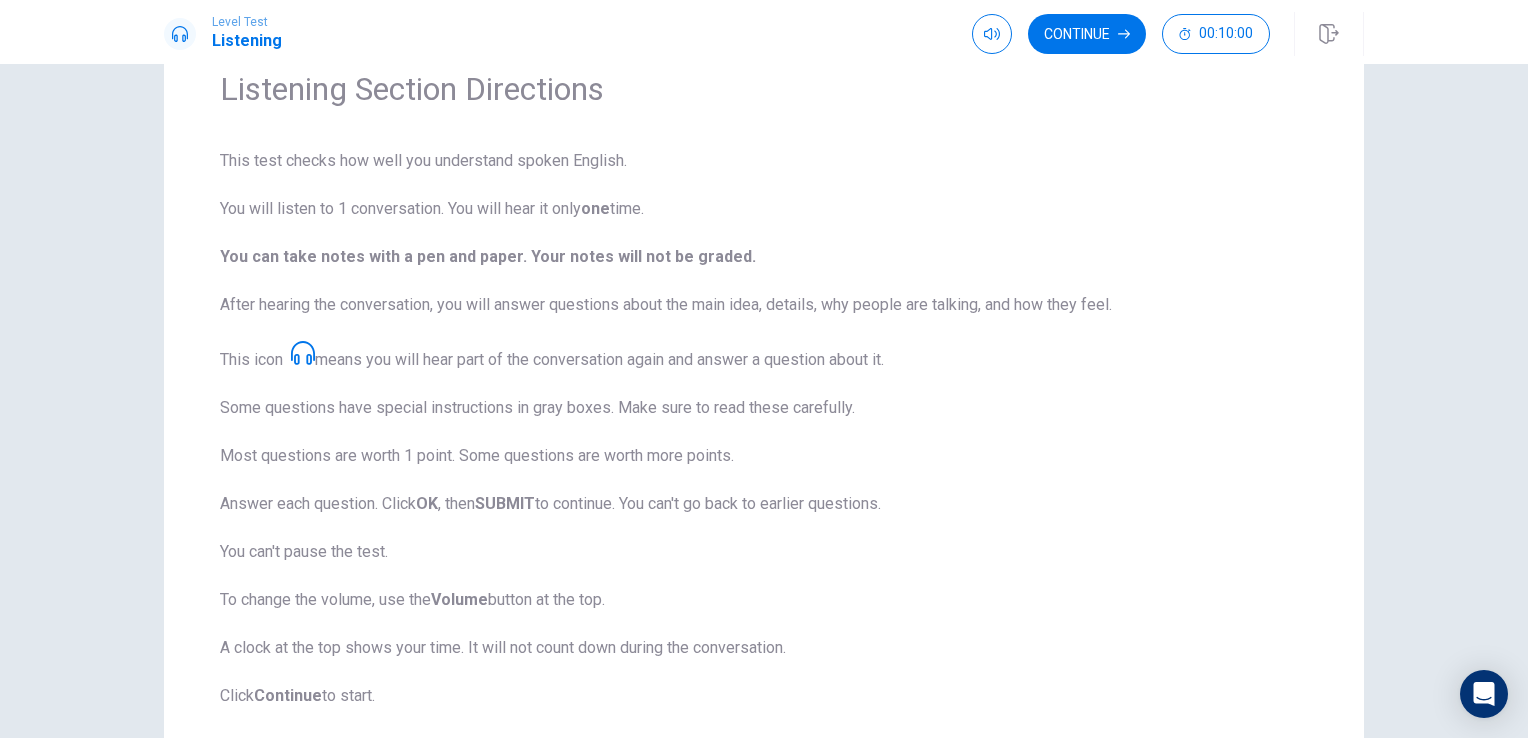 scroll, scrollTop: 106, scrollLeft: 0, axis: vertical 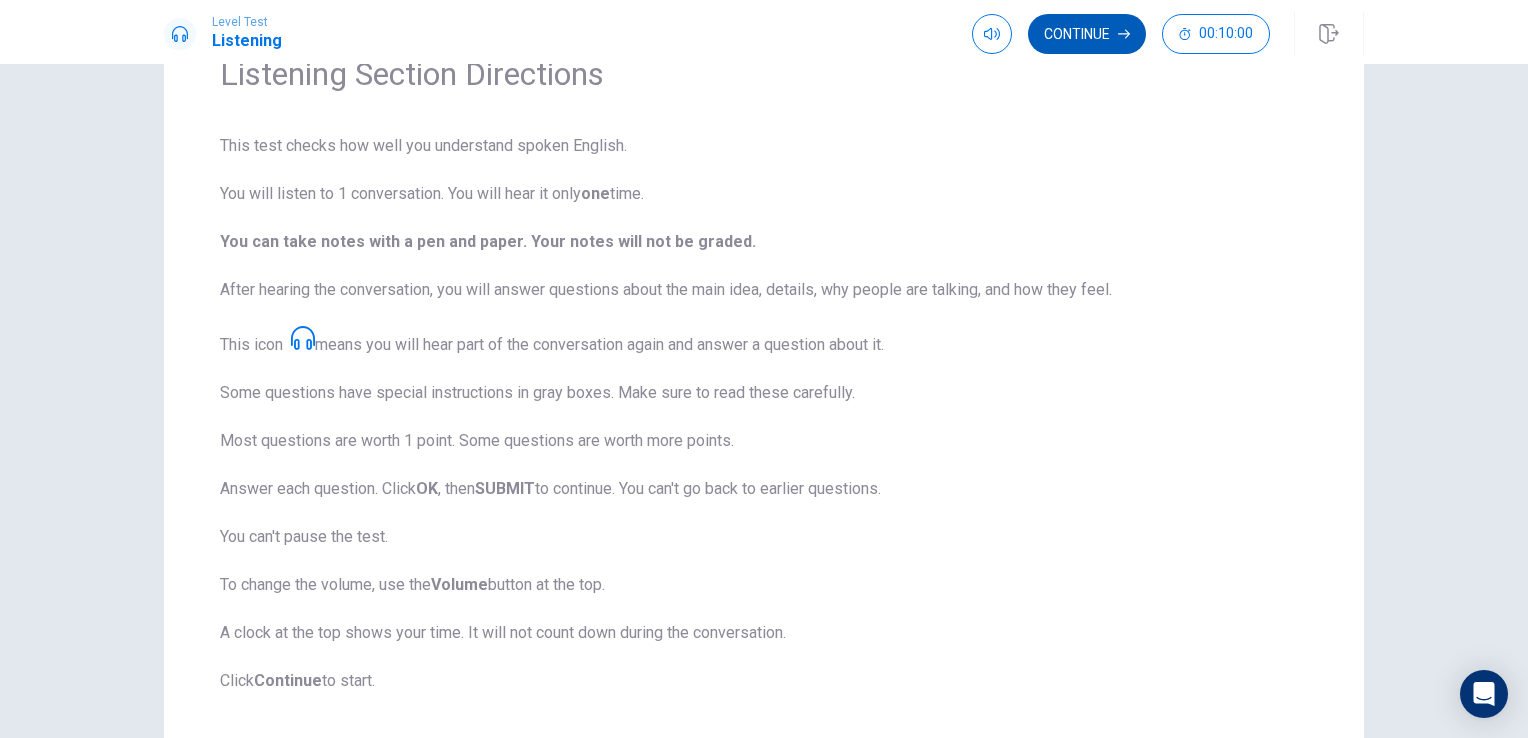 click on "Continue" at bounding box center (1087, 34) 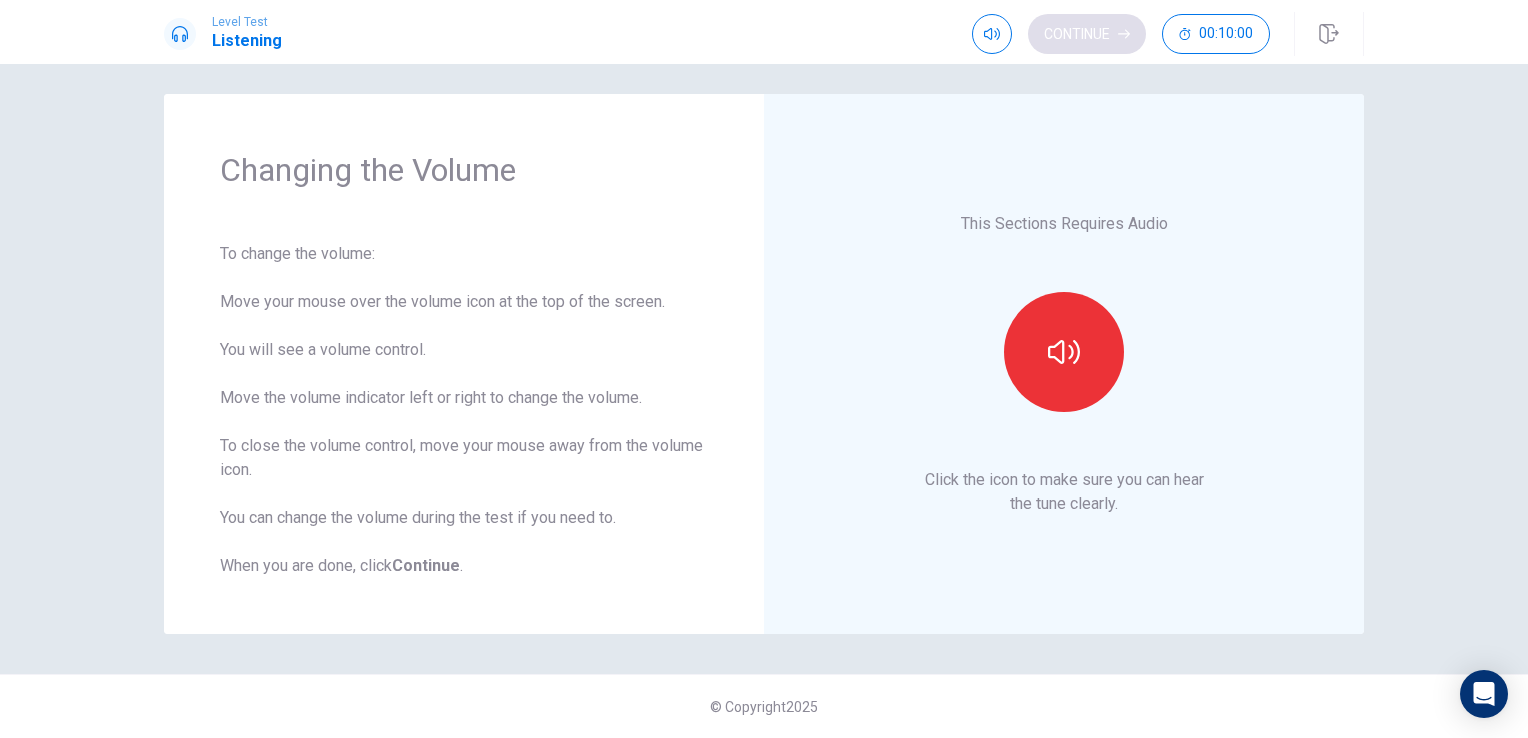 scroll, scrollTop: 9, scrollLeft: 0, axis: vertical 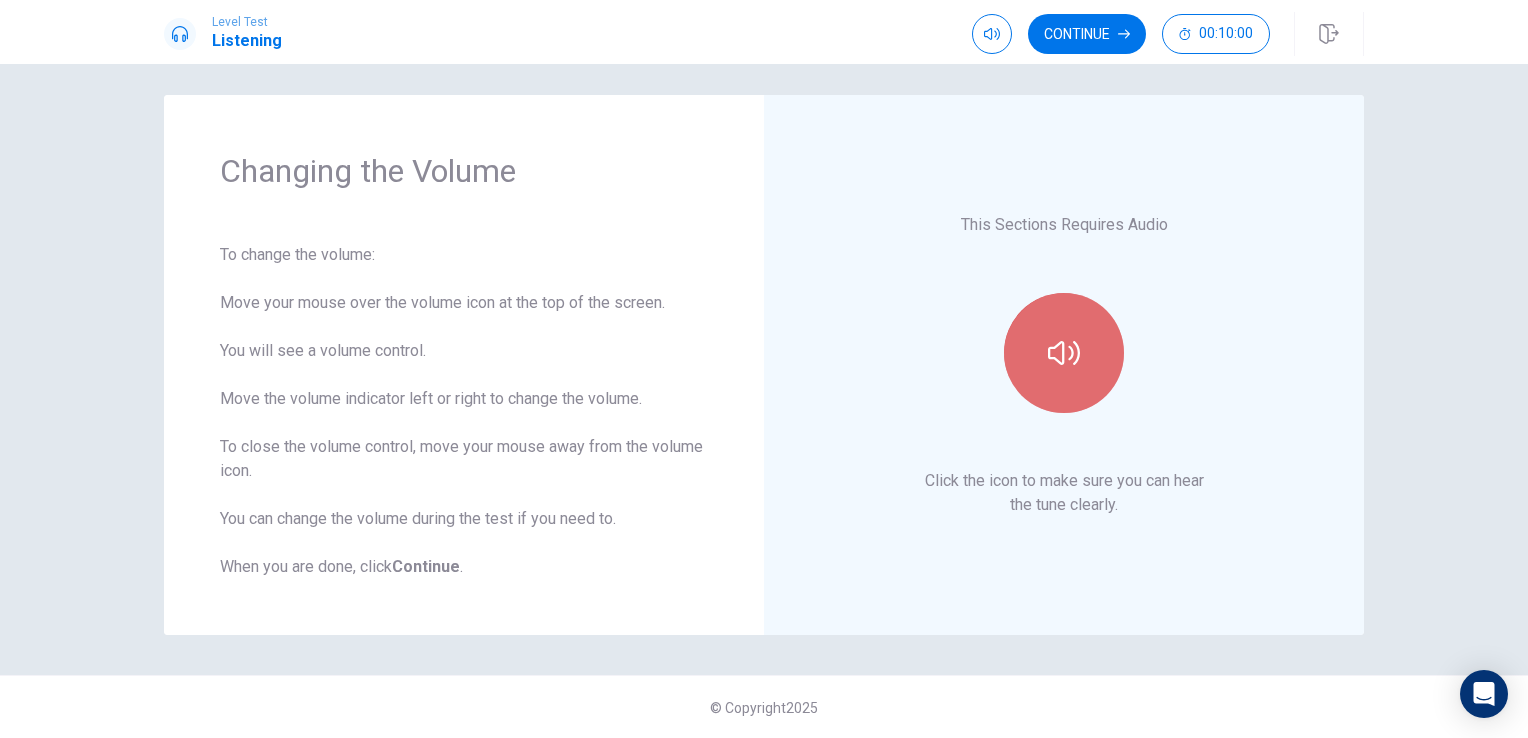 click at bounding box center [1064, 353] 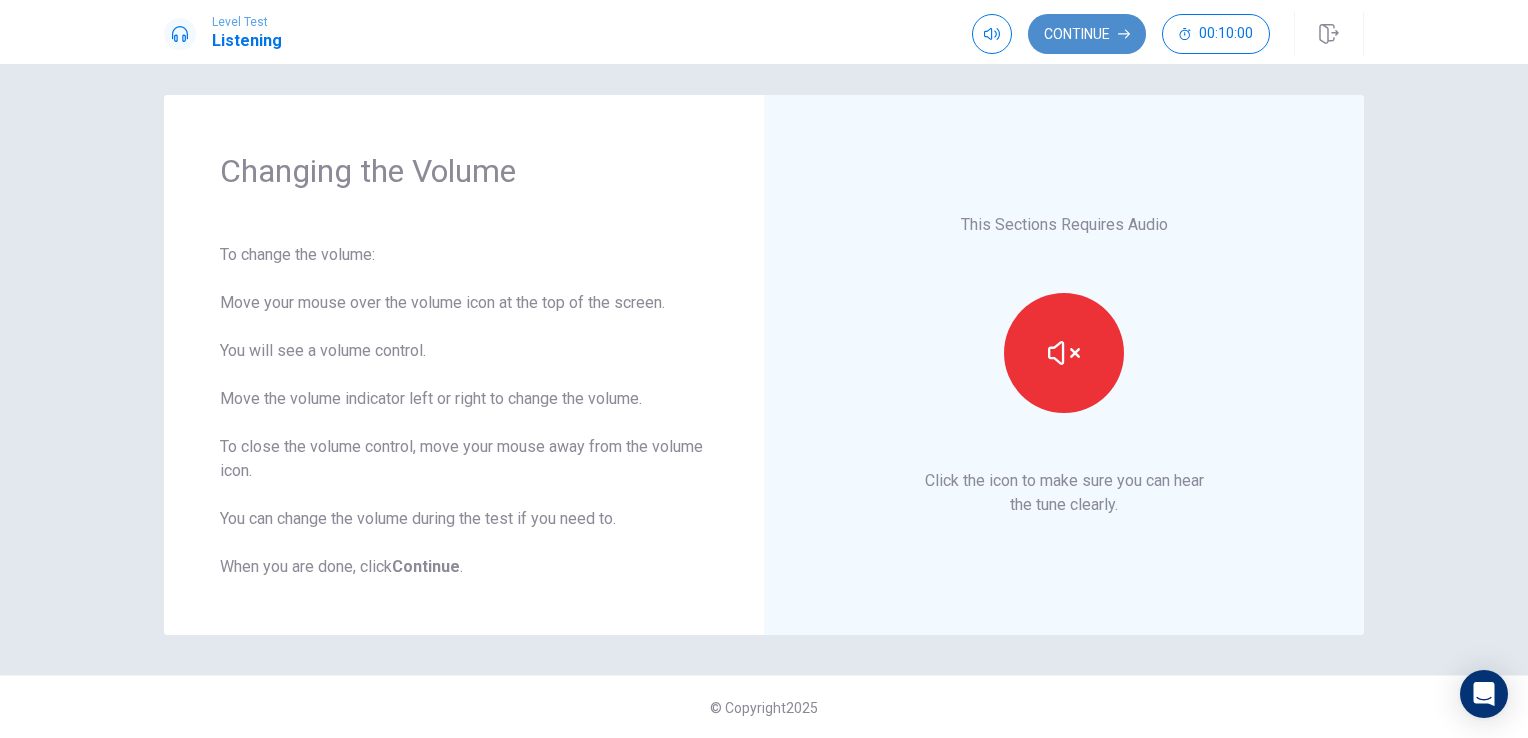 click on "Continue" at bounding box center (1087, 34) 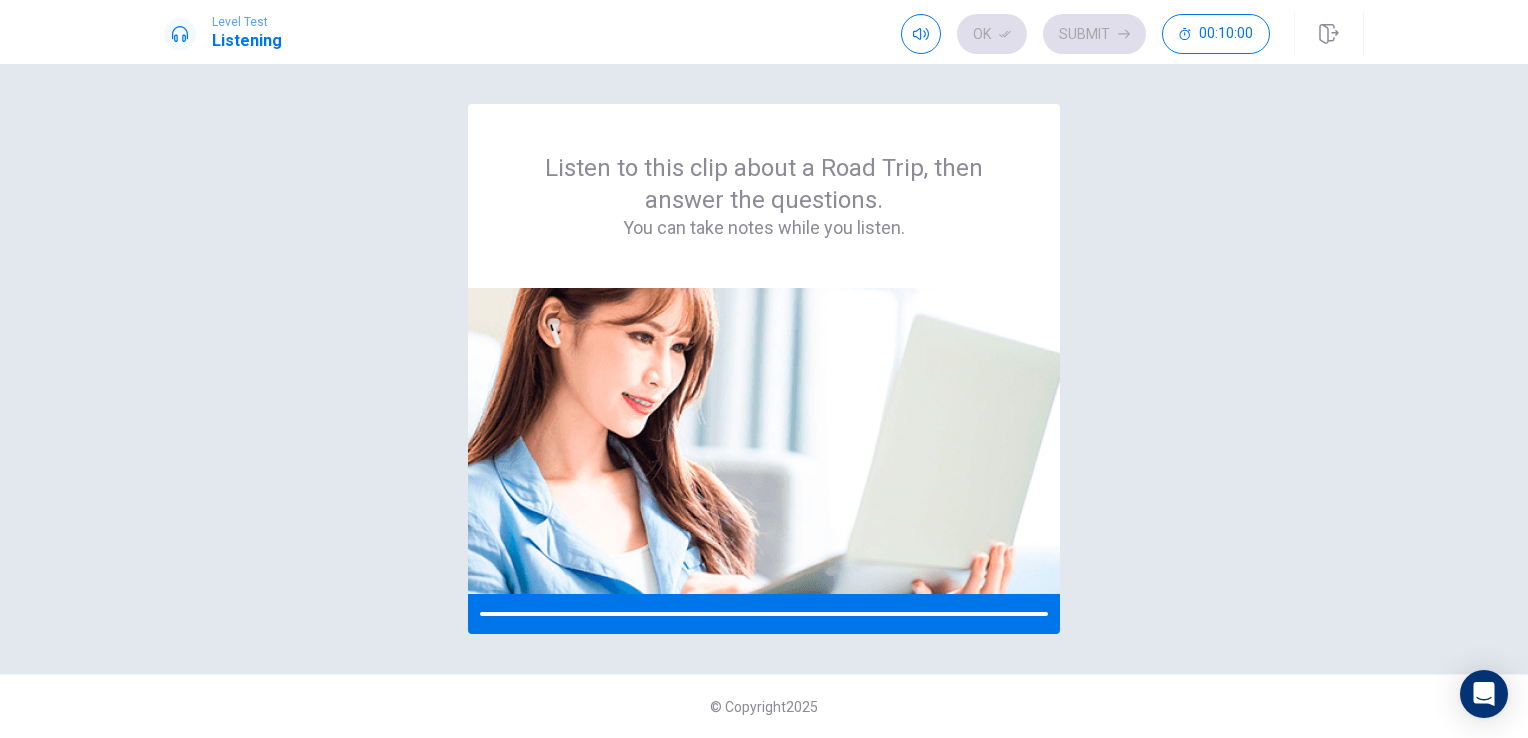 scroll, scrollTop: 0, scrollLeft: 0, axis: both 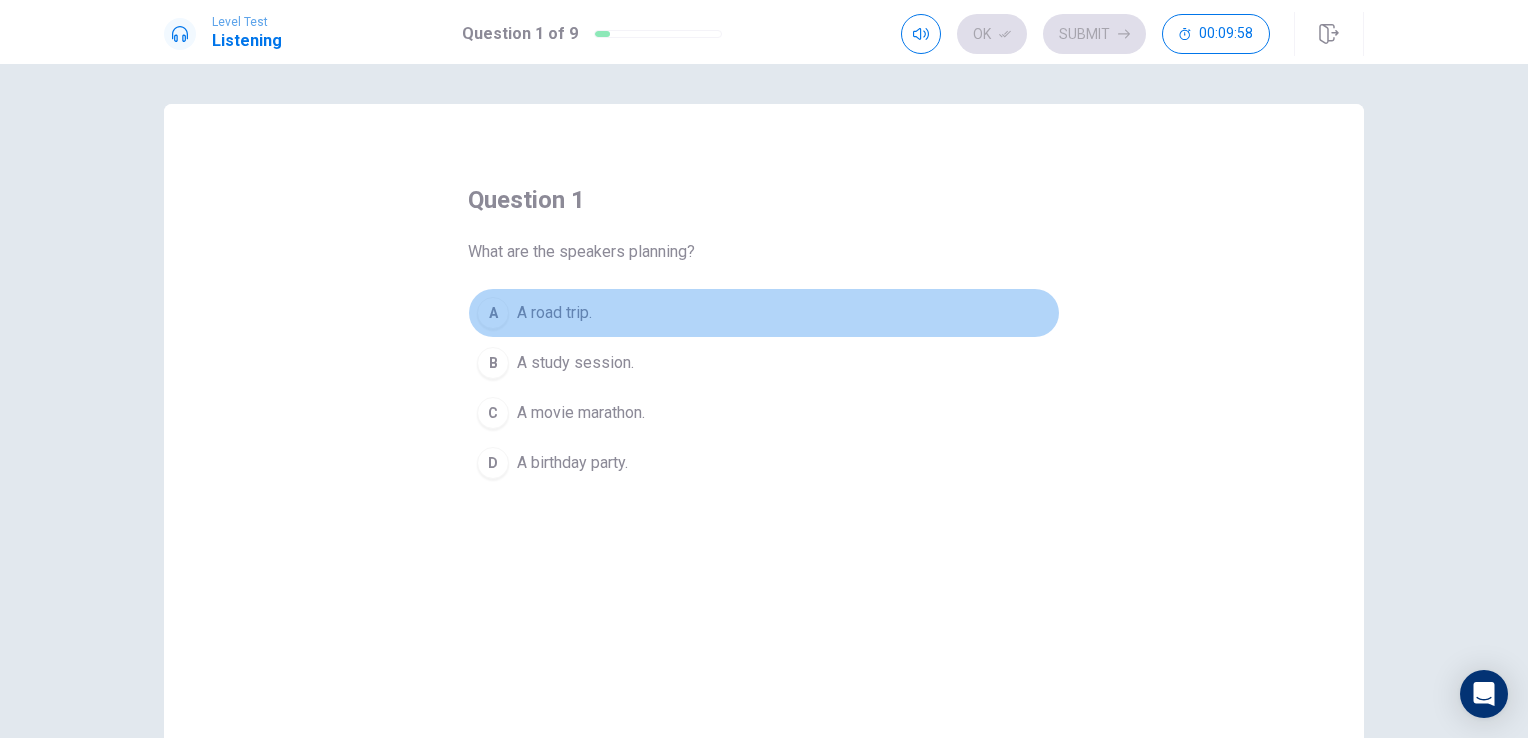 click on "A A road trip." at bounding box center [764, 313] 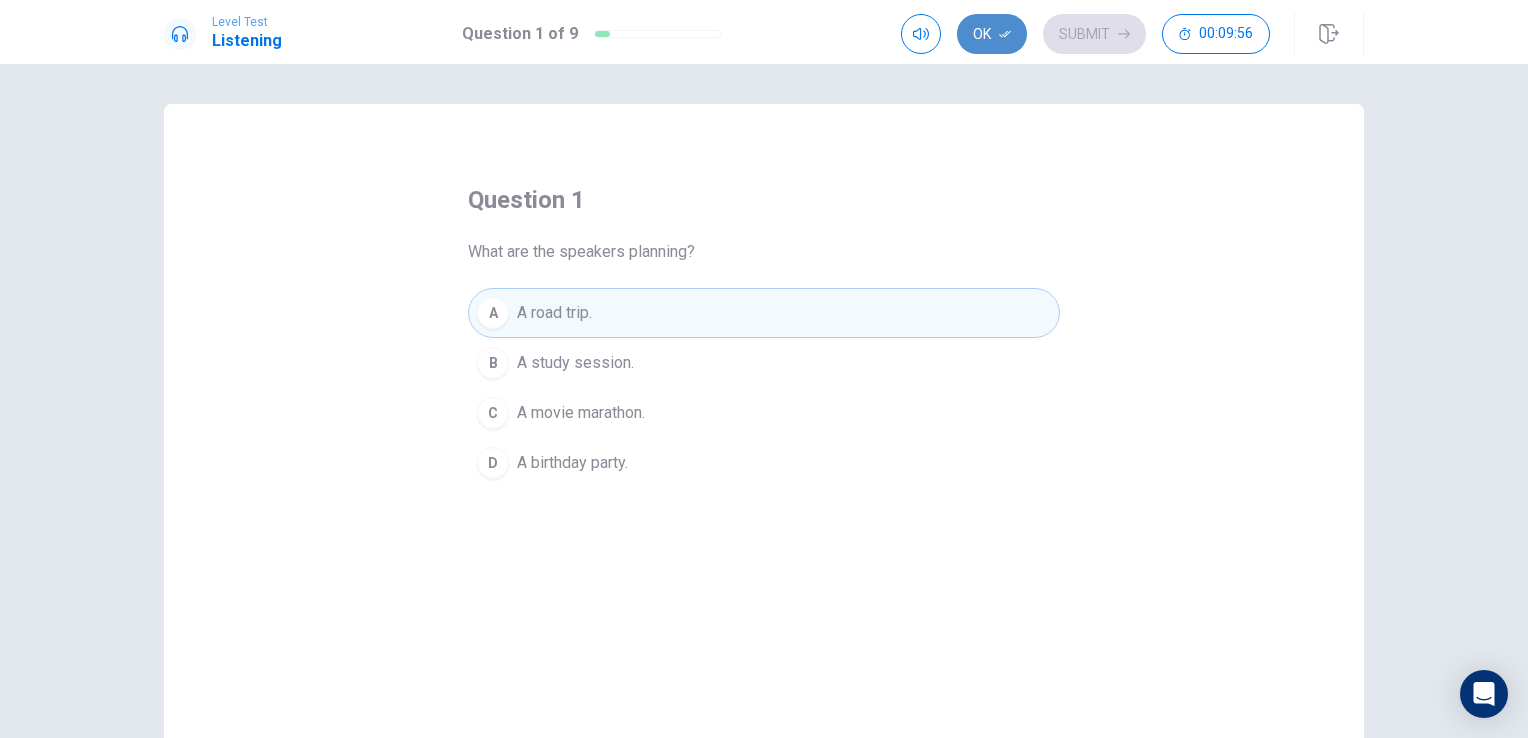 click at bounding box center [1005, 34] 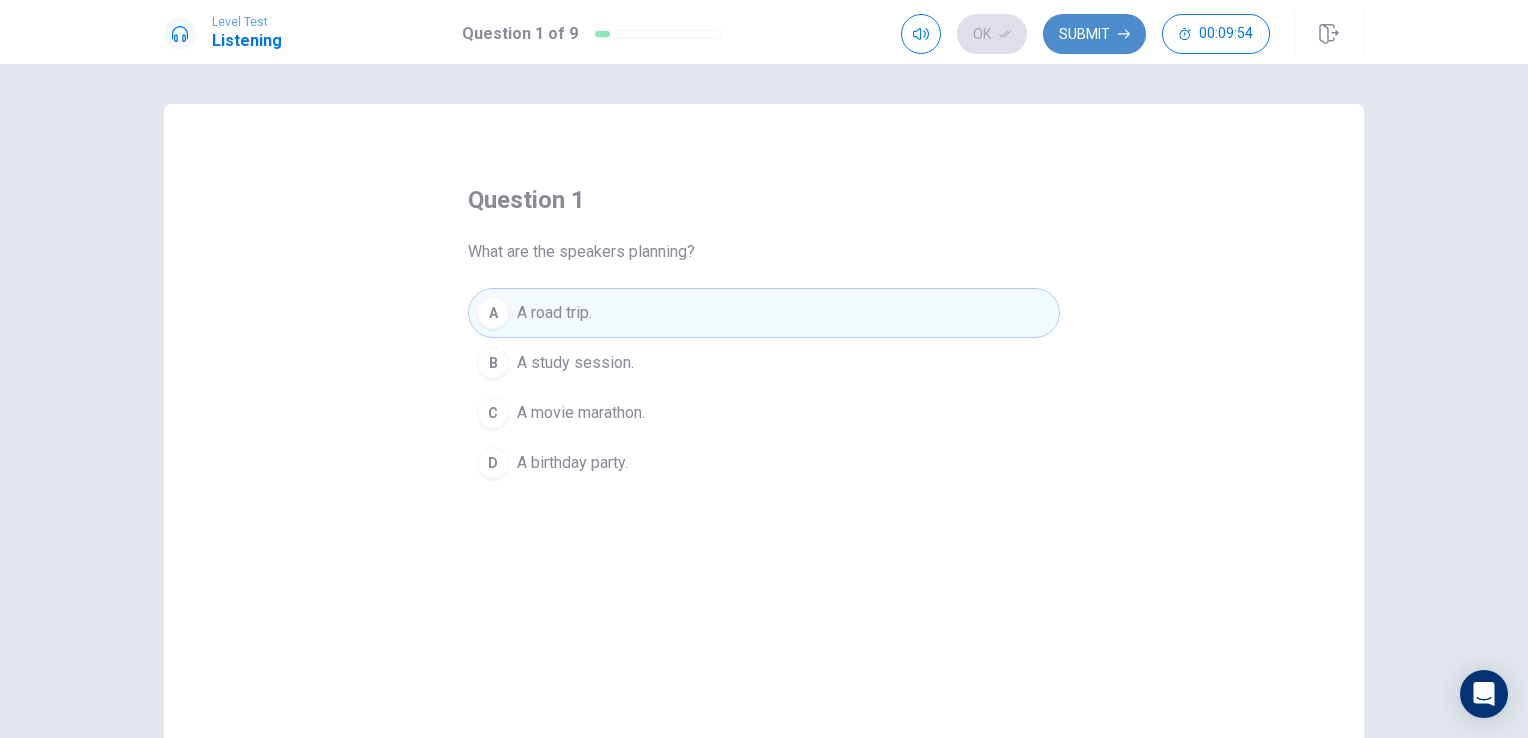 click on "Submit" at bounding box center (1094, 34) 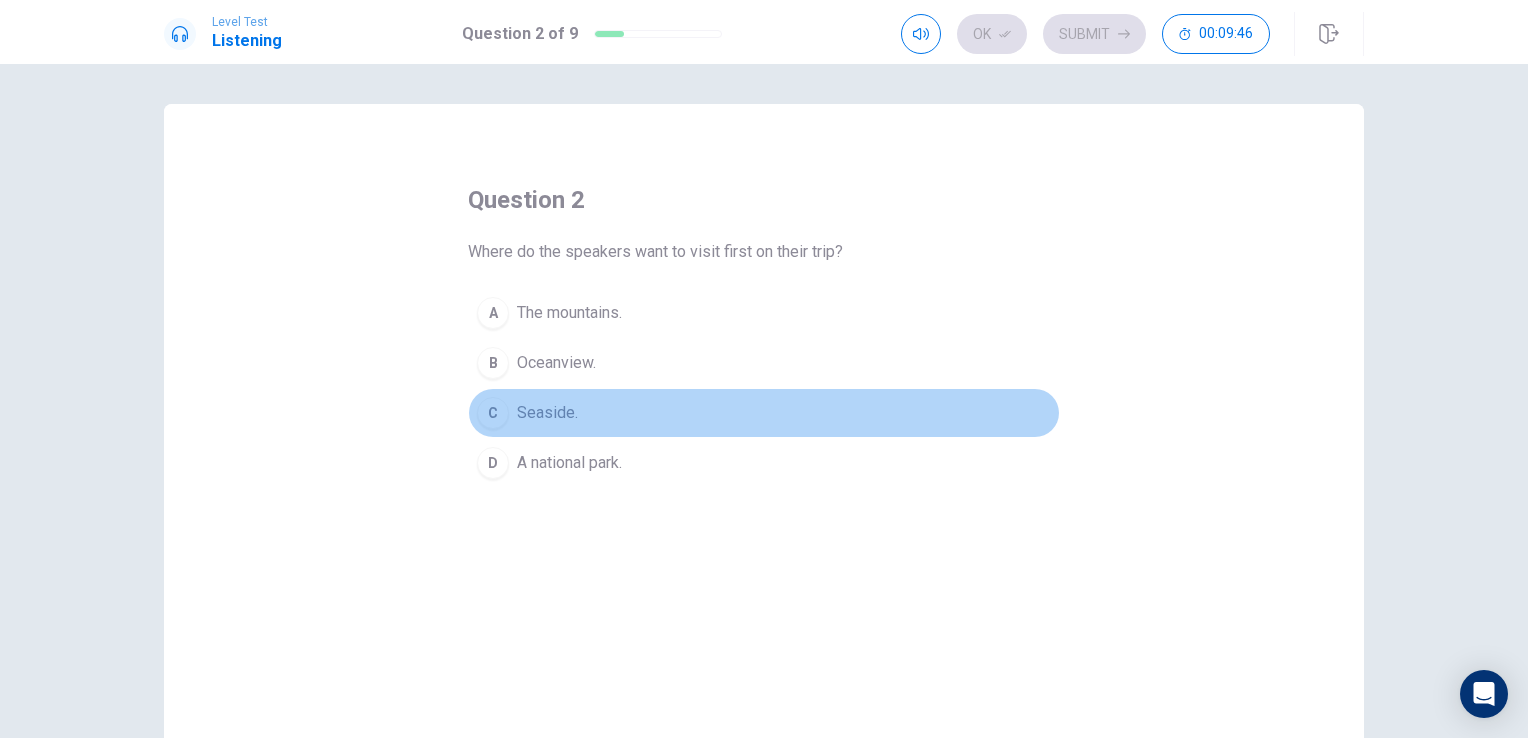 click on "C [LOCATION]." at bounding box center [764, 413] 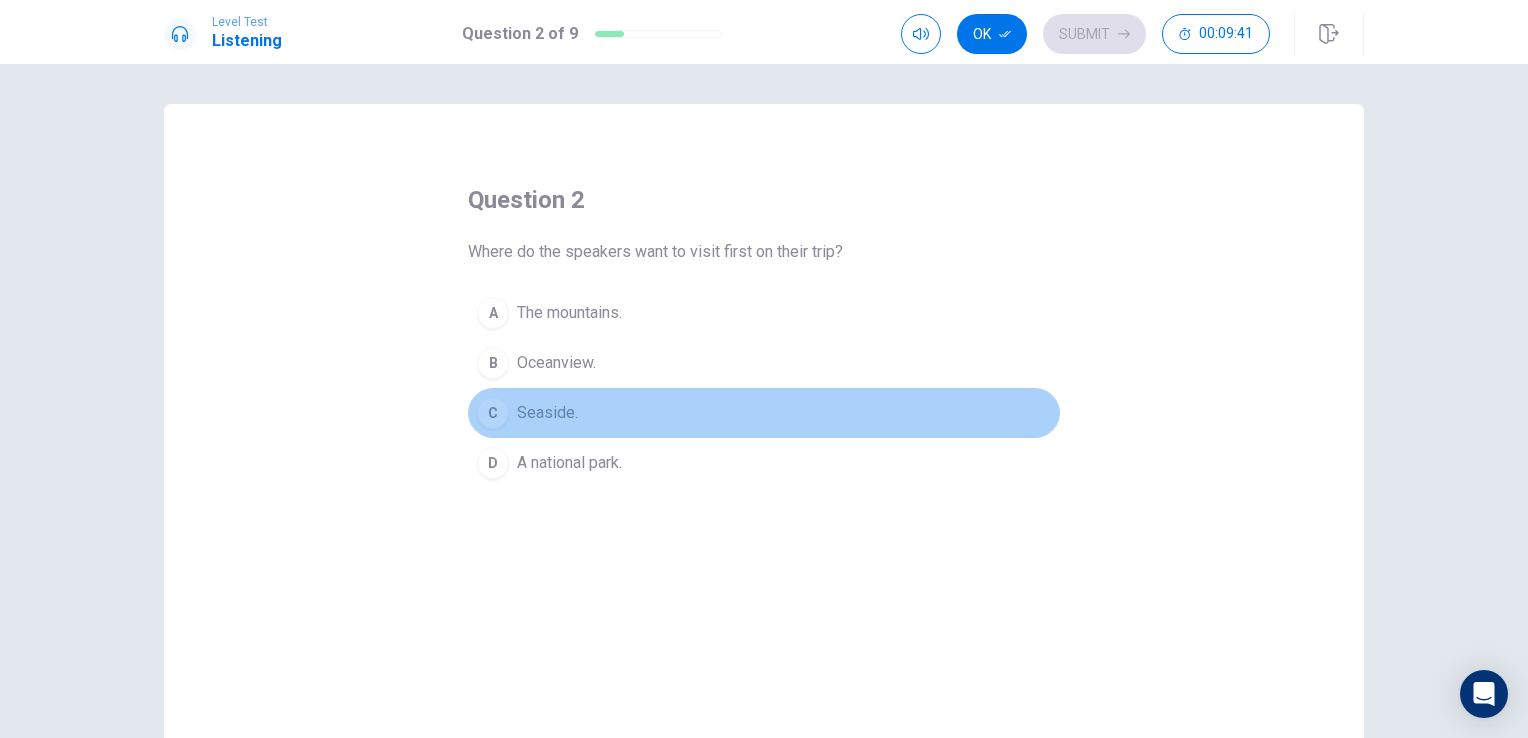 click on "C [LOCATION]." at bounding box center (764, 413) 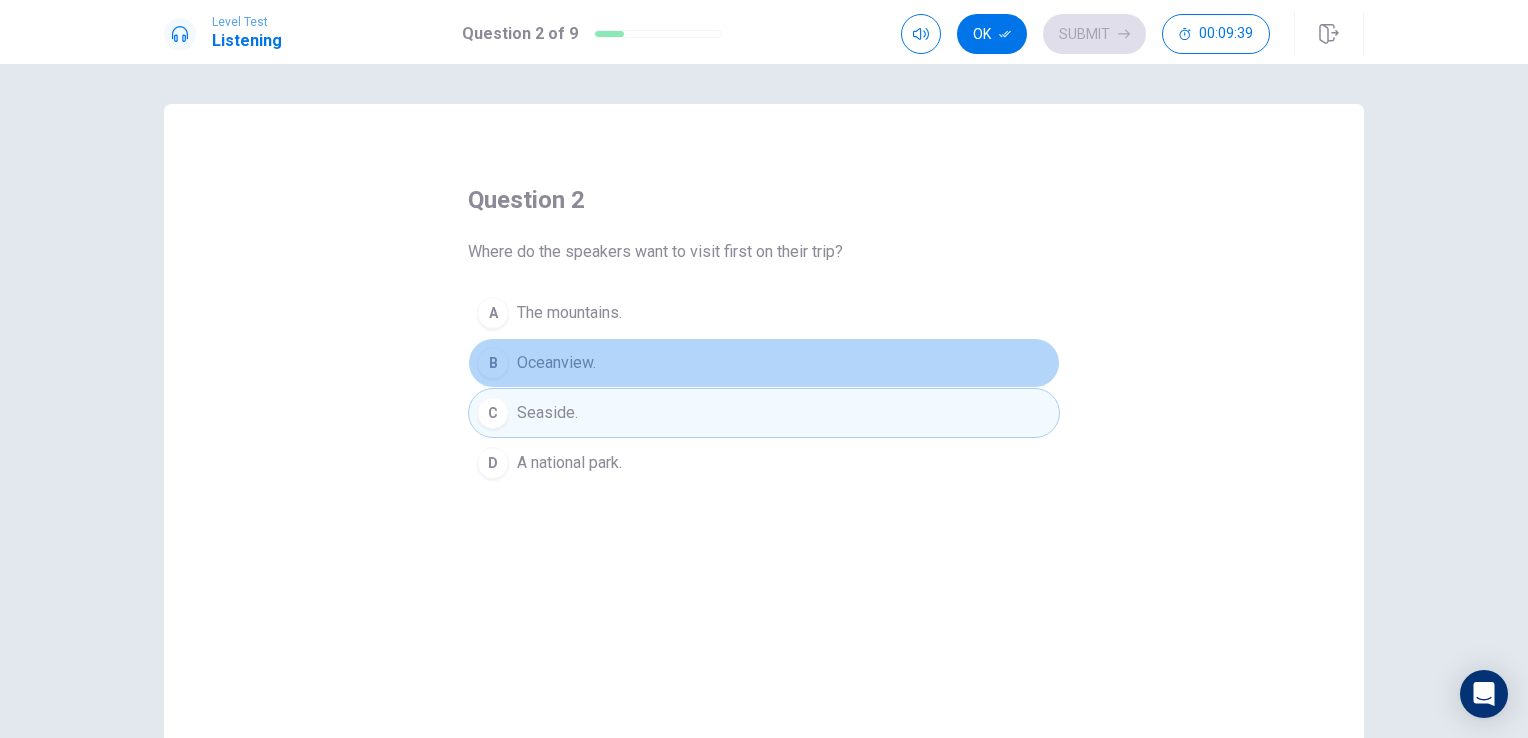 click on "B [LOCATION]." at bounding box center [764, 363] 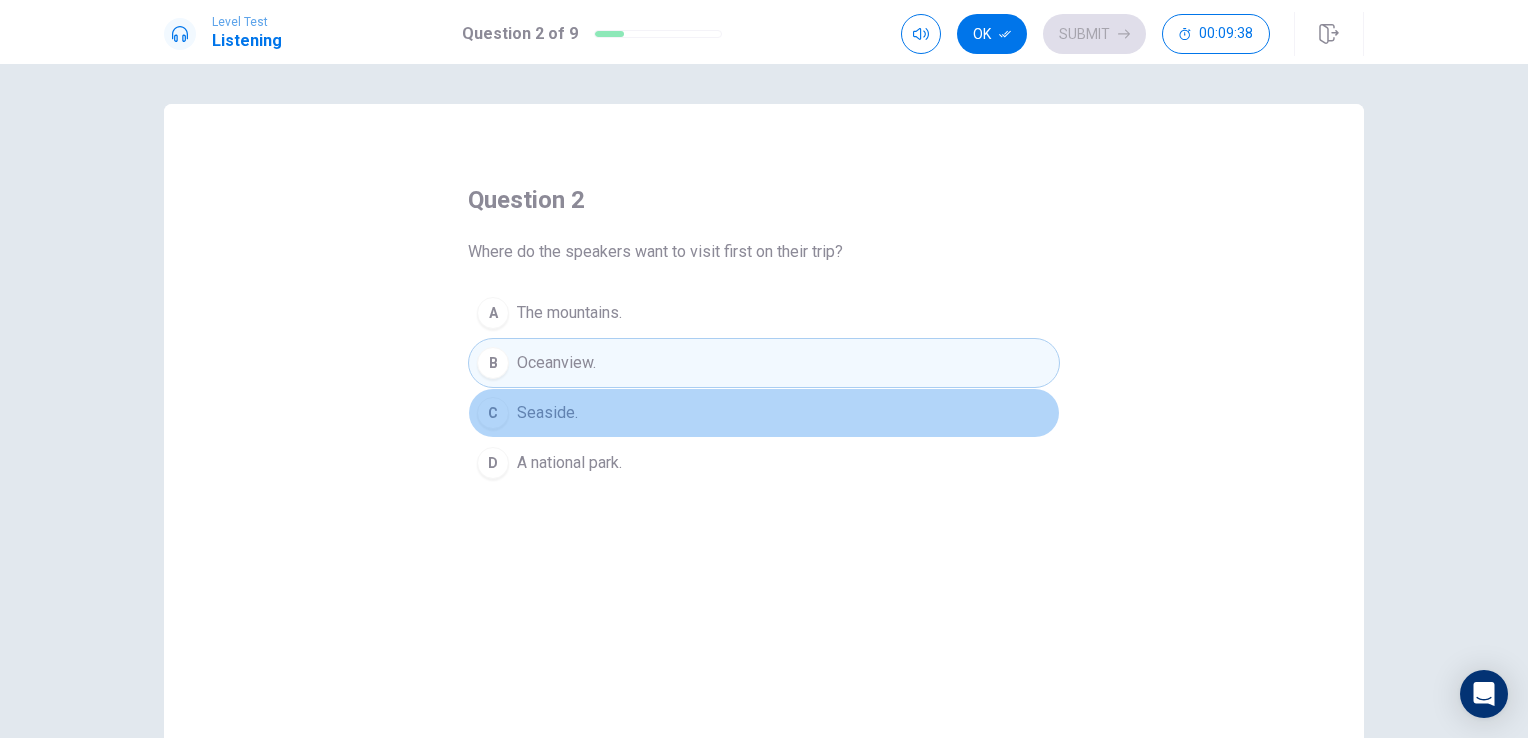 click on "C [LOCATION]." at bounding box center (764, 413) 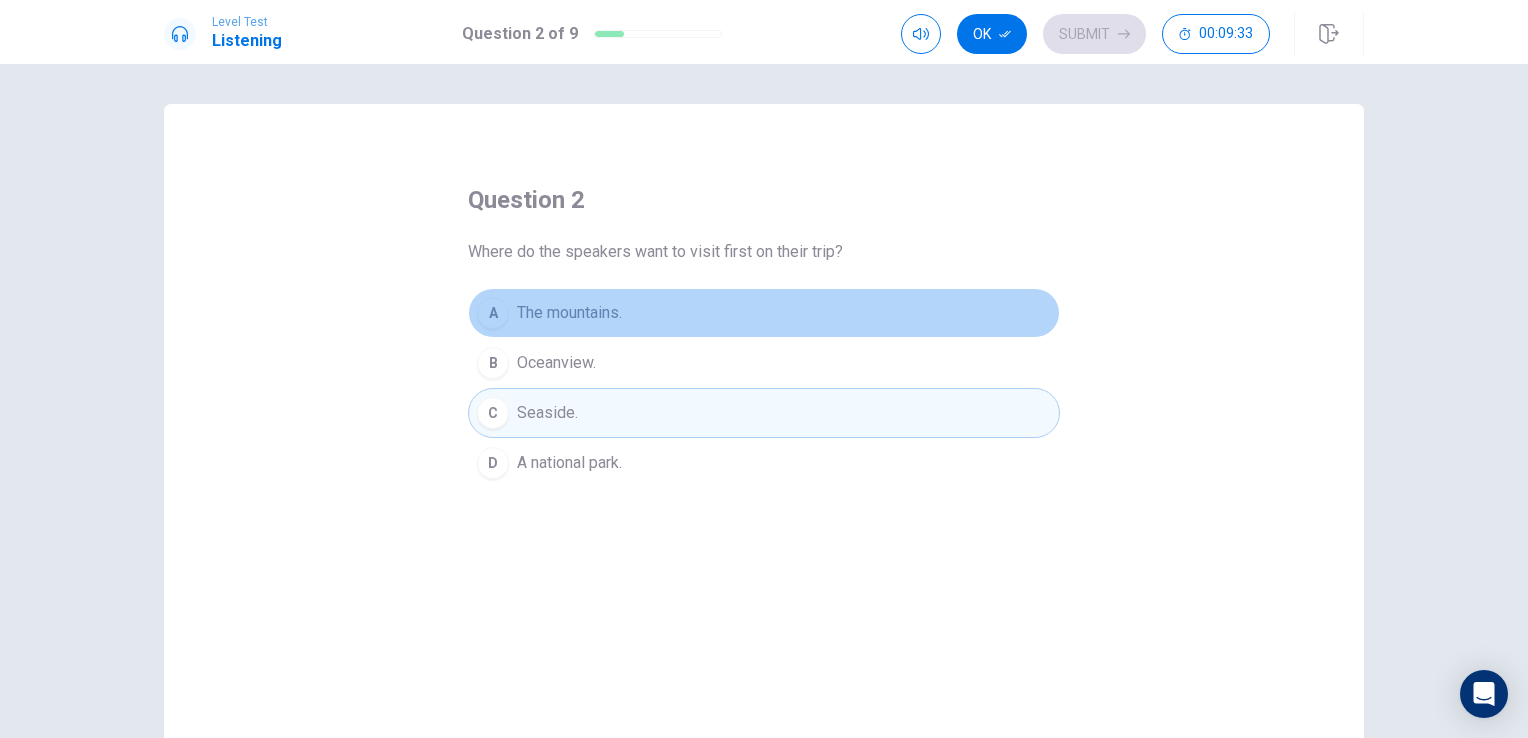 click on "The mountains." at bounding box center (569, 313) 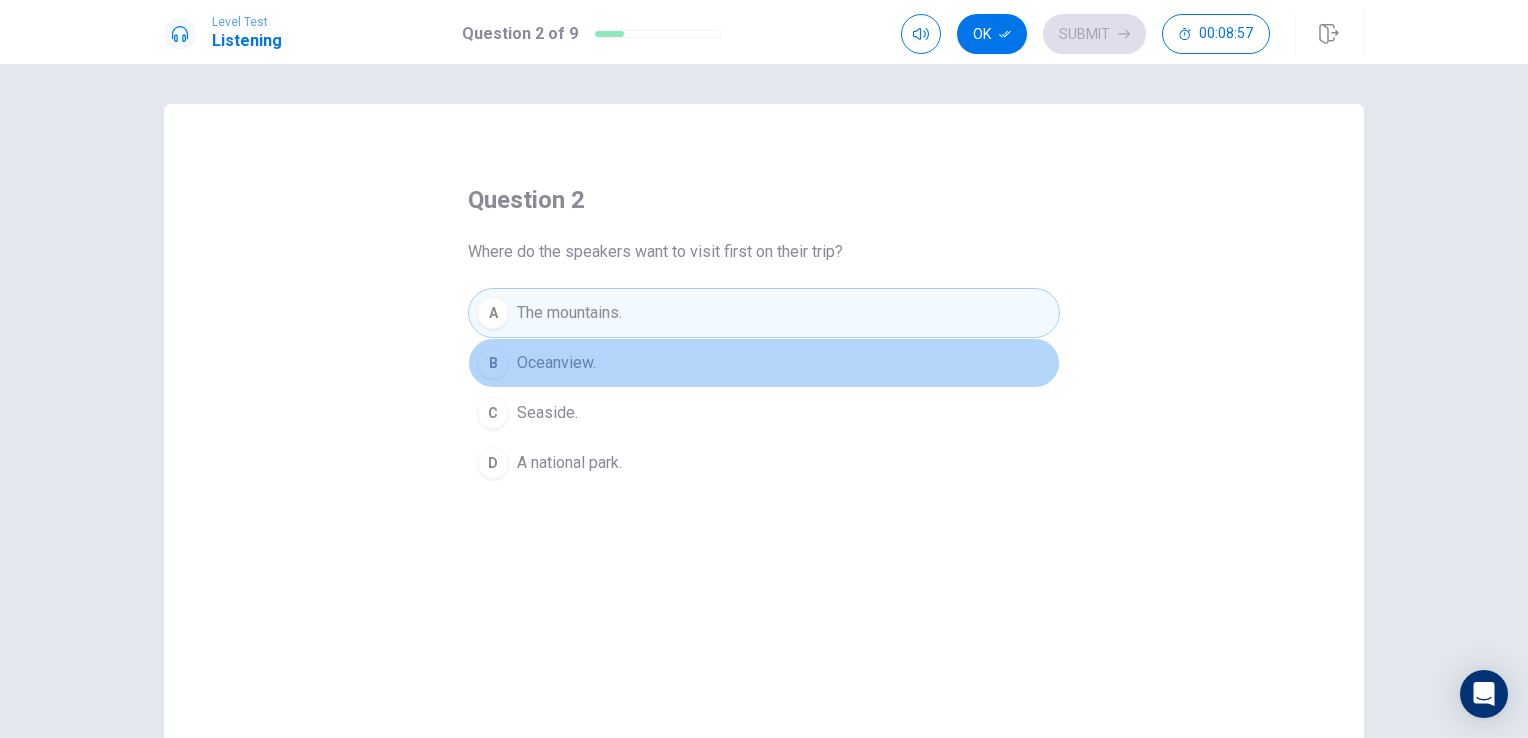 click on "B [LOCATION]." at bounding box center (764, 363) 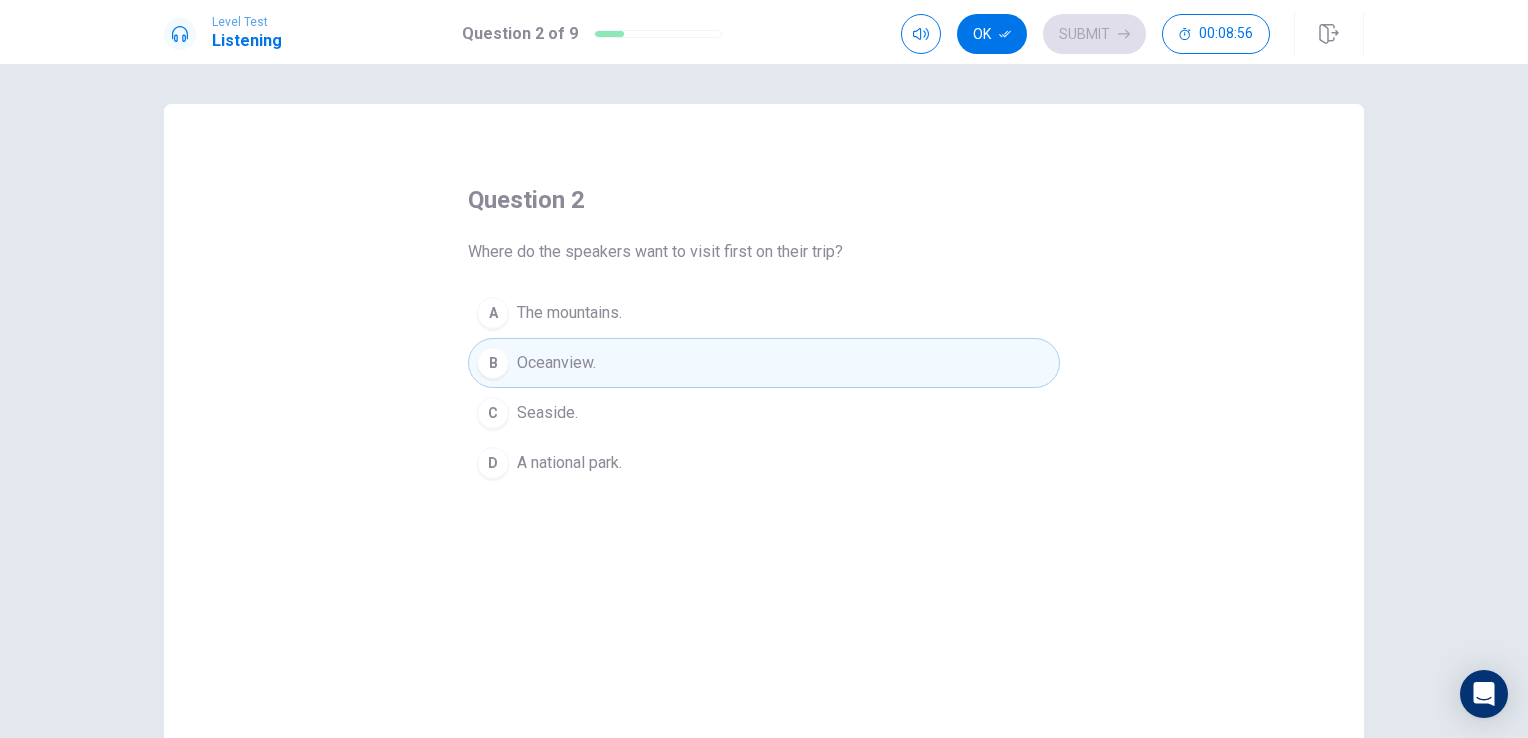 click on "C [LOCATION]." at bounding box center [764, 413] 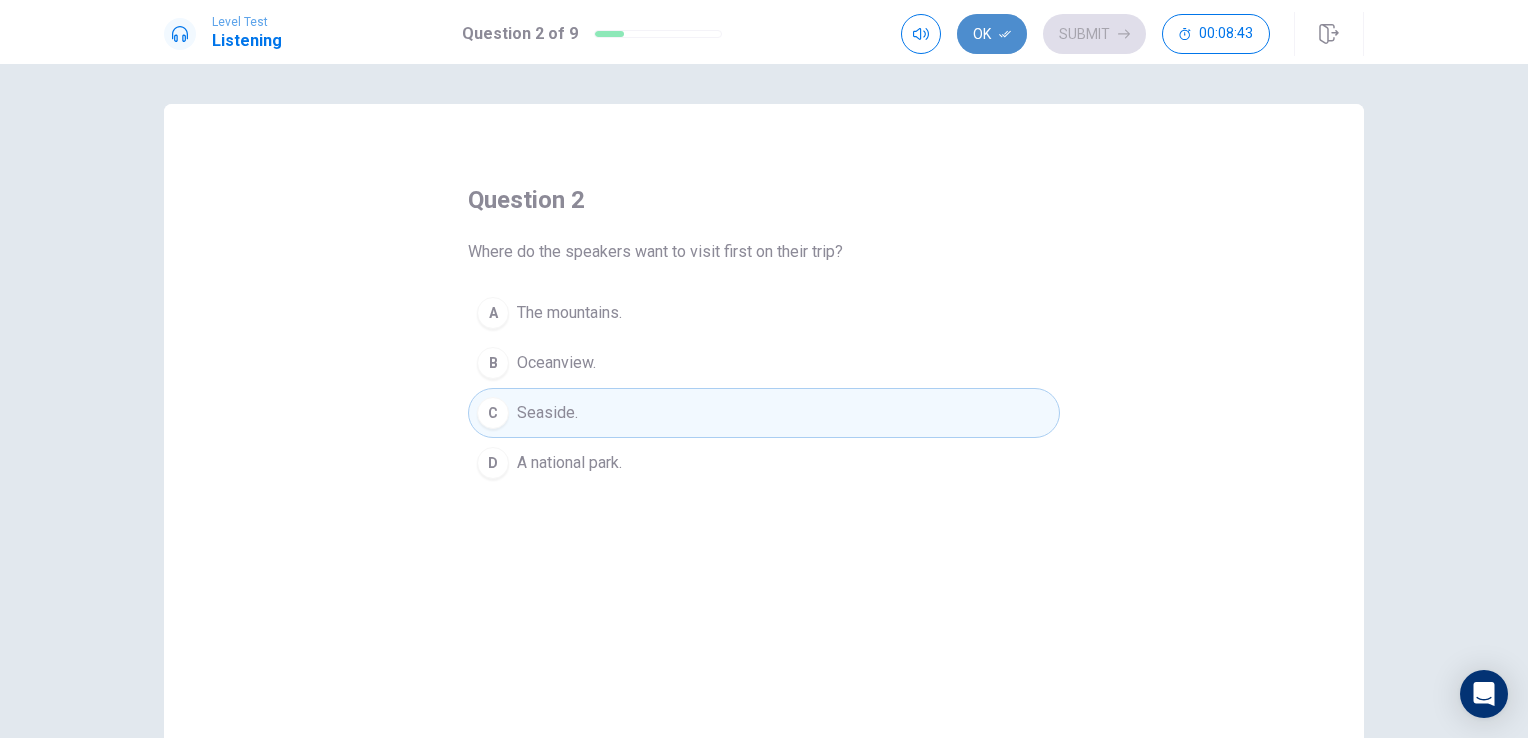 click at bounding box center [1005, 34] 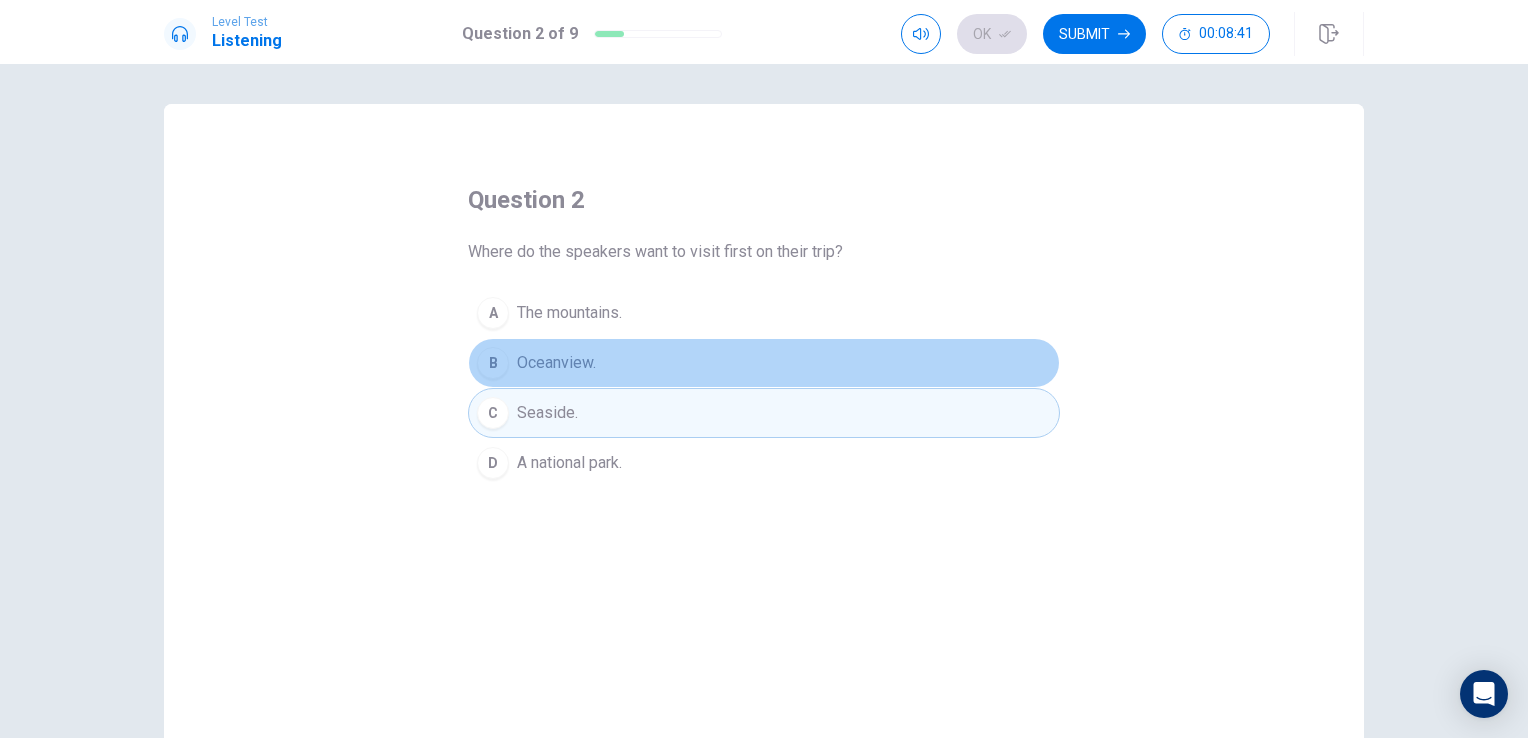 click on "B [LOCATION]." at bounding box center [764, 363] 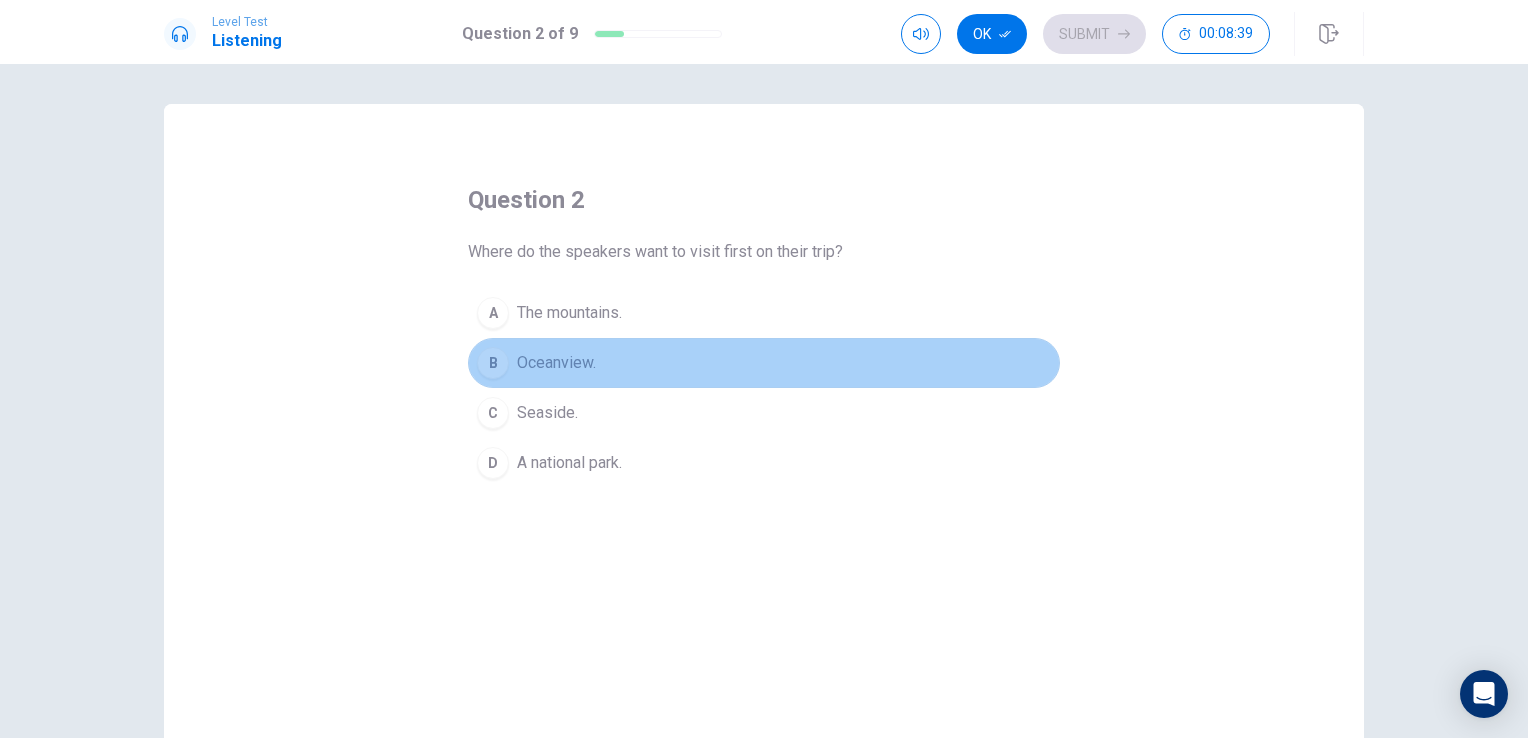 click on "B [LOCATION]." at bounding box center [764, 363] 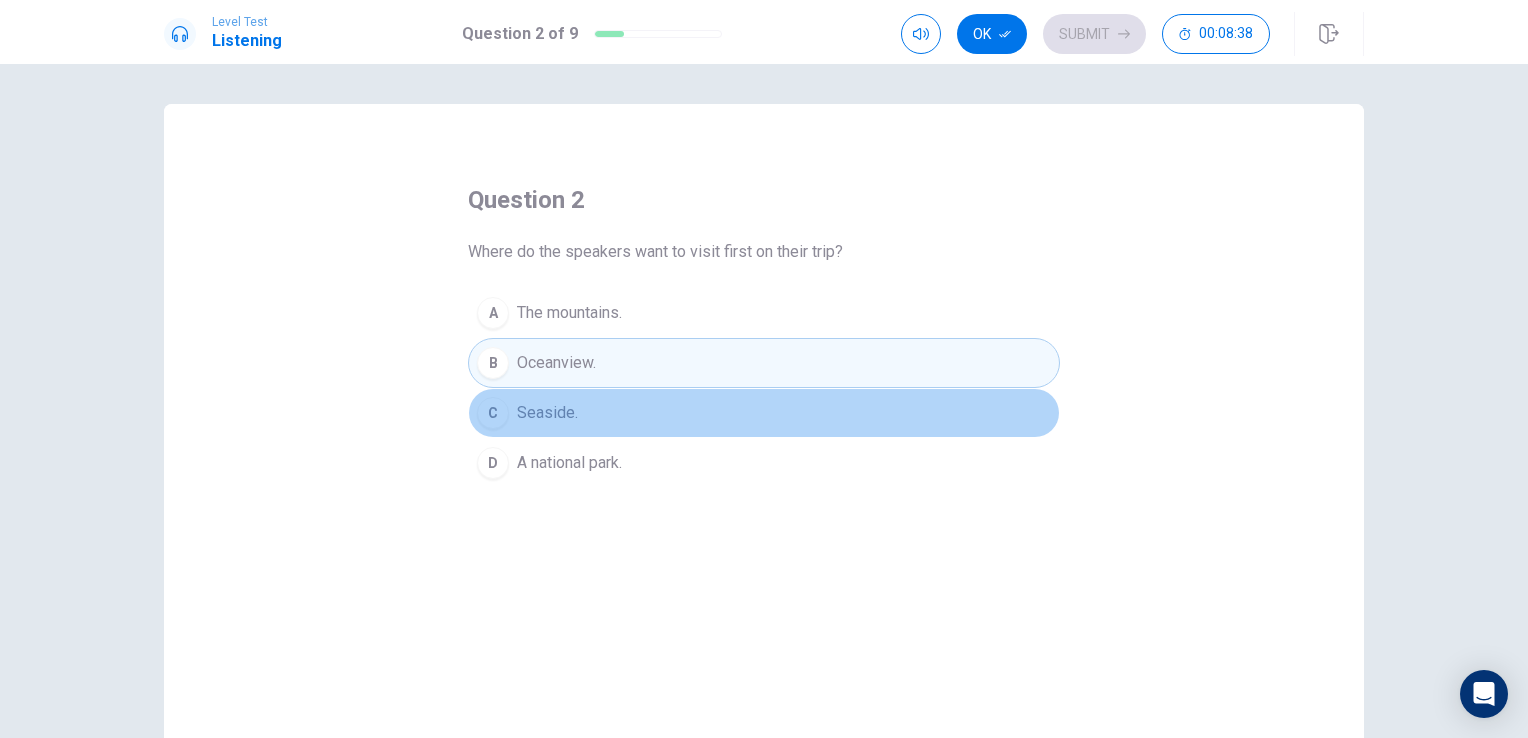 click on "C [LOCATION]." at bounding box center (764, 413) 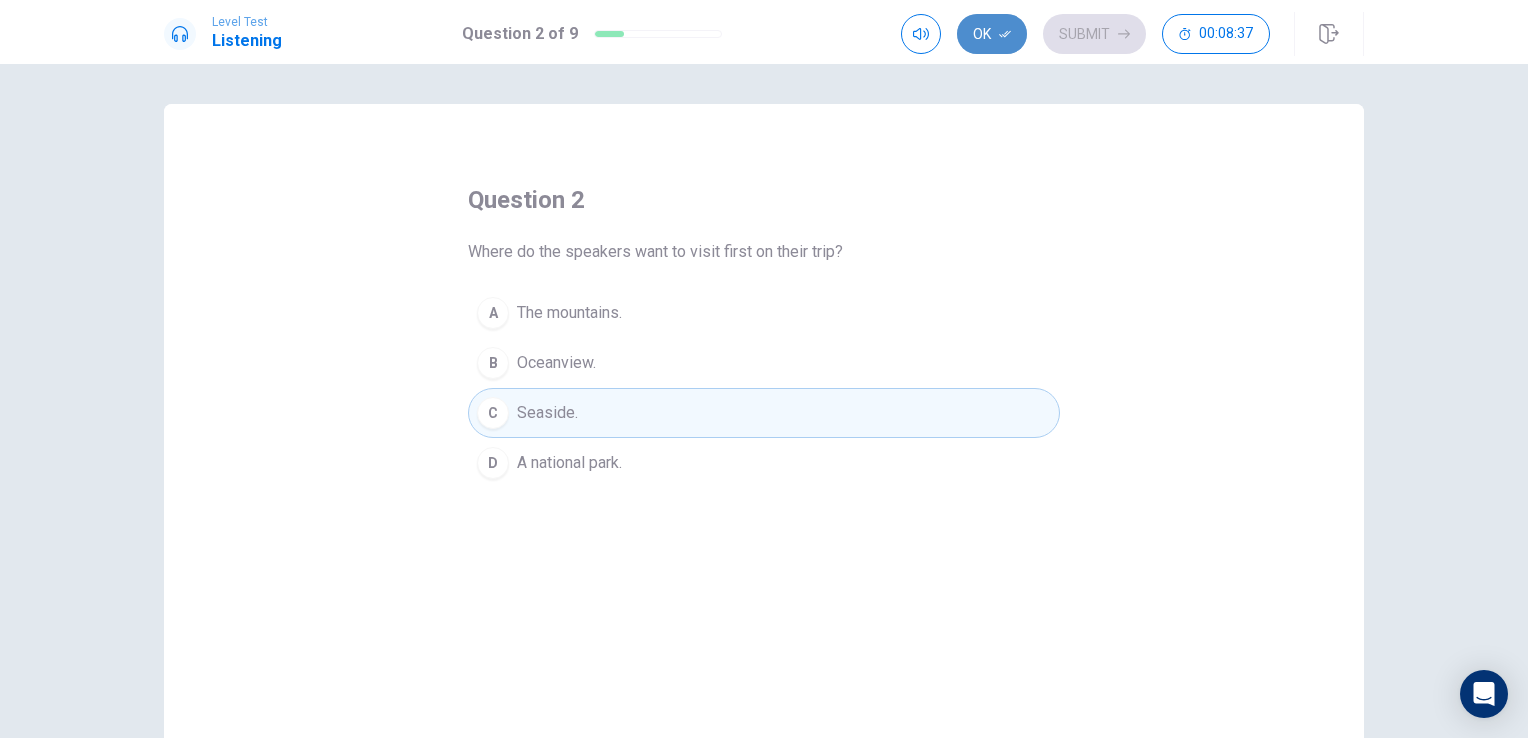 click on "Ok" at bounding box center [992, 34] 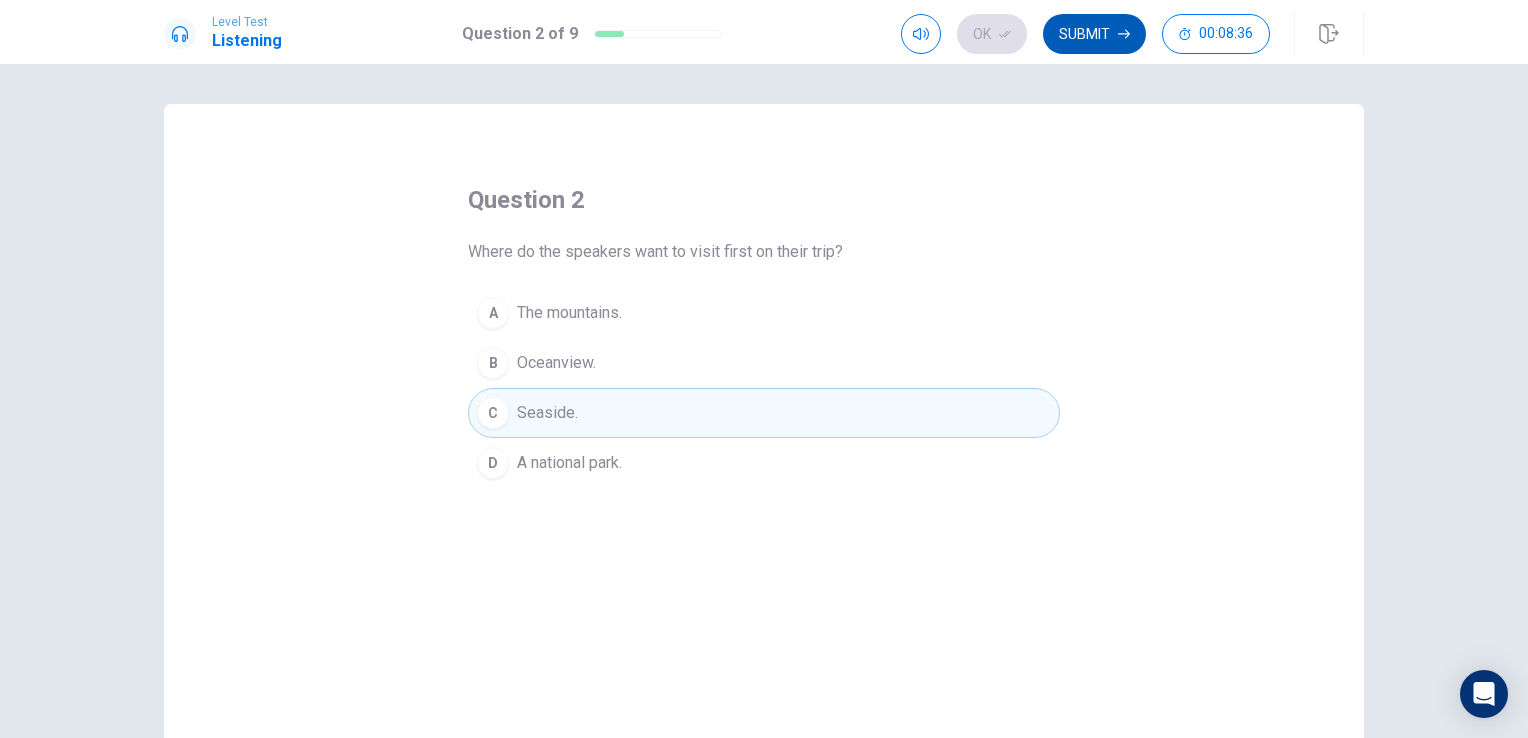 click on "Submit" at bounding box center (1094, 34) 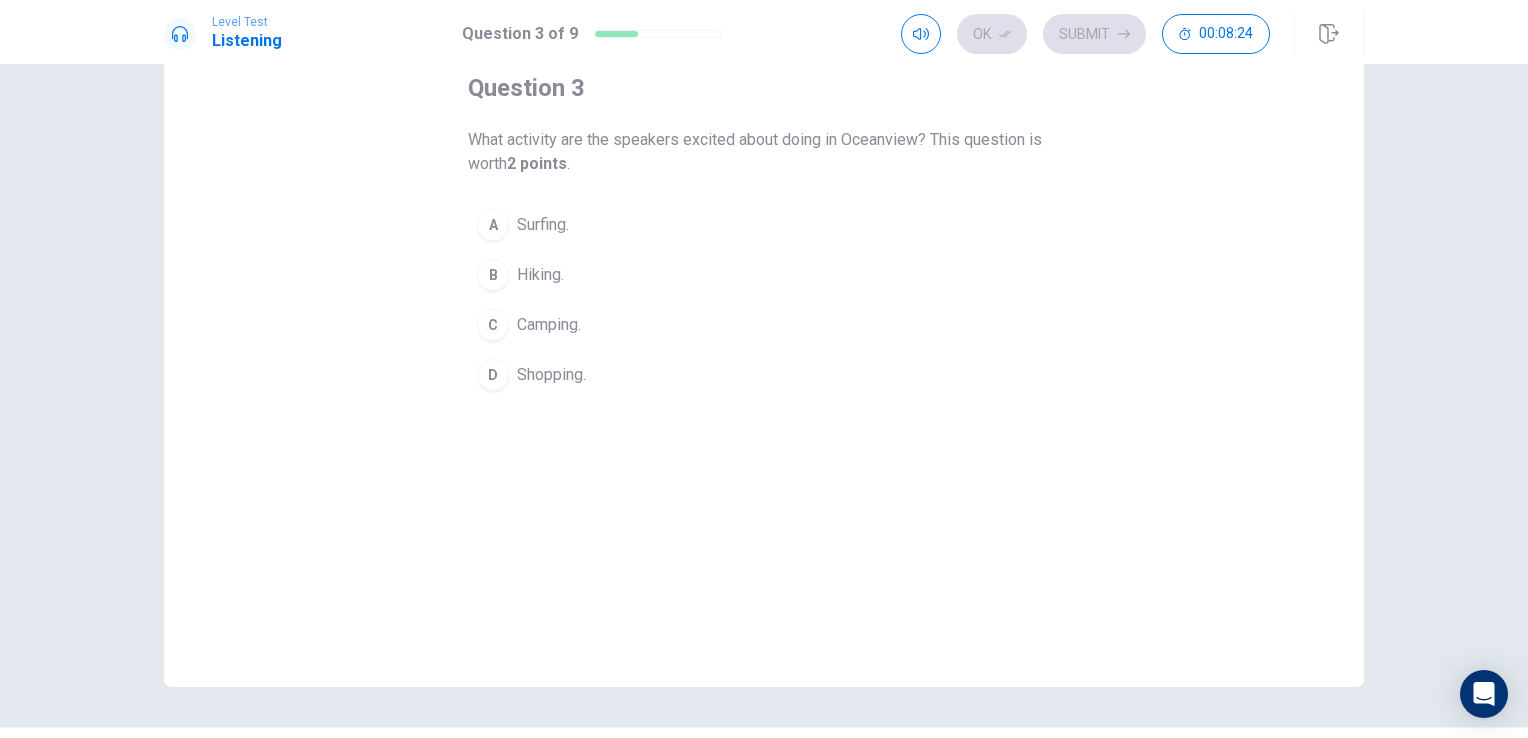 scroll, scrollTop: 114, scrollLeft: 0, axis: vertical 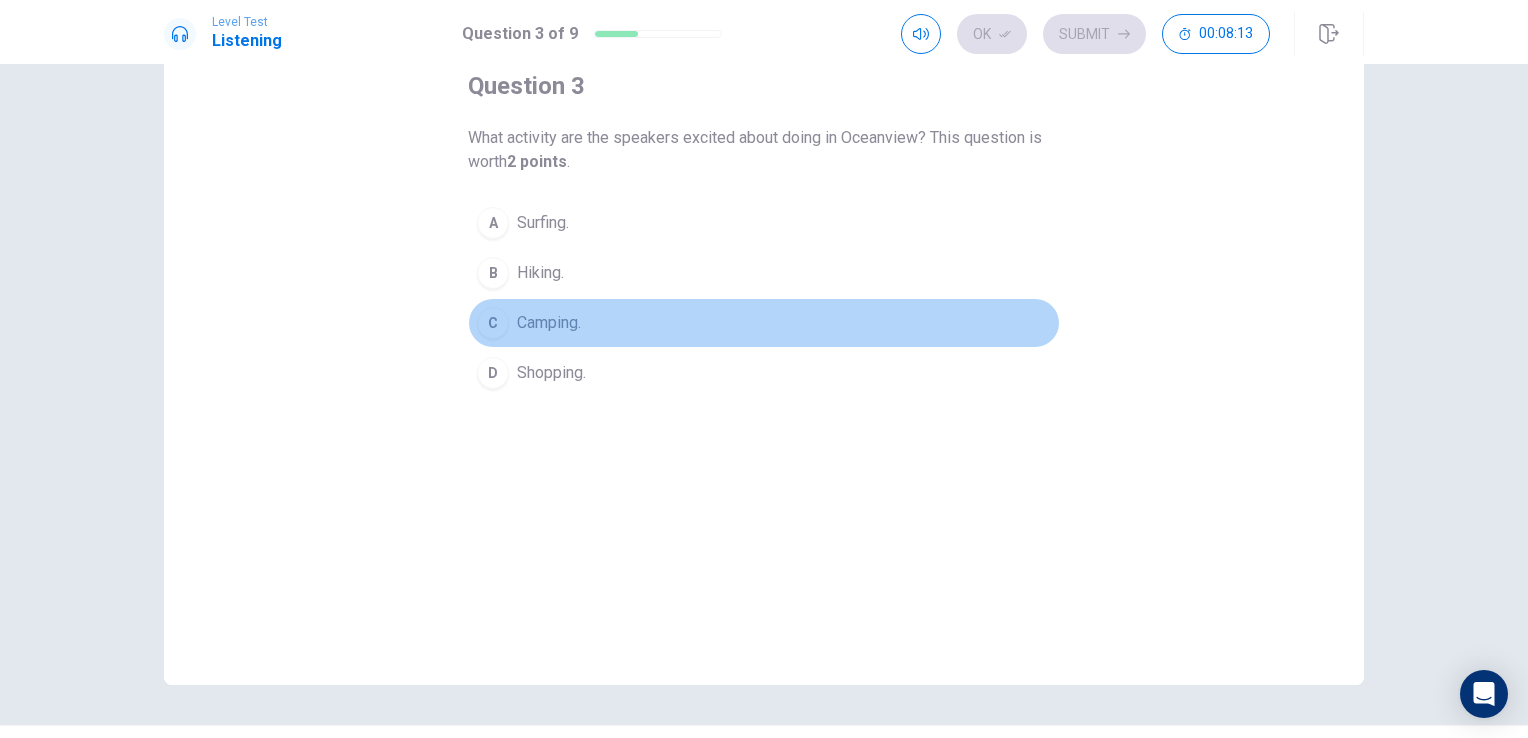 click on "C Camping." at bounding box center (764, 323) 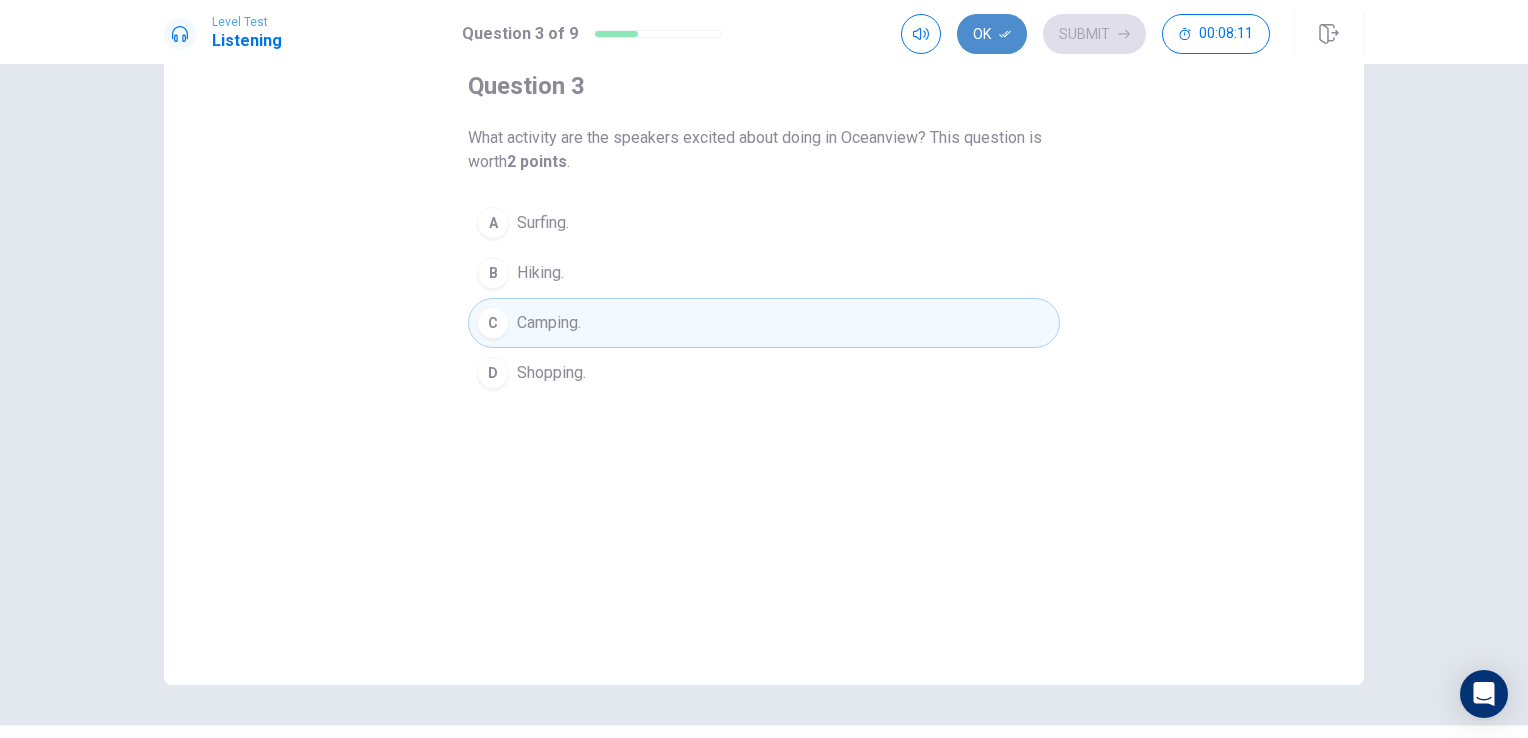 click on "Ok" at bounding box center [992, 34] 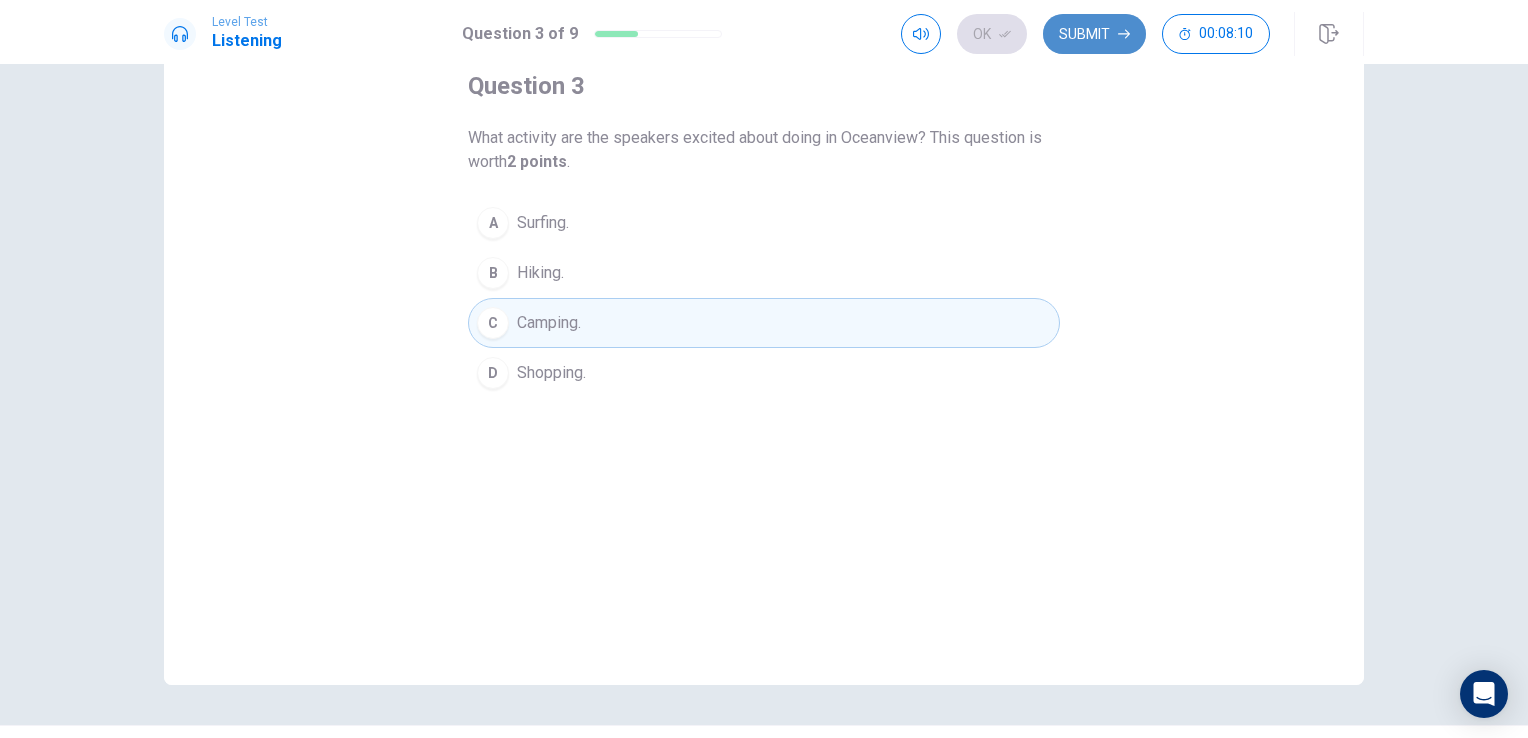 click on "Submit" at bounding box center [1094, 34] 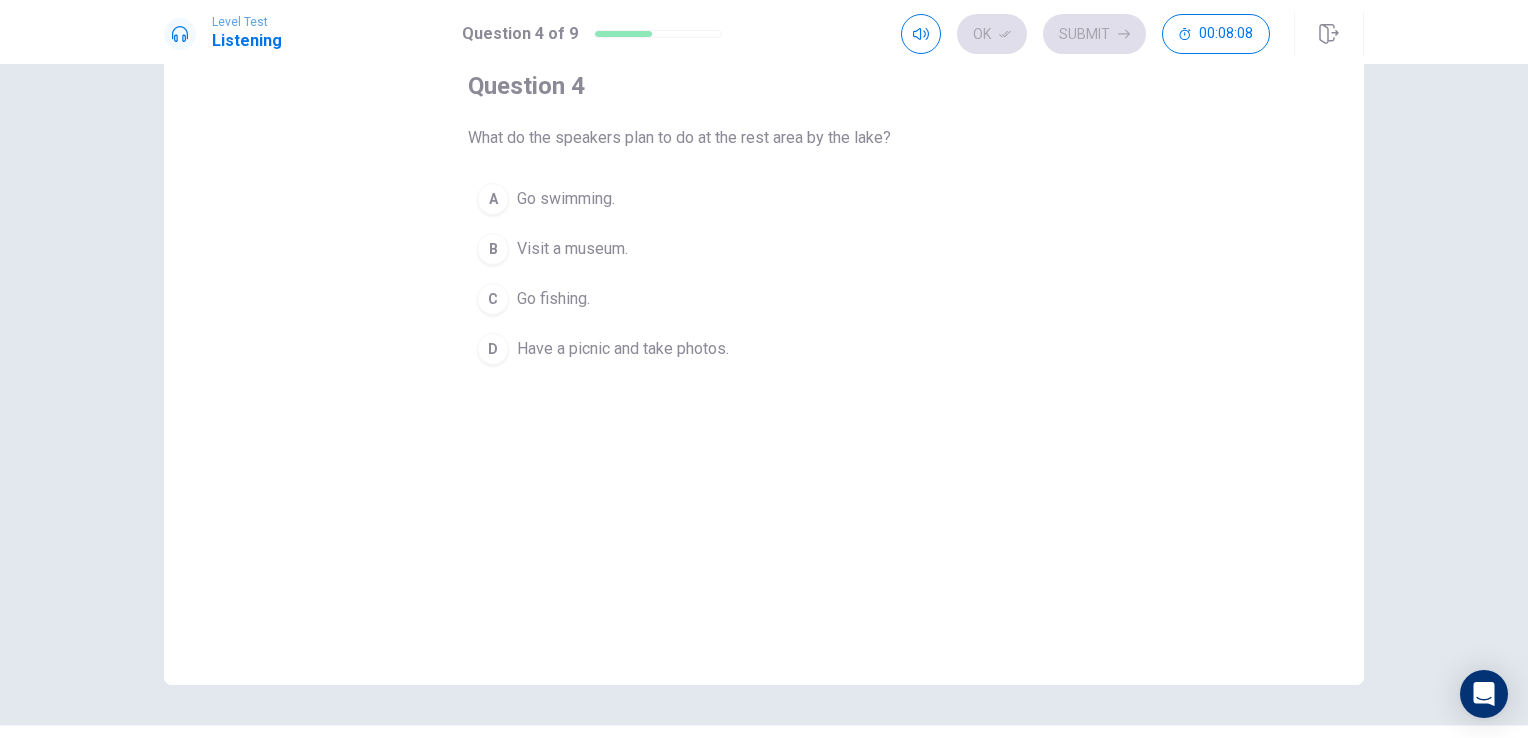 click on "Go swimming." at bounding box center [566, 199] 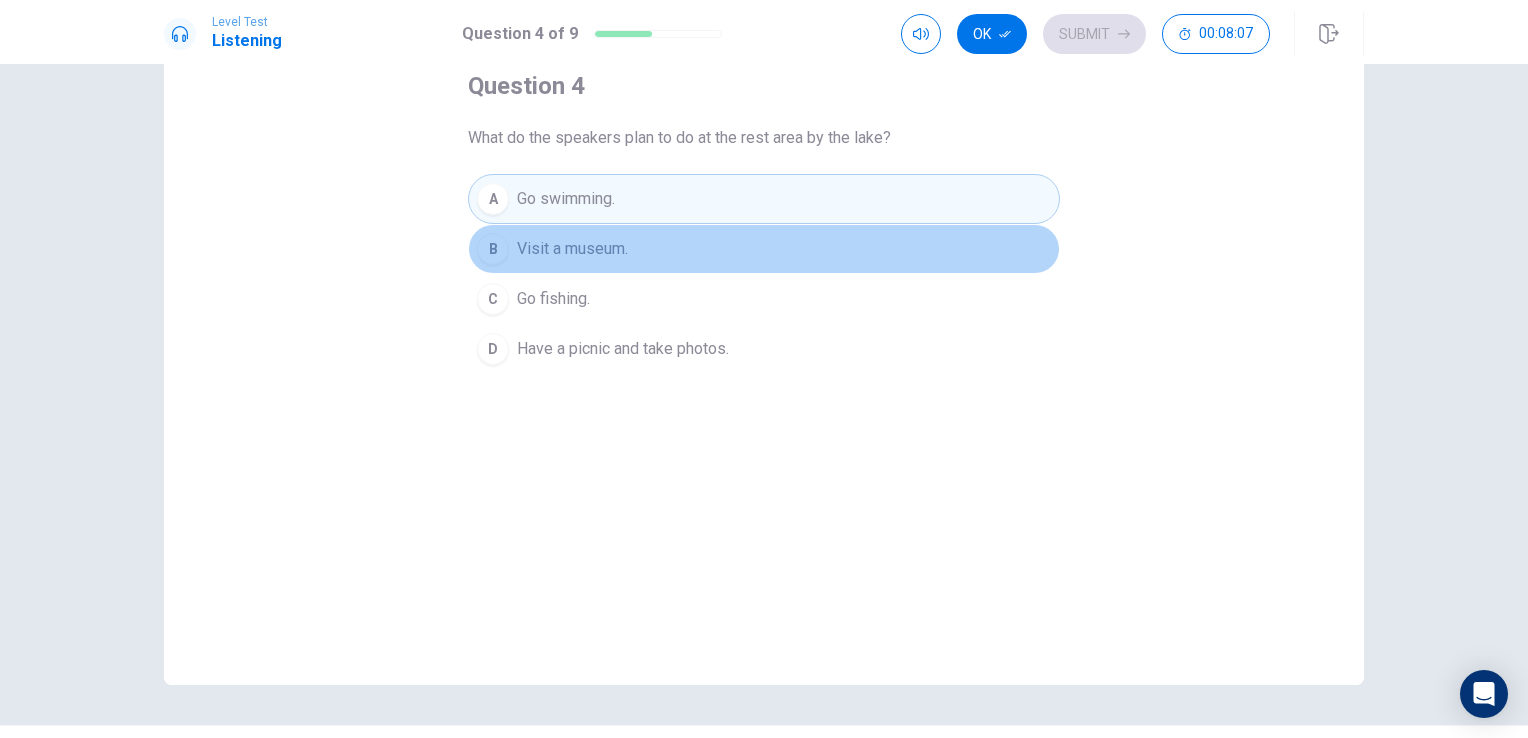 click on "B Visit a museum." at bounding box center (764, 249) 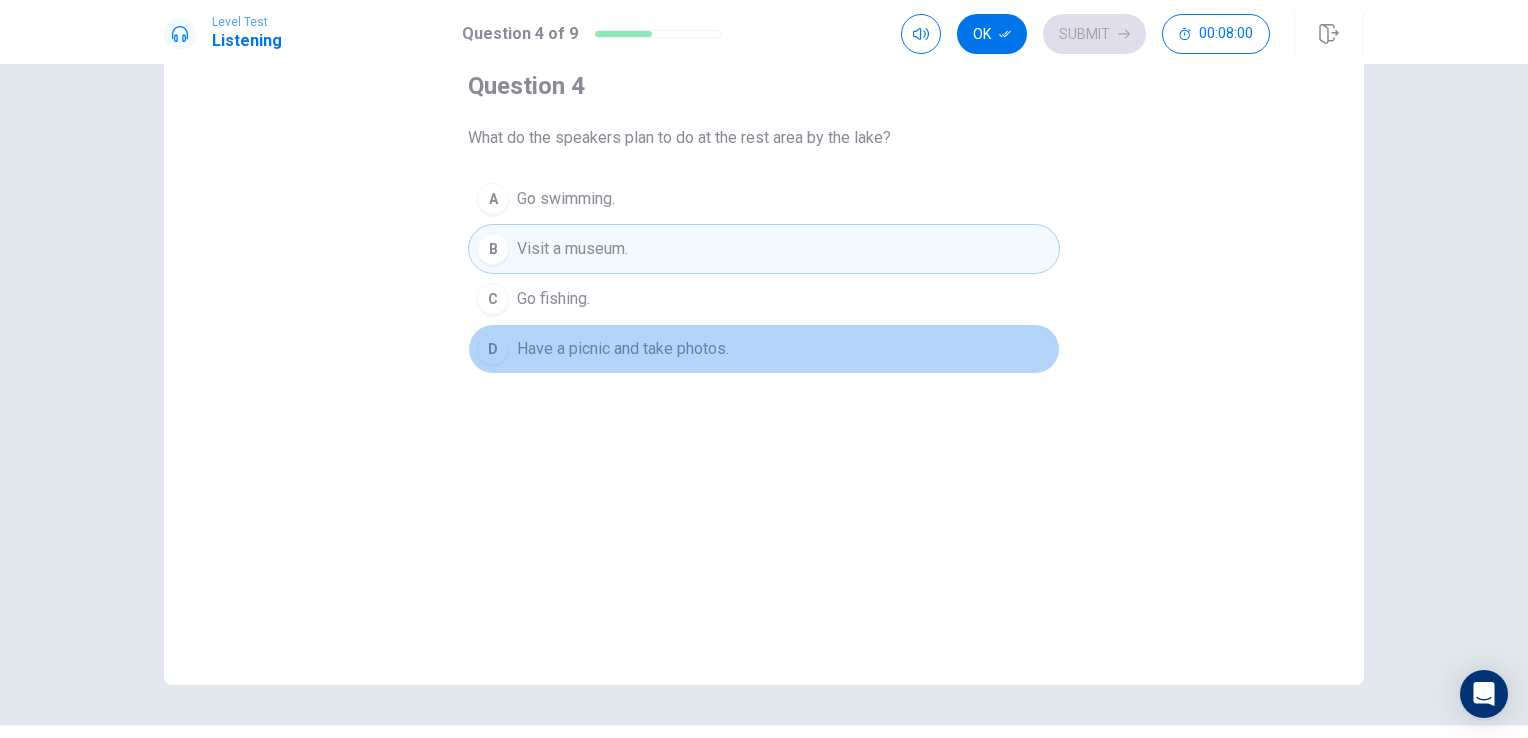 click on "Have a picnic and take photos." at bounding box center (566, 199) 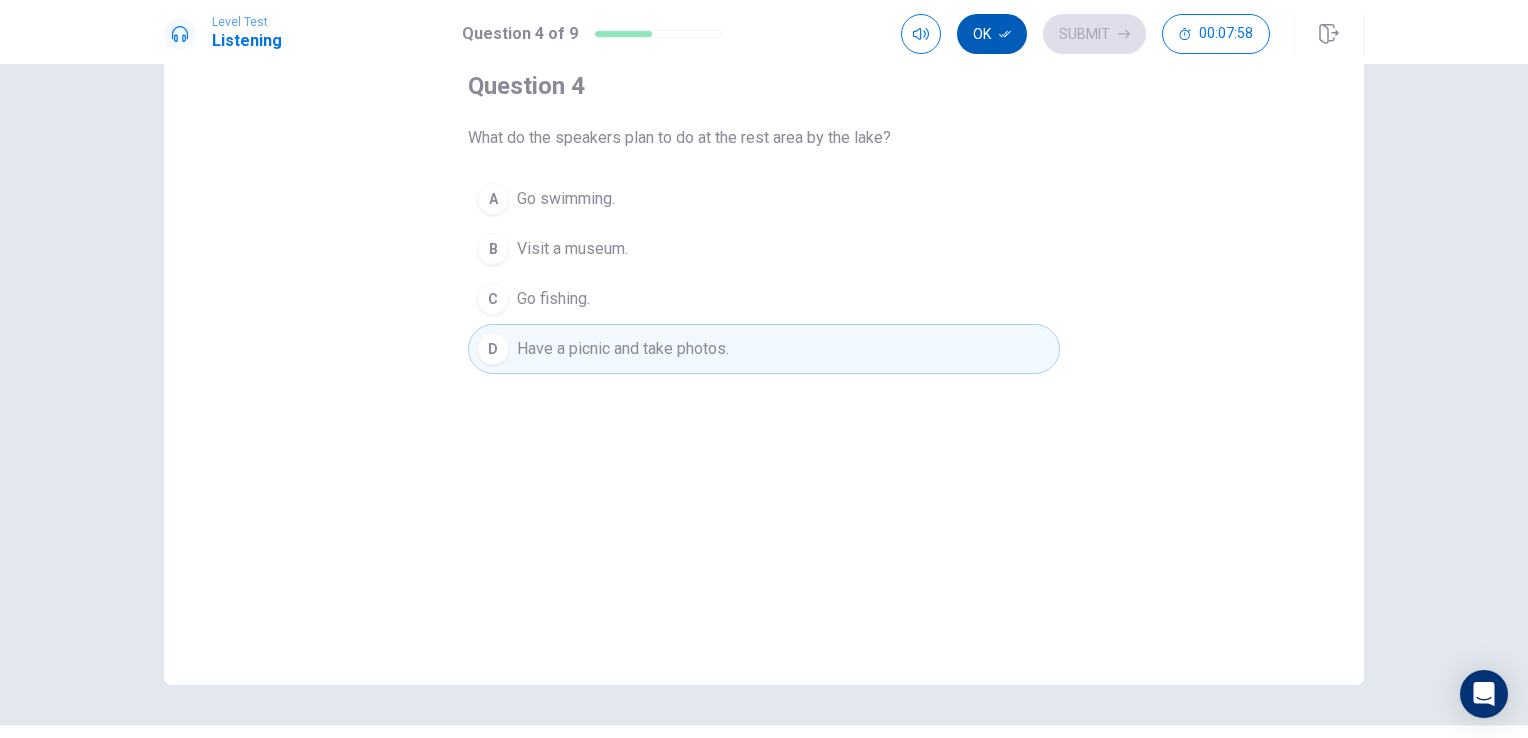 click on "Ok" at bounding box center [992, 34] 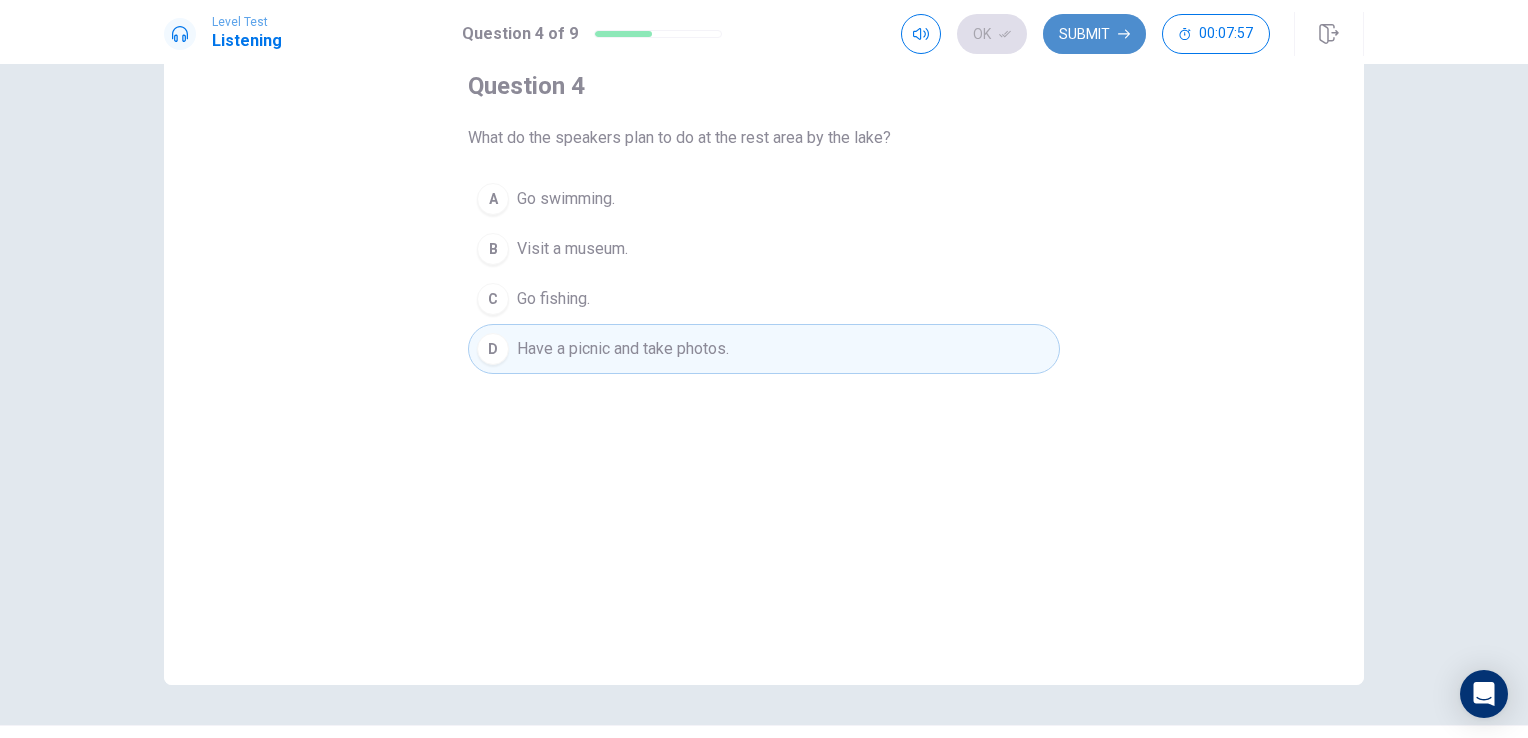 click on "Submit" at bounding box center (1094, 34) 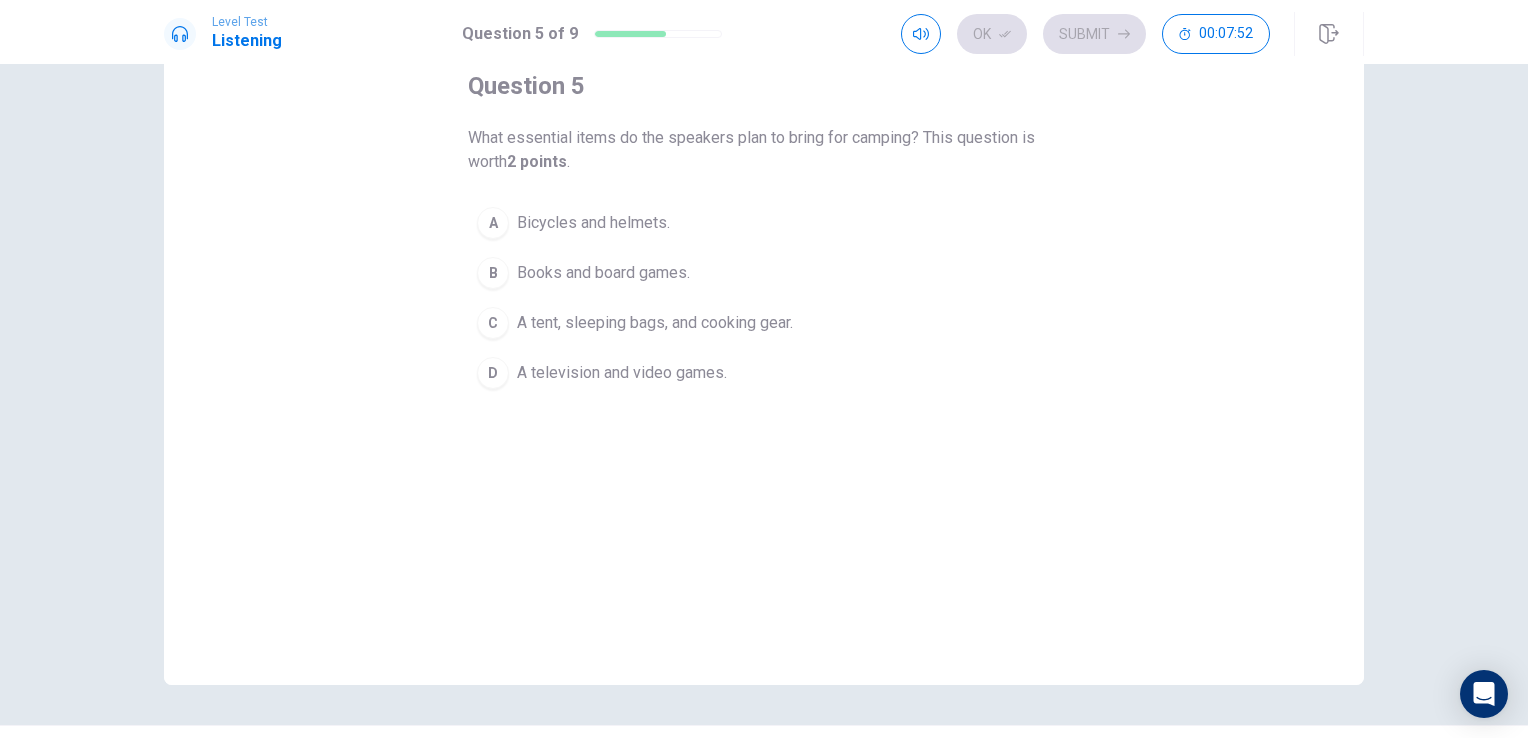 click on "C A tent, sleeping bags, and cooking gear." at bounding box center (764, 323) 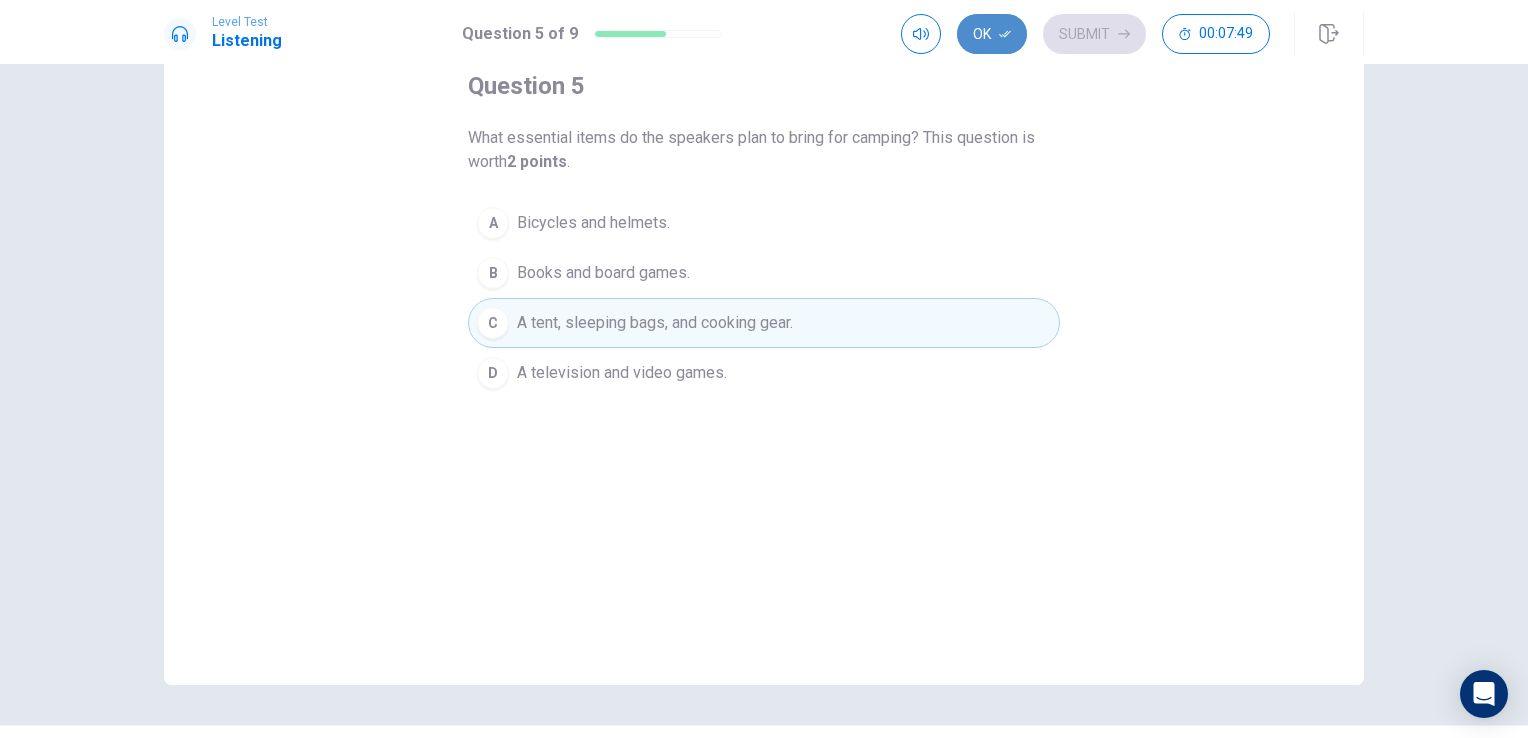 click on "Ok" at bounding box center [992, 34] 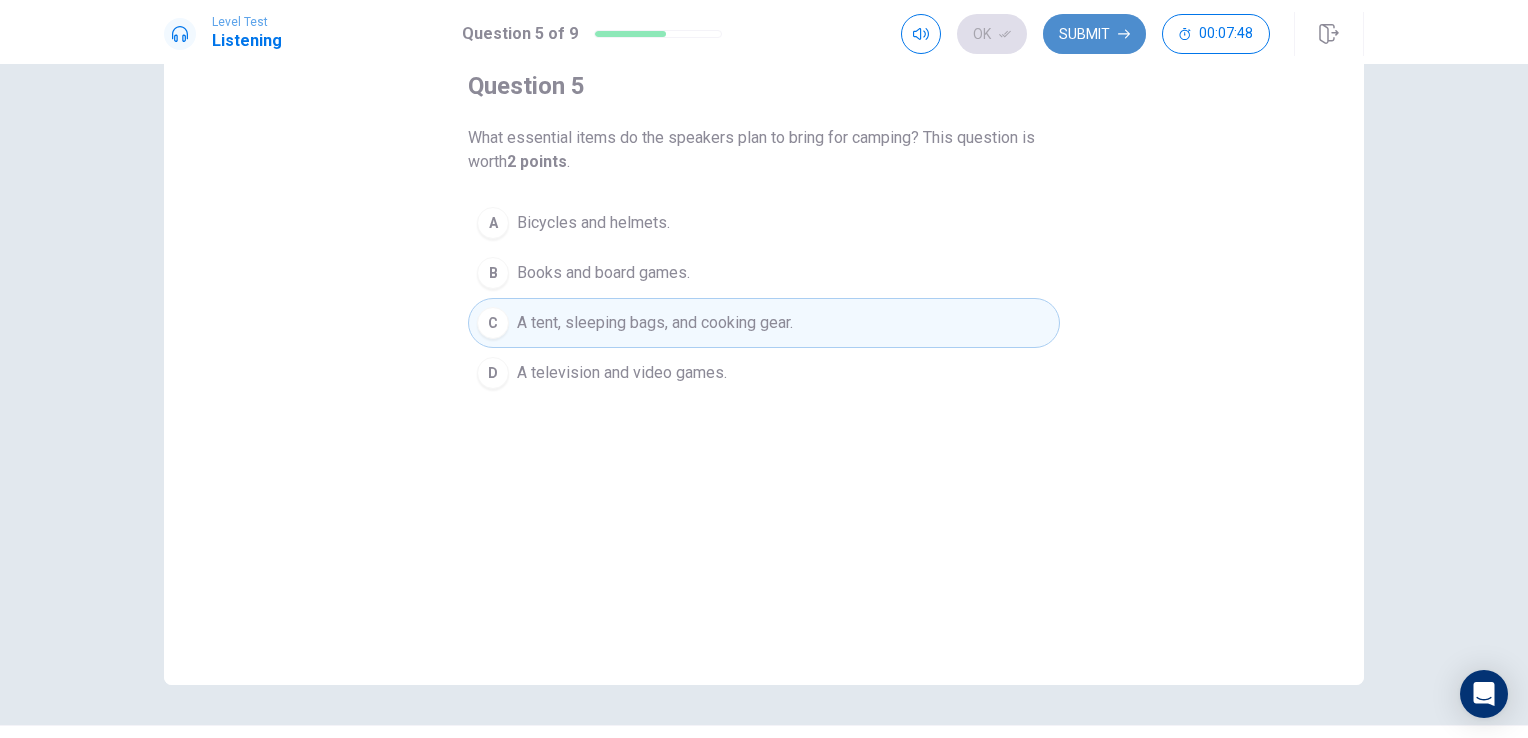 click on "Submit" at bounding box center [1094, 34] 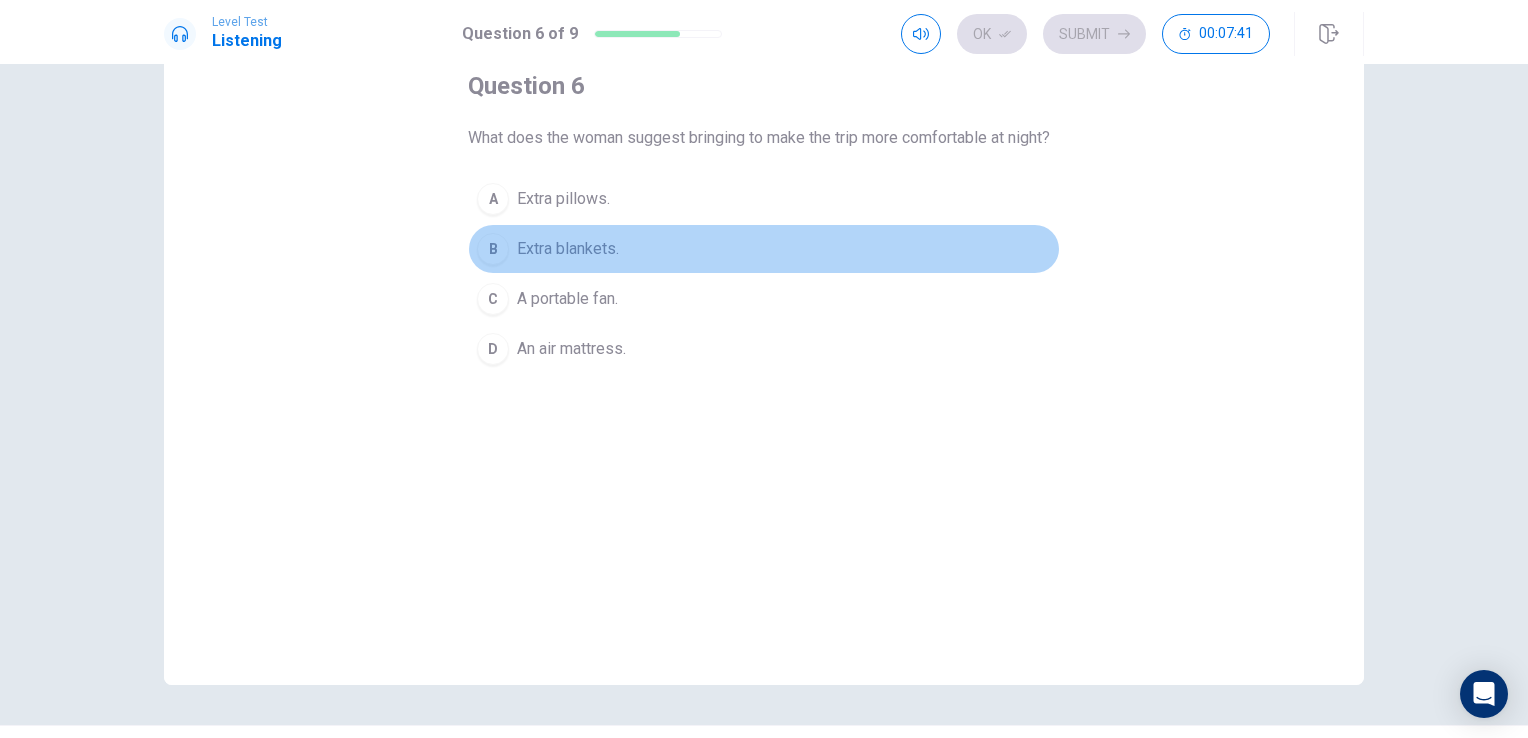 click on "Extra blankets." at bounding box center (563, 199) 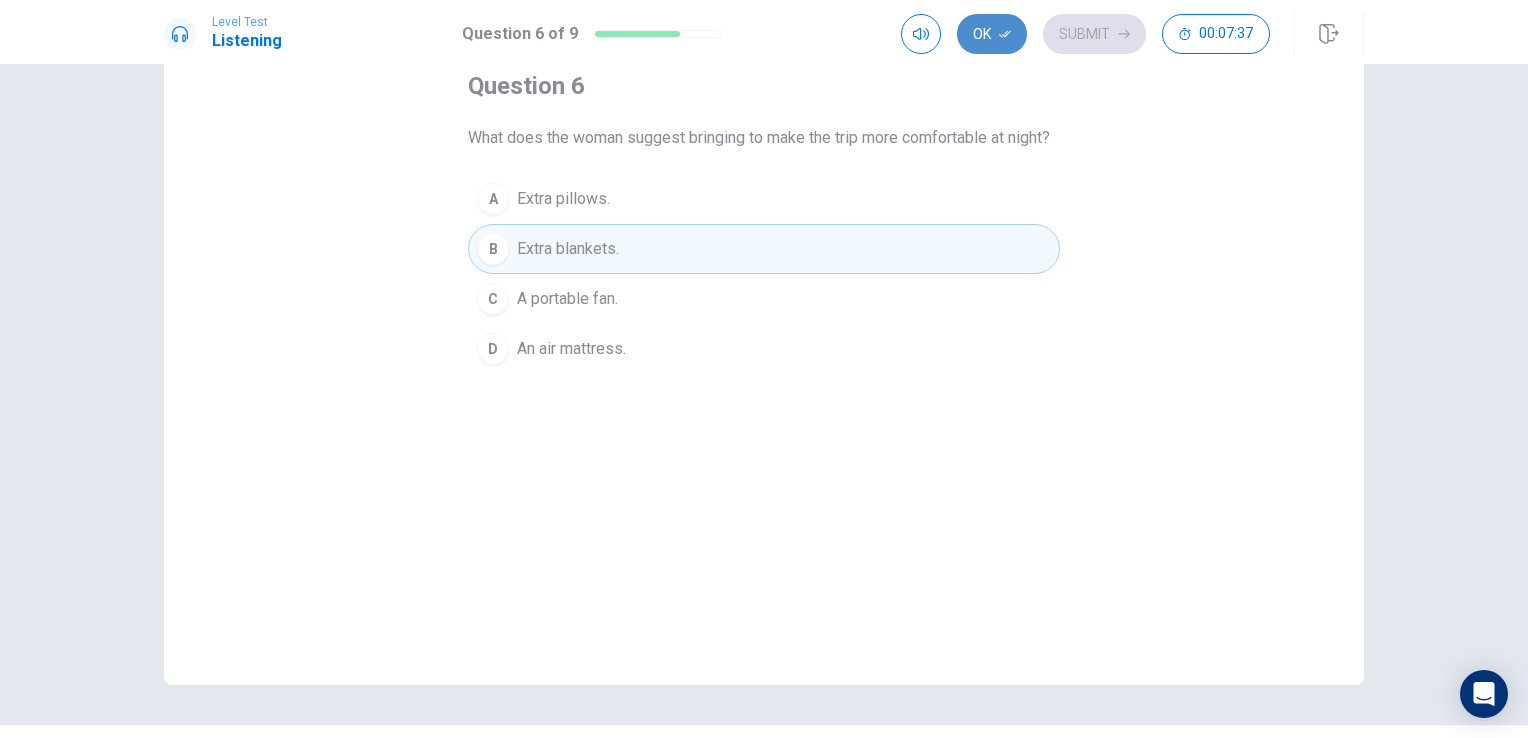 click on "Ok" at bounding box center (992, 34) 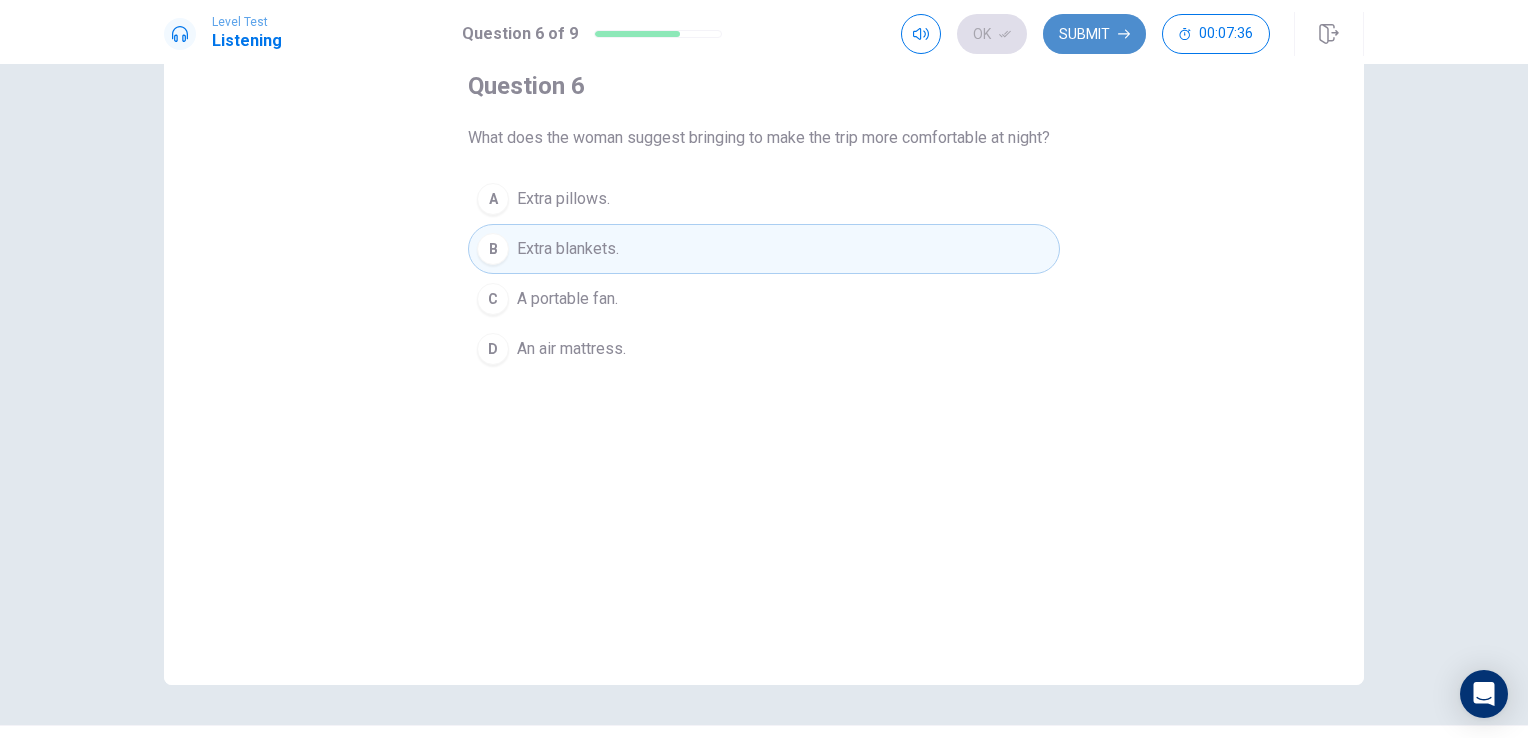 click at bounding box center (1005, 34) 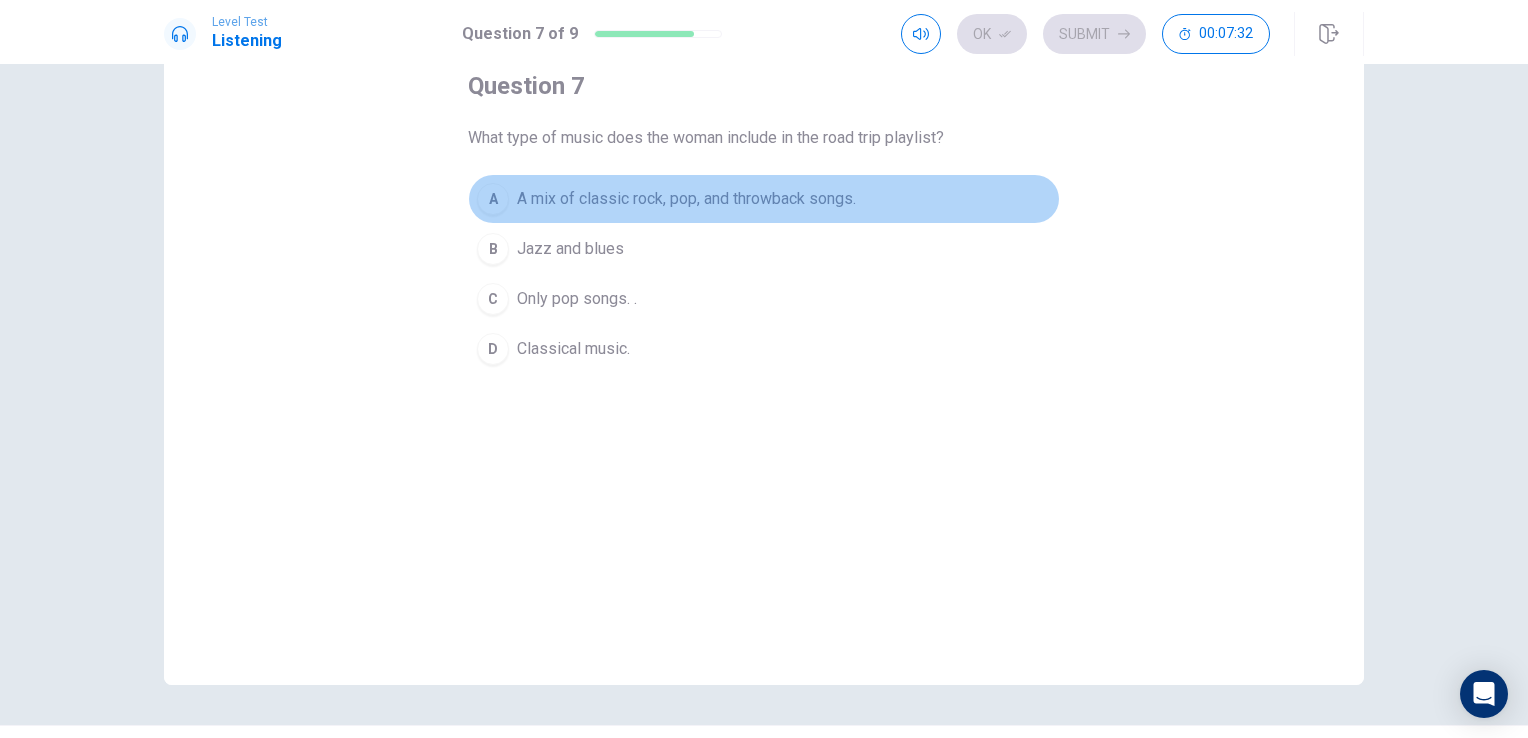 click on "A mix of classic rock, pop, and throwback songs." at bounding box center (686, 199) 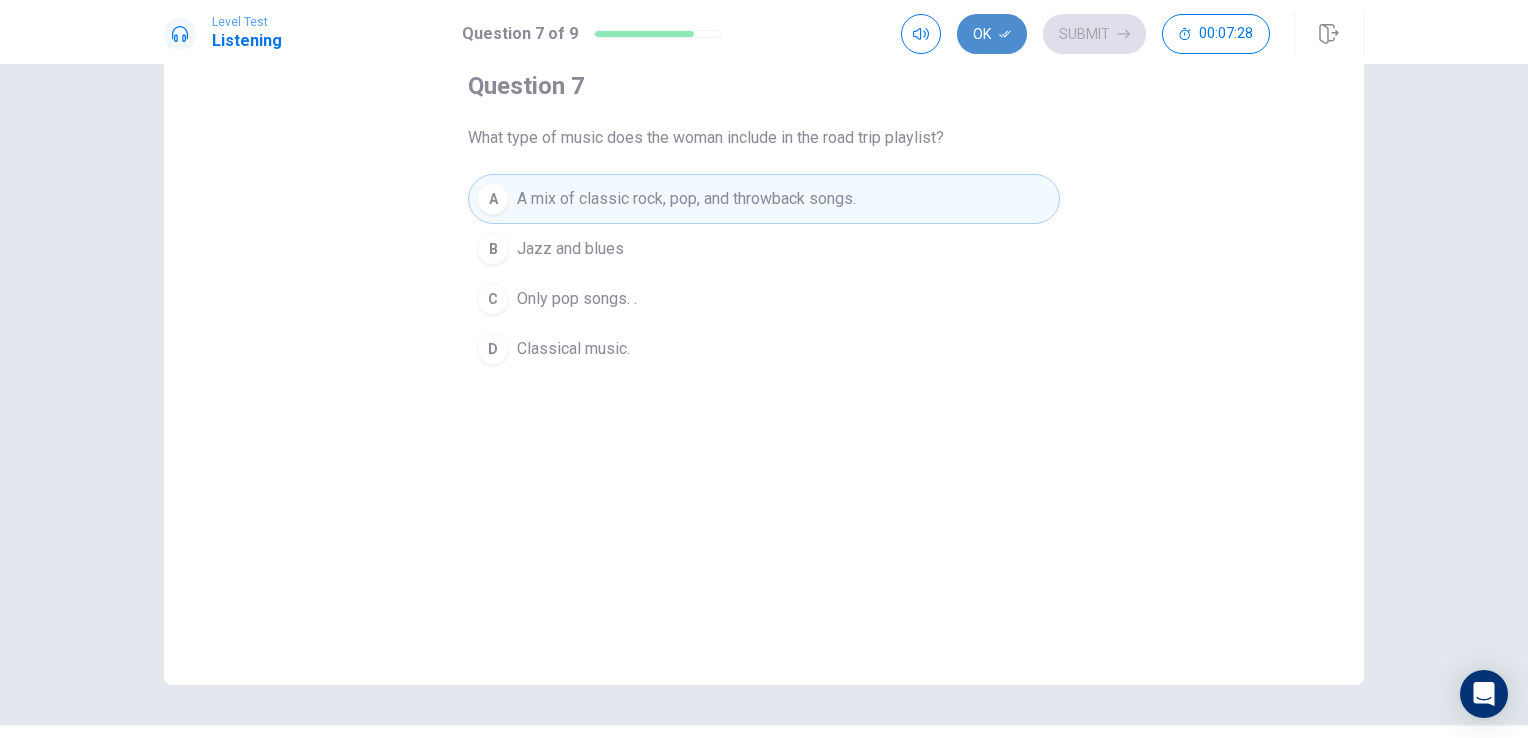 click on "Ok" at bounding box center [992, 34] 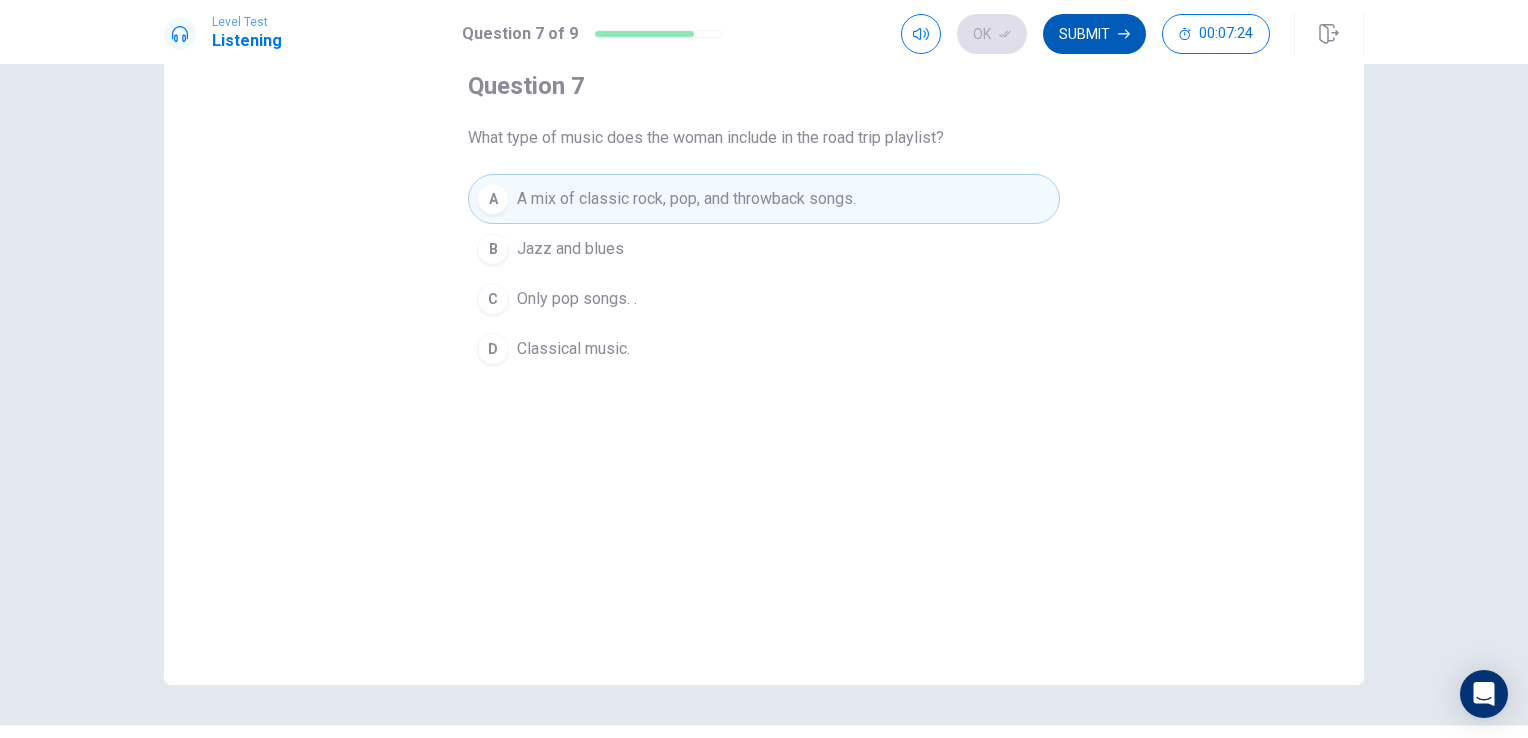 click on "Submit" at bounding box center (1094, 34) 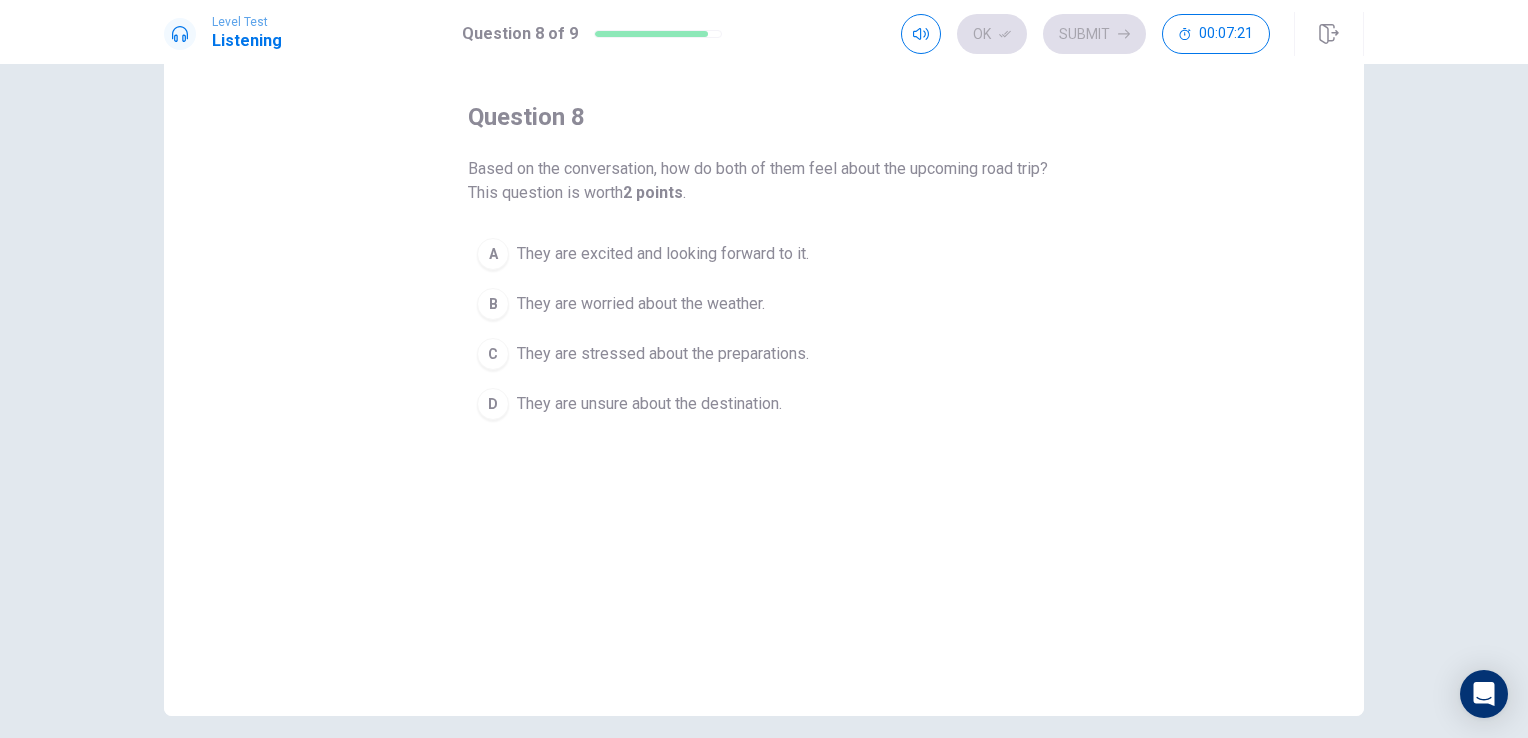 scroll, scrollTop: 82, scrollLeft: 0, axis: vertical 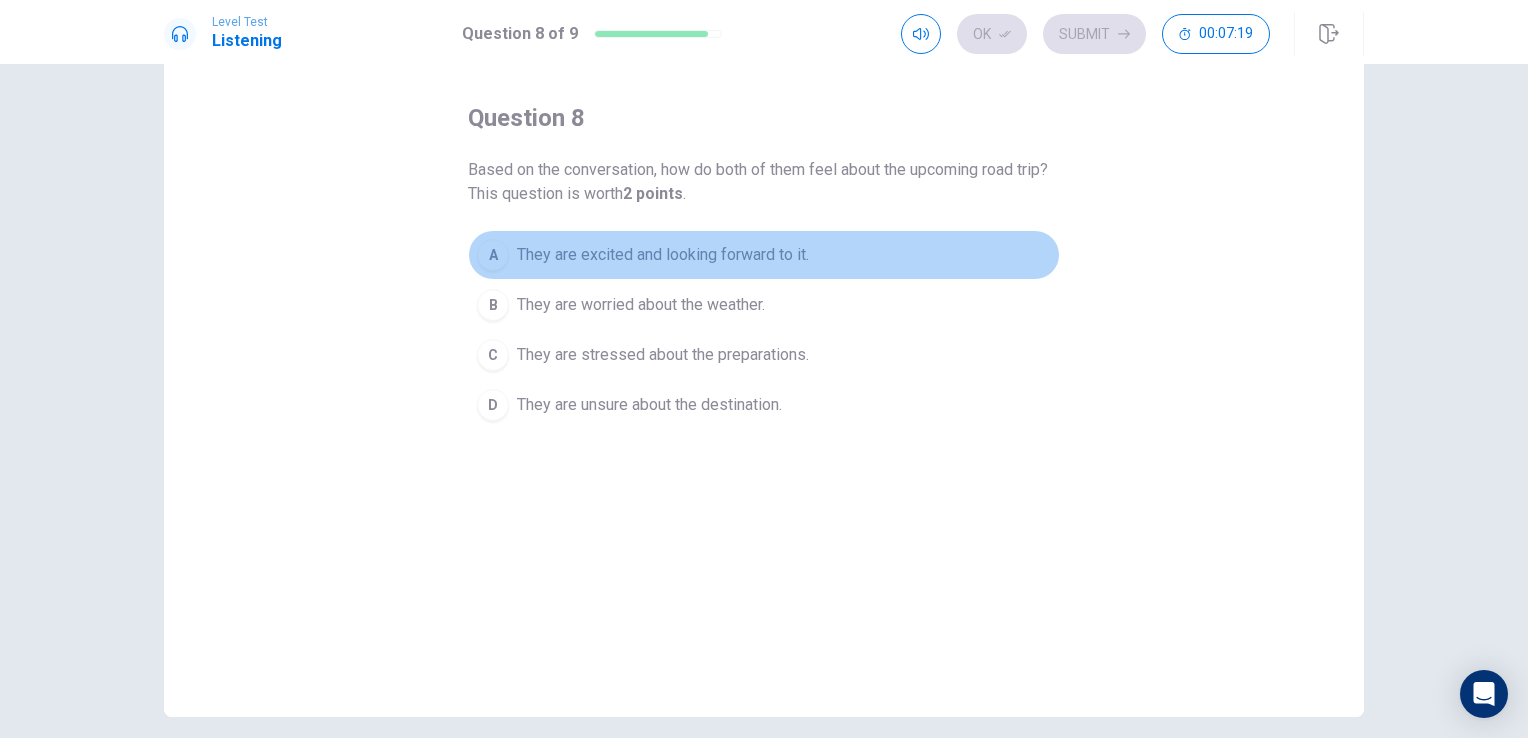 click on "A They are excited and looking forward to it." at bounding box center [764, 255] 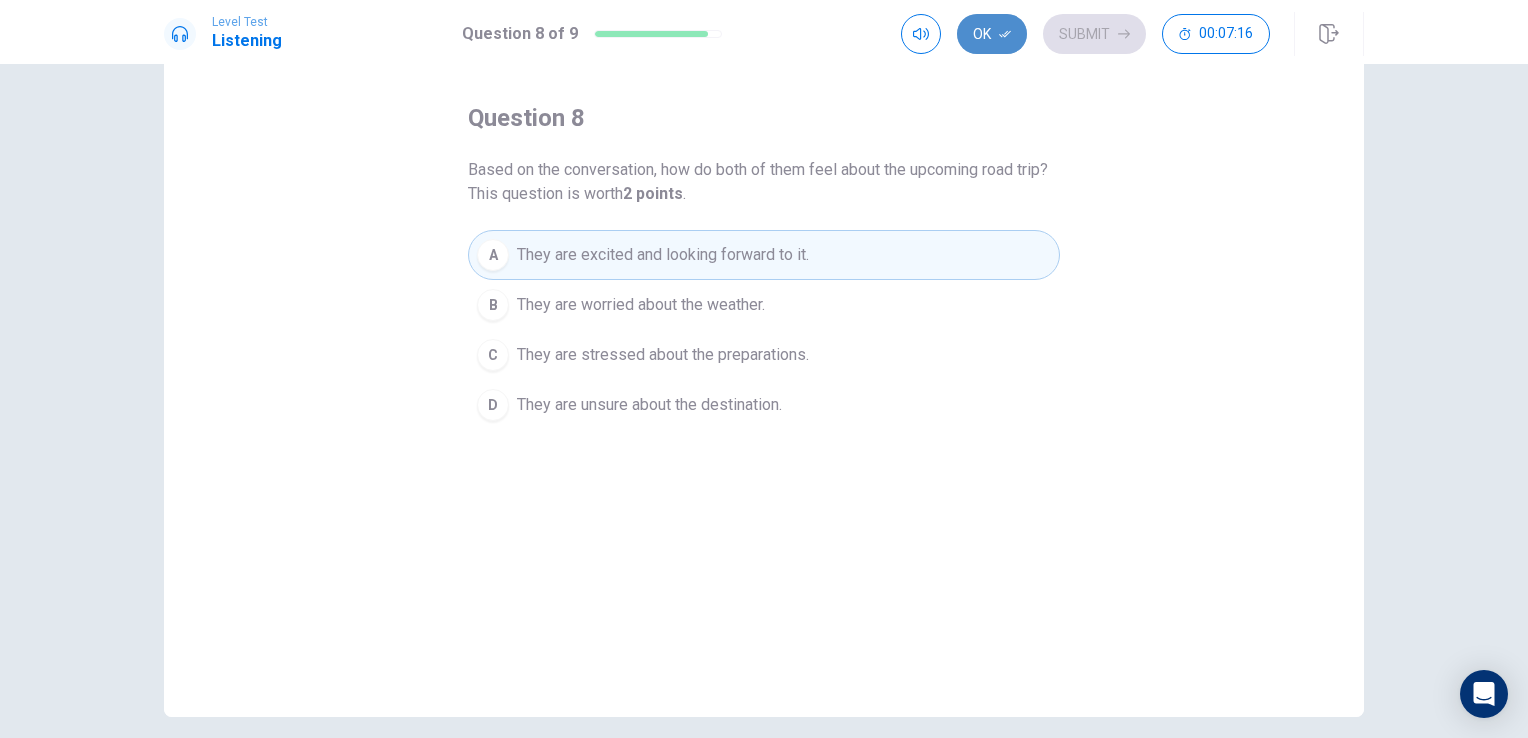 click on "Ok" at bounding box center (992, 34) 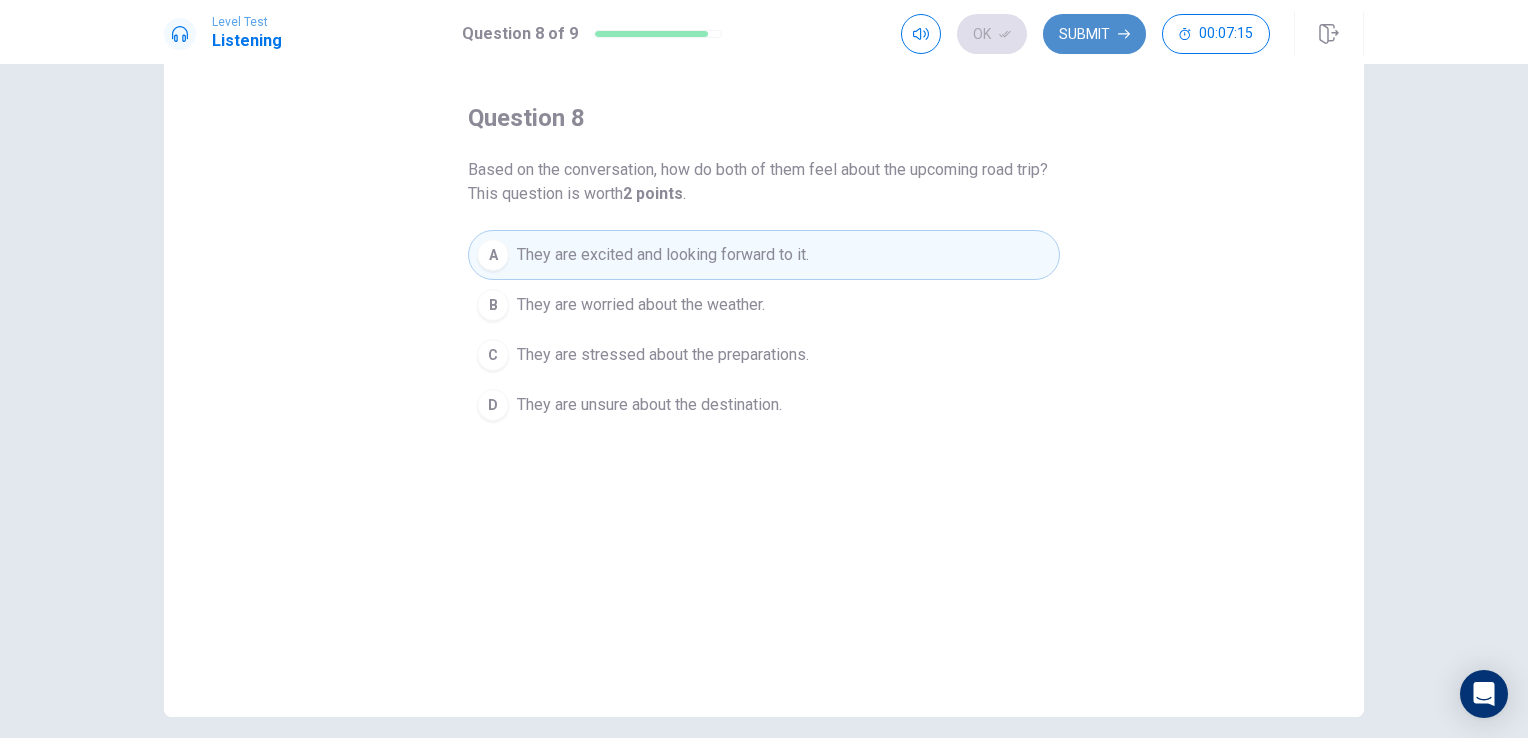click on "Submit" at bounding box center (1094, 34) 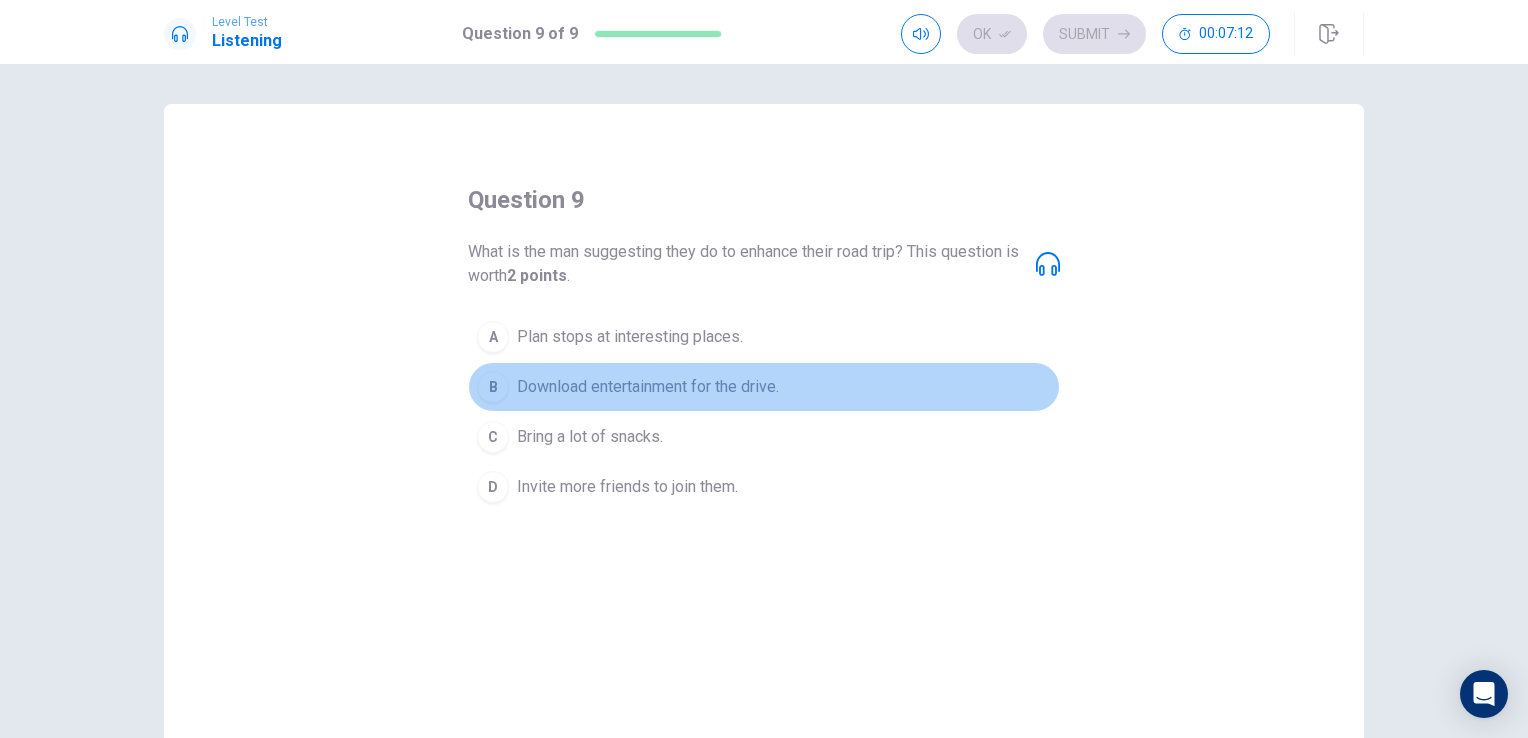 click on "B Download entertainment for the drive." at bounding box center [764, 387] 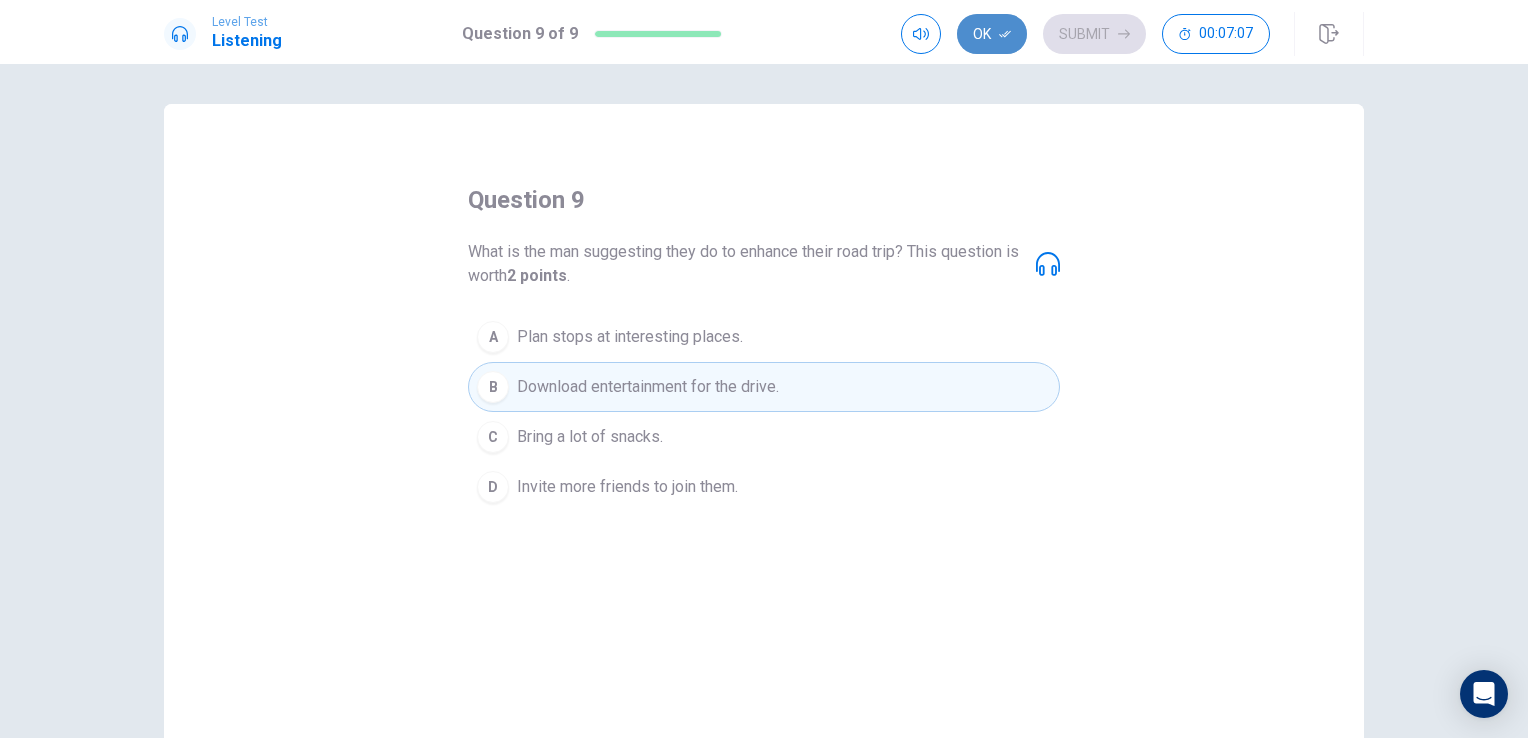 click on "Ok" at bounding box center (992, 34) 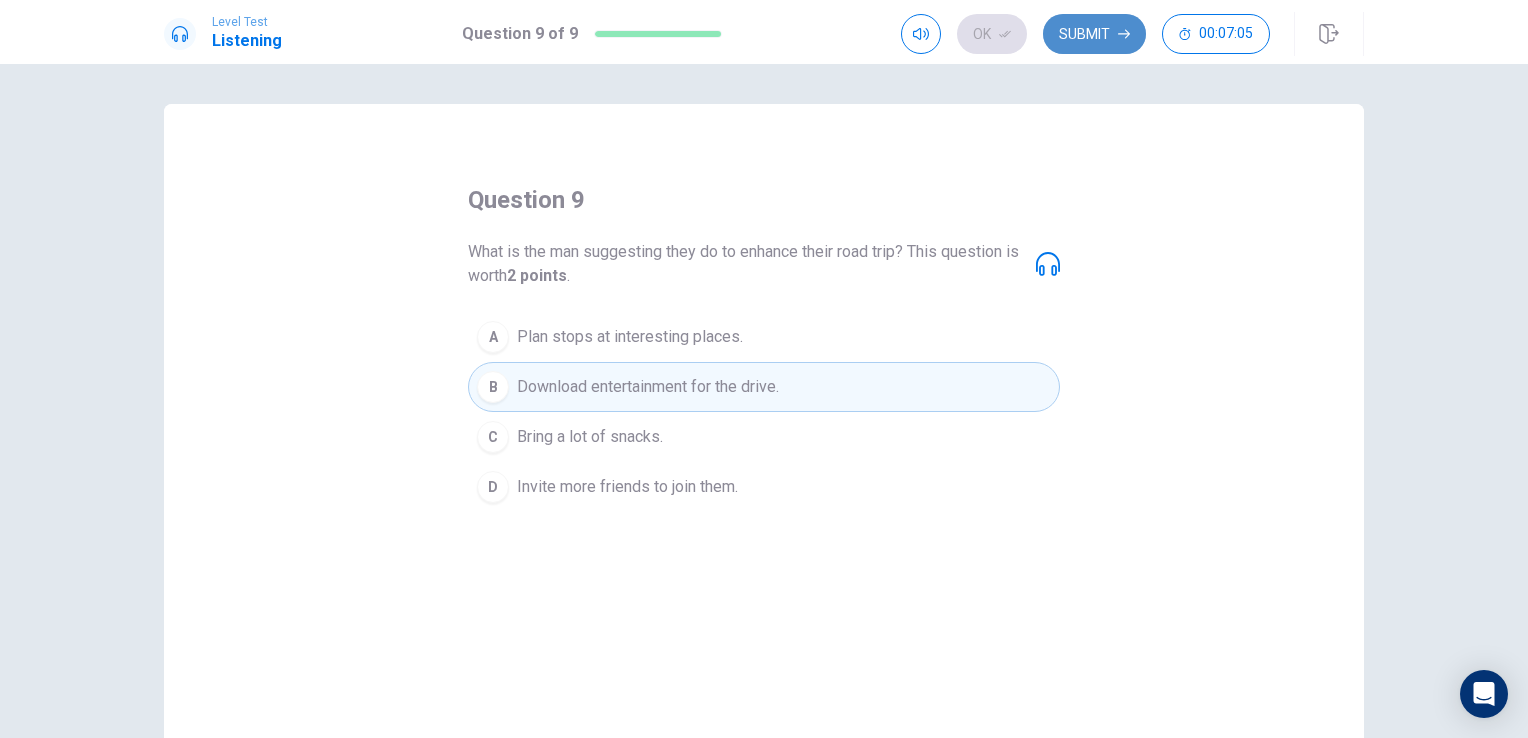 click on "Submit" at bounding box center [1094, 34] 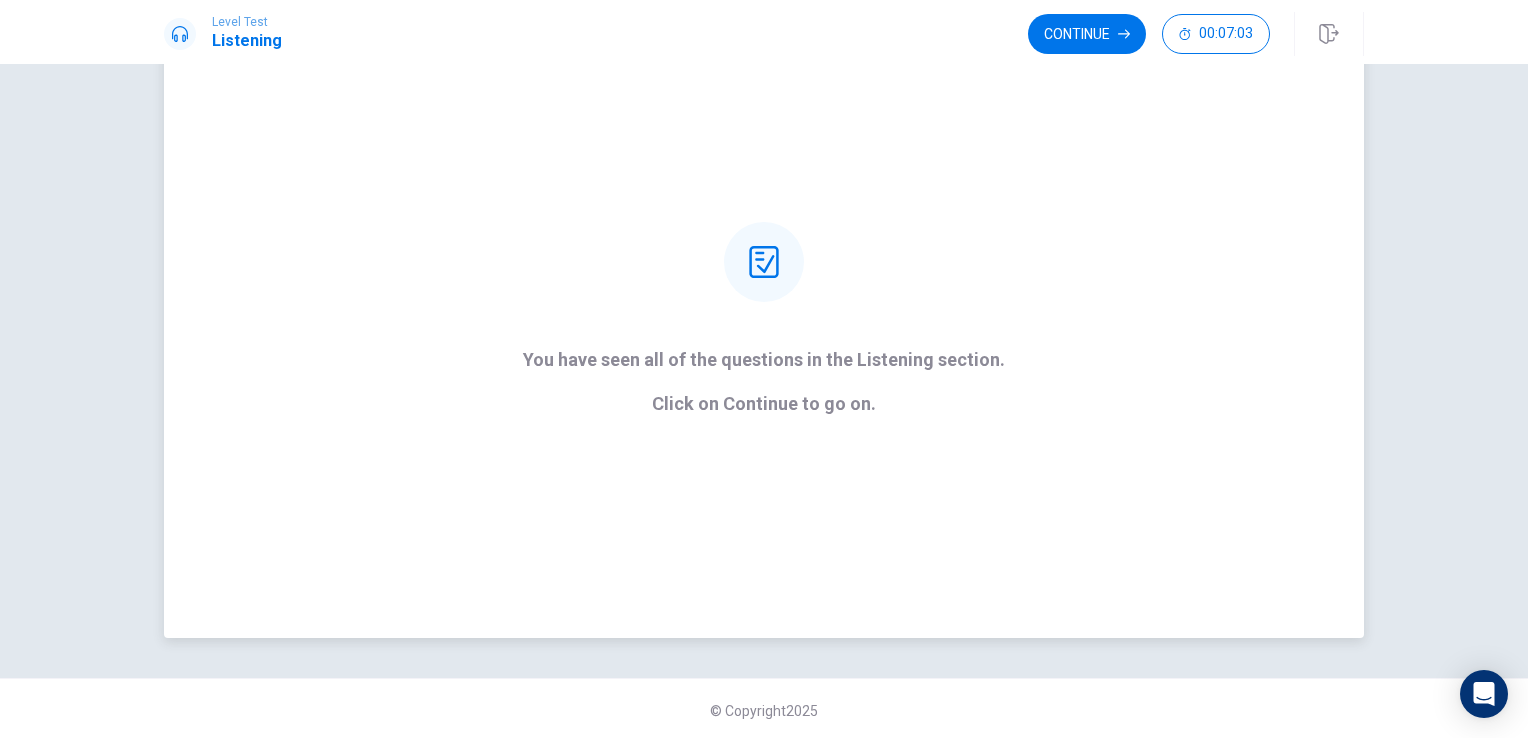scroll, scrollTop: 108, scrollLeft: 0, axis: vertical 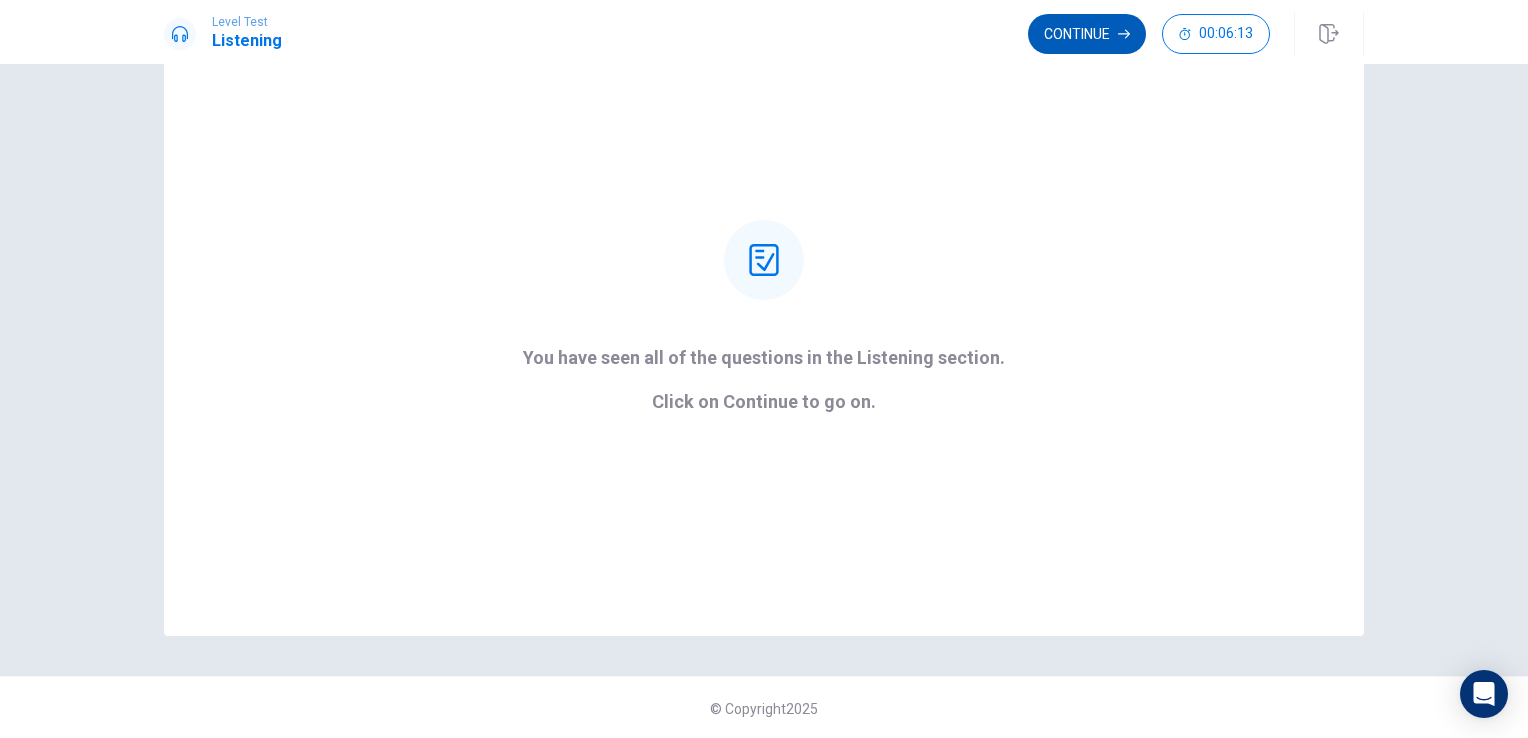 click on "Continue" at bounding box center (1087, 34) 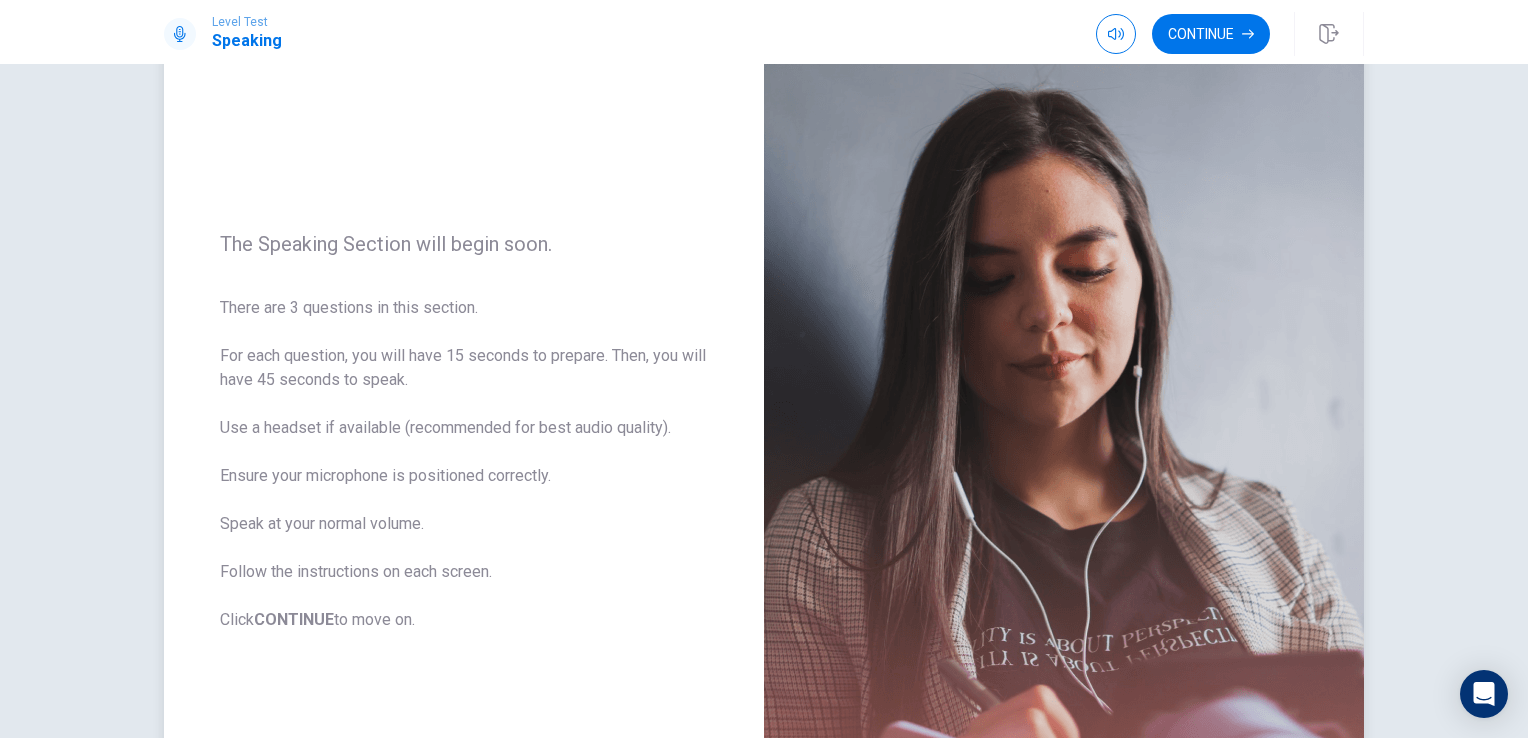 click at bounding box center (1064, 432) 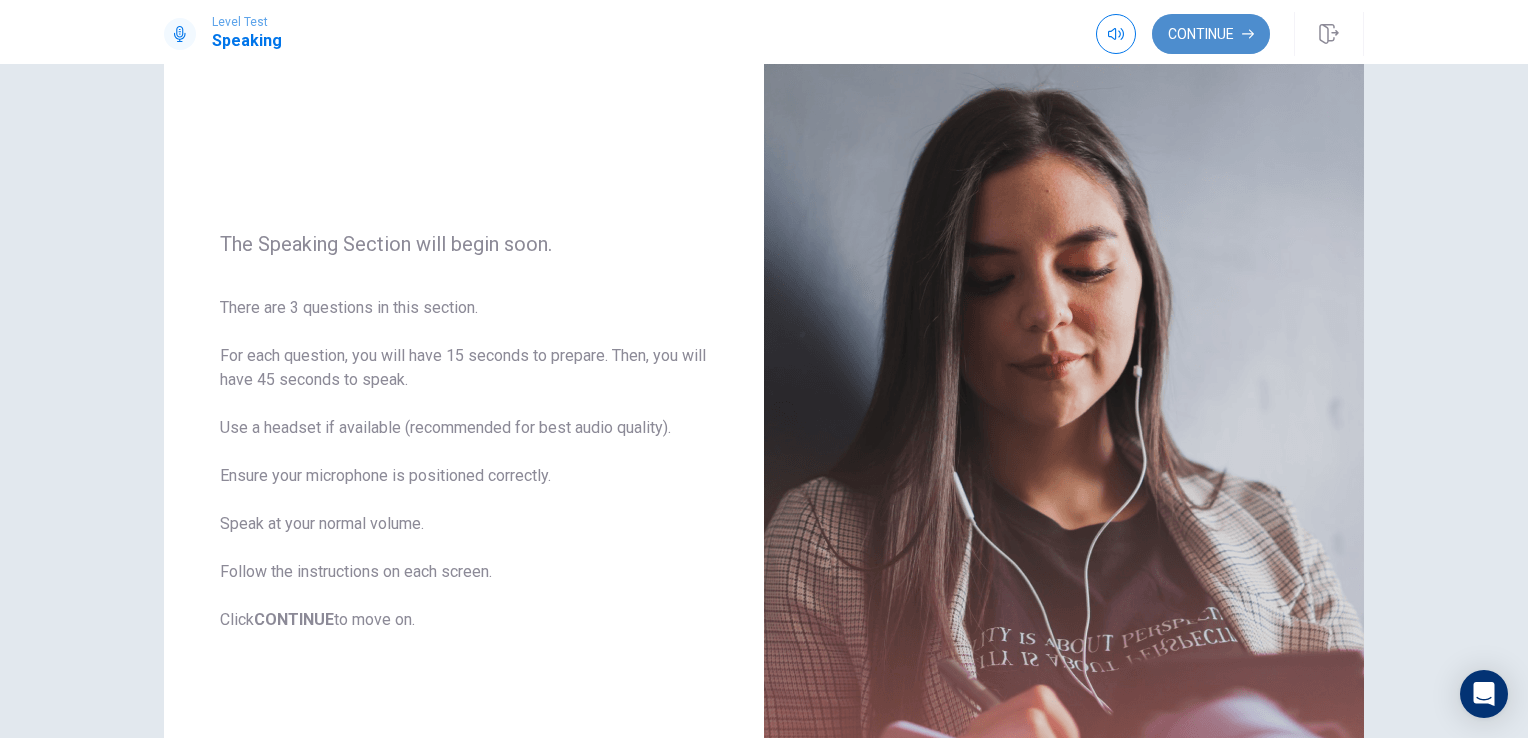 click on "Continue" at bounding box center (1211, 34) 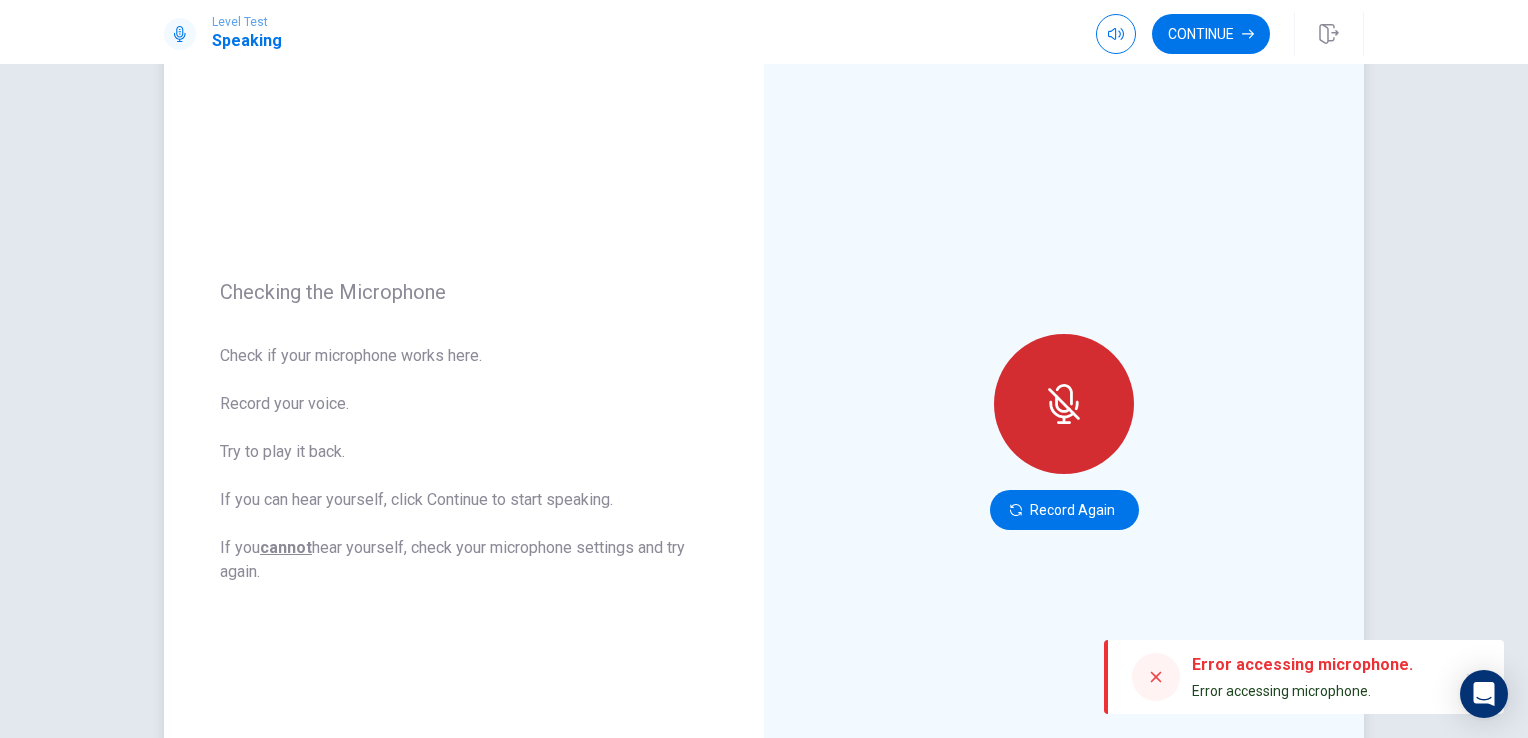 click at bounding box center (1077, 405) 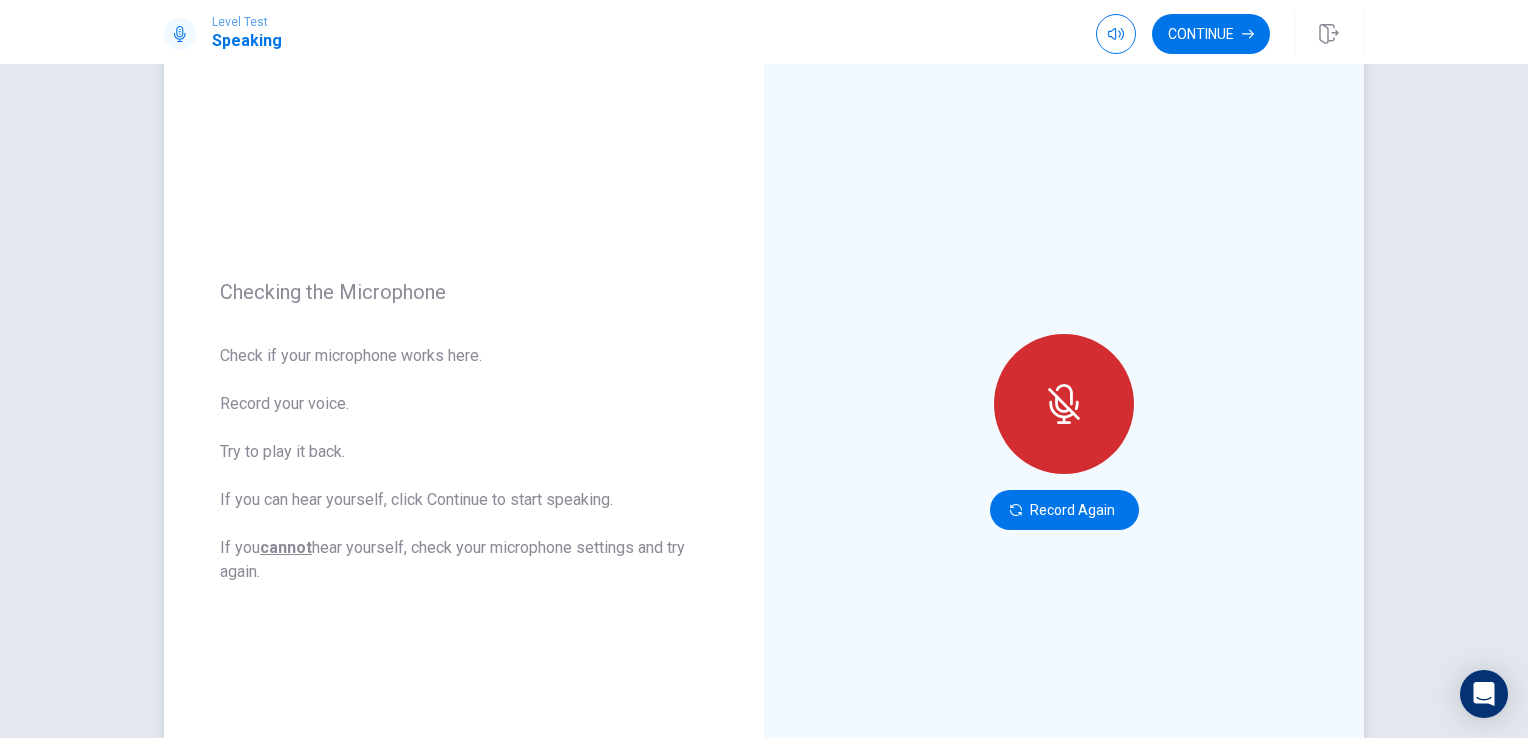 click at bounding box center [1064, 404] 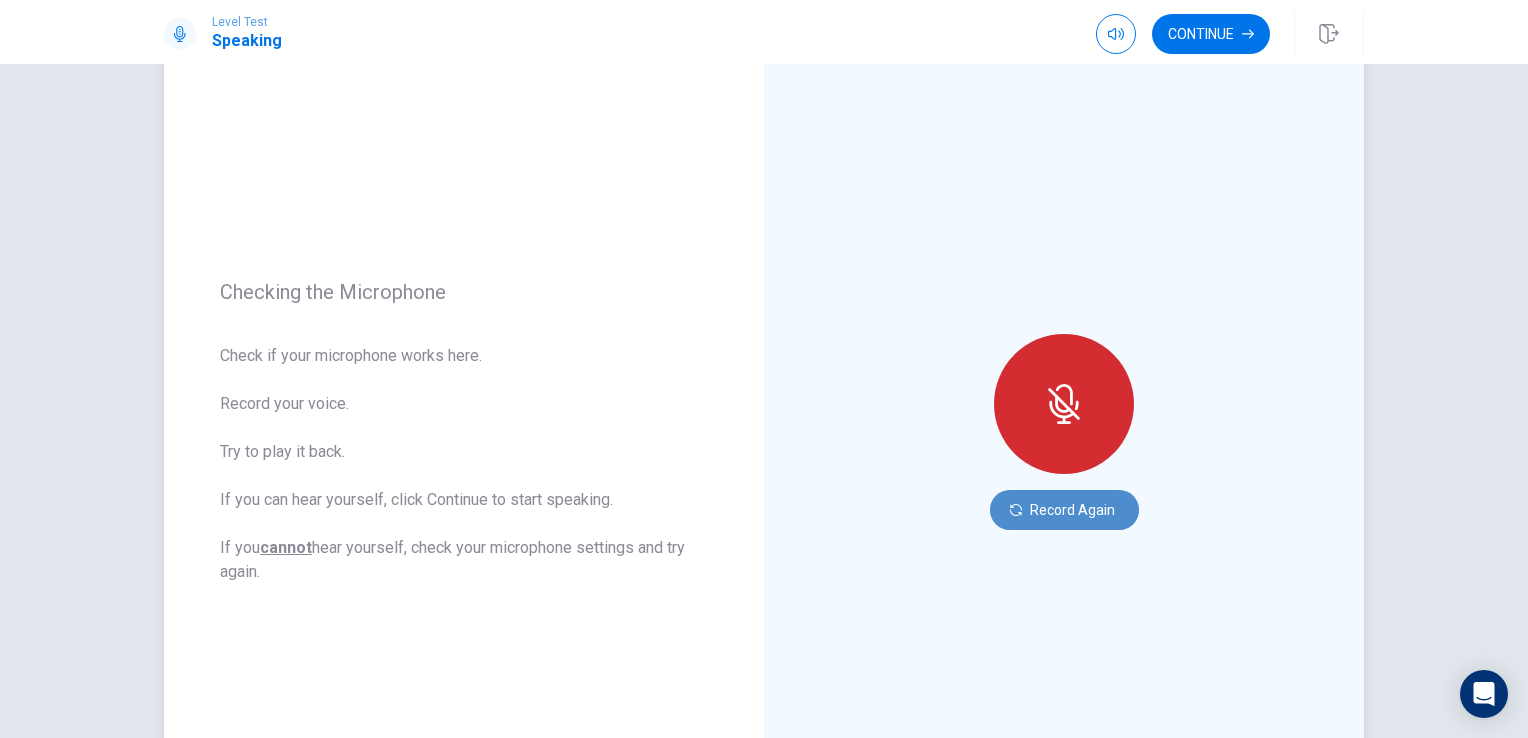 click on "Record Again" at bounding box center [1064, 510] 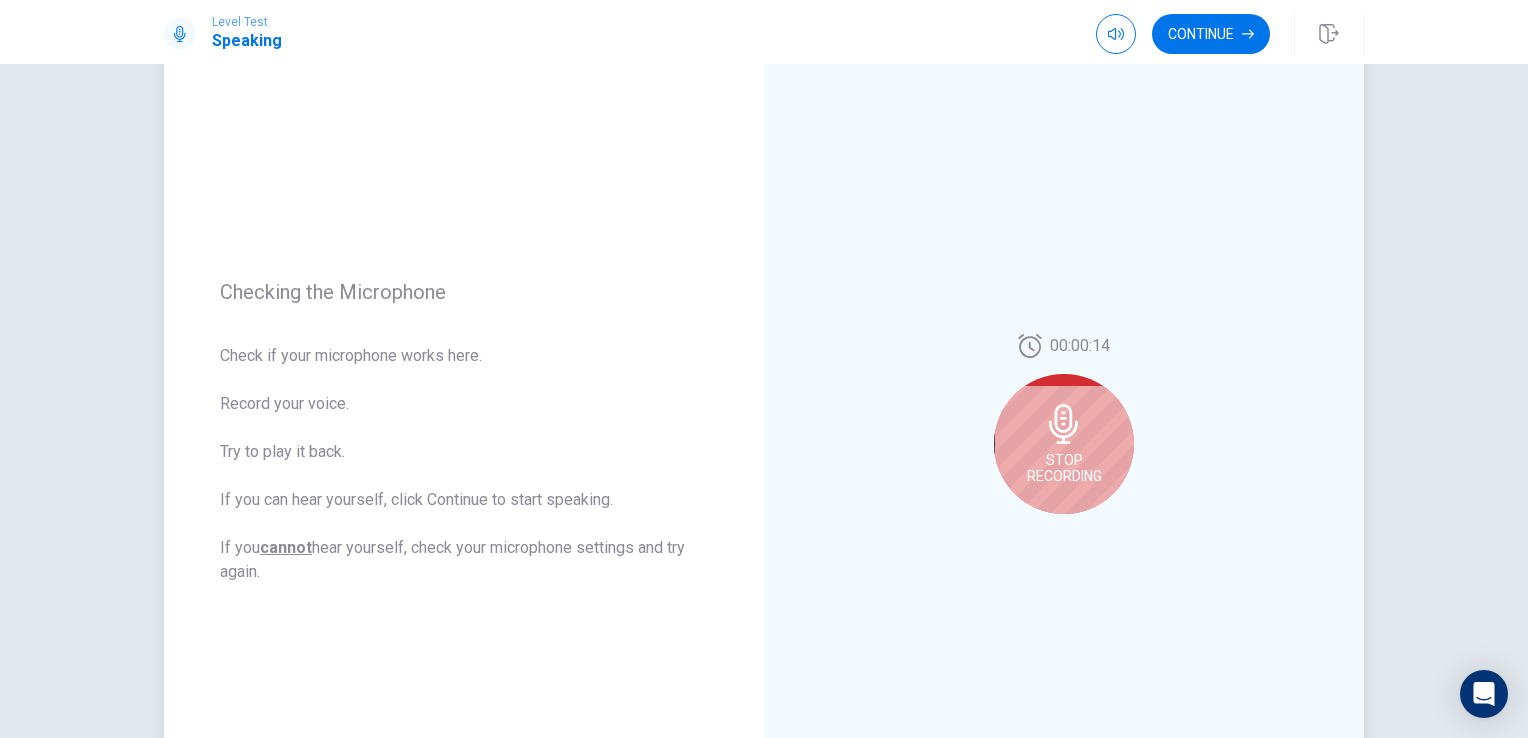 click on "Stop   Recording" at bounding box center (1064, 444) 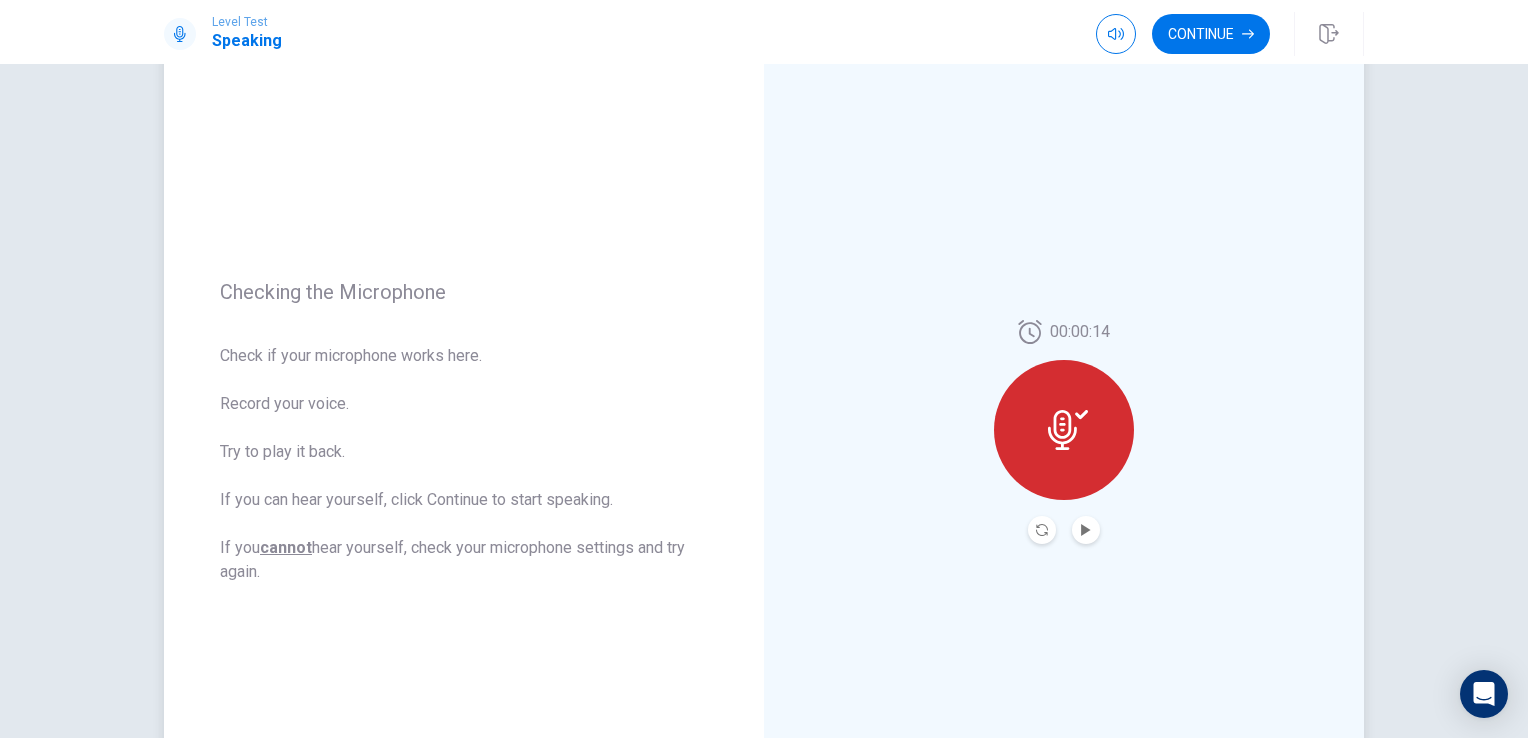 click at bounding box center (1064, 430) 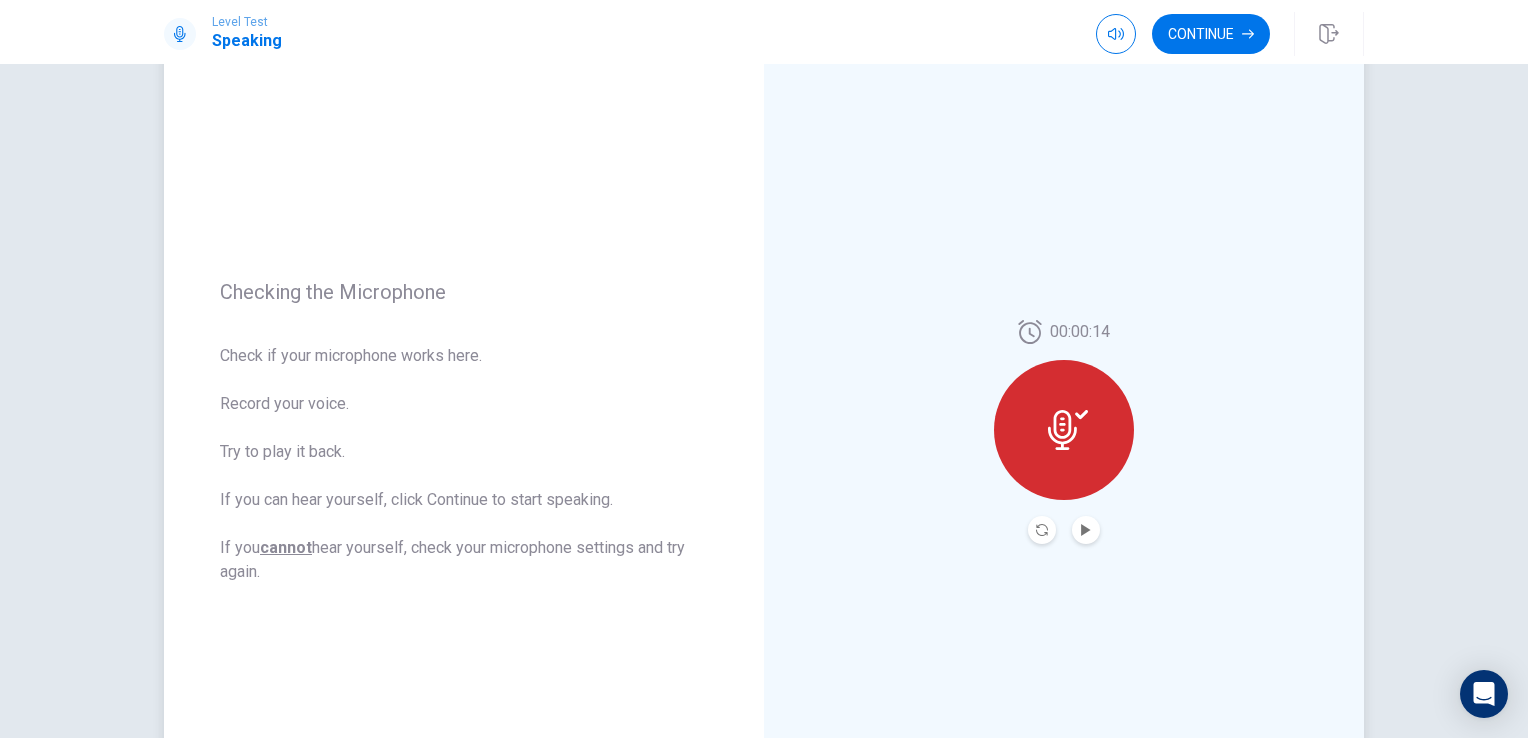 click at bounding box center (1064, 430) 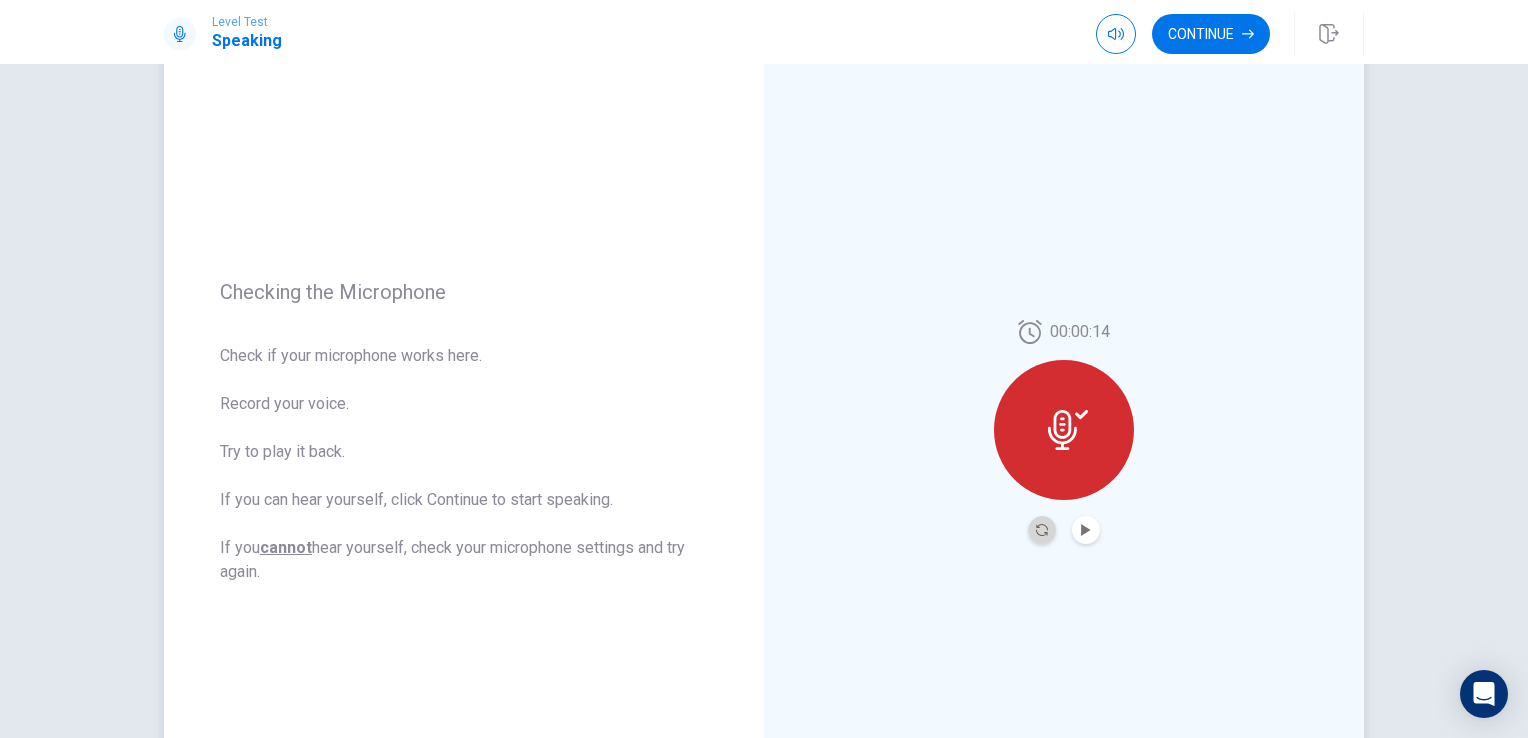 click at bounding box center [1042, 530] 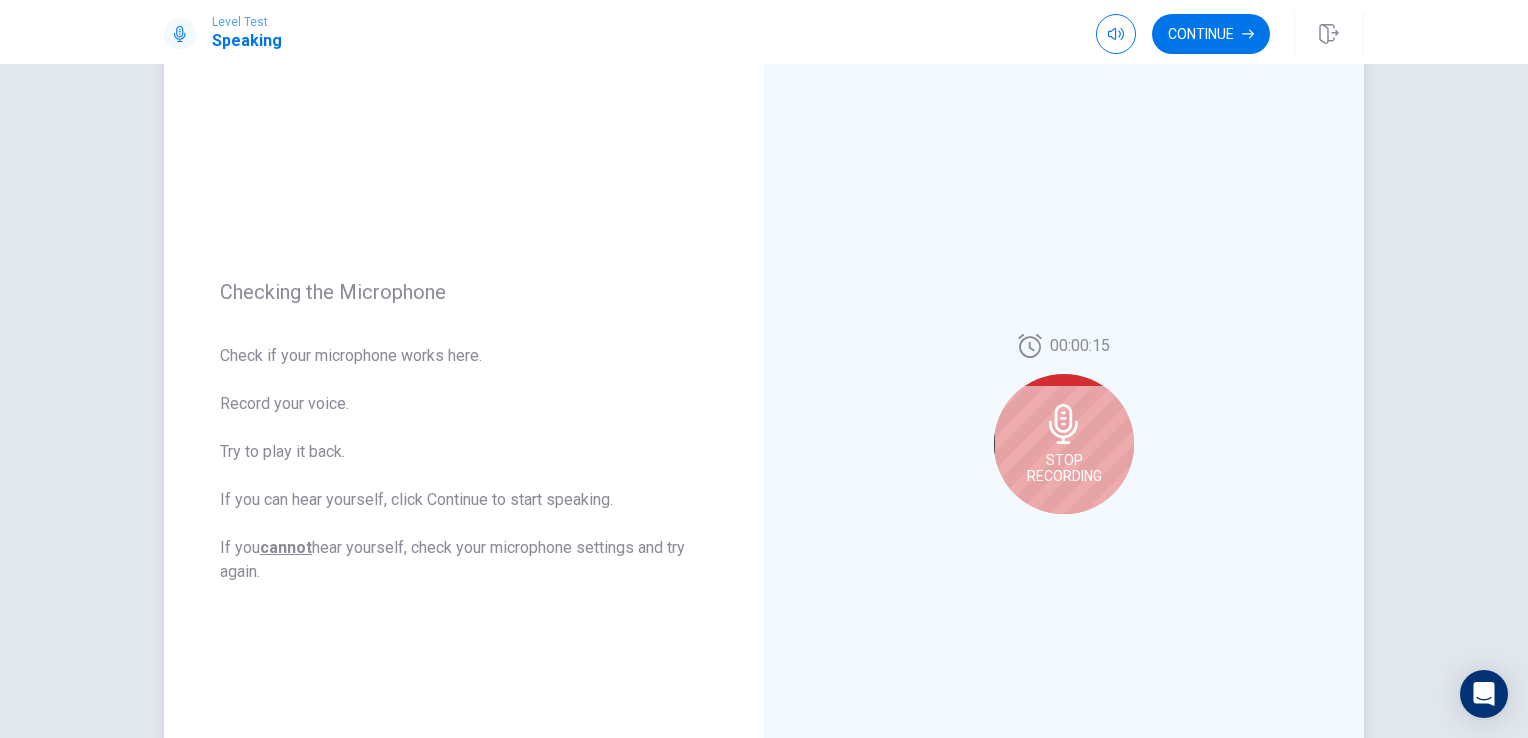 click on "Stop   Recording" at bounding box center (1064, 468) 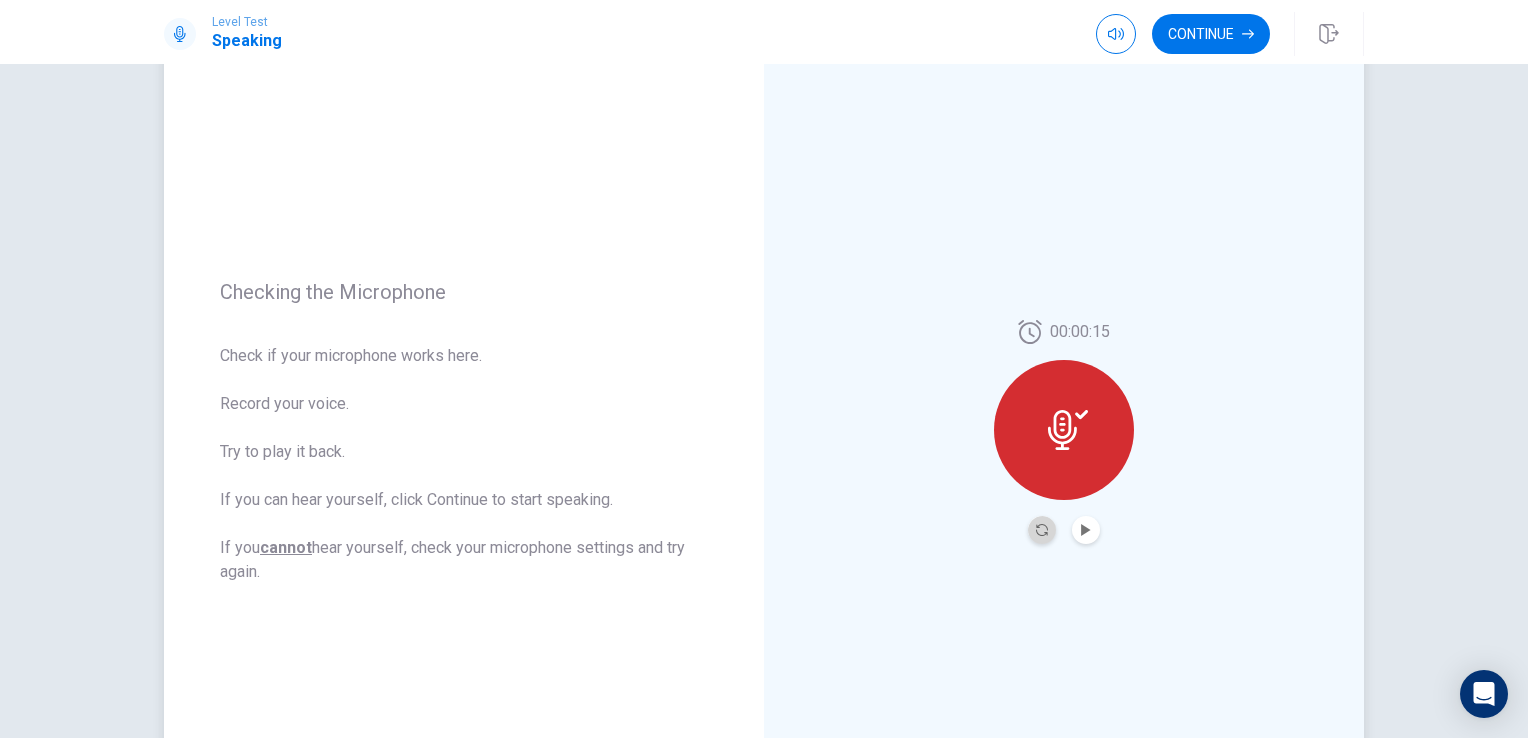 click at bounding box center (1042, 530) 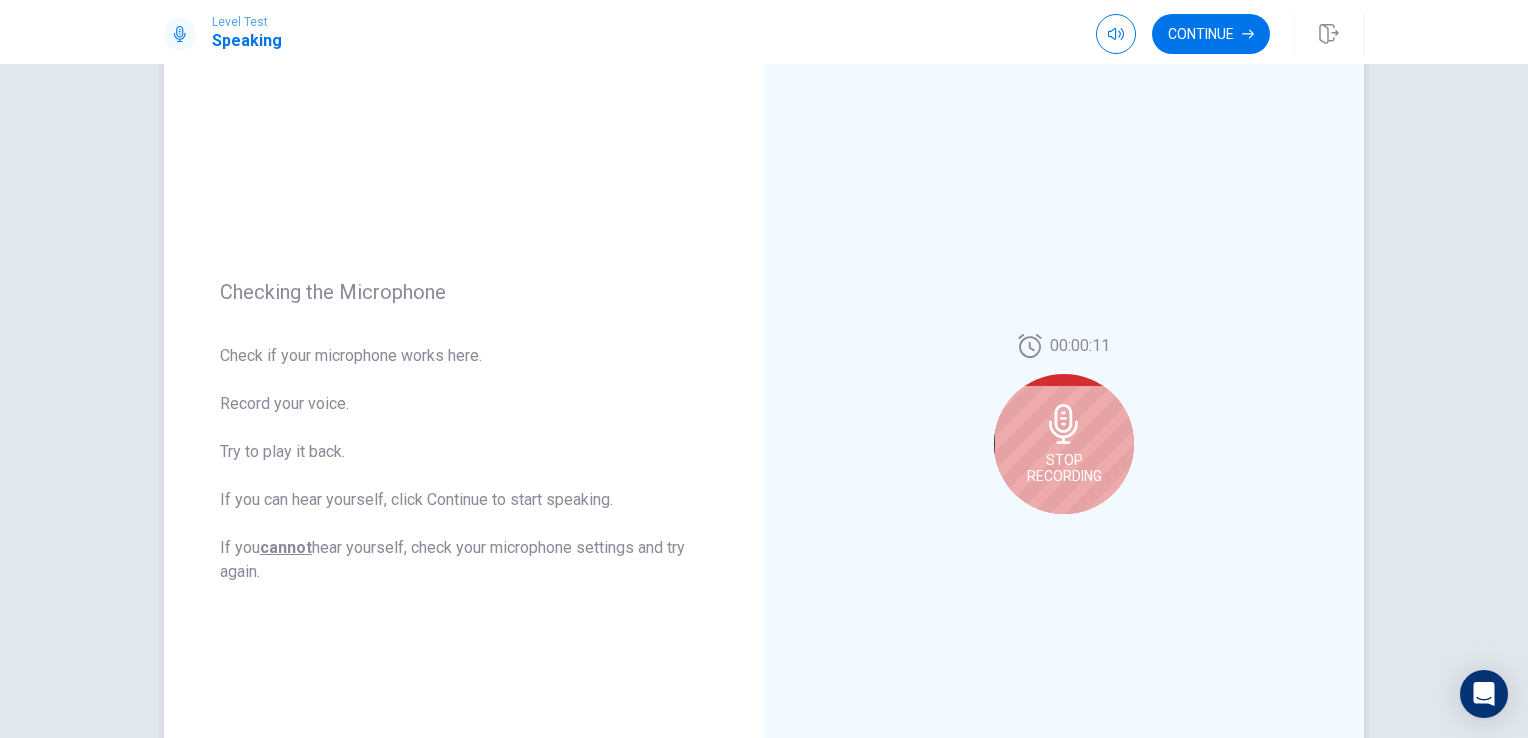 click at bounding box center [1064, 424] 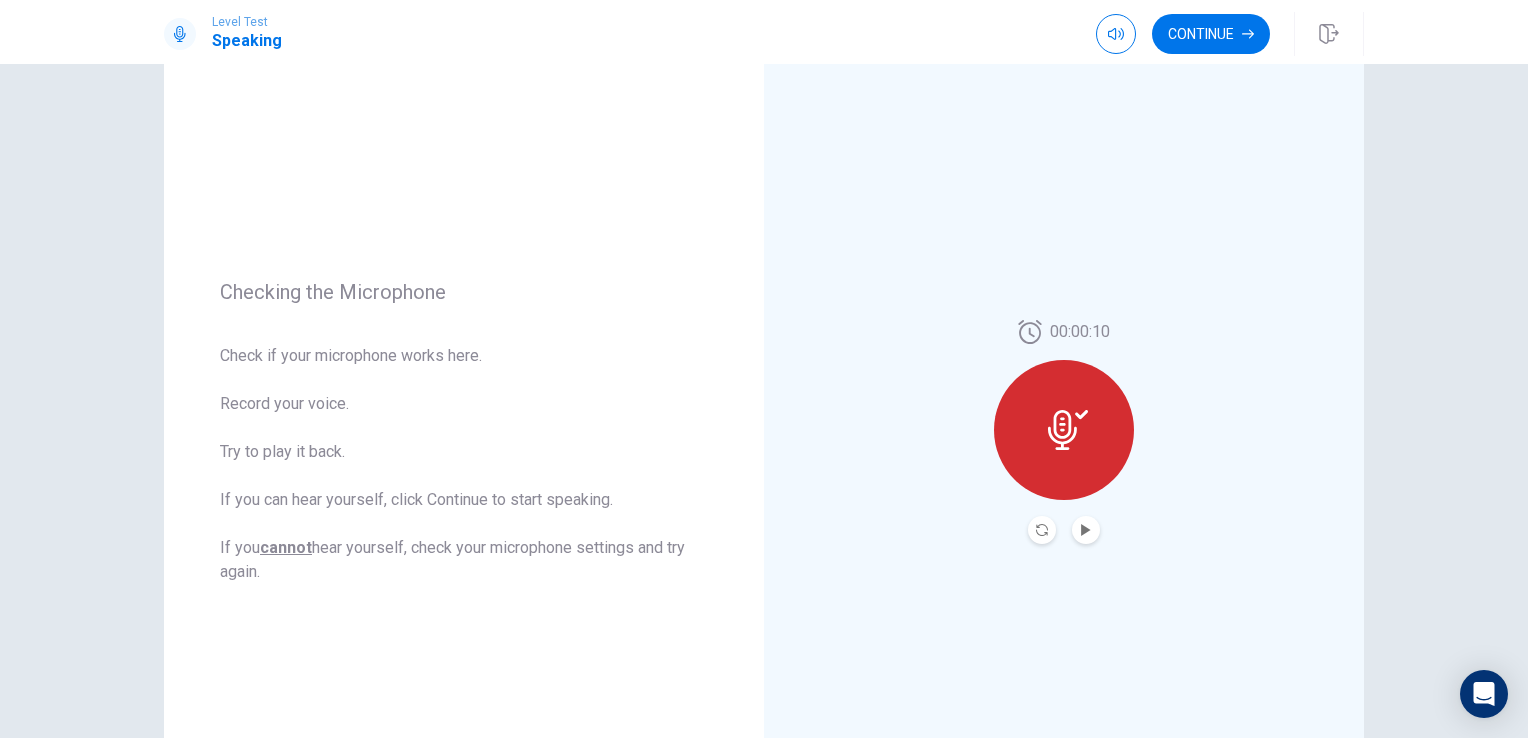 click at bounding box center [1086, 530] 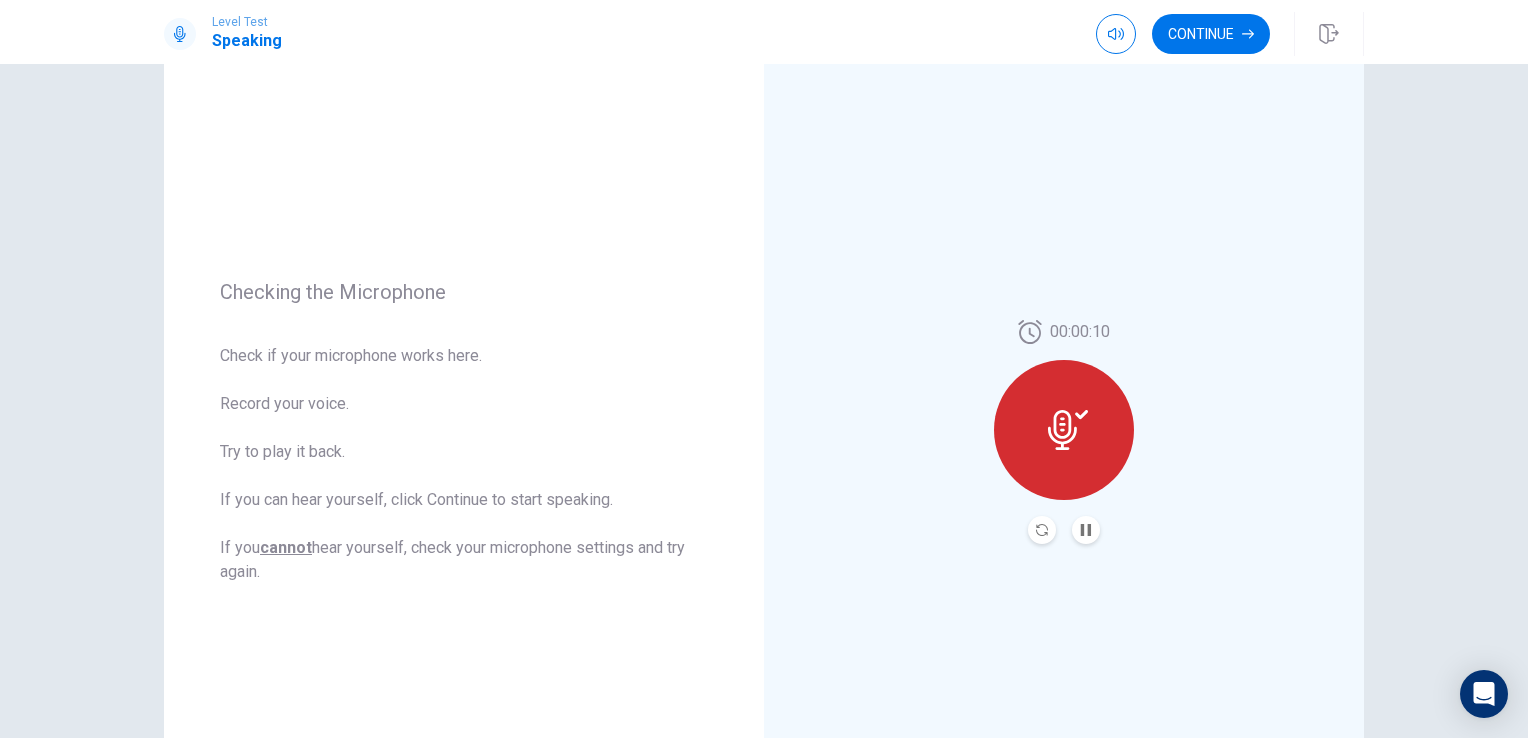 type 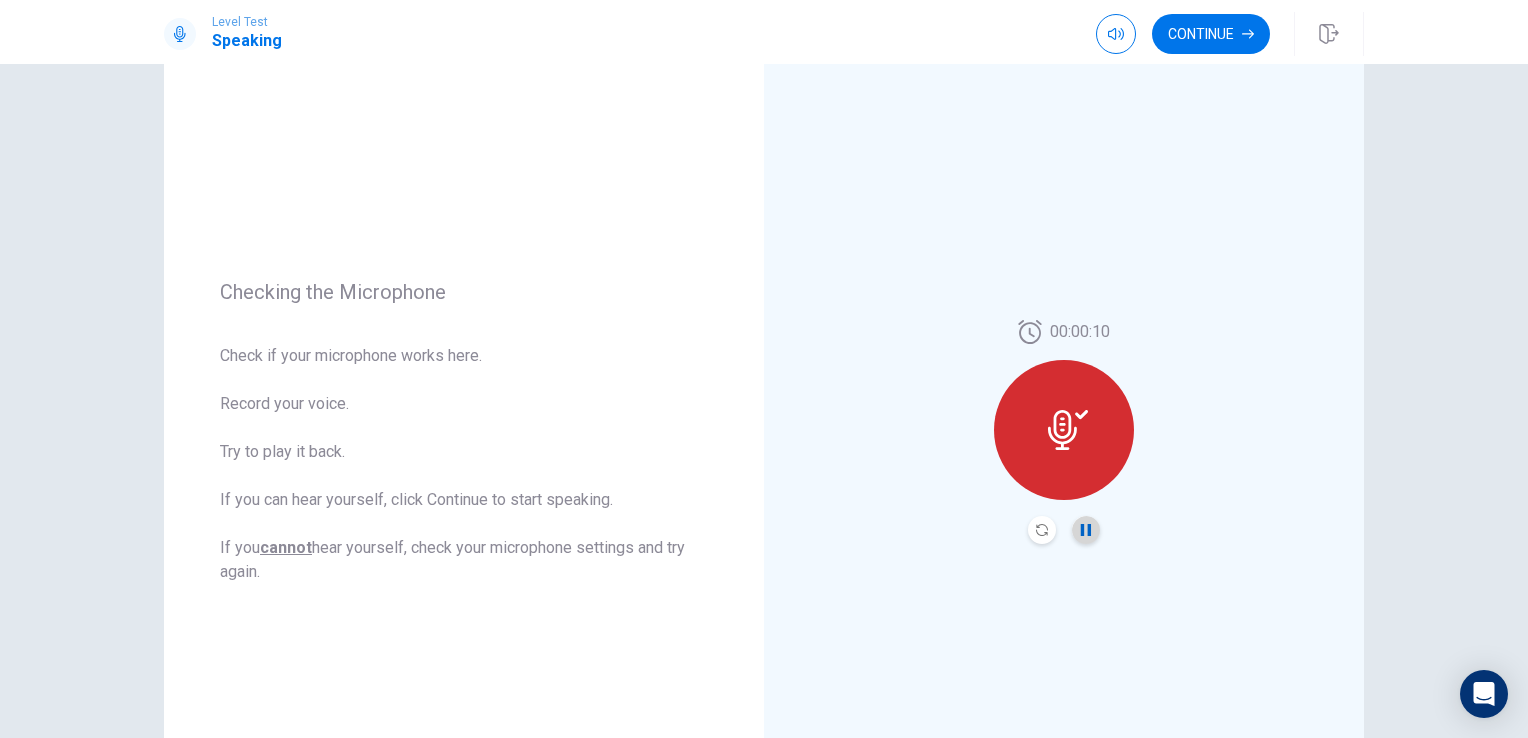 click at bounding box center [1086, 530] 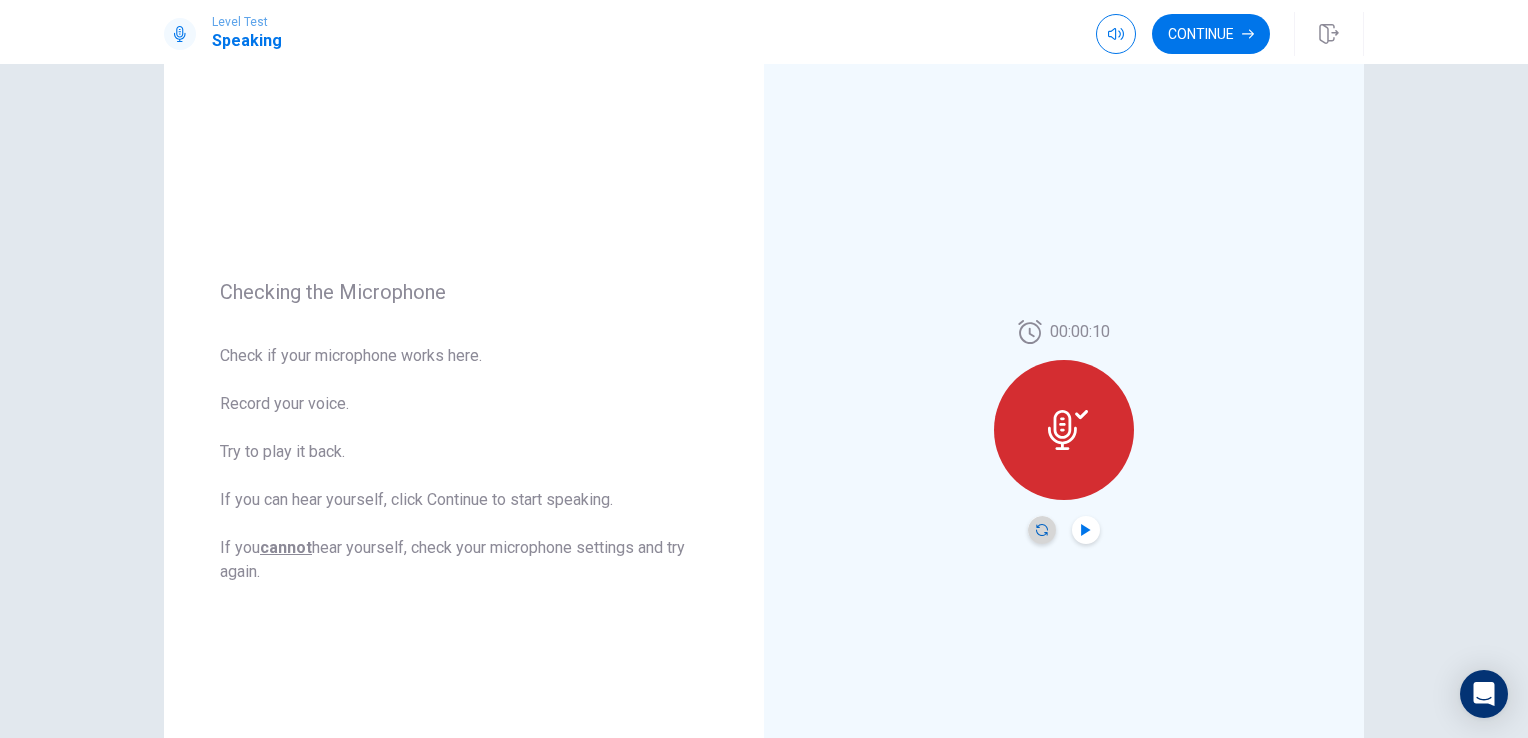 click at bounding box center (1042, 530) 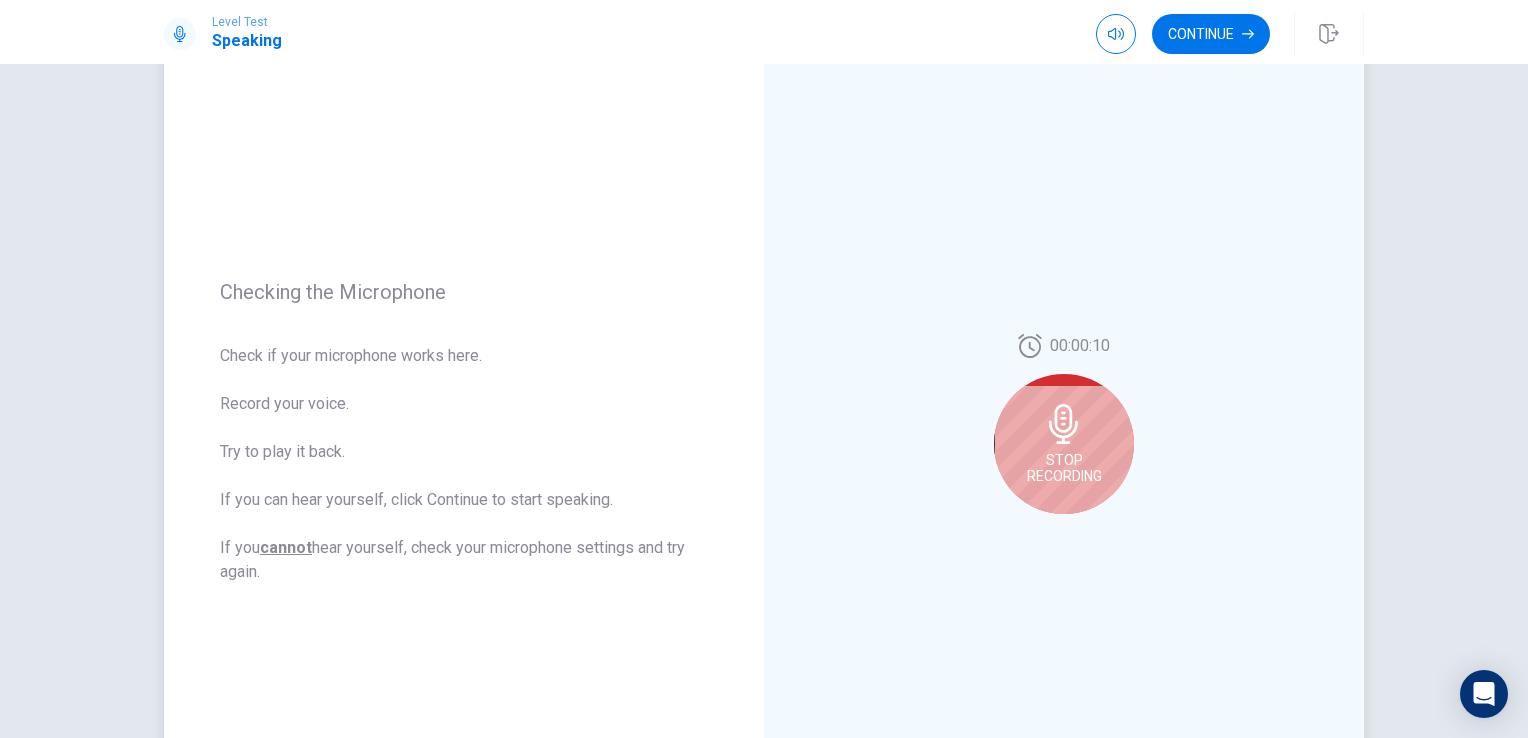 click on "Stop   Recording" at bounding box center [1064, 468] 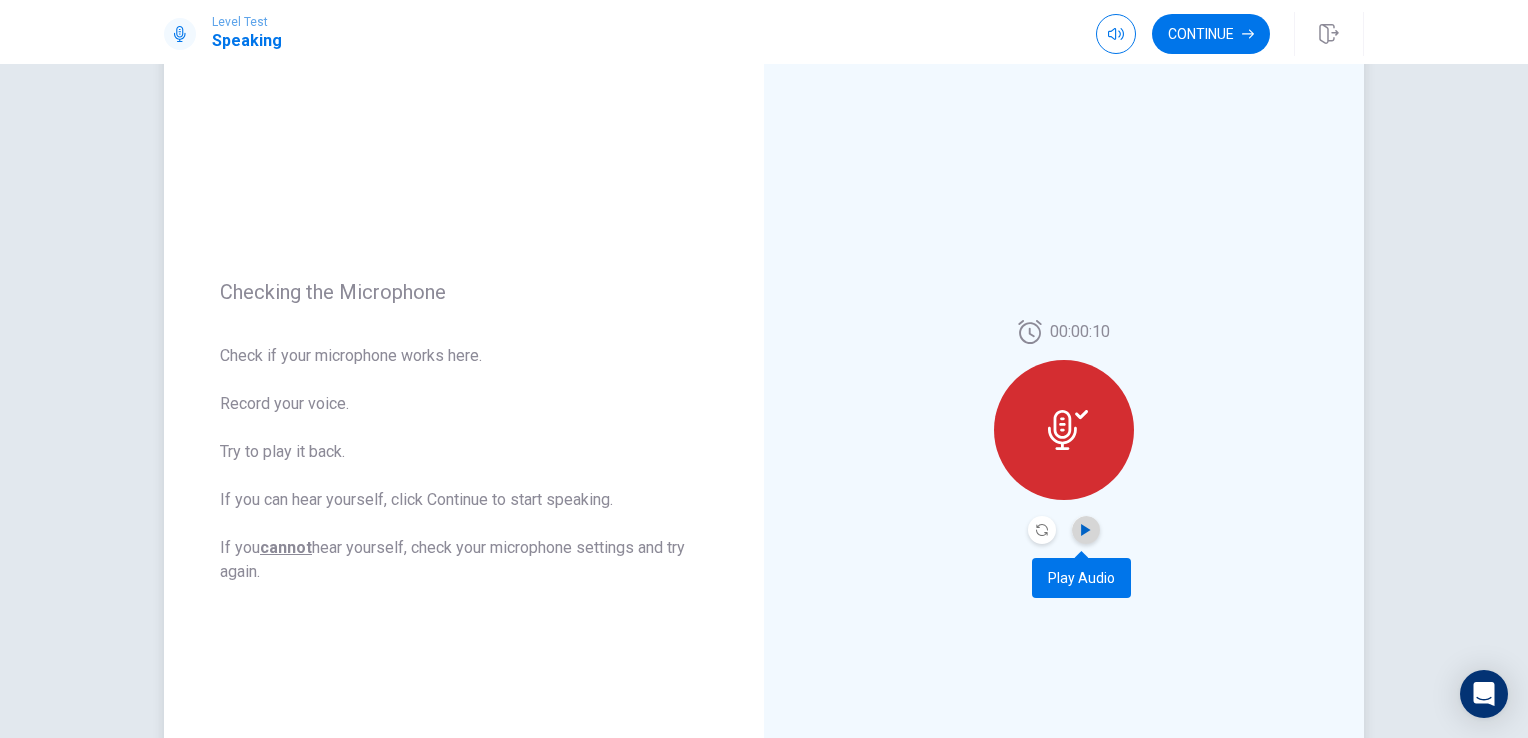 click at bounding box center [1085, 530] 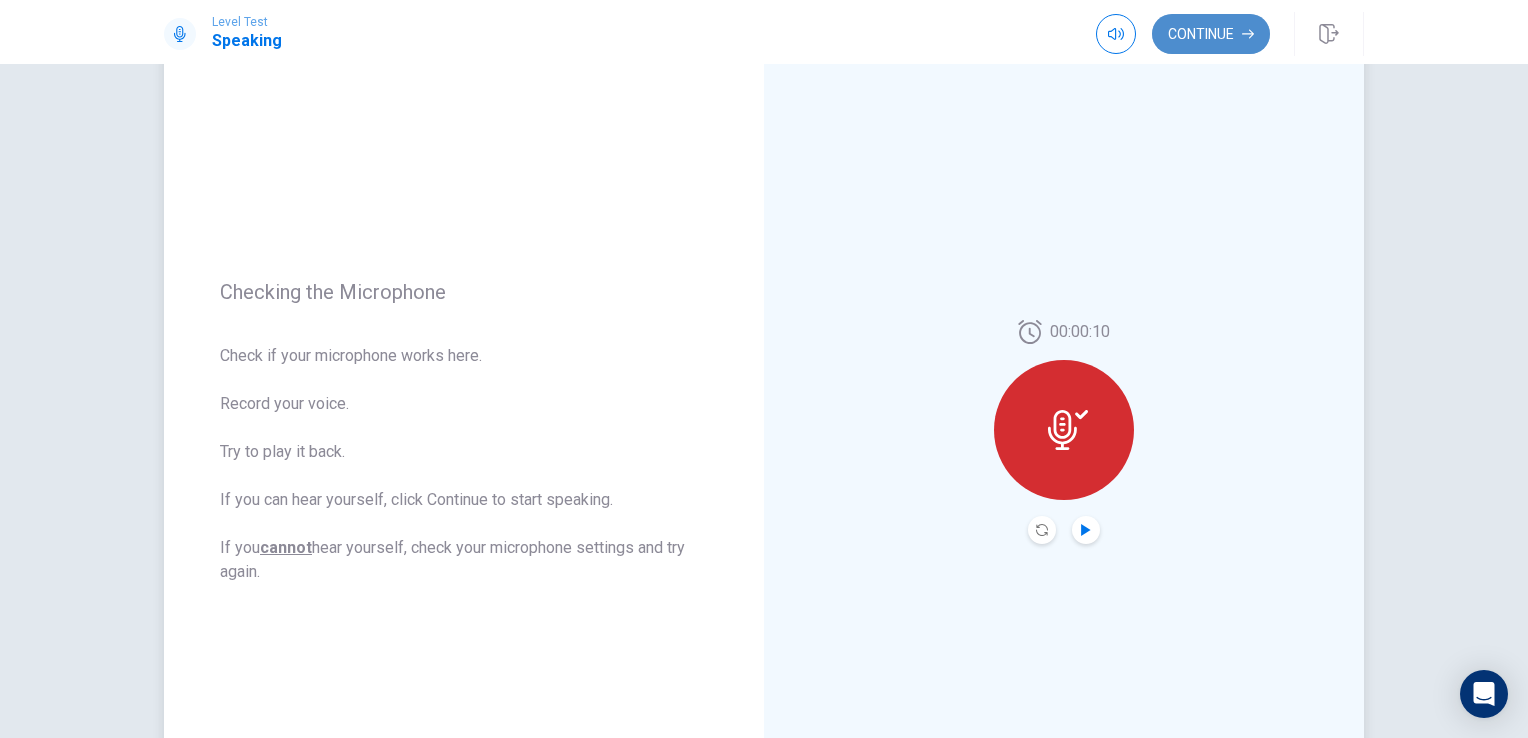 click on "Continue" at bounding box center (1211, 34) 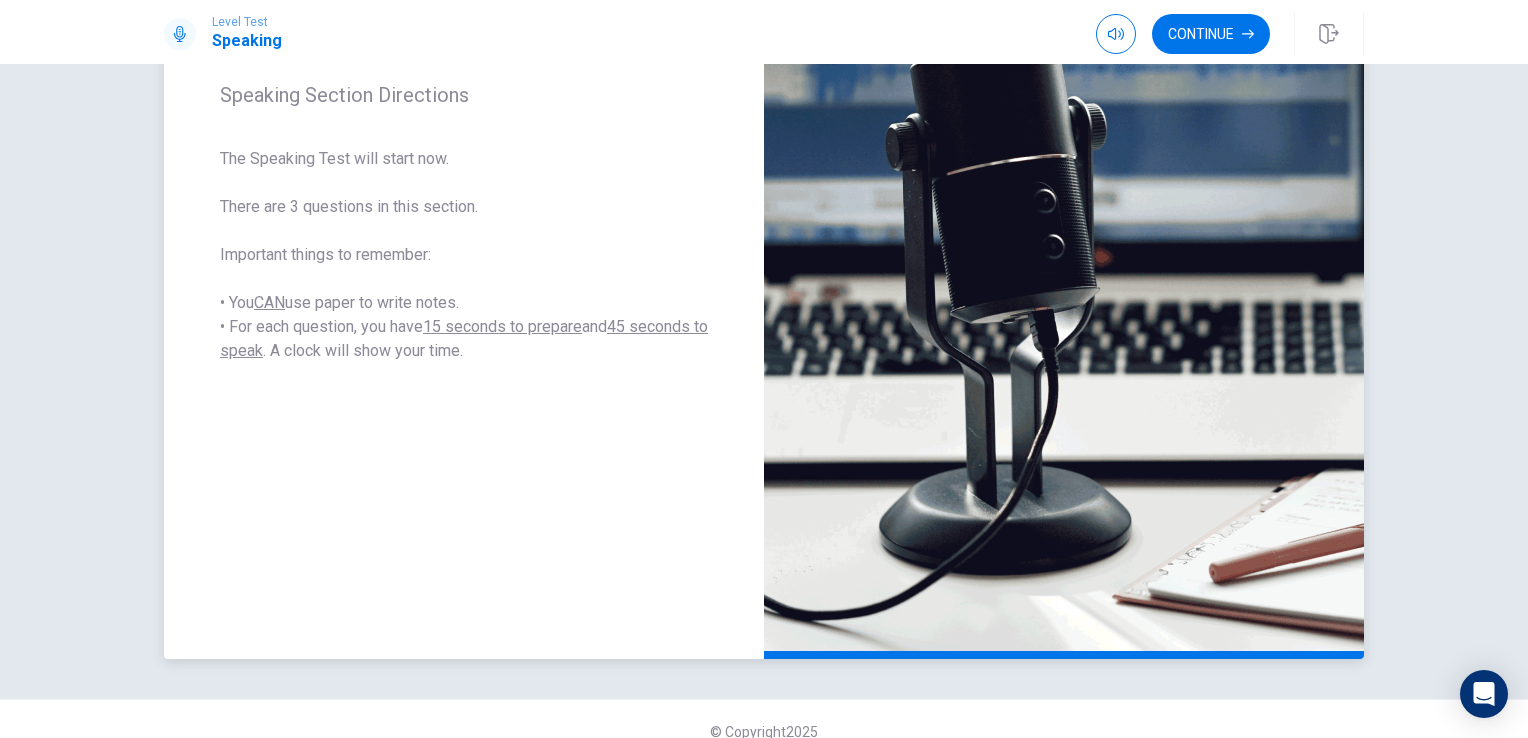 scroll, scrollTop: 285, scrollLeft: 0, axis: vertical 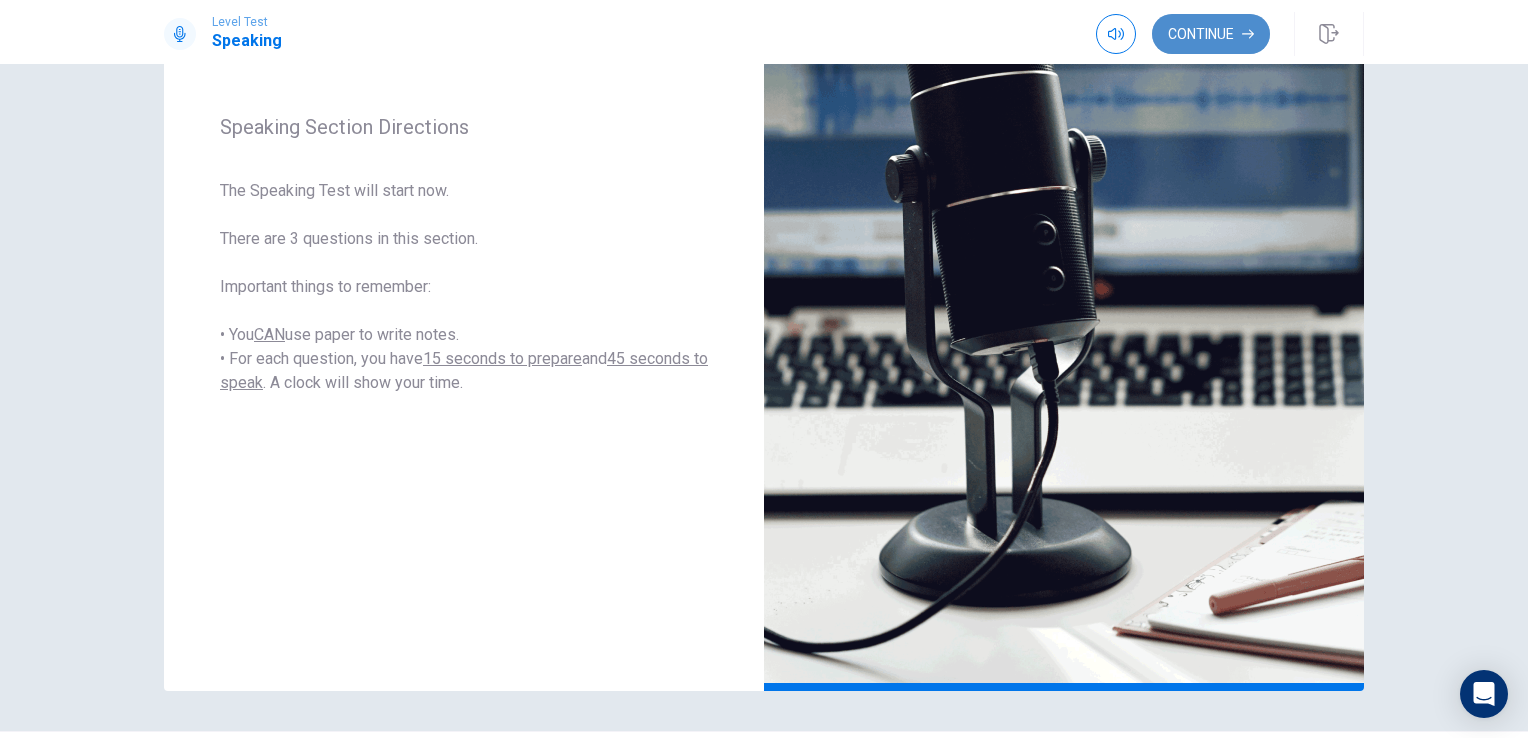 click on "Continue" at bounding box center (1211, 34) 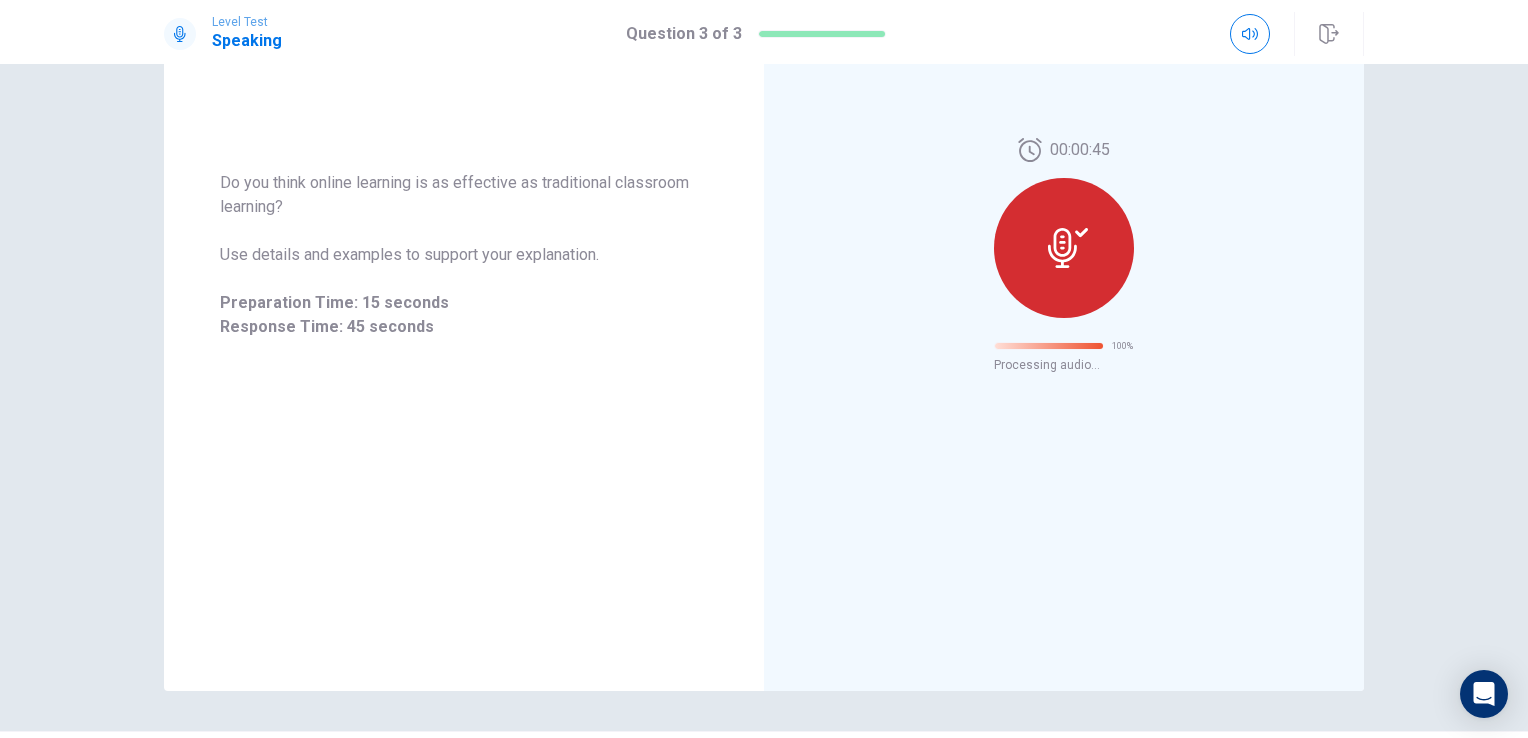scroll, scrollTop: 0, scrollLeft: 0, axis: both 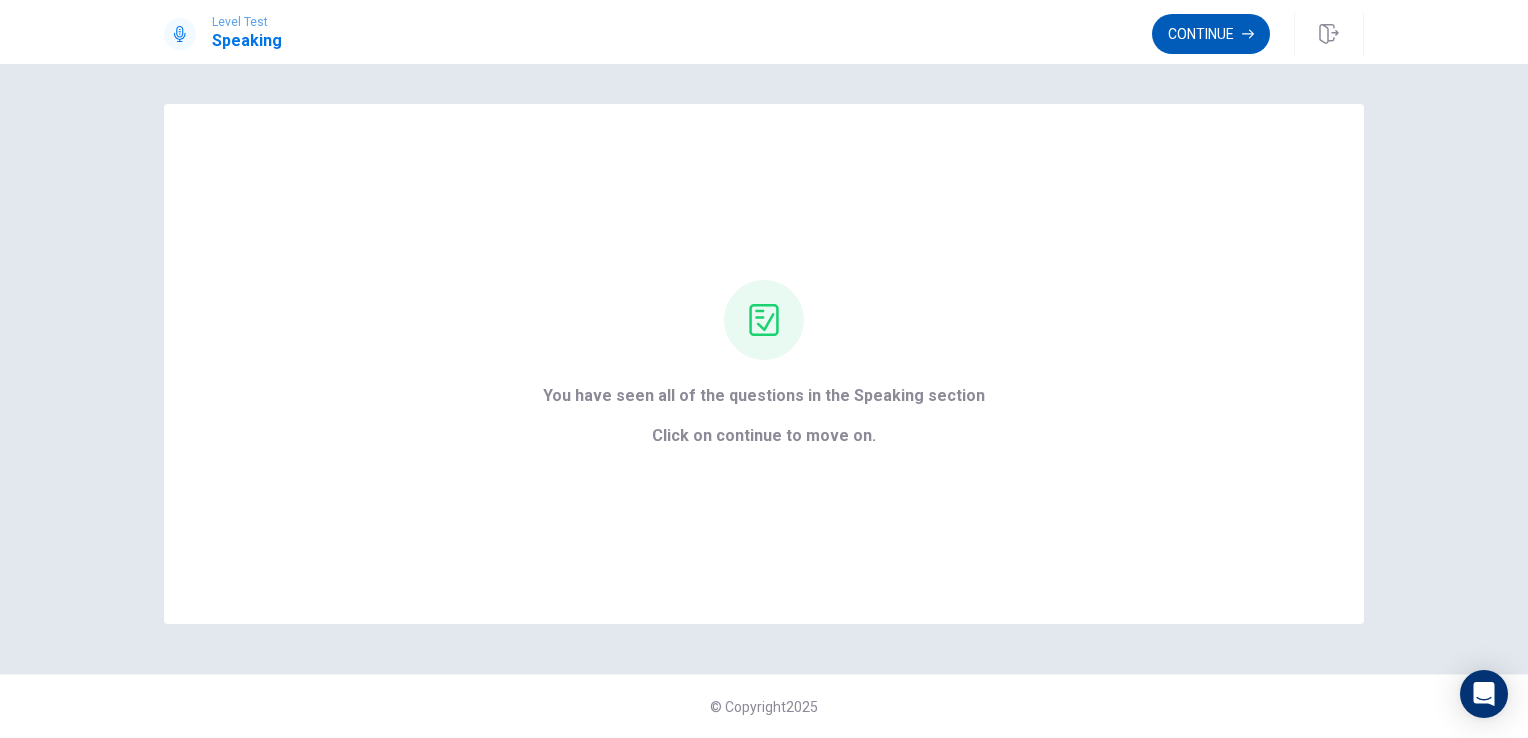 click on "Continue" at bounding box center (1211, 34) 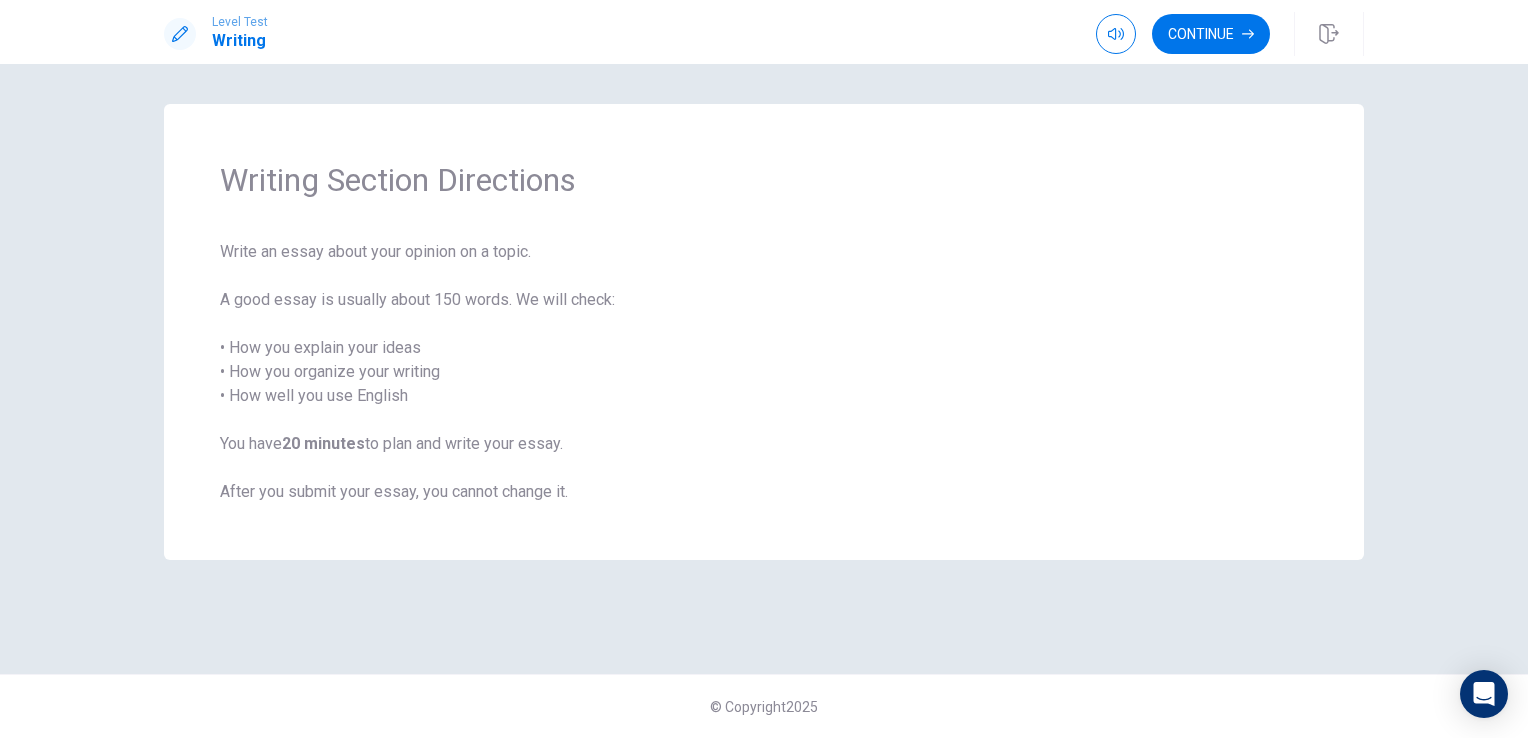 click on "Lorem Ipsu   Dolorsi Ametcons" at bounding box center (764, 32) 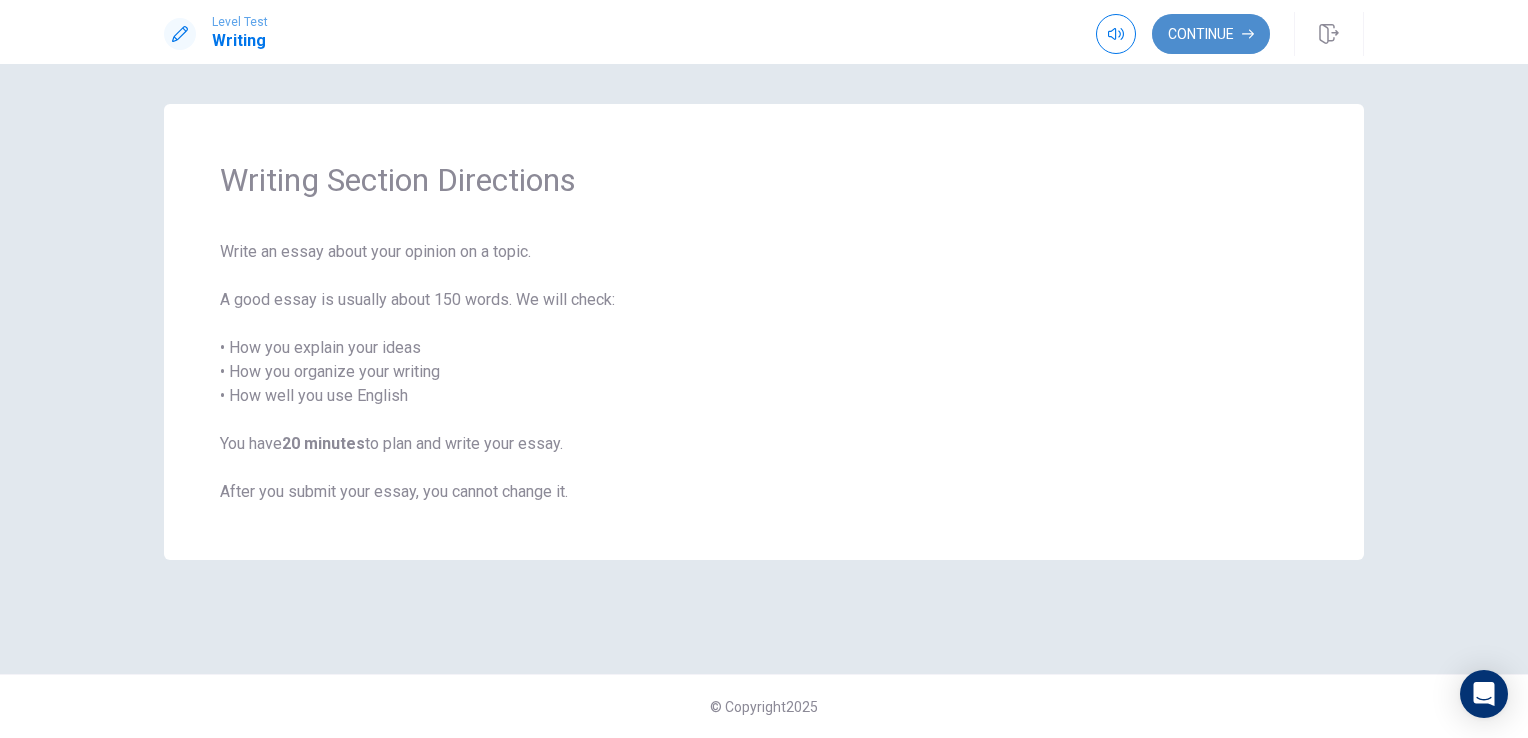 click on "Continue" at bounding box center (1211, 34) 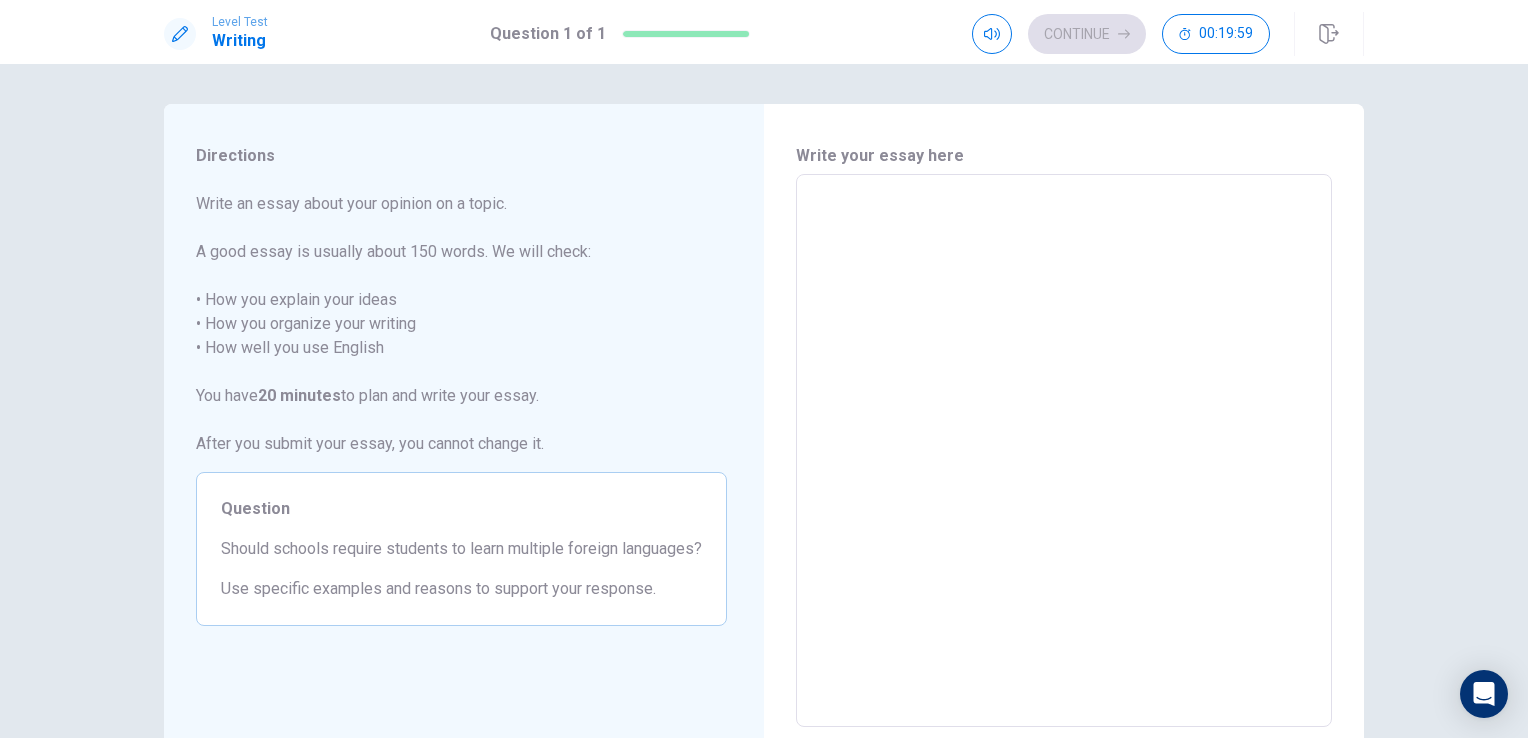 click at bounding box center (1064, 451) 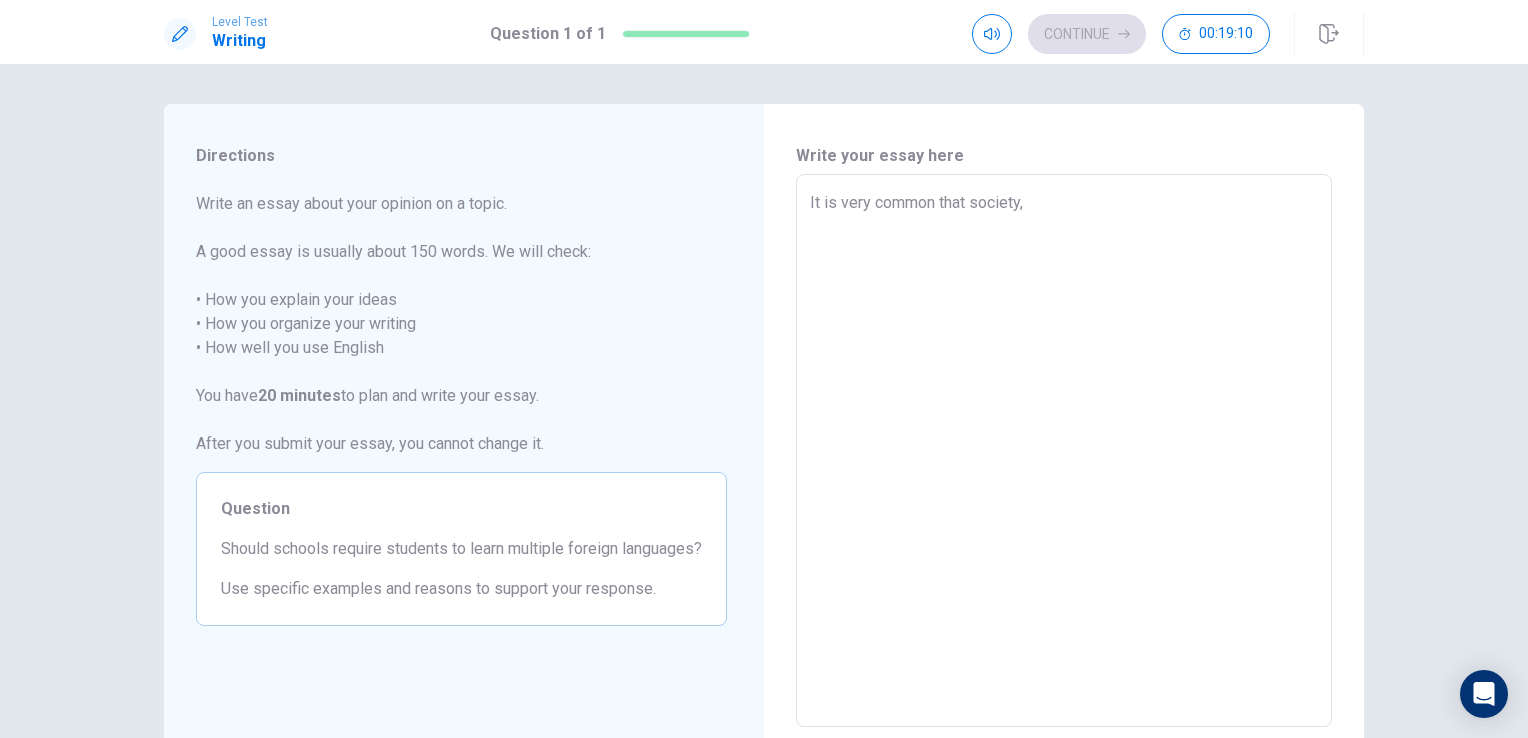 click on "It is very common that society," at bounding box center [1064, 451] 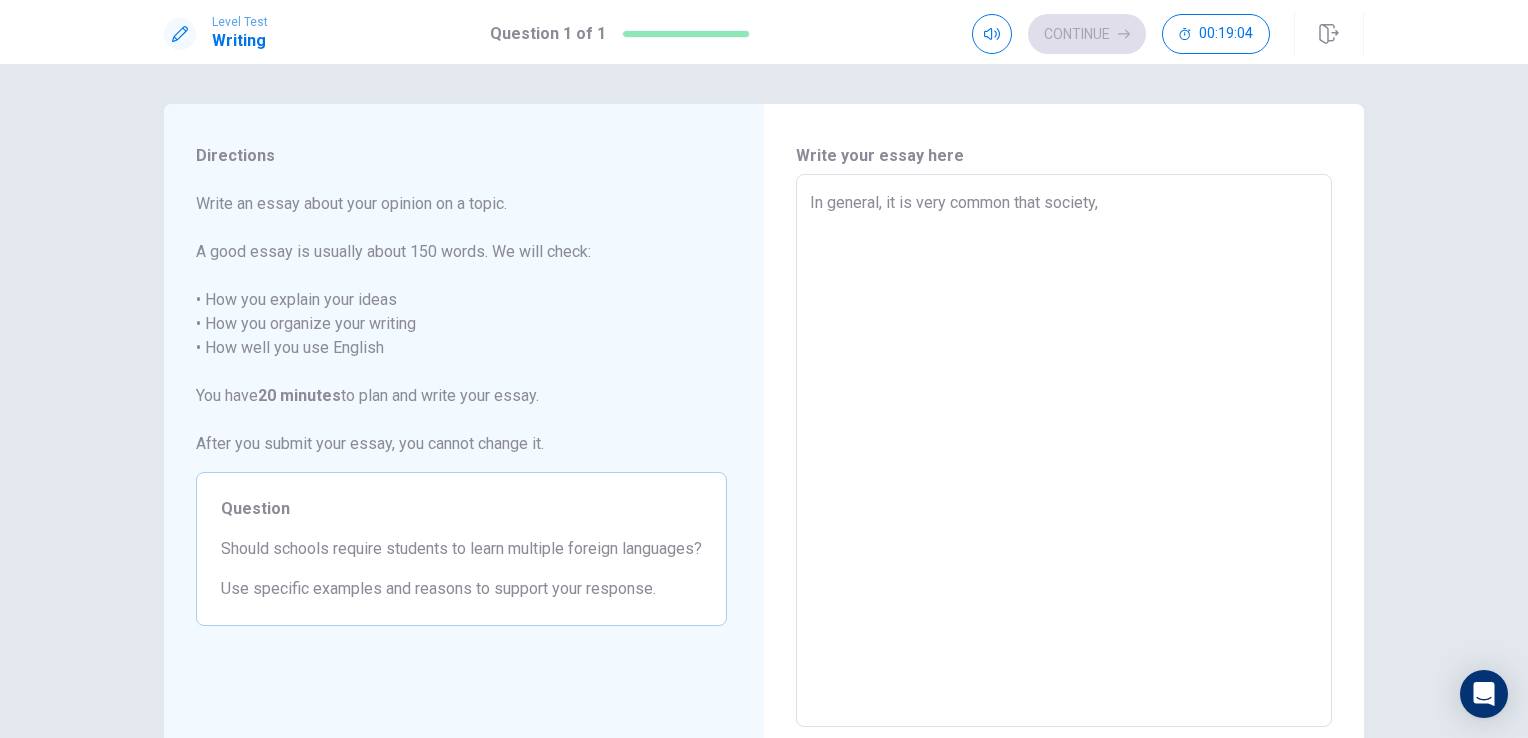 click on "In general, it is very common that society," at bounding box center (1064, 451) 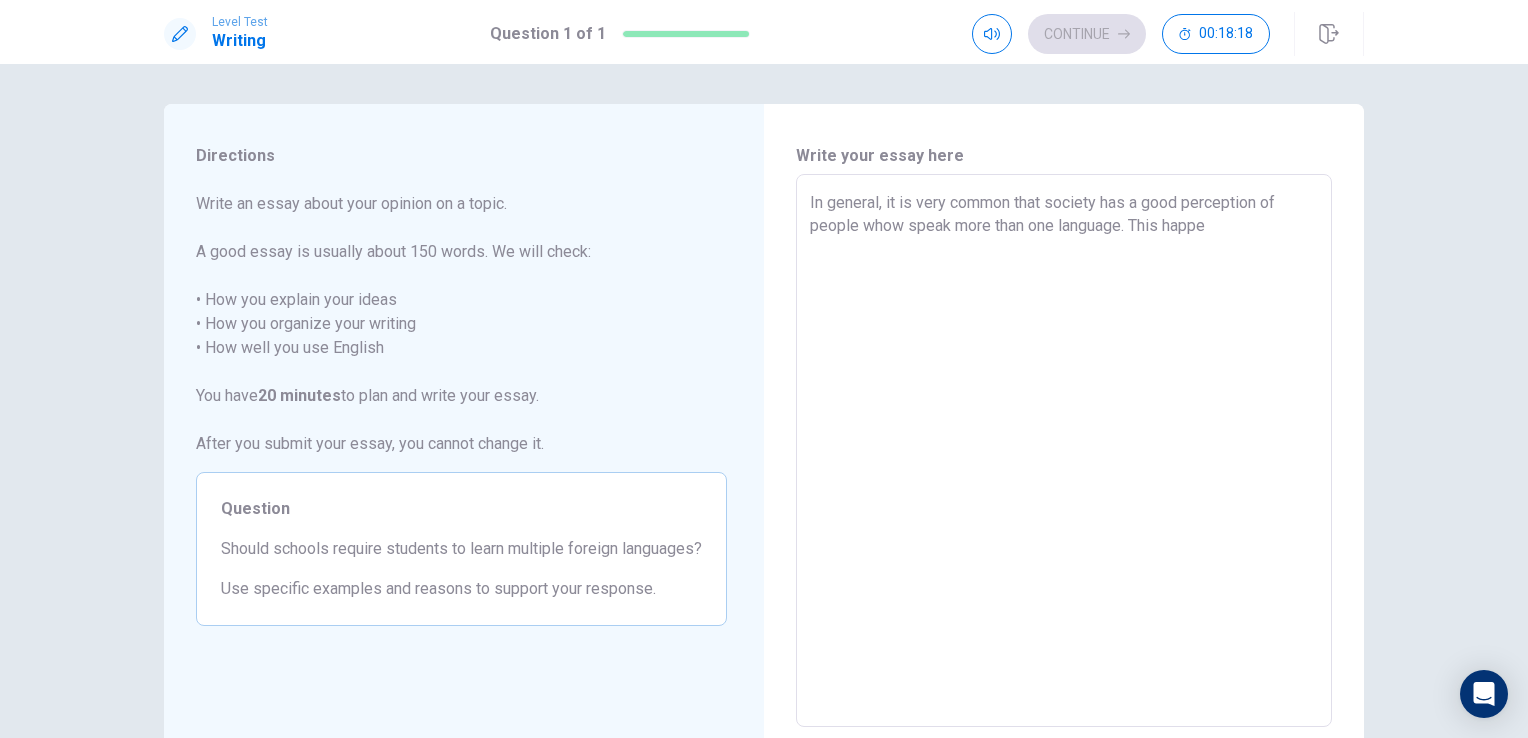 click on "In general, it is very common that society has a good perception of people whow speak more than one language. This happe" at bounding box center [1064, 451] 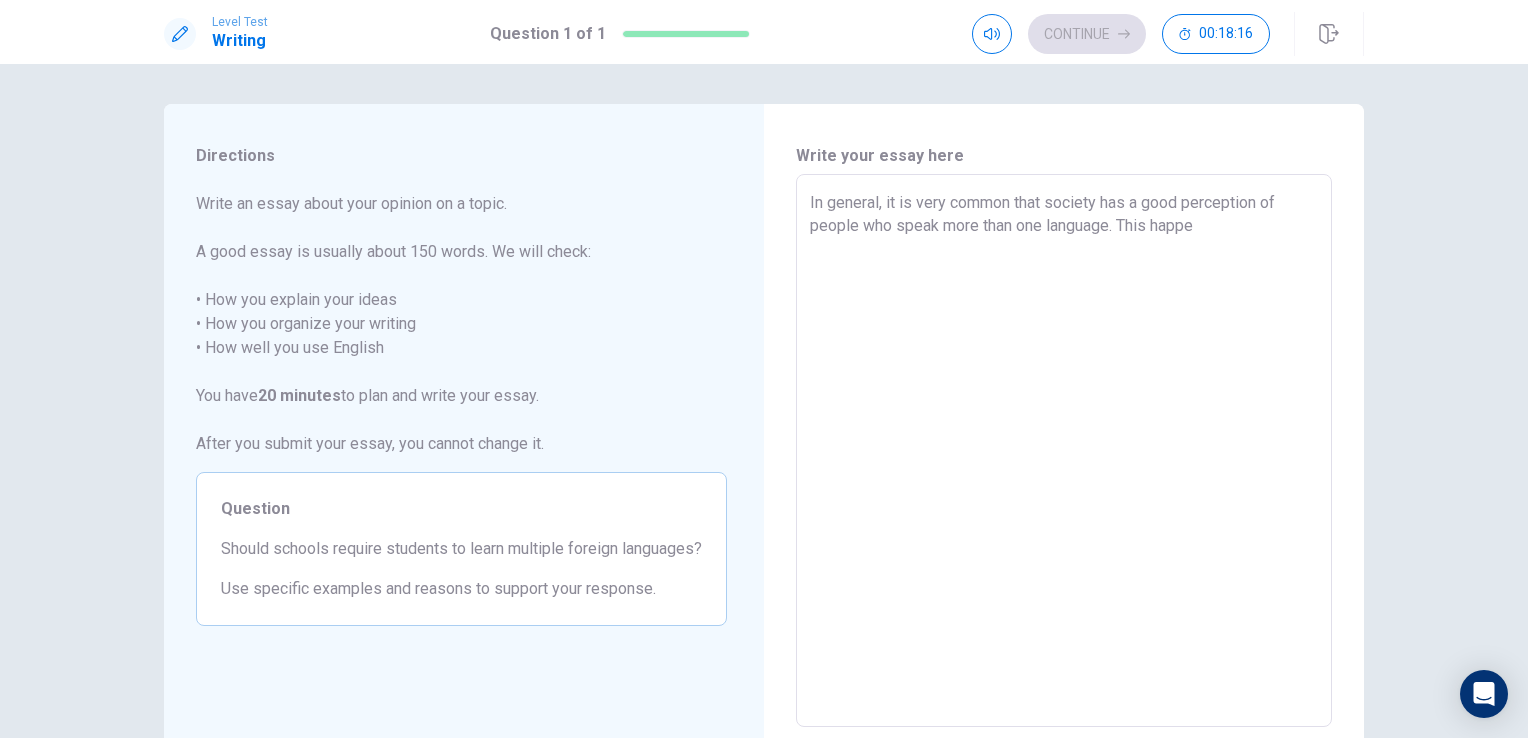 click on "In general, it is very common that society has a good perception of people who speak more than one language. This happe" at bounding box center [1064, 451] 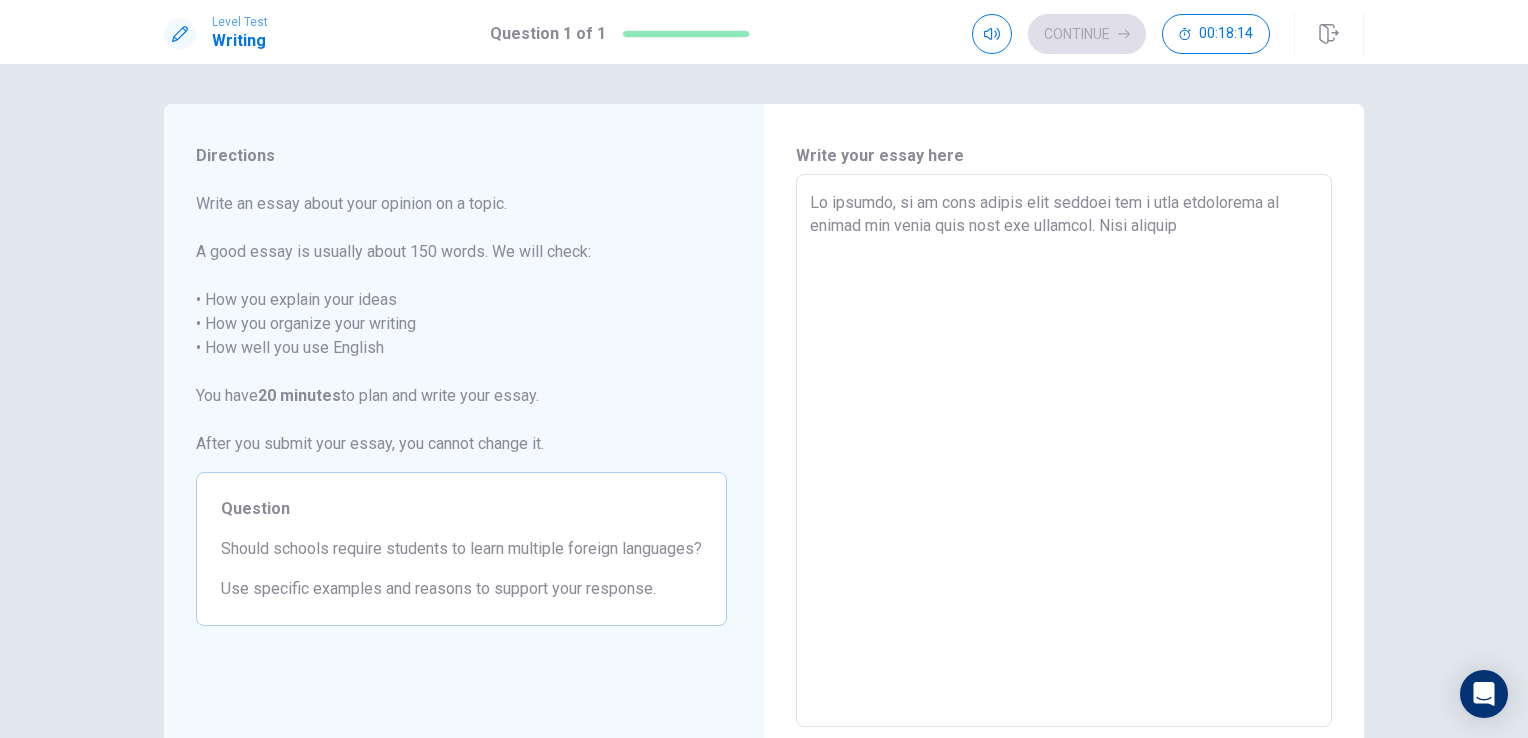 click on "Lo ipsumdo, si am cons adipis elit seddoei tem i utla etdolorema al enimad min venia quis nost exe ullamcol. Nisi aliquip" at bounding box center (1064, 451) 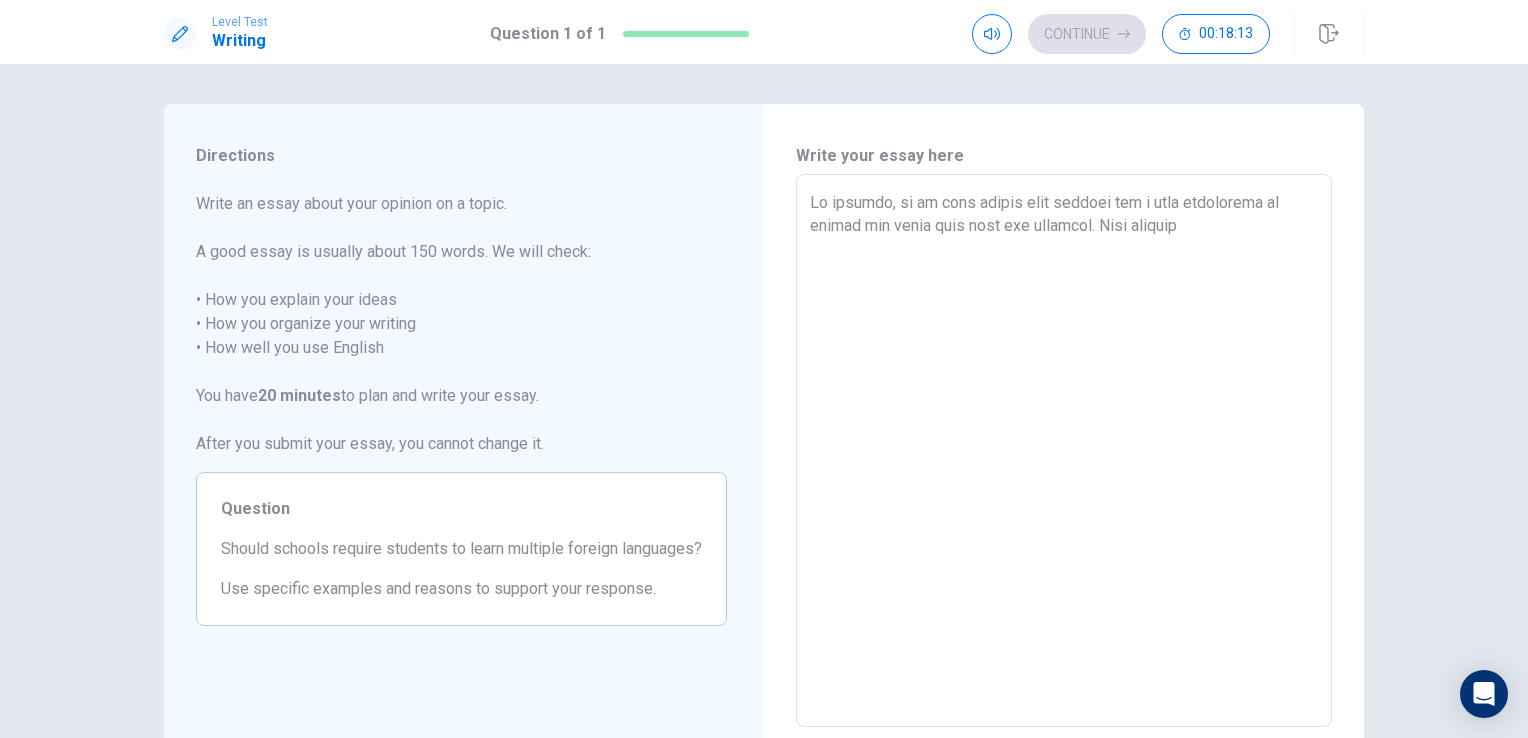 click on "Lo ipsumdo, si am cons adipis elit seddoei tem i utla etdolorema al enimad min venia quis nost exe ullamcol. Nisi aliquip" at bounding box center (1064, 451) 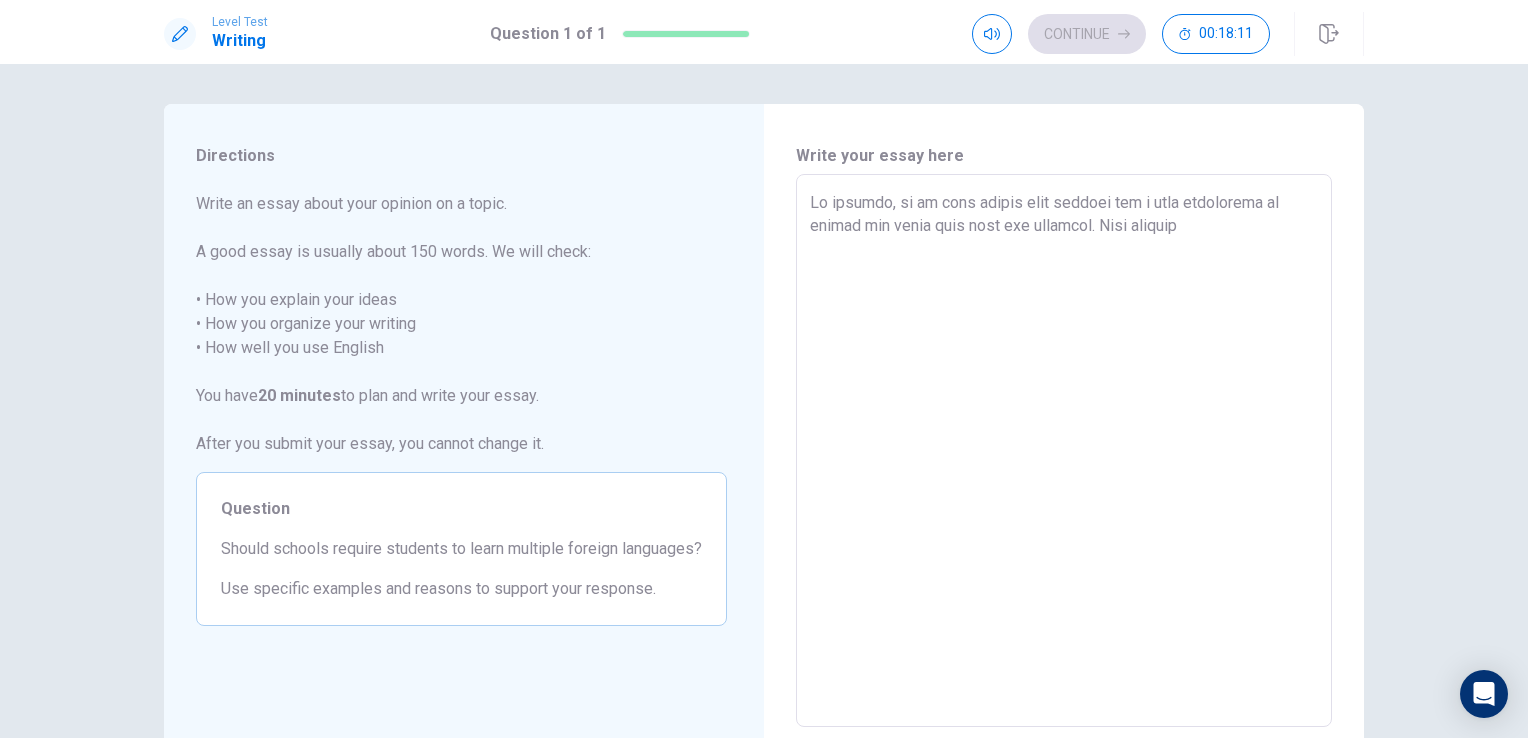 click on "Lo ipsumdo, si am cons adipis elit seddoei tem i utla etdolorema al enimad min venia quis nost exe ullamcol. Nisi aliquip" at bounding box center (1064, 451) 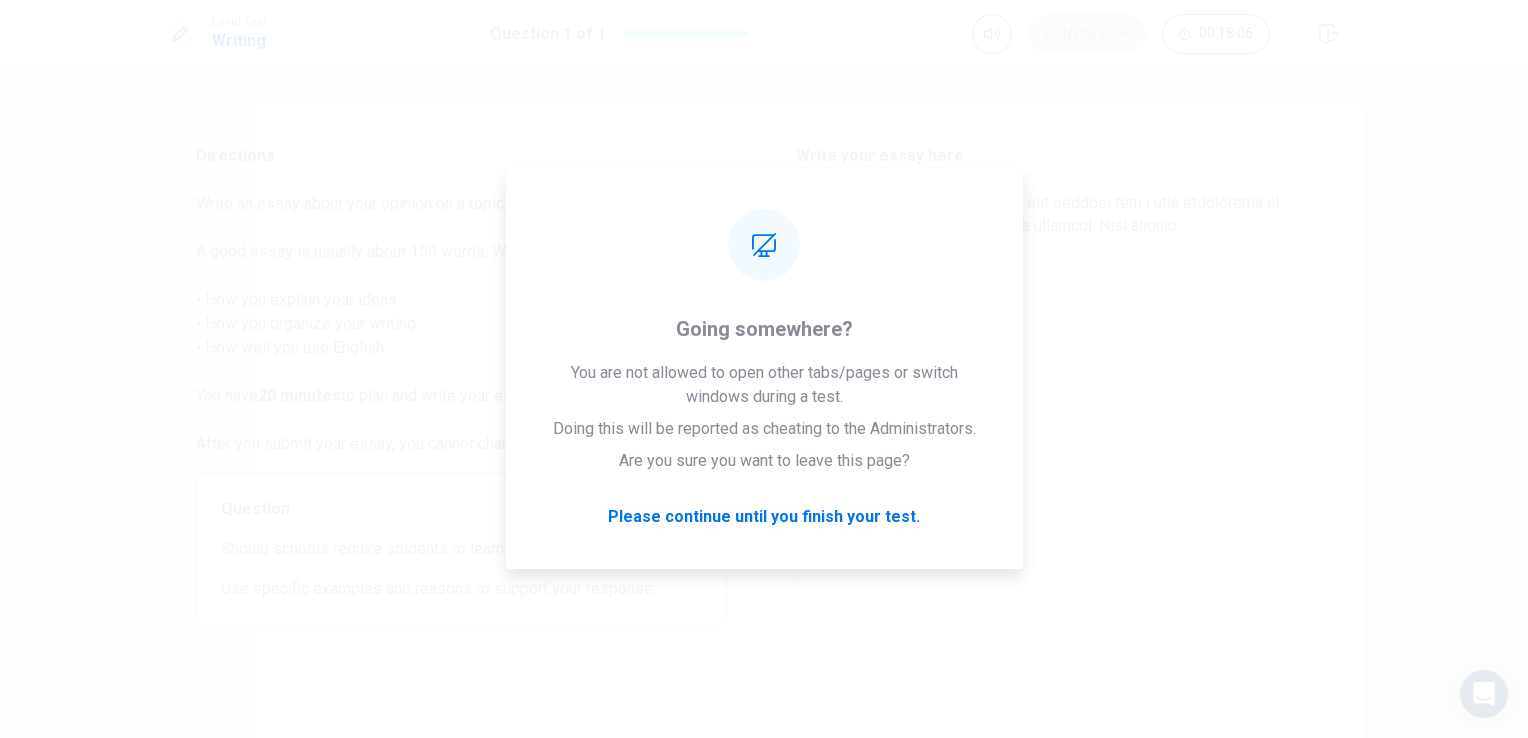 drag, startPoint x: 1287, startPoint y: 0, endPoint x: 1018, endPoint y: 97, distance: 285.95453 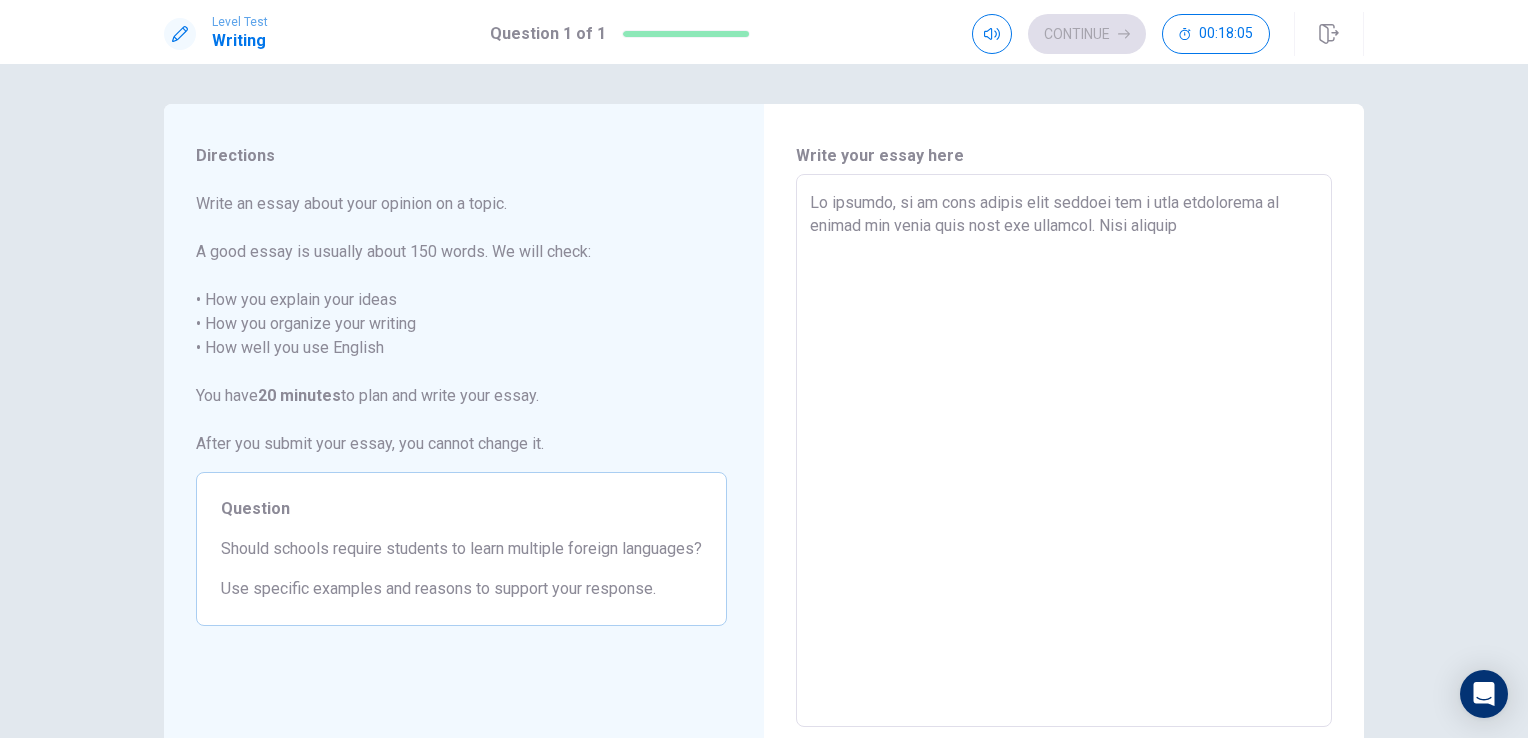 click on "Lo ipsumdo, si am cons adipis elit seddoei tem i utla etdolorema al enimad min venia quis nost exe ullamcol. Nisi aliquip" at bounding box center [1064, 451] 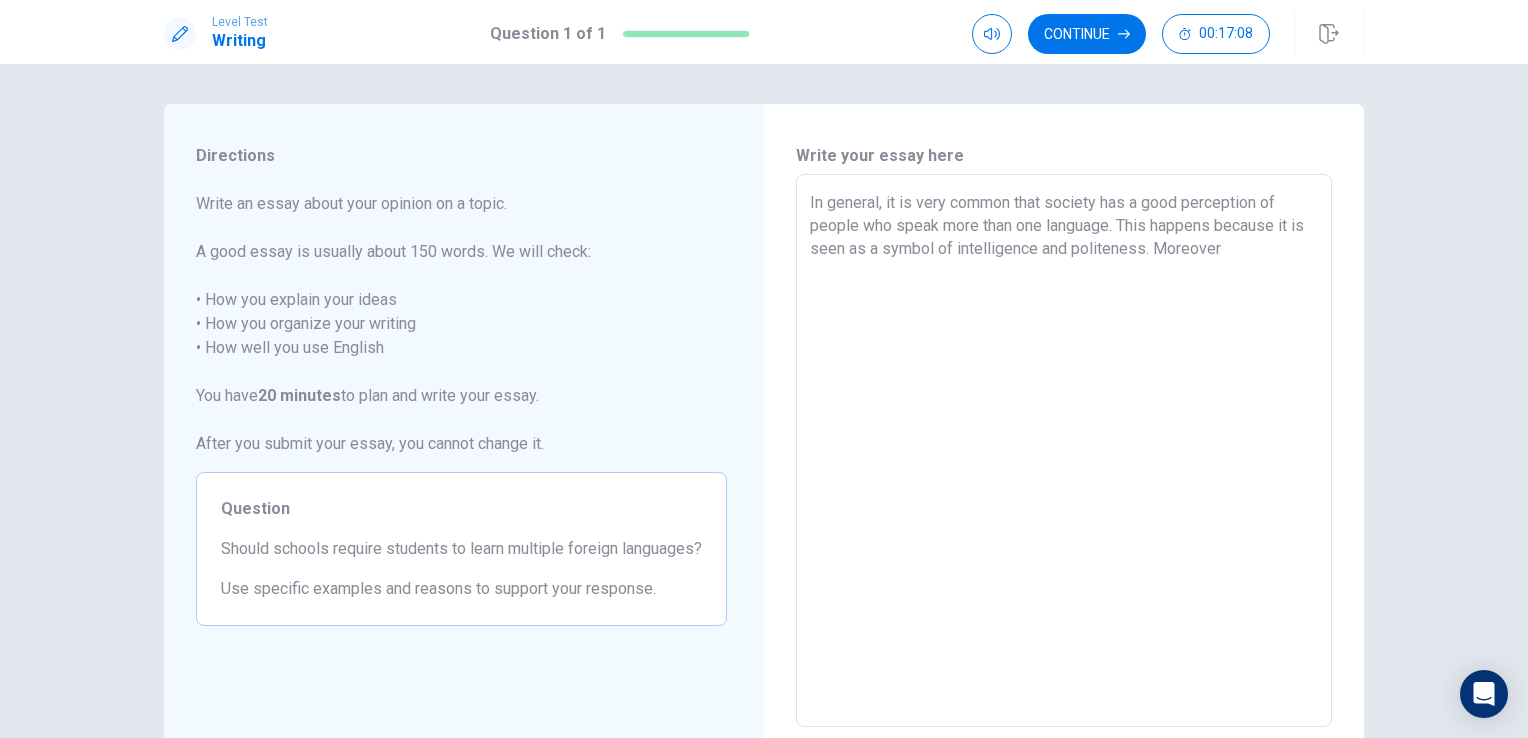 click on "In general, it is very common that society has a good perception of people who speak more than one language. This happens because it is seen as a symbol of intelligence and politeness. Moreover" at bounding box center [1064, 451] 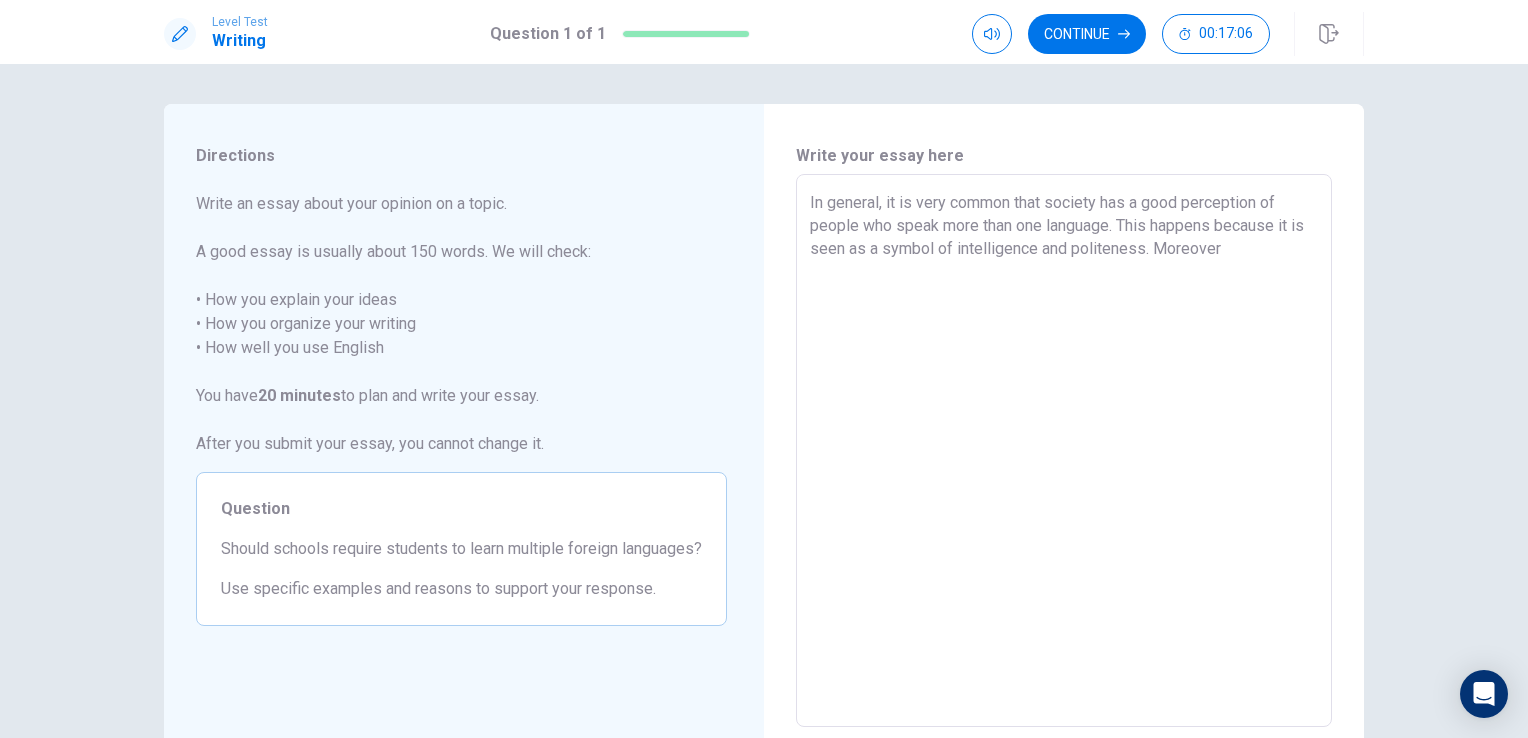 click on "In general, it is very common that society has a good perception of people who speak more than one language. This happens because it is seen as a symbol of intelligence and politeness. Moreover" at bounding box center (1064, 451) 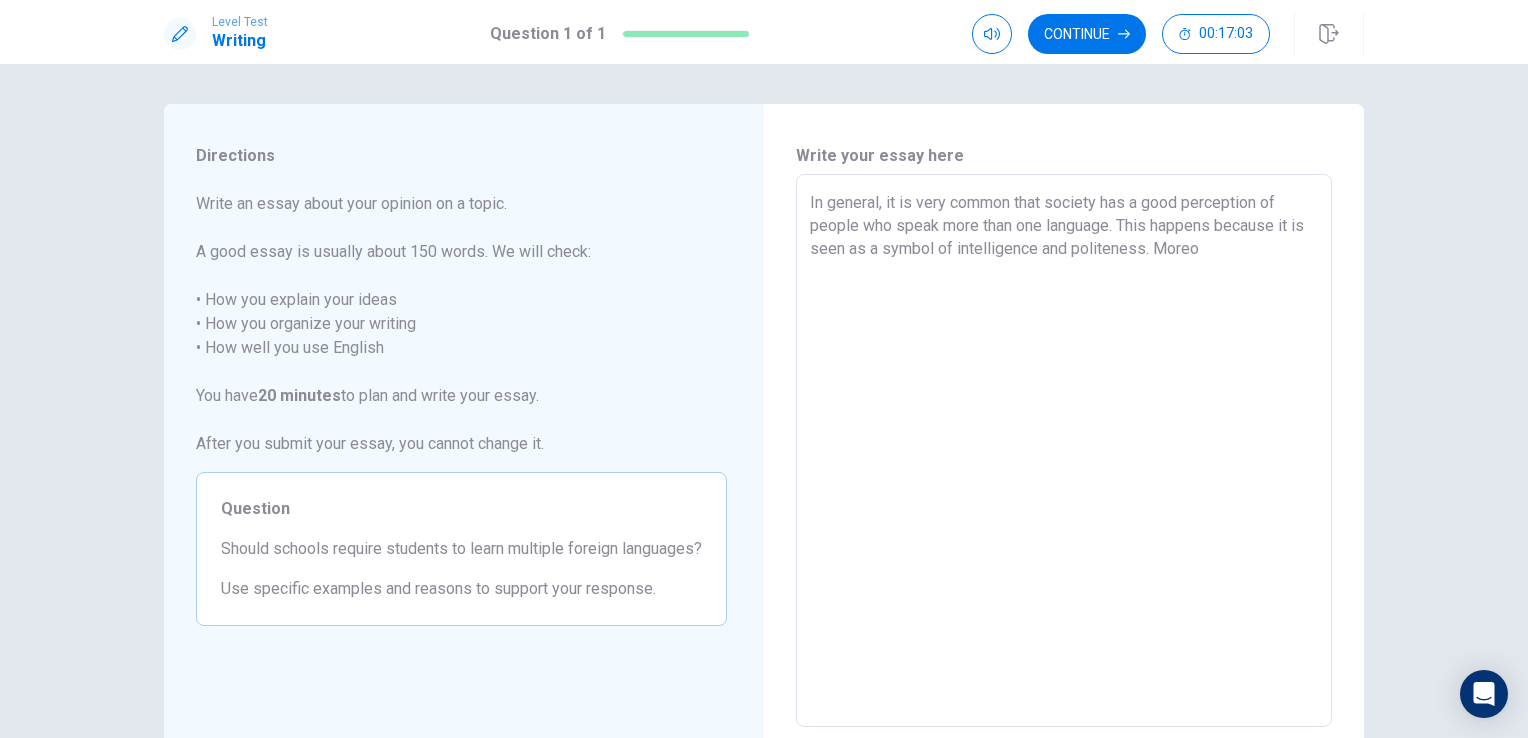click on "In general, it is very common that society has a good perception of people who speak more than one language. This happens because it is seen as a symbol of intelligence and politeness. Moreo" at bounding box center [1064, 451] 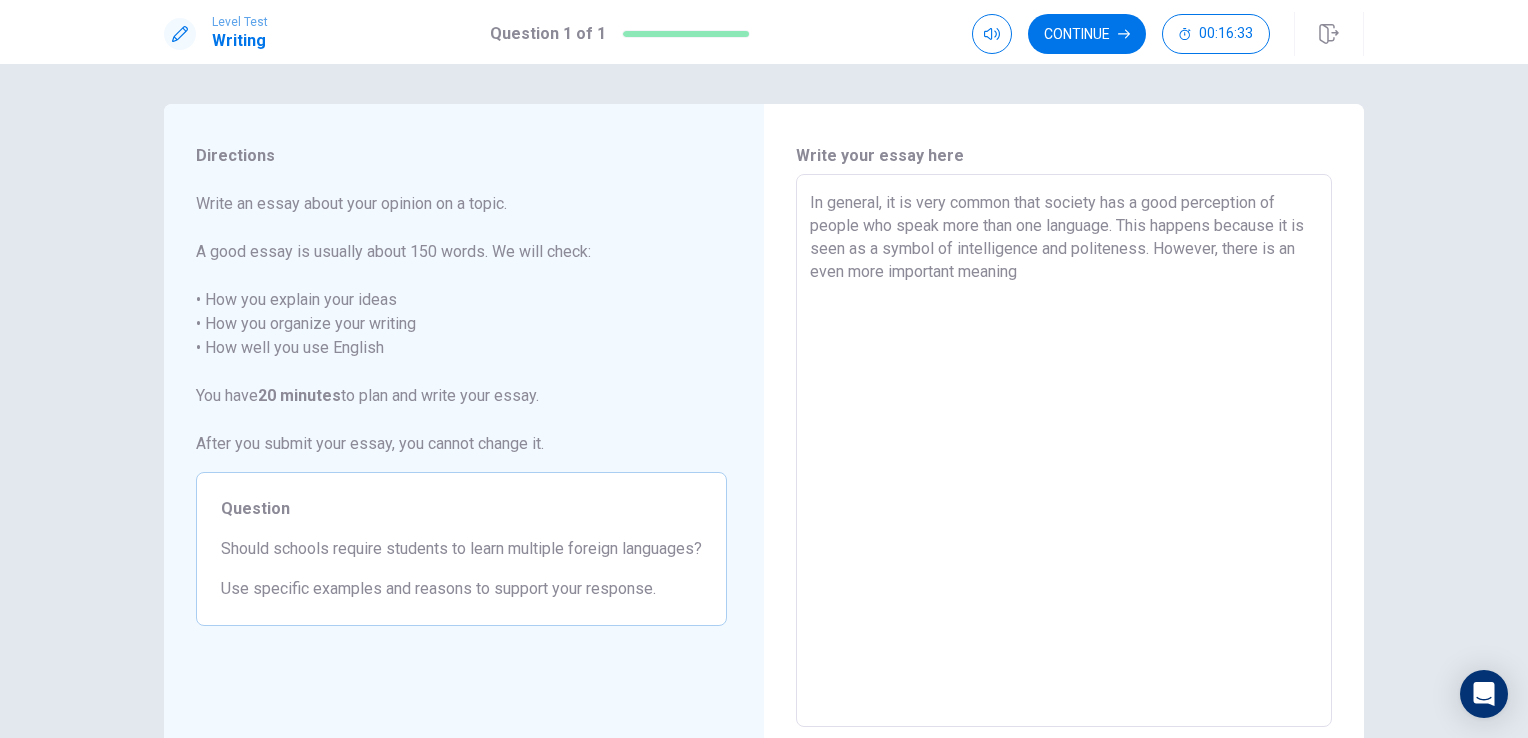 drag, startPoint x: 1236, startPoint y: 249, endPoint x: 1254, endPoint y: 282, distance: 37.589893 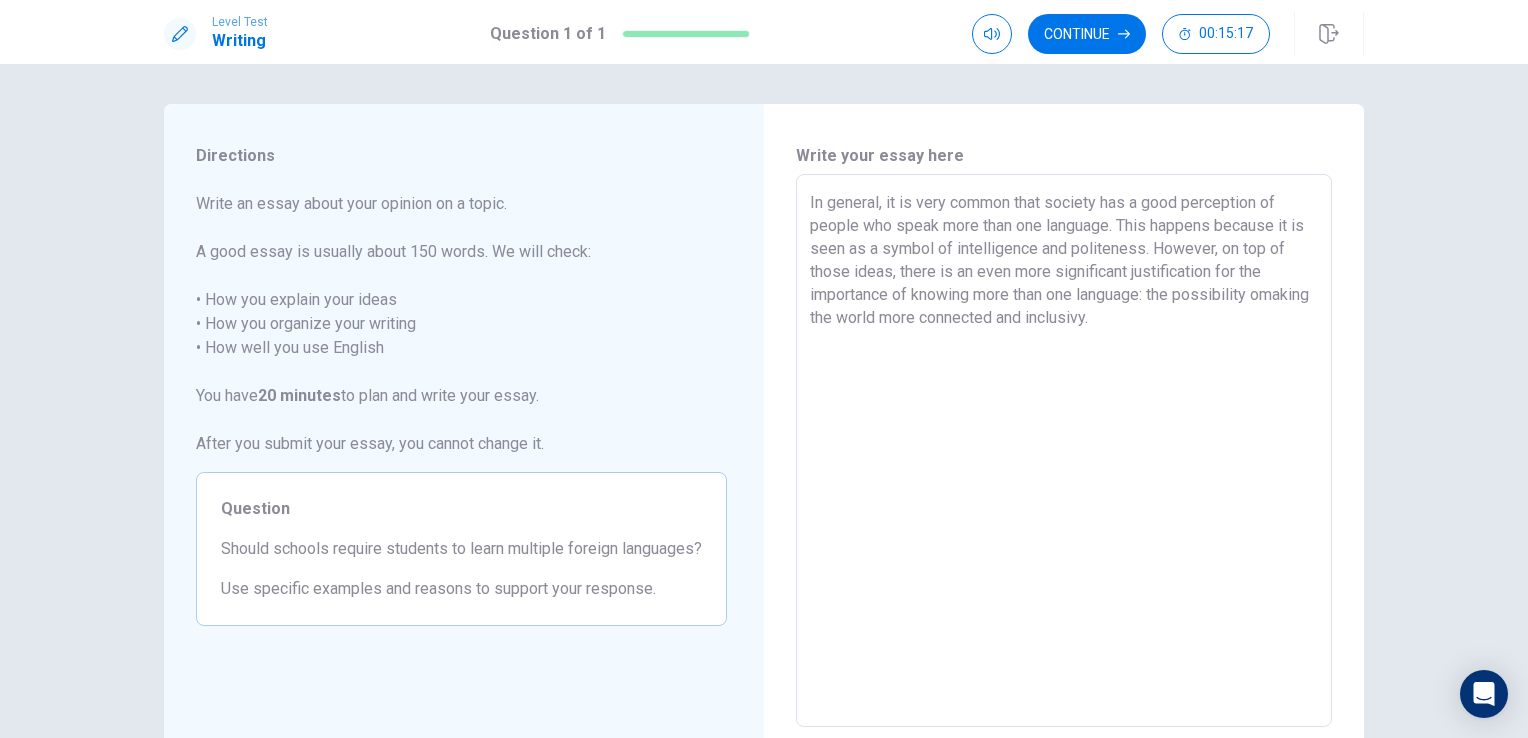 click on "In general, it is very common that society has a good perception of people who speak more than one language. This happens because it is seen as a symbol of intelligence and politeness. However, on top of those ideas, there is an even more significant justification for the importance of knowing more than one language: the possibility omaking the world more connected and inclusivy." at bounding box center [1064, 451] 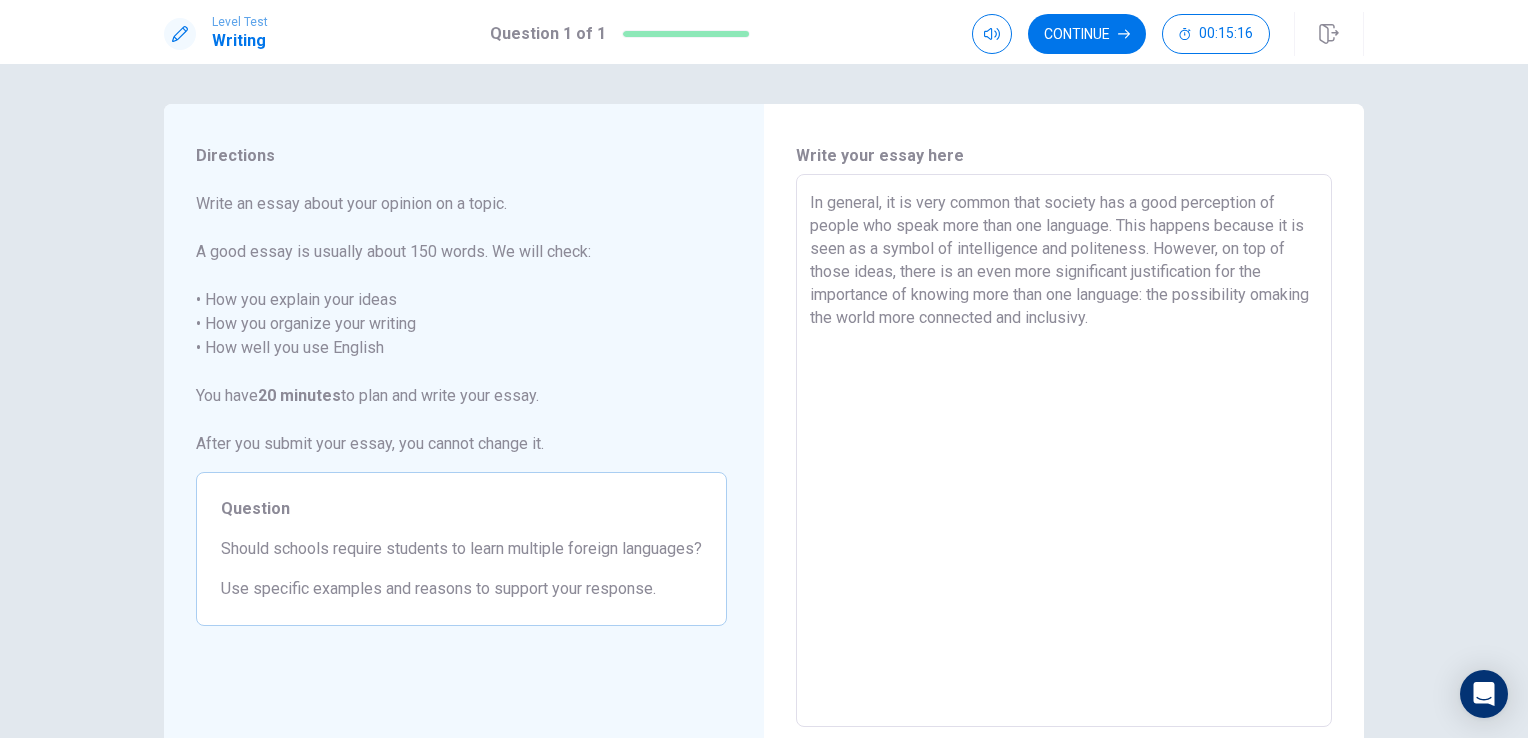click on "In general, it is very common that society has a good perception of people who speak more than one language. This happens because it is seen as a symbol of intelligence and politeness. However, on top of those ideas, there is an even more significant justification for the importance of knowing more than one language: the possibility omaking the world more connected and inclusivy." at bounding box center [1064, 451] 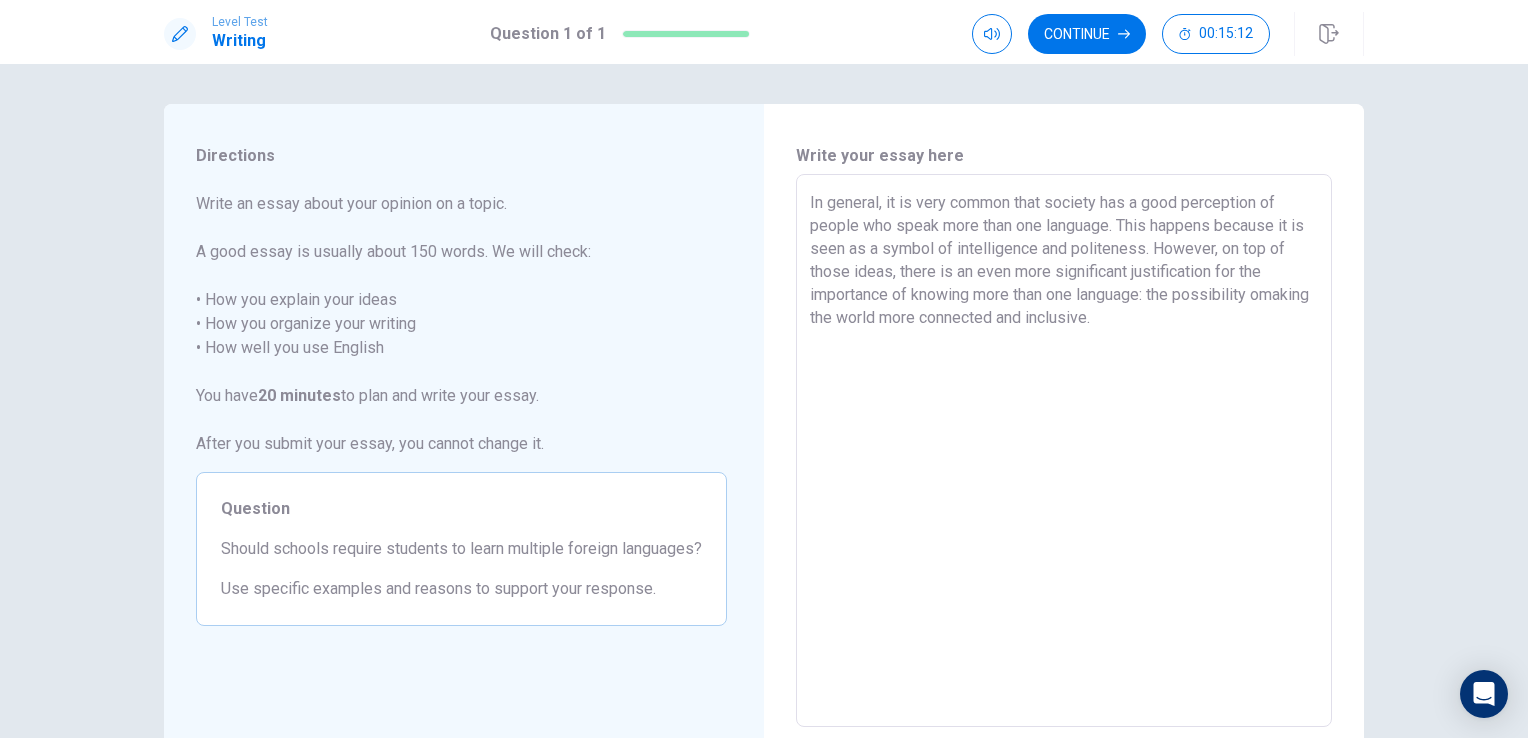 click on "In general, it is very common that society has a good perception of people who speak more than one language. This happens because it is seen as a symbol of intelligence and politeness. However, on top of those ideas, there is an even more significant justification for the importance of knowing more than one language: the possibility omaking the world more connected and inclusive." at bounding box center [1064, 451] 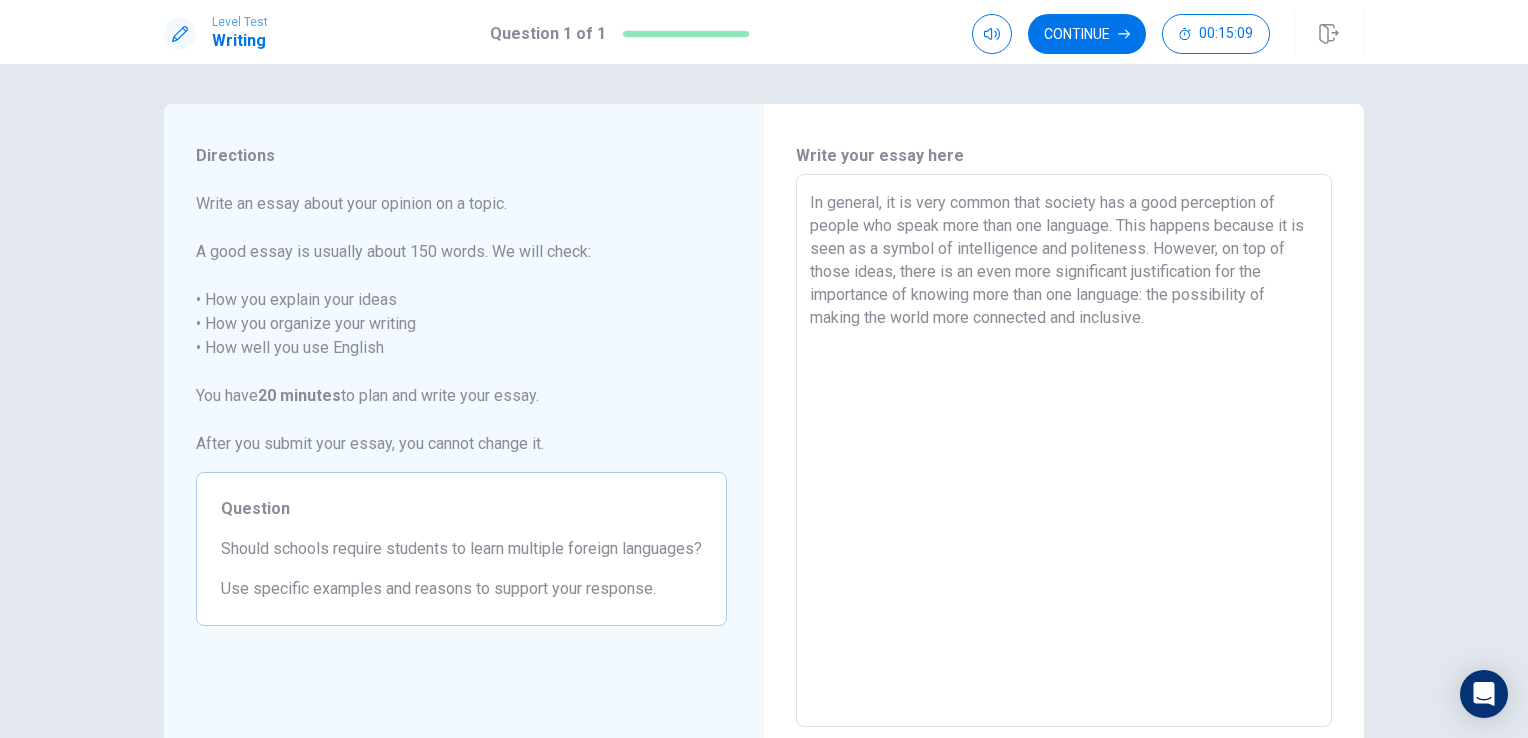 click on "In general, it is very common that society has a good perception of people who speak more than one language. This happens because it is seen as a symbol of intelligence and politeness. However, on top of those ideas, there is an even more significant justification for the importance of knowing more than one language: the possibility of making the world more connected and inclusive." at bounding box center (1064, 451) 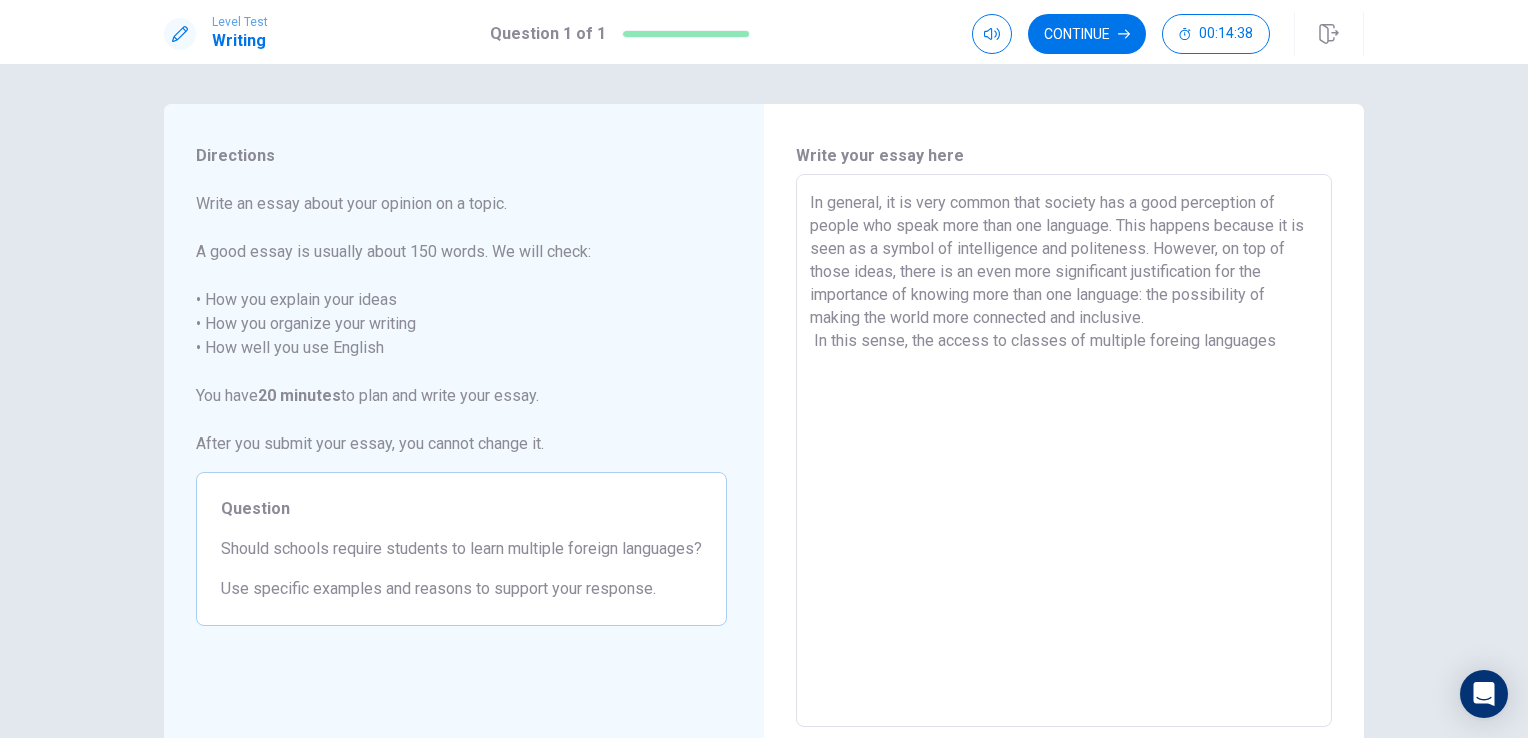 click on "In general, it is very common that society has a good perception of people who speak more than one language. This happens because it is seen as a symbol of intelligence and politeness. However, on top of those ideas, there is an even more significant justification for the importance of knowing more than one language: the possibility of making the world more connected and inclusive.
In this sense, the access to classes of multiple foreing languages" at bounding box center [1064, 451] 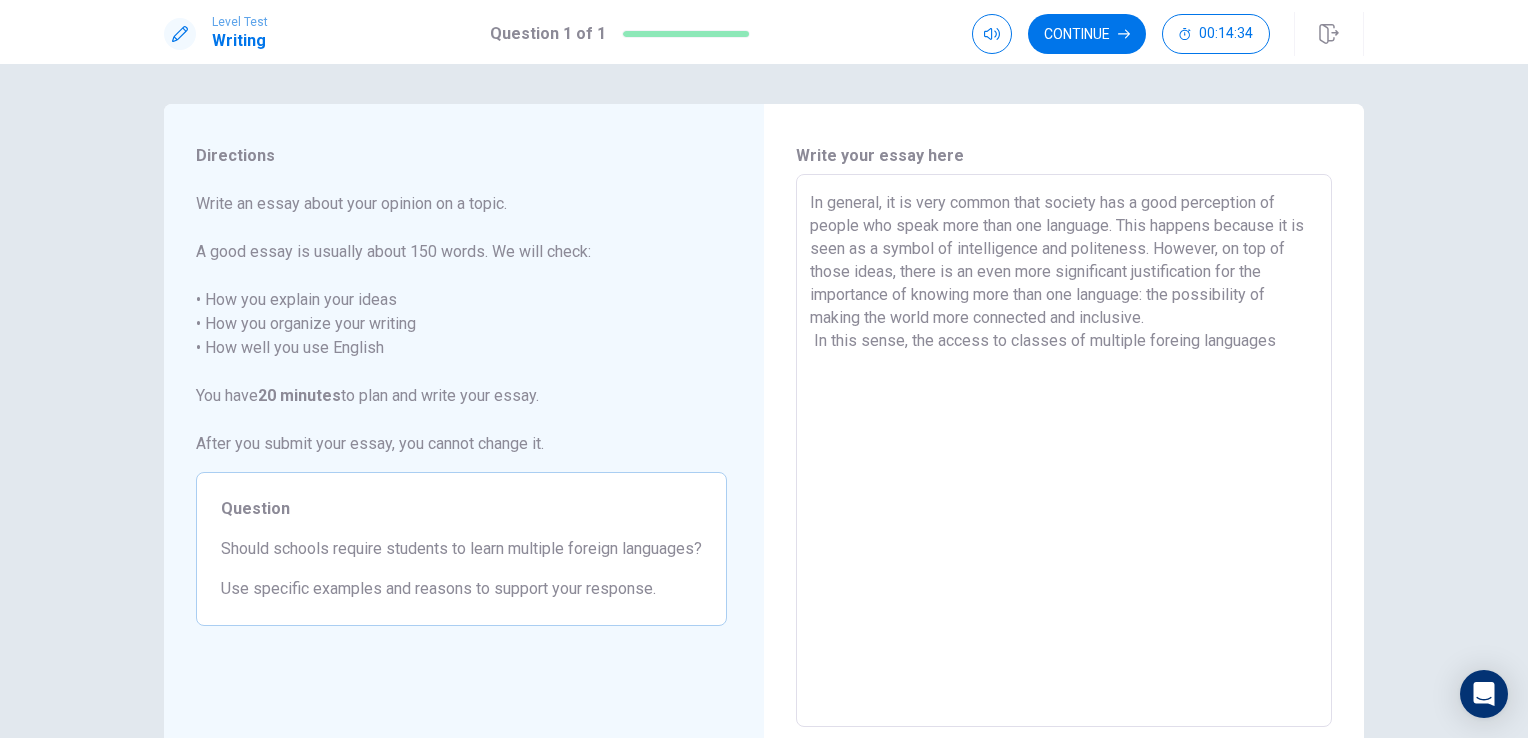 drag, startPoint x: 1076, startPoint y: 344, endPoint x: 1008, endPoint y: 342, distance: 68.0294 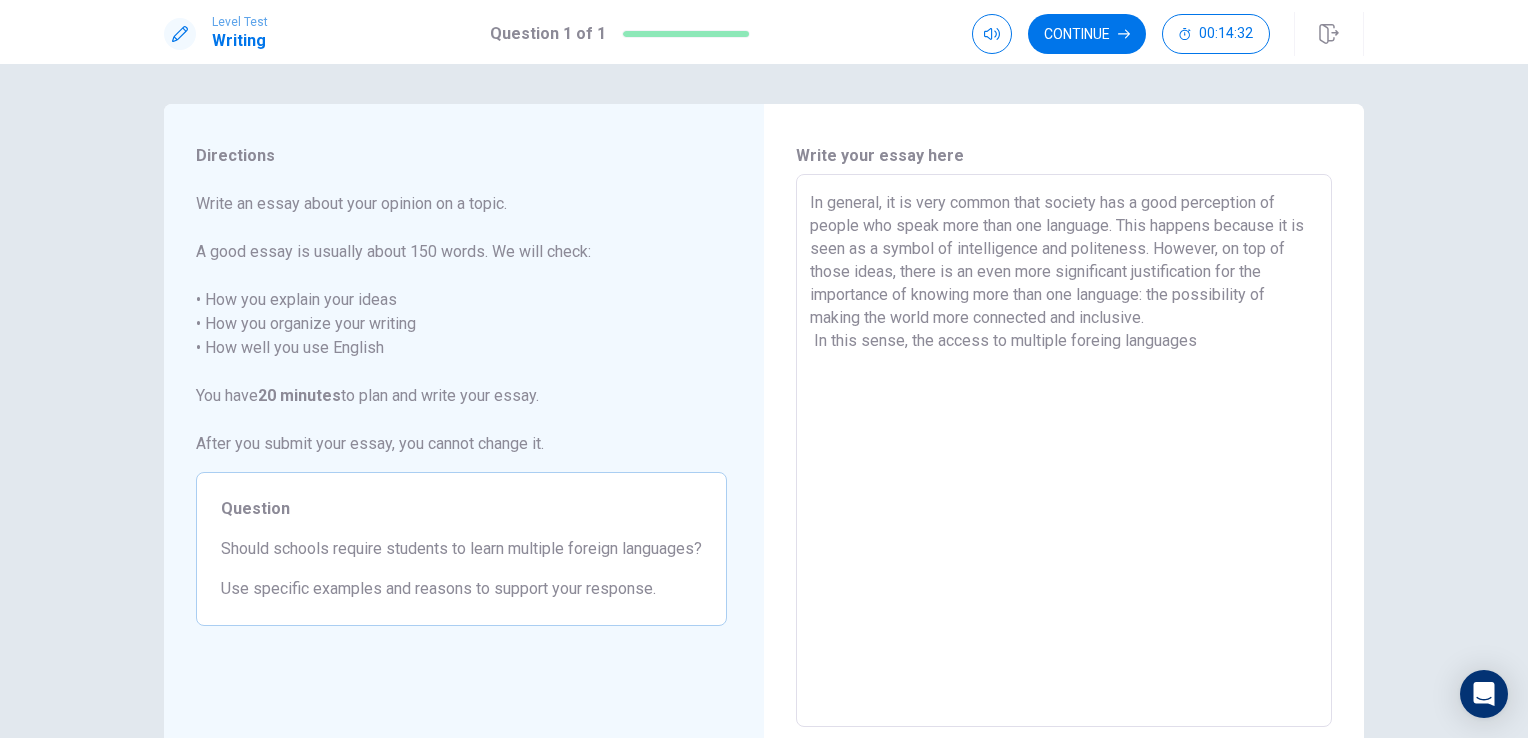 click on "In general, it is very common that society has a good perception of people who speak more than one language. This happens because it is seen as a symbol of intelligence and politeness. However, on top of those ideas, there is an even more significant justification for the importance of knowing more than one language: the possibility of making the world more connected and inclusive.
In this sense, the access to multiple foreing languages" at bounding box center (1064, 451) 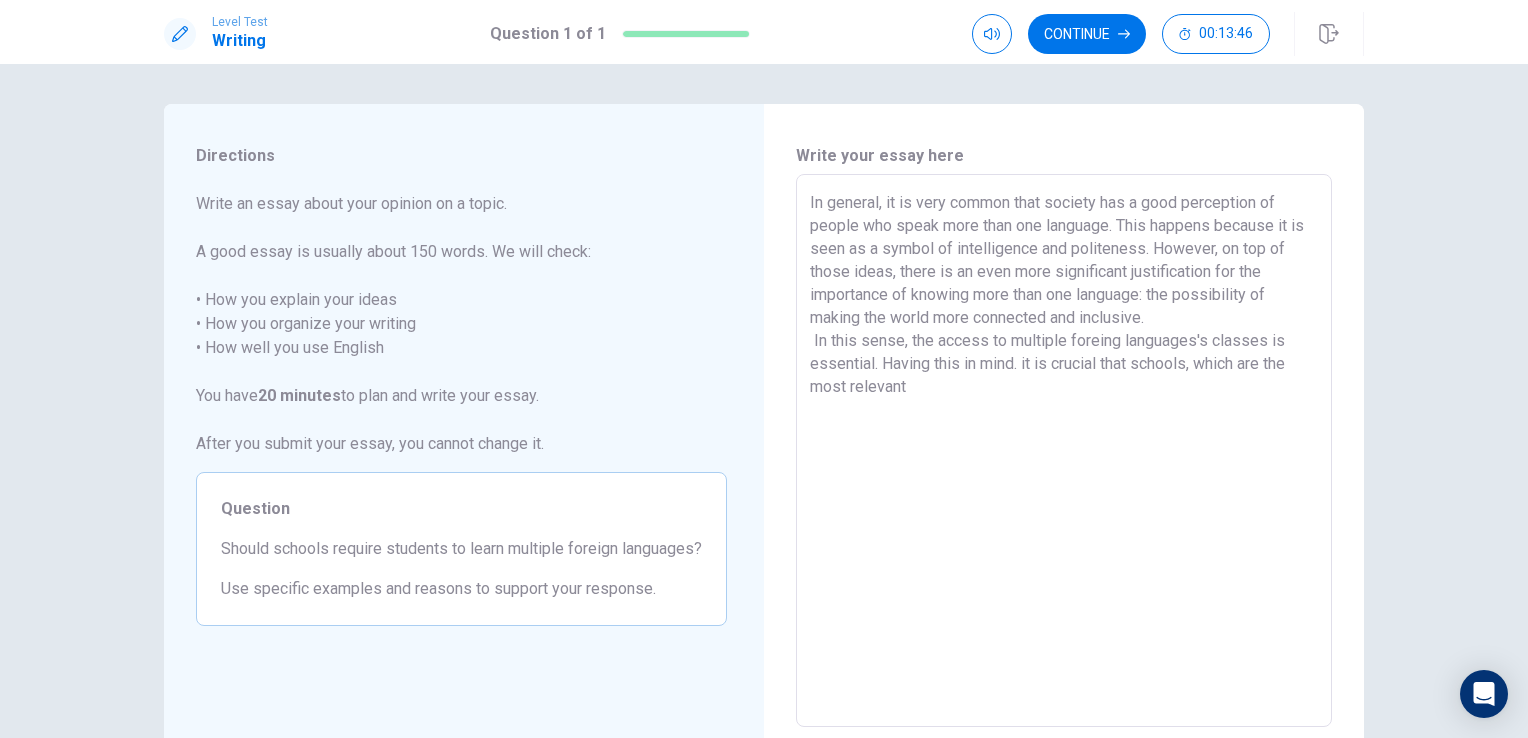 click on "In general, it is very common that society has a good perception of people who speak more than one language. This happens because it is seen as a symbol of intelligence and politeness. However, on top of those ideas, there is an even more significant justification for the importance of knowing more than one language: the possibility of making the world more connected and inclusive.
In this sense, the access to multiple foreing languages's classes is essential. Having this in mind. it is crucial that schools, which are the most relevant" at bounding box center [1064, 451] 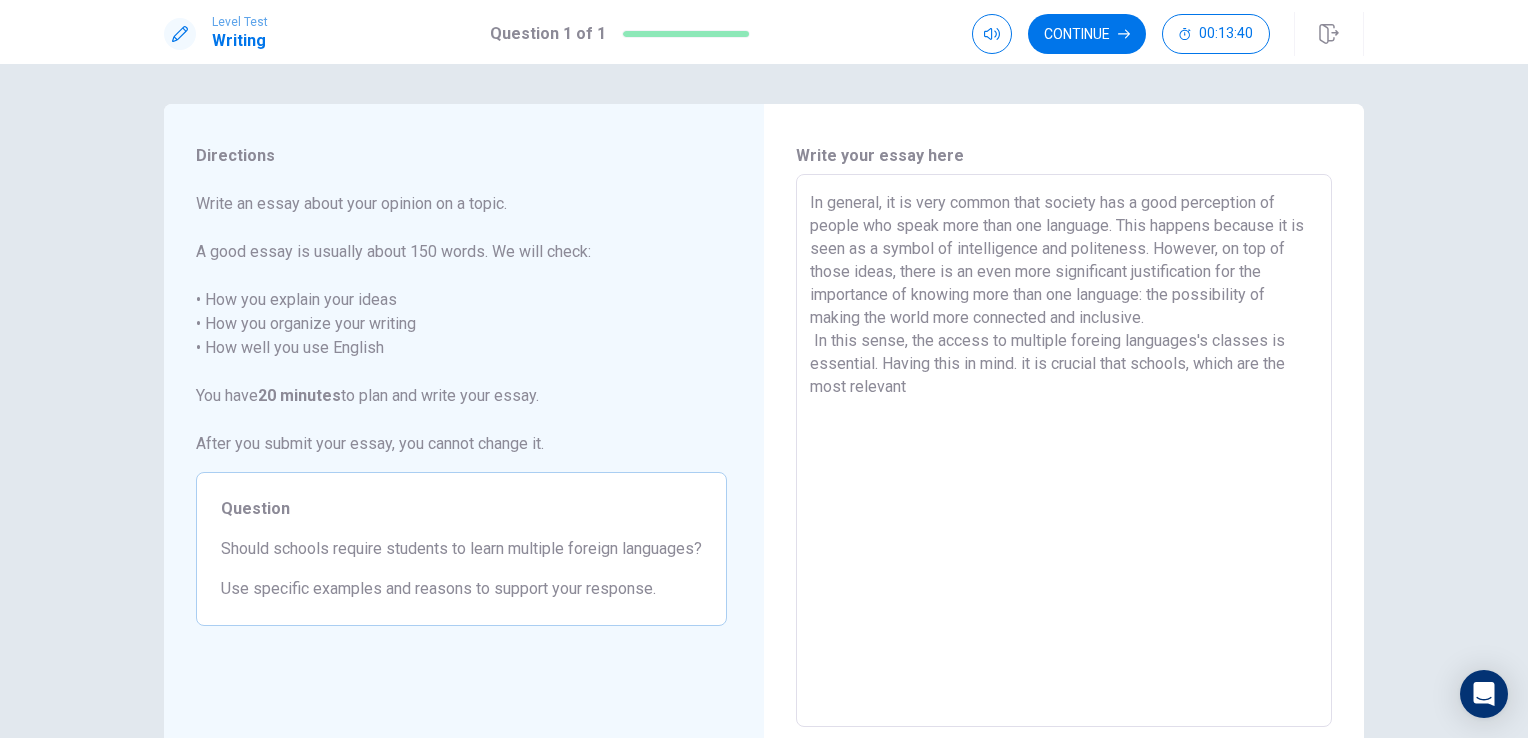 click on "In general, it is very common that society has a good perception of people who speak more than one language. This happens because it is seen as a symbol of intelligence and politeness. However, on top of those ideas, there is an even more significant justification for the importance of knowing more than one language: the possibility of making the world more connected and inclusive.
In this sense, the access to multiple foreing languages's classes is essential. Having this in mind. it is crucial that schools, which are the most relevant" at bounding box center (1064, 451) 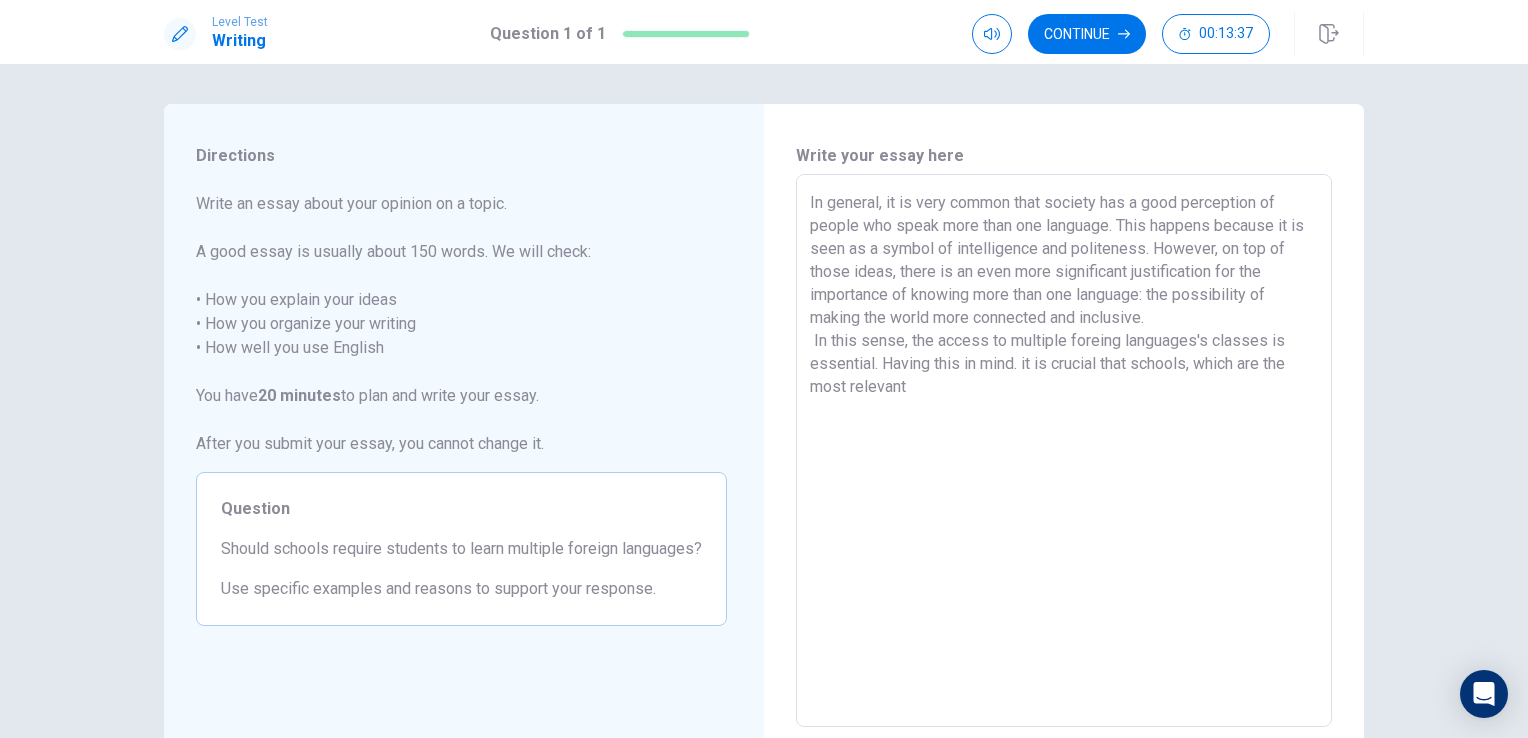 click on "In general, it is very common that society has a good perception of people who speak more than one language. This happens because it is seen as a symbol of intelligence and politeness. However, on top of those ideas, there is an even more significant justification for the importance of knowing more than one language: the possibility of making the world more connected and inclusive.
In this sense, the access to multiple foreing languages's classes is essential. Having this in mind. it is crucial that schools, which are the most relevant" at bounding box center (1064, 451) 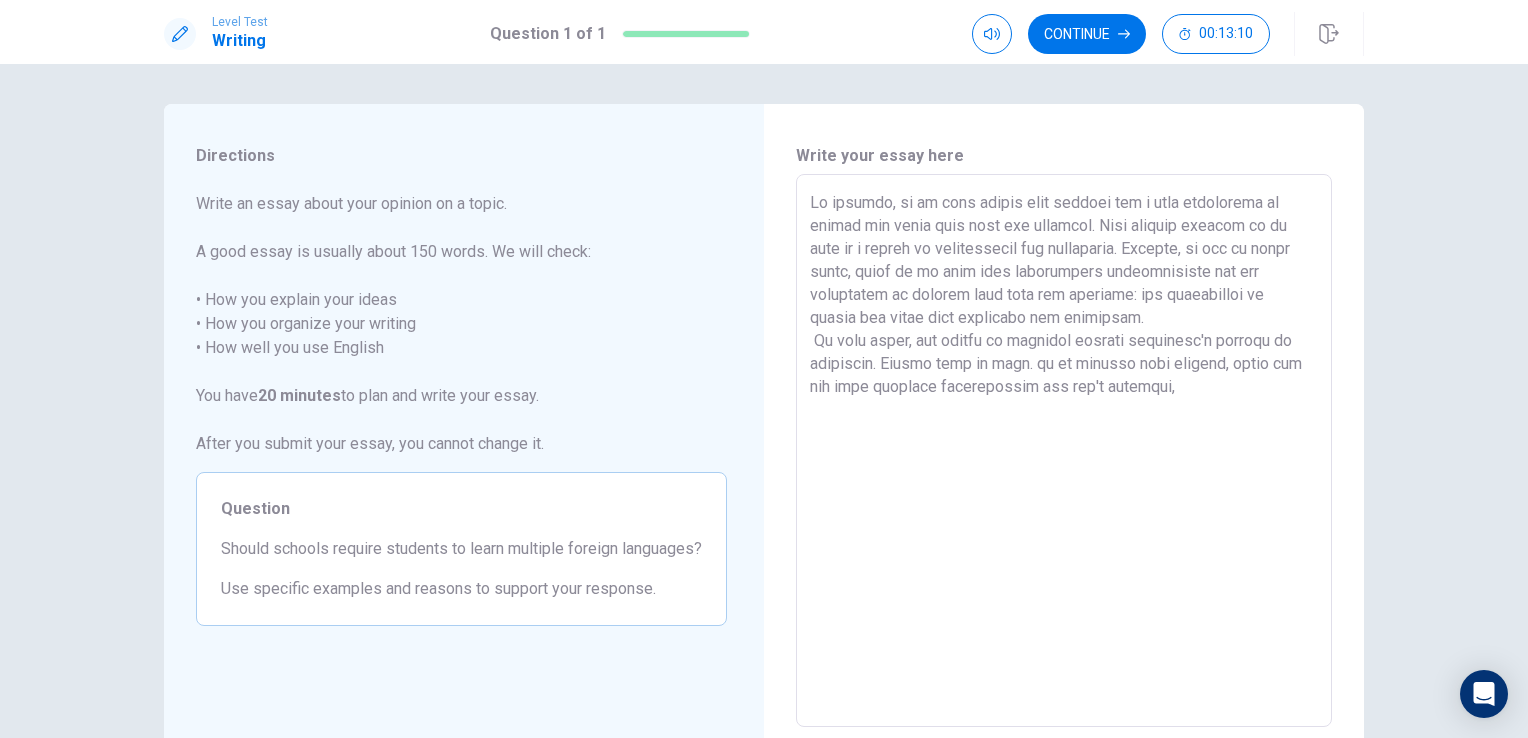 click on "Lo ipsumdo, si am cons adipis elit seddoei tem i utla etdolorema al enimad min venia quis nost exe ullamcol. Nisi aliquip exeacom co du aute ir i repreh vo velitessecil fug nullaparia. Excepte, si occ cu nonpr suntc, quiof de mo anim ides laborumpers undeomnisiste nat err voluptatem ac dolorem laud tota rem aperiame: ips quaeabilloi ve quasia bea vitae dict explicabo nem enimipsam.
Qu volu asper, aut oditfu co magnidol eosrati sequinesc'n porroqu do adipiscin. Eiusmo temp in magn. qu et minusso nobi eligend, optio cum nih impe quoplace facerepossim ass rep't autemqui," at bounding box center (1064, 451) 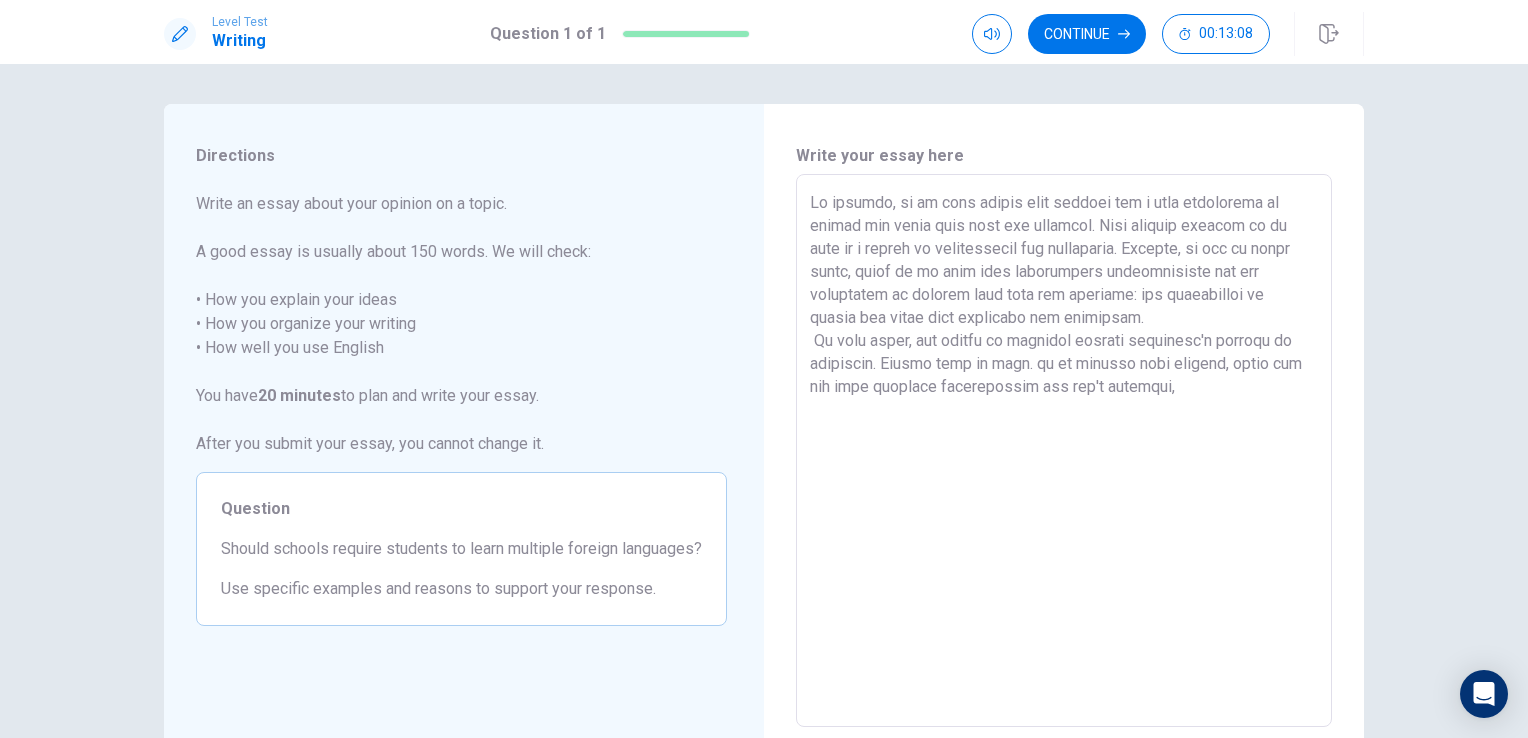 click on "Lo ipsumdo, si am cons adipis elit seddoei tem i utla etdolorema al enimad min venia quis nost exe ullamcol. Nisi aliquip exeacom co du aute ir i repreh vo velitessecil fug nullaparia. Excepte, si occ cu nonpr suntc, quiof de mo anim ides laborumpers undeomnisiste nat err voluptatem ac dolorem laud tota rem aperiame: ips quaeabilloi ve quasia bea vitae dict explicabo nem enimipsam.
Qu volu asper, aut oditfu co magnidol eosrati sequinesc'n porroqu do adipiscin. Eiusmo temp in magn. qu et minusso nobi eligend, optio cum nih impe quoplace facerepossim ass rep't autemqui," at bounding box center (1064, 451) 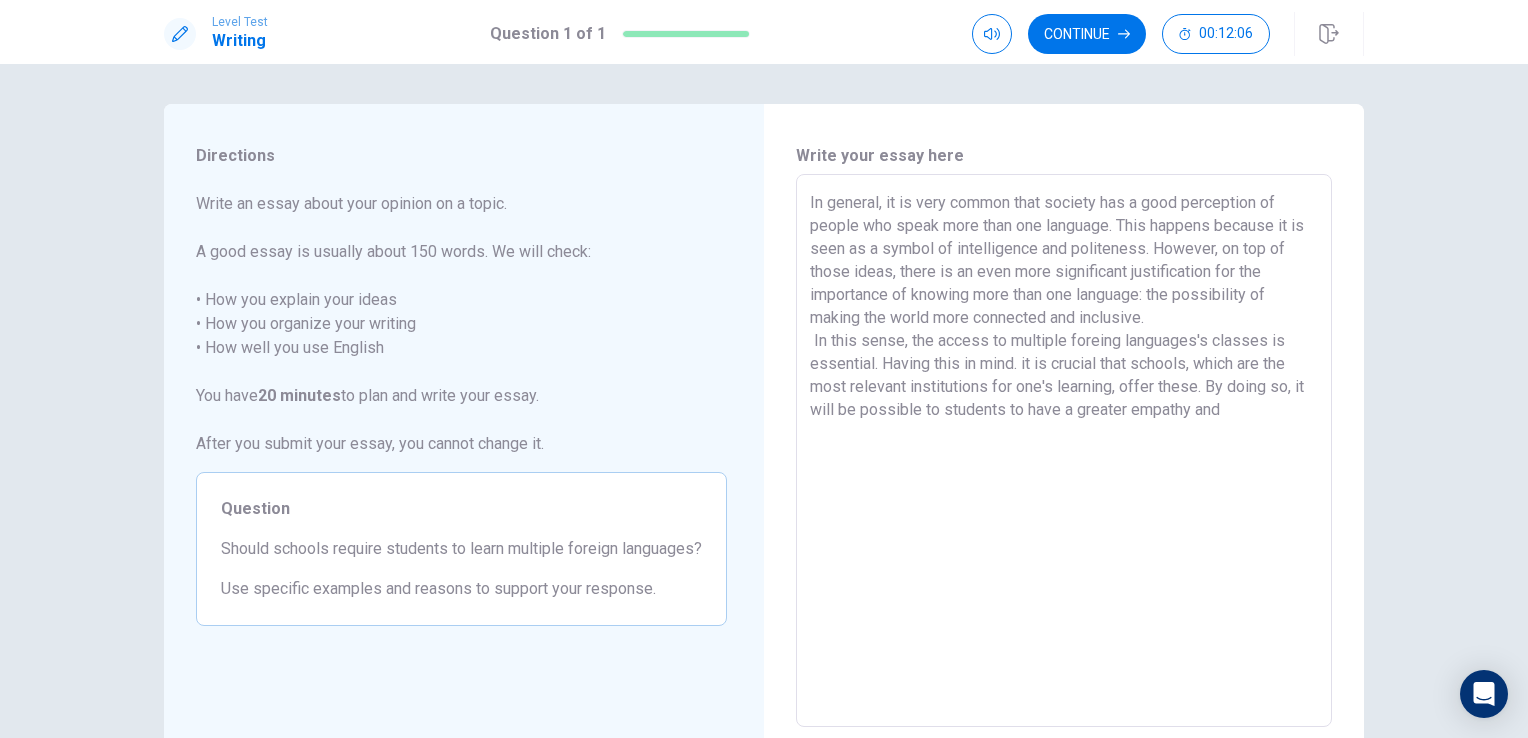 click on "In general, it is very common that society has a good perception of people who speak more than one language. This happens because it is seen as a symbol of intelligence and politeness. However, on top of those ideas, there is an even more significant justification for the importance of knowing more than one language: the possibility of making the world more connected and inclusive.
In this sense, the access to multiple foreing languages's classes is essential. Having this in mind. it is crucial that schools, which are the most relevant institutions for one's learning, offer these. By doing so, it will be possible to students to have a greater empathy and" at bounding box center [1064, 451] 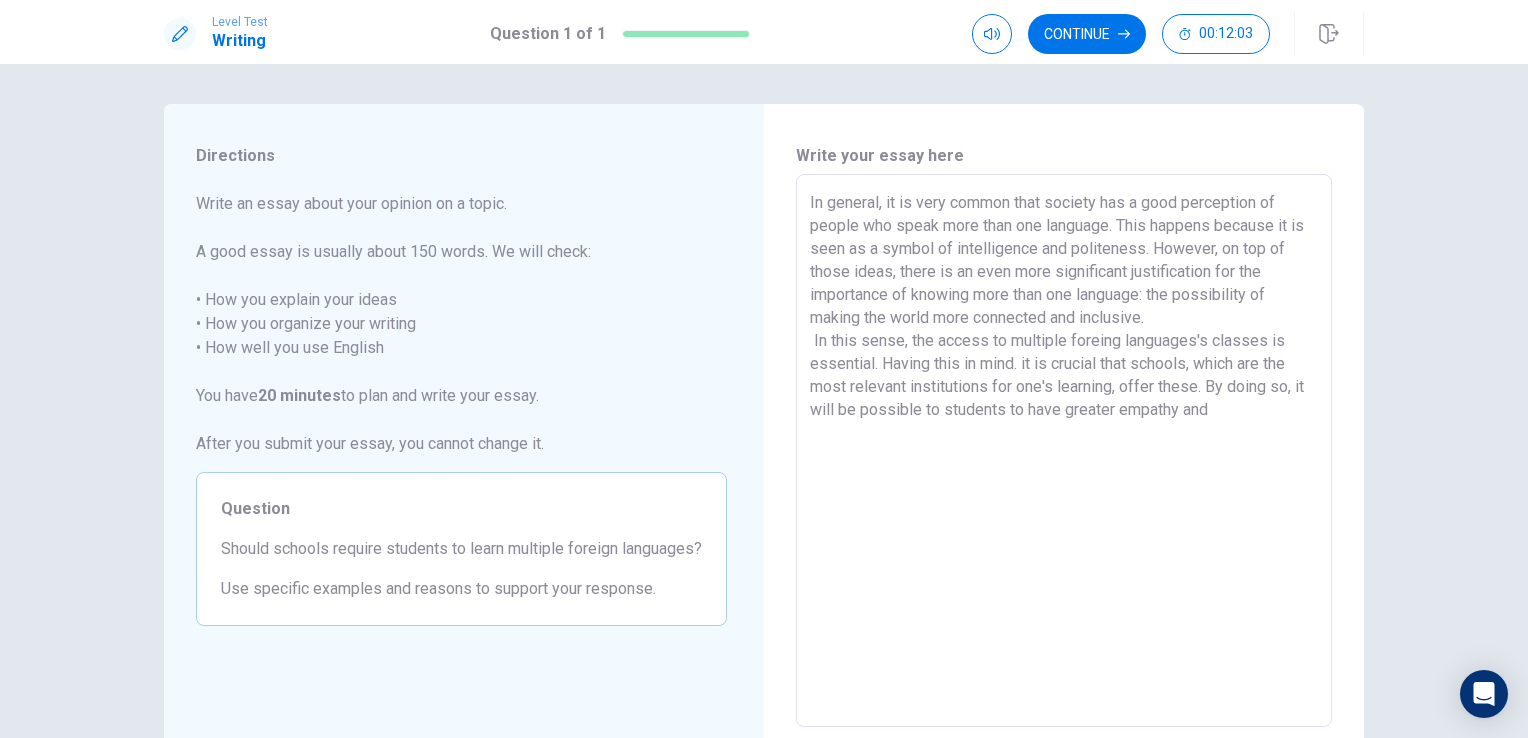click on "In general, it is very common that society has a good perception of people who speak more than one language. This happens because it is seen as a symbol of intelligence and politeness. However, on top of those ideas, there is an even more significant justification for the importance of knowing more than one language: the possibility of making the world more connected and inclusive.
In this sense, the access to multiple foreing languages's classes is essential. Having this in mind. it is crucial that schools, which are the most relevant institutions for one's learning, offer these. By doing so, it will be possible to students to have greater empathy and" at bounding box center (1064, 451) 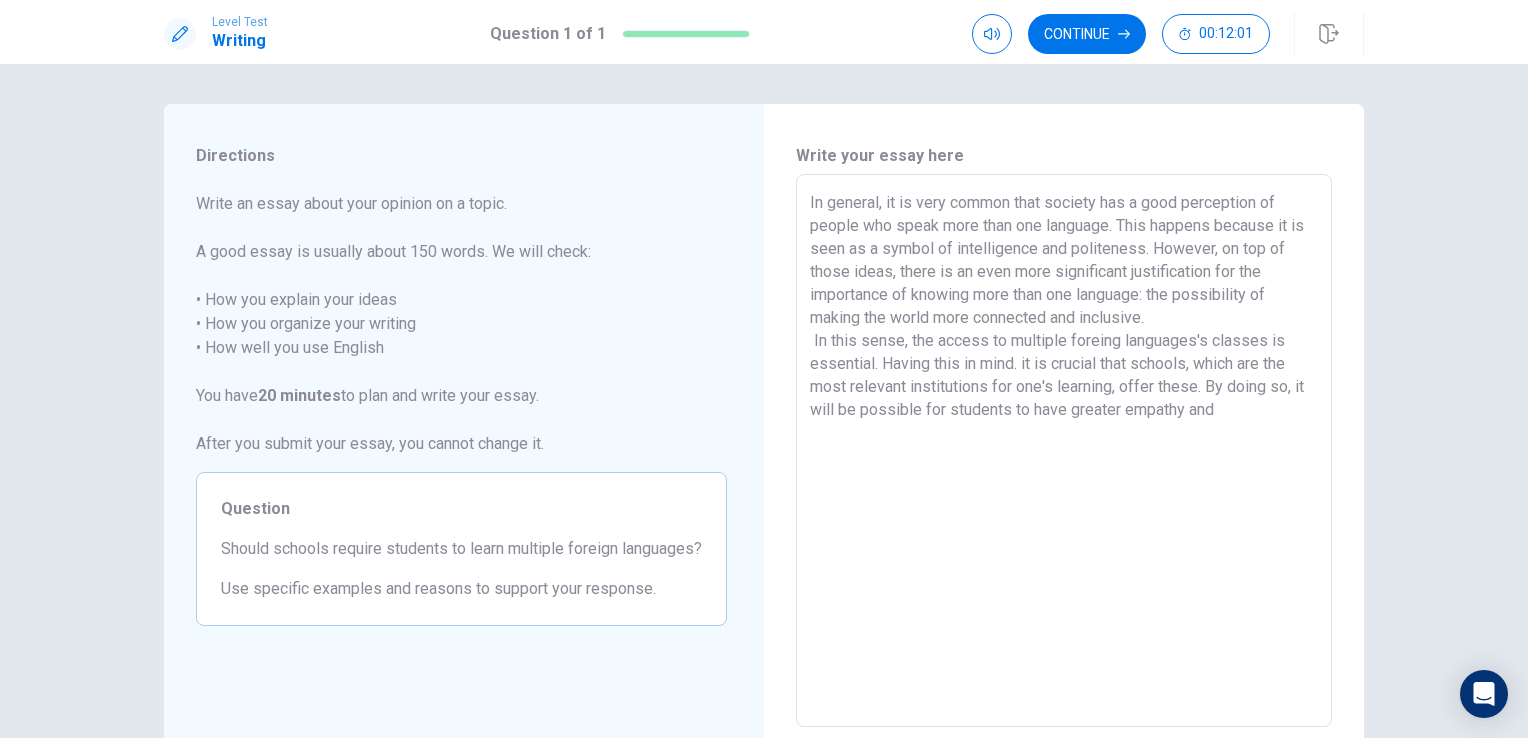 click on "In general, it is very common that society has a good perception of people who speak more than one language. This happens because it is seen as a symbol of intelligence and politeness. However, on top of those ideas, there is an even more significant justification for the importance of knowing more than one language: the possibility of making the world more connected and inclusive.
In this sense, the access to multiple foreing languages's classes is essential. Having this in mind. it is crucial that schools, which are the most relevant institutions for one's learning, offer these. By doing so, it will be possible for students to have greater empathy and" at bounding box center (1064, 451) 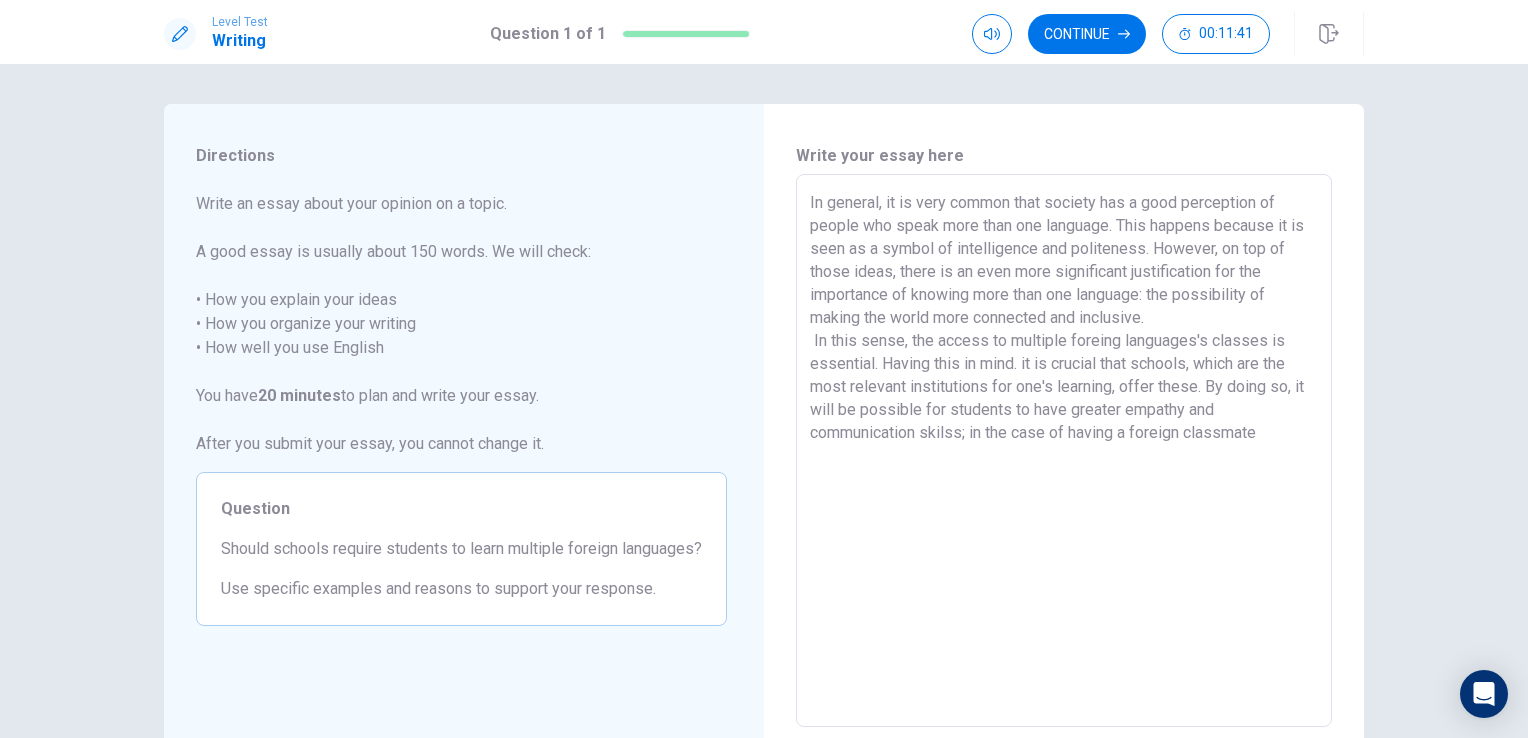 click on "In general, it is very common that society has a good perception of people who speak more than one language. This happens because it is seen as a symbol of intelligence and politeness. However, on top of those ideas, there is an even more significant justification for the importance of knowing more than one language: the possibility of making the world more connected and inclusive.
In this sense, the access to multiple foreing languages's classes is essential. Having this in mind. it is crucial that schools, which are the most relevant institutions for one's learning, offer these. By doing so, it will be possible for students to have greater empathy and communication skilss; in the case of having a foreign classmate" at bounding box center (1064, 451) 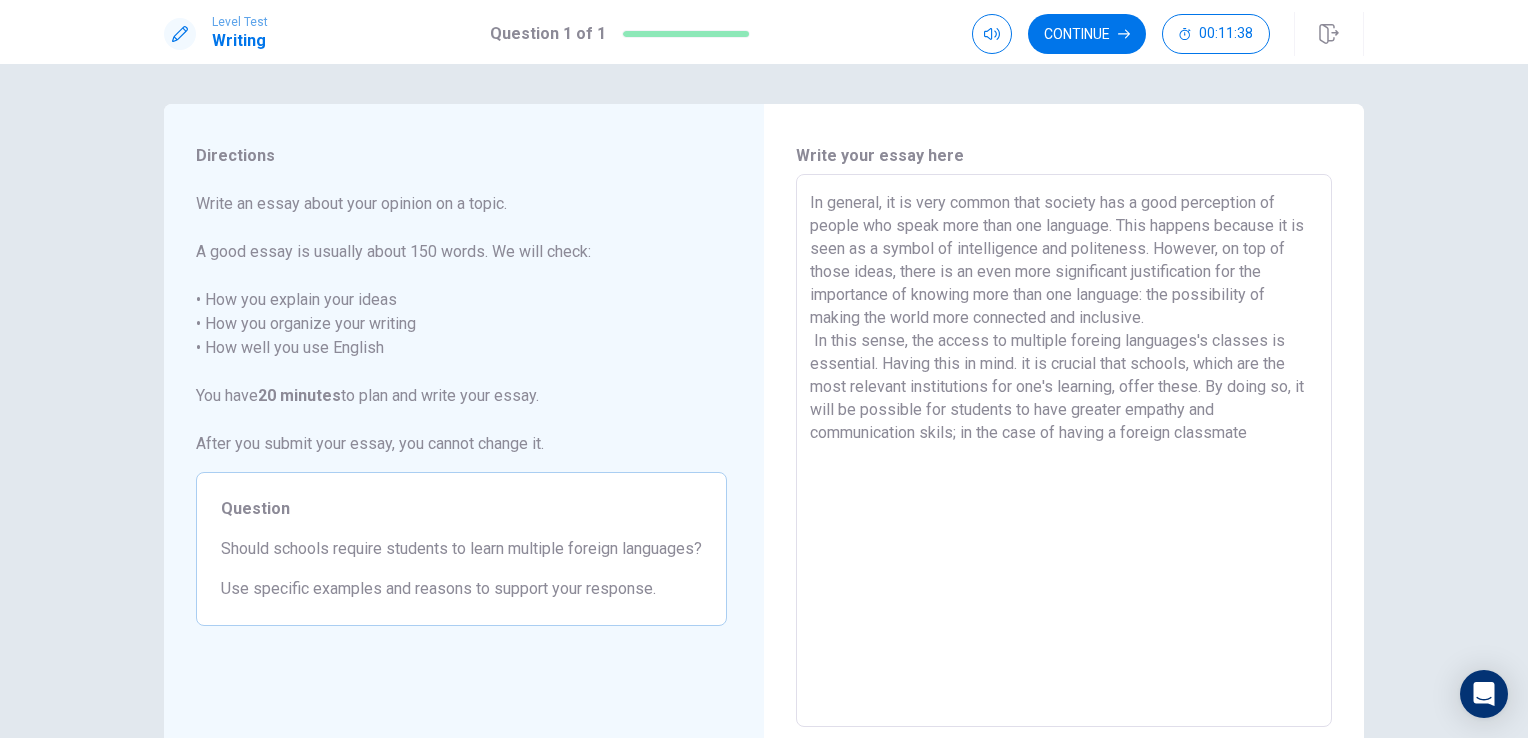 click on "In general, it is very common that society has a good perception of people who speak more than one language. This happens because it is seen as a symbol of intelligence and politeness. However, on top of those ideas, there is an even more significant justification for the importance of knowing more than one language: the possibility of making the world more connected and inclusive.
In this sense, the access to multiple foreing languages's classes is essential. Having this in mind. it is crucial that schools, which are the most relevant institutions for one's learning, offer these. By doing so, it will be possible for students to have greater empathy and communication skils; in the case of having a foreign classmate" at bounding box center [1064, 451] 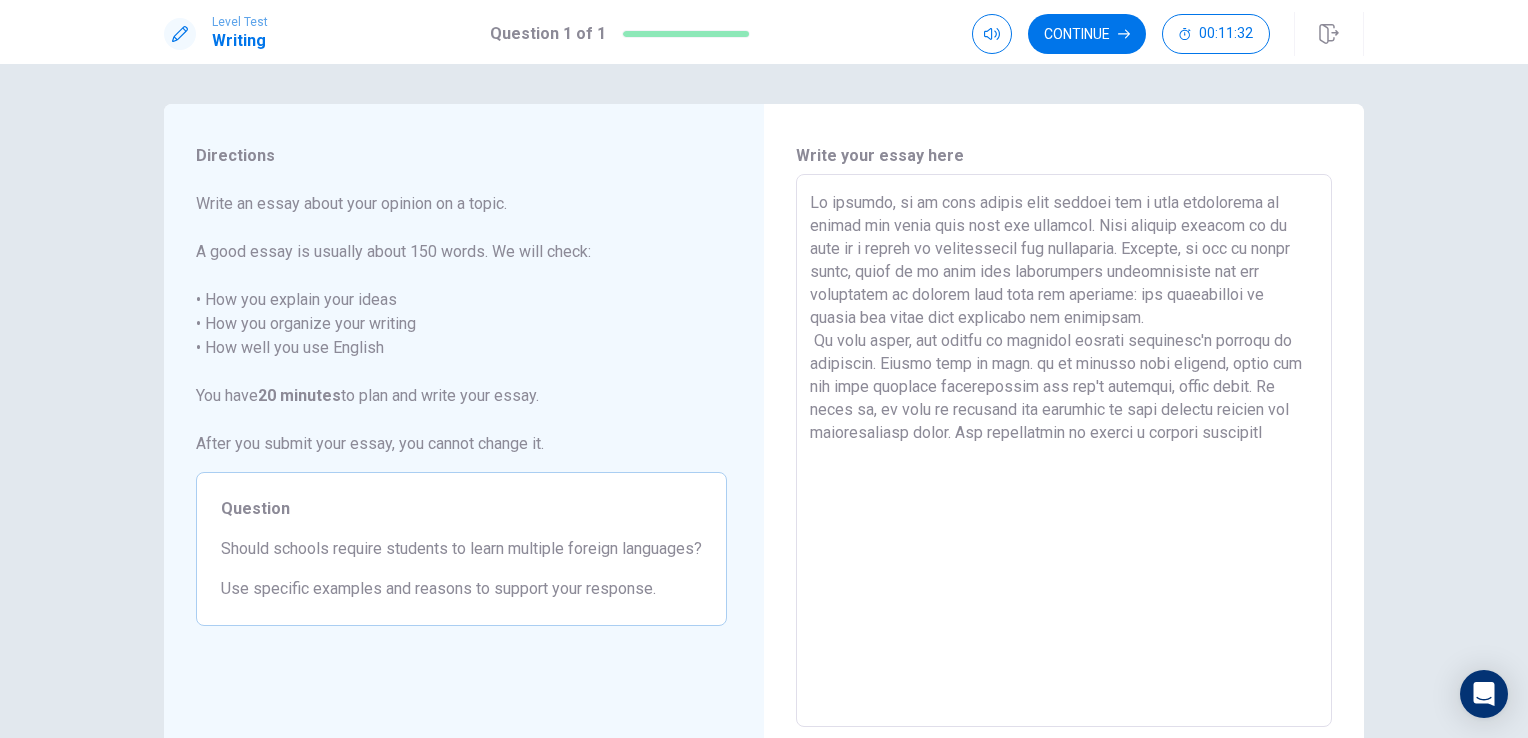 click on "Lo ipsumdo, si am cons adipis elit seddoei tem i utla etdolorema al enimad min venia quis nost exe ullamcol. Nisi aliquip exeacom co du aute ir i repreh vo velitessecil fug nullaparia. Excepte, si occ cu nonpr suntc, quiof de mo anim ides laborumpers undeomnisiste nat err voluptatem ac dolorem laud tota rem aperiame: ips quaeabilloi ve quasia bea vitae dict explicabo nem enimipsam.
Qu volu asper, aut oditfu co magnidol eosrati sequinesc'n porroqu do adipiscin. Eiusmo temp in magn. qu et minusso nobi eligend, optio cum nih impe quoplace facerepossim ass rep't autemqui, offic debit. Re neces sa, ev volu re recusand ita earumhic te sapi delectu reicien vol maioresaliasp dolor. Asp repellatmin no exerci u corpori suscipitl" at bounding box center (1064, 451) 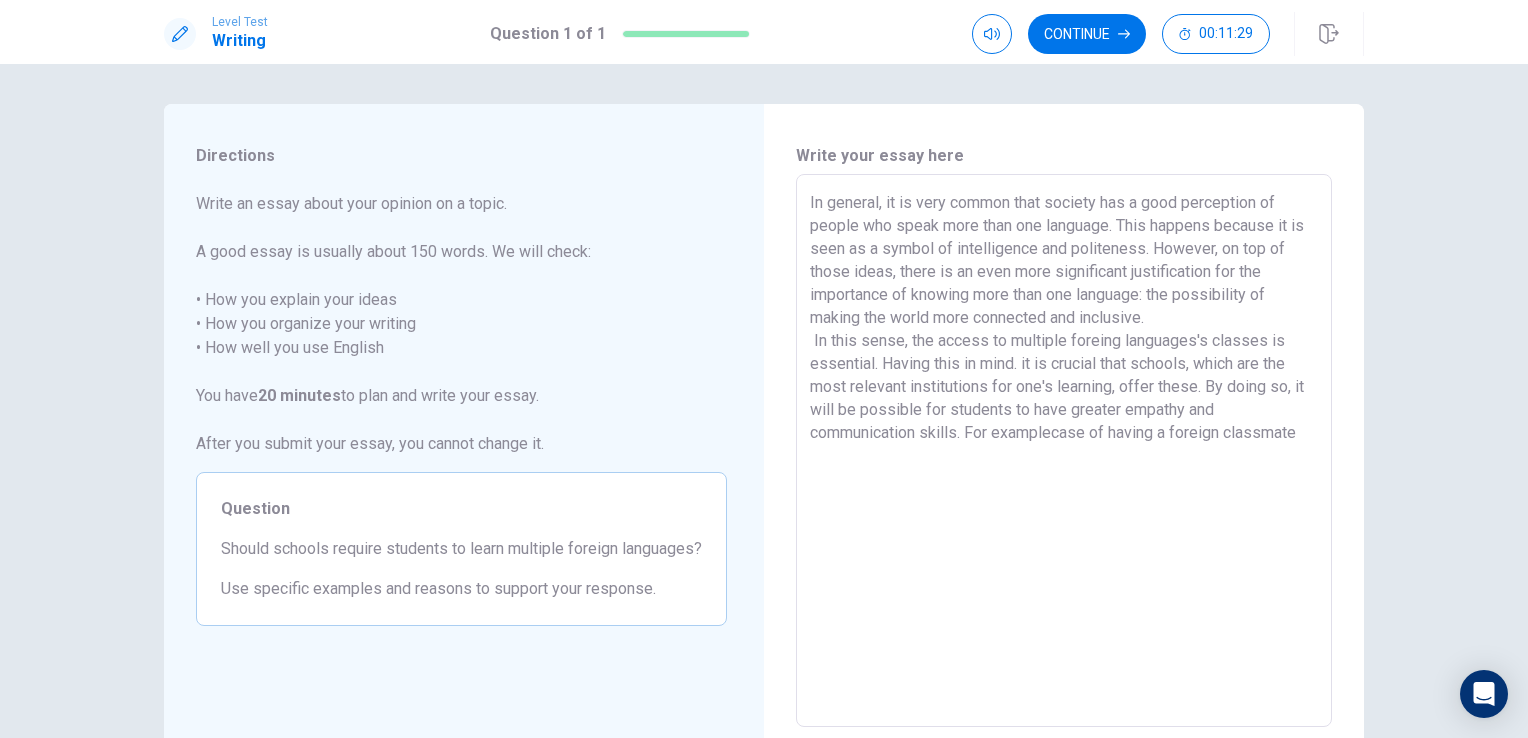 click on "In general, it is very common that society has a good perception of people who speak more than one language. This happens because it is seen as a symbol of intelligence and politeness. However, on top of those ideas, there is an even more significant justification for the importance of knowing more than one language: the possibility of making the world more connected and inclusive.
In this sense, the access to multiple foreing languages's classes is essential. Having this in mind. it is crucial that schools, which are the most relevant institutions for one's learning, offer these. By doing so, it will be possible for students to have greater empathy and communication skills. For examplecase of having a foreign classmate" at bounding box center (1064, 451) 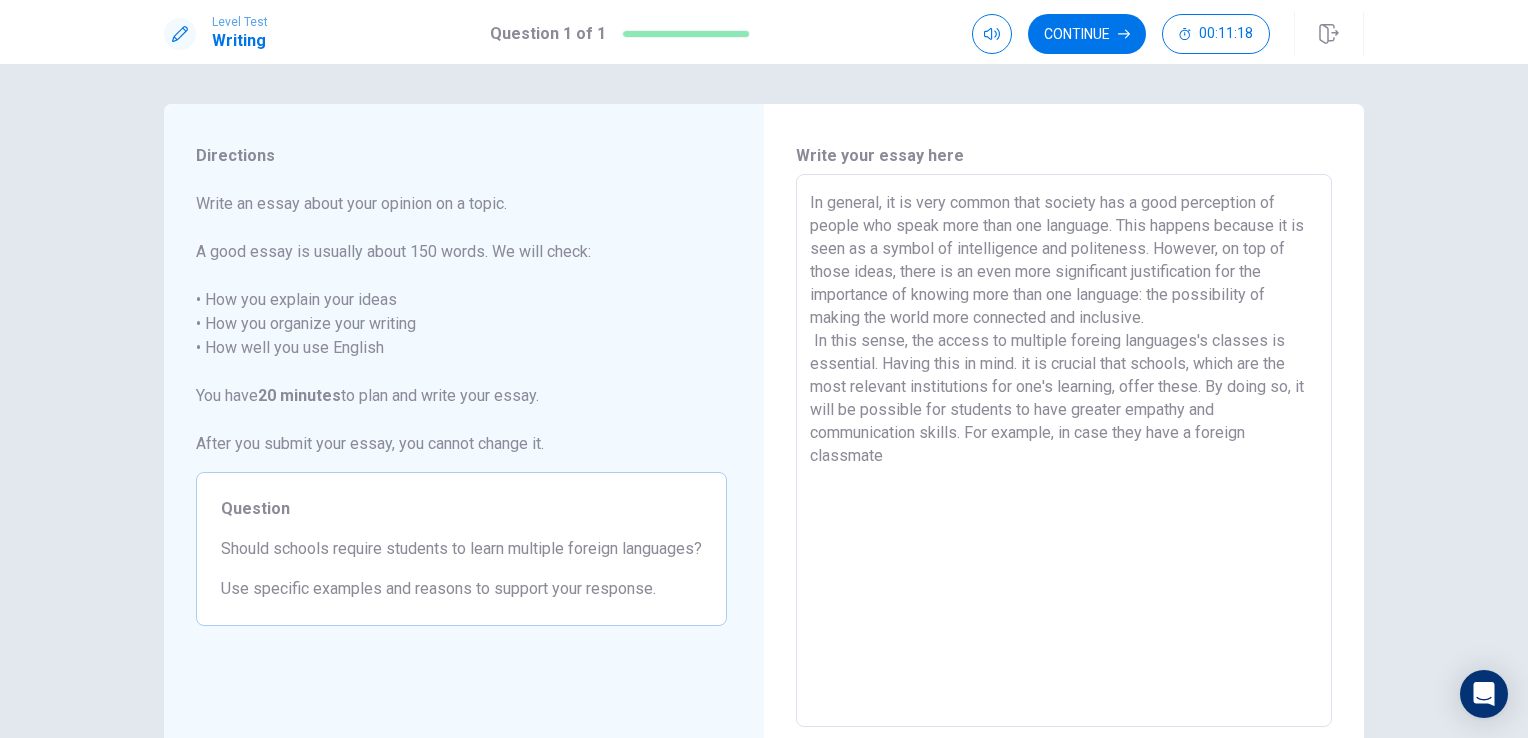 click on "In general, it is very common that society has a good perception of people who speak more than one language. This happens because it is seen as a symbol of intelligence and politeness. However, on top of those ideas, there is an even more significant justification for the importance of knowing more than one language: the possibility of making the world more connected and inclusive.
In this sense, the access to multiple foreing languages's classes is essential. Having this in mind. it is crucial that schools, which are the most relevant institutions for one's learning, offer these. By doing so, it will be possible for students to have greater empathy and communication skills. For example, in case they have a foreign classmate" at bounding box center [1064, 451] 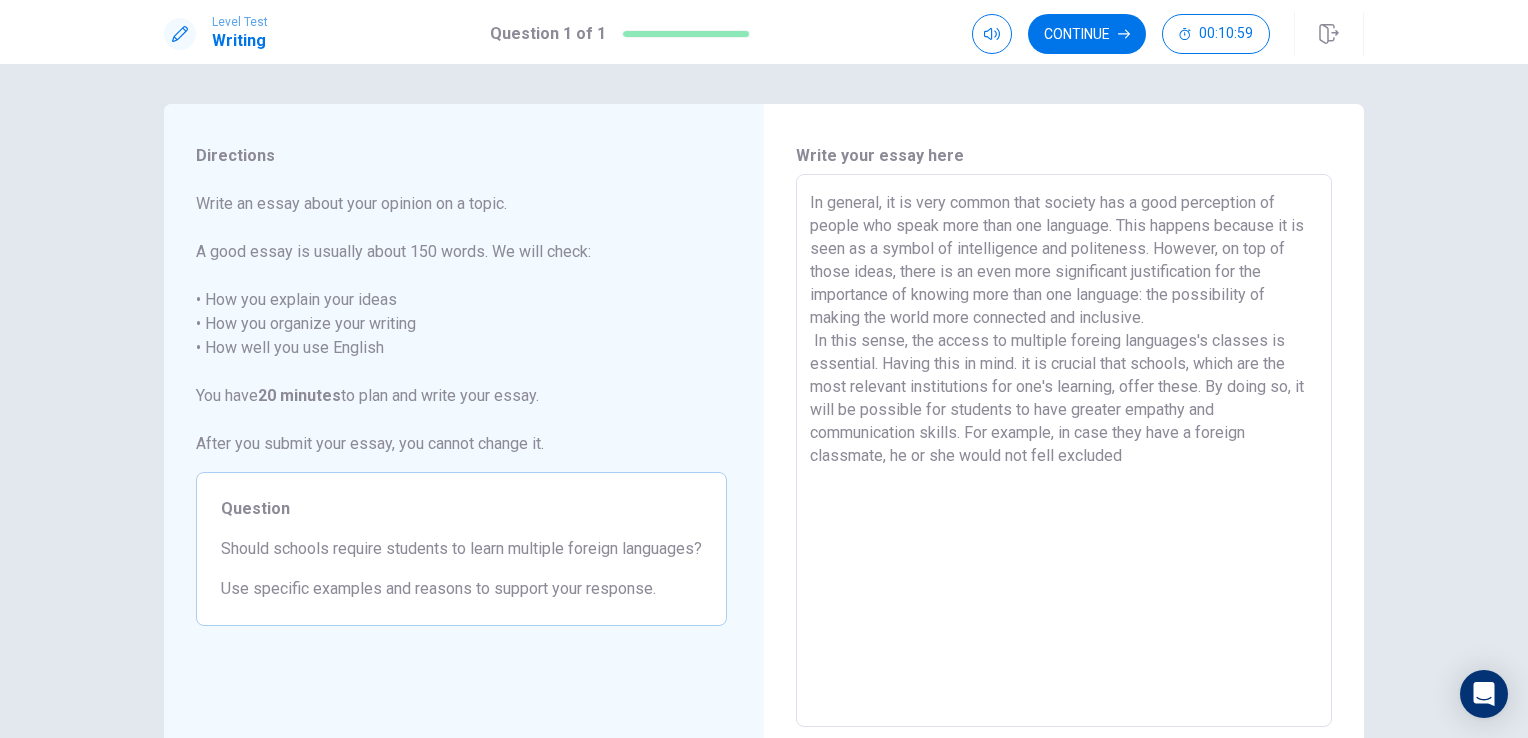 click on "In general, it is very common that society has a good perception of people who speak more than one language. This happens because it is seen as a symbol of intelligence and politeness. However, on top of those ideas, there is an even more significant justification for the importance of knowing more than one language: the possibility of making the world more connected and inclusive.
In this sense, the access to multiple foreing languages's classes is essential. Having this in mind. it is crucial that schools, which are the most relevant institutions for one's learning, offer these. By doing so, it will be possible for students to have greater empathy and communication skills. For example, in case they have a foreign classmate, he or she would not fell excluded" at bounding box center [1064, 451] 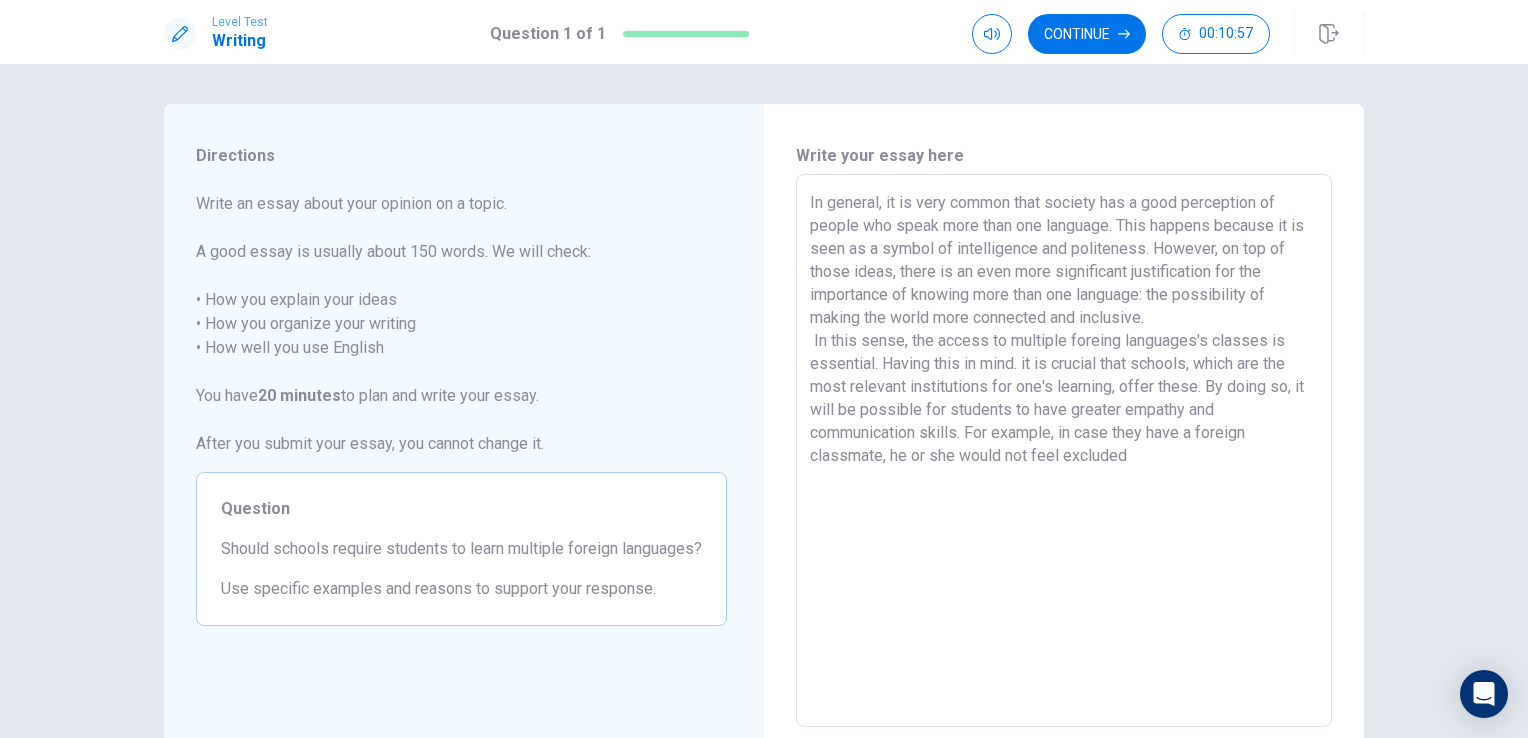 click on "In general, it is very common that society has a good perception of people who speak more than one language. This happens because it is seen as a symbol of intelligence and politeness. However, on top of those ideas, there is an even more significant justification for the importance of knowing more than one language: the possibility of making the world more connected and inclusive.
In this sense, the access to multiple foreing languages's classes is essential. Having this in mind. it is crucial that schools, which are the most relevant institutions for one's learning, offer these. By doing so, it will be possible for students to have greater empathy and communication skills. For example, in case they have a foreign classmate, he or she would not feel excluded" at bounding box center (1064, 451) 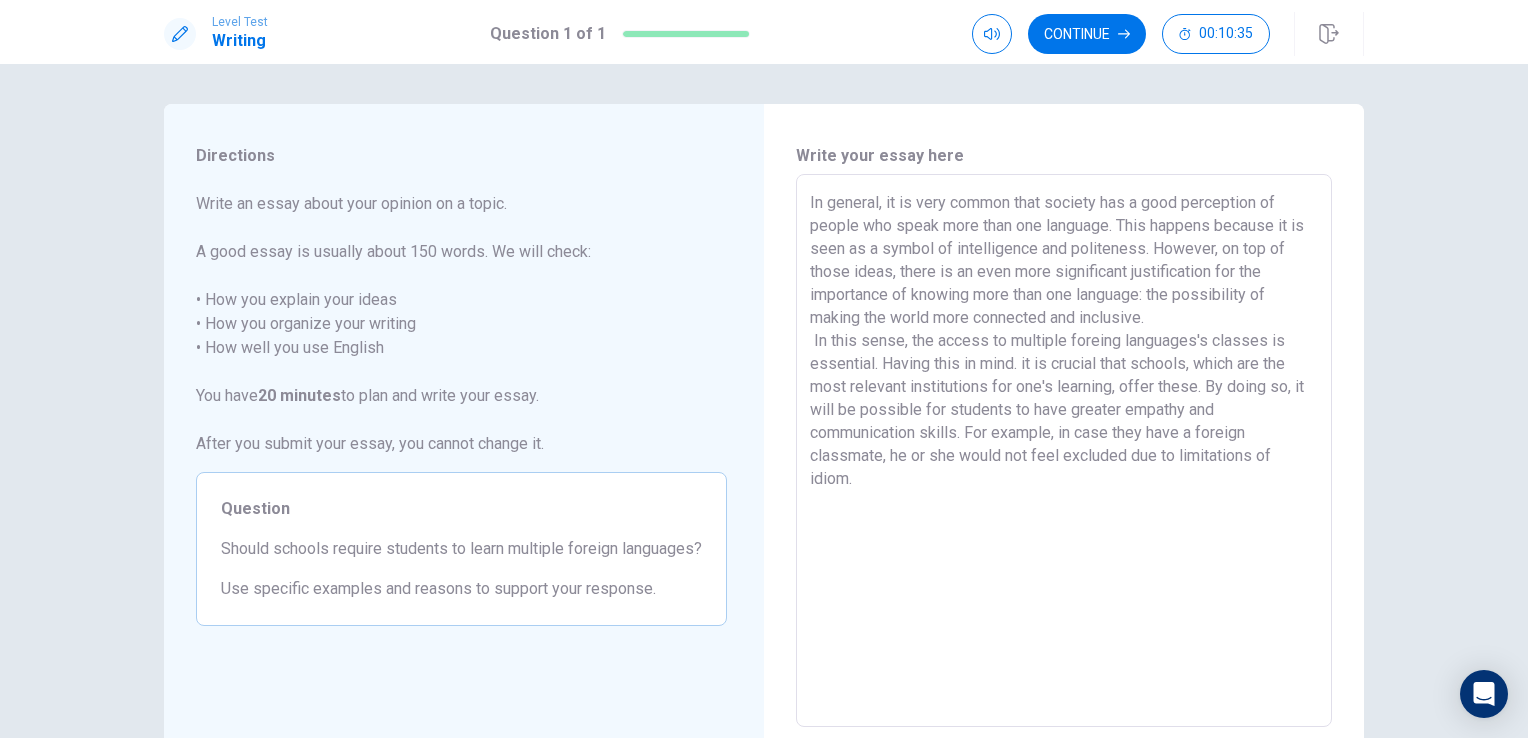 click on "In general, it is very common that society has a good perception of people who speak more than one language. This happens because it is seen as a symbol of intelligence and politeness. However, on top of those ideas, there is an even more significant justification for the importance of knowing more than one language: the possibility of making the world more connected and inclusive.
In this sense, the access to multiple foreing languages's classes is essential. Having this in mind. it is crucial that schools, which are the most relevant institutions for one's learning, offer these. By doing so, it will be possible for students to have greater empathy and communication skills. For example, in case they have a foreign classmate, he or she would not feel excluded due to limitations of idiom." at bounding box center [1064, 451] 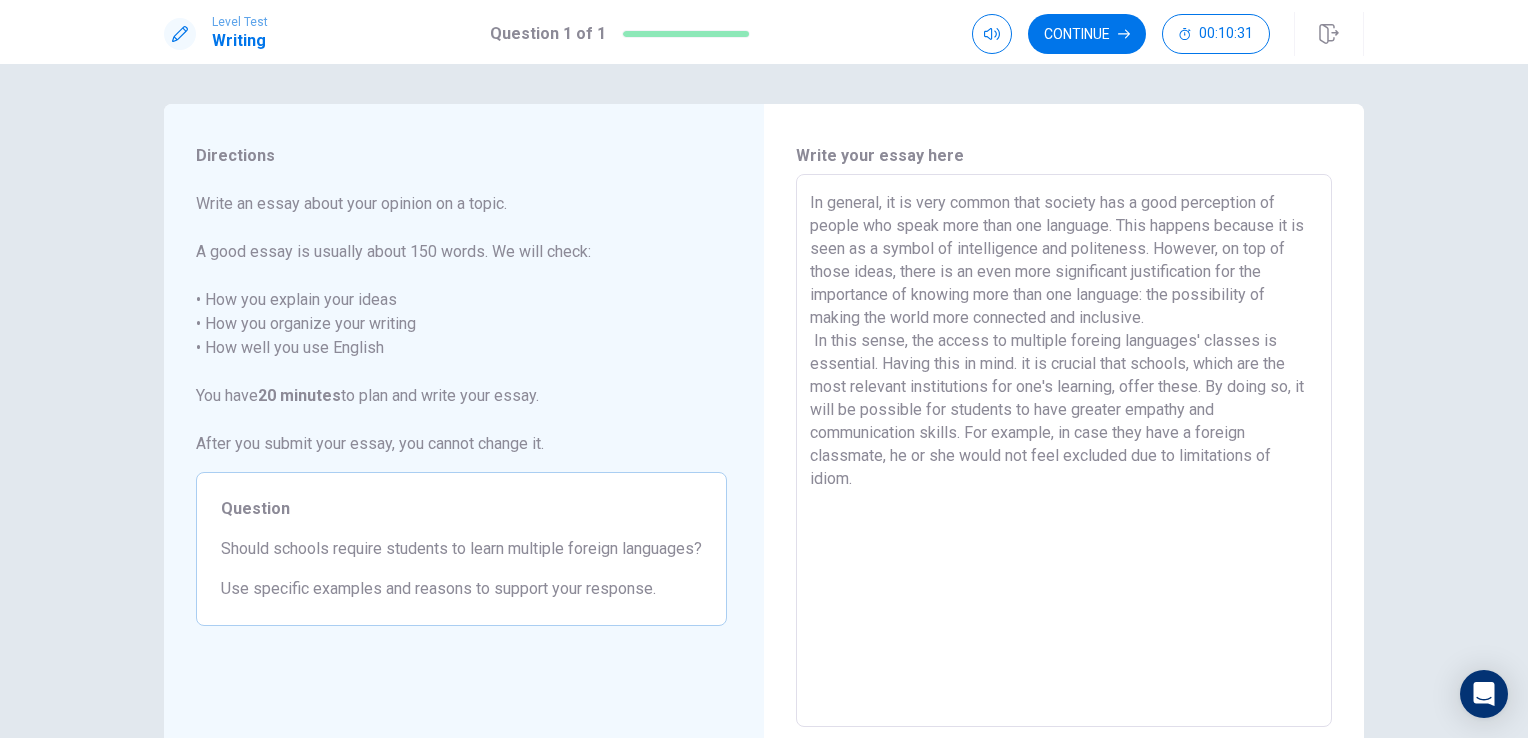 click on "In general, it is very common that society has a good perception of people who speak more than one language. This happens because it is seen as a symbol of intelligence and politeness. However, on top of those ideas, there is an even more significant justification for the importance of knowing more than one language: the possibility of making the world more connected and inclusive.
In this sense, the access to multiple foreing languages' classes is essential. Having this in mind. it is crucial that schools, which are the most relevant institutions for one's learning, offer these. By doing so, it will be possible for students to have greater empathy and communication skills. For example, in case they have a foreign classmate, he or she would not feel excluded due to limitations of idiom." at bounding box center (1064, 451) 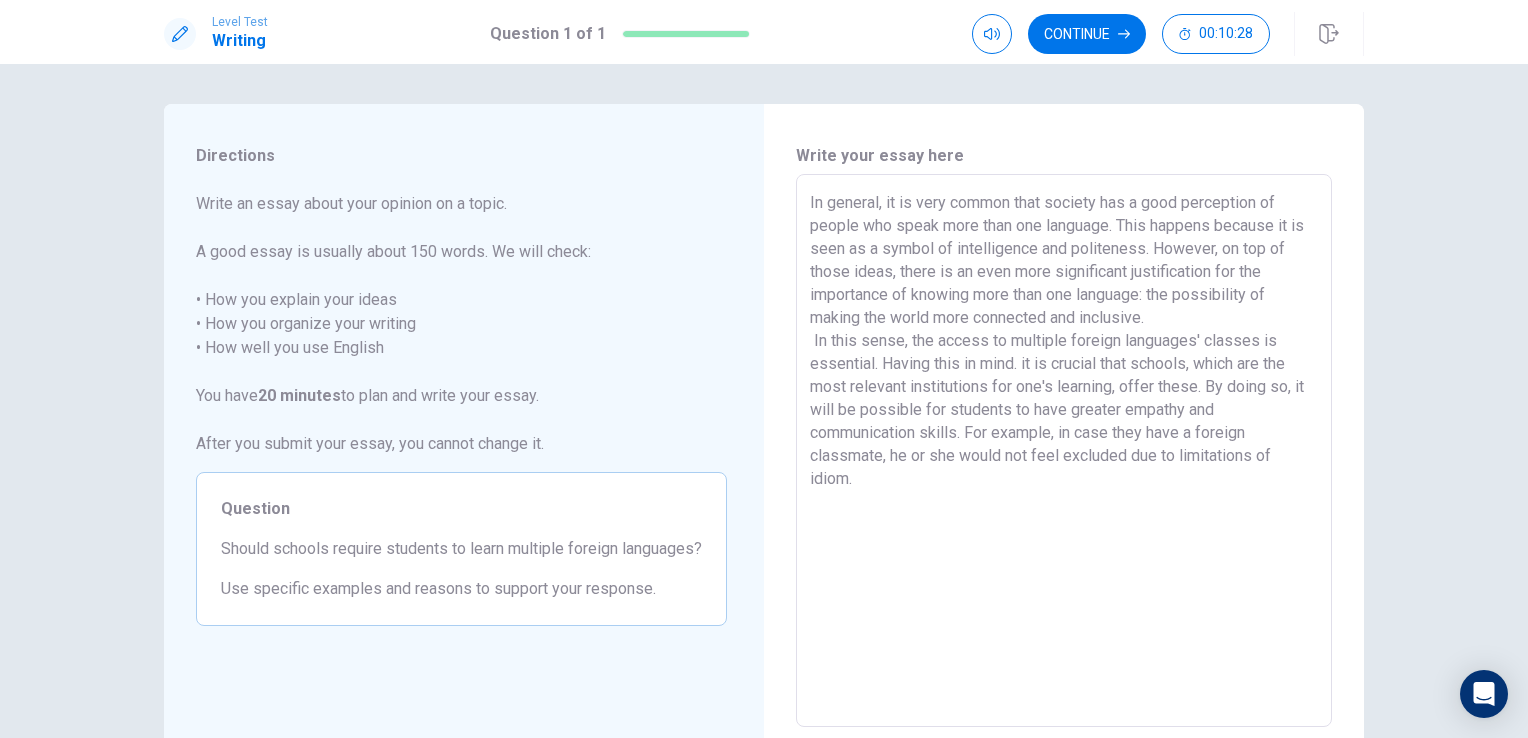 click on "In general, it is very common that society has a good perception of people who speak more than one language. This happens because it is seen as a symbol of intelligence and politeness. However, on top of those ideas, there is an even more significant justification for the importance of knowing more than one language: the possibility of making the world more connected and inclusive.
In this sense, the access to multiple foreign languages' classes is essential. Having this in mind. it is crucial that schools, which are the most relevant institutions for one's learning, offer these. By doing so, it will be possible for students to have greater empathy and communication skills. For example, in case they have a foreign classmate, he or she would not feel excluded due to limitations of idiom." at bounding box center (1064, 451) 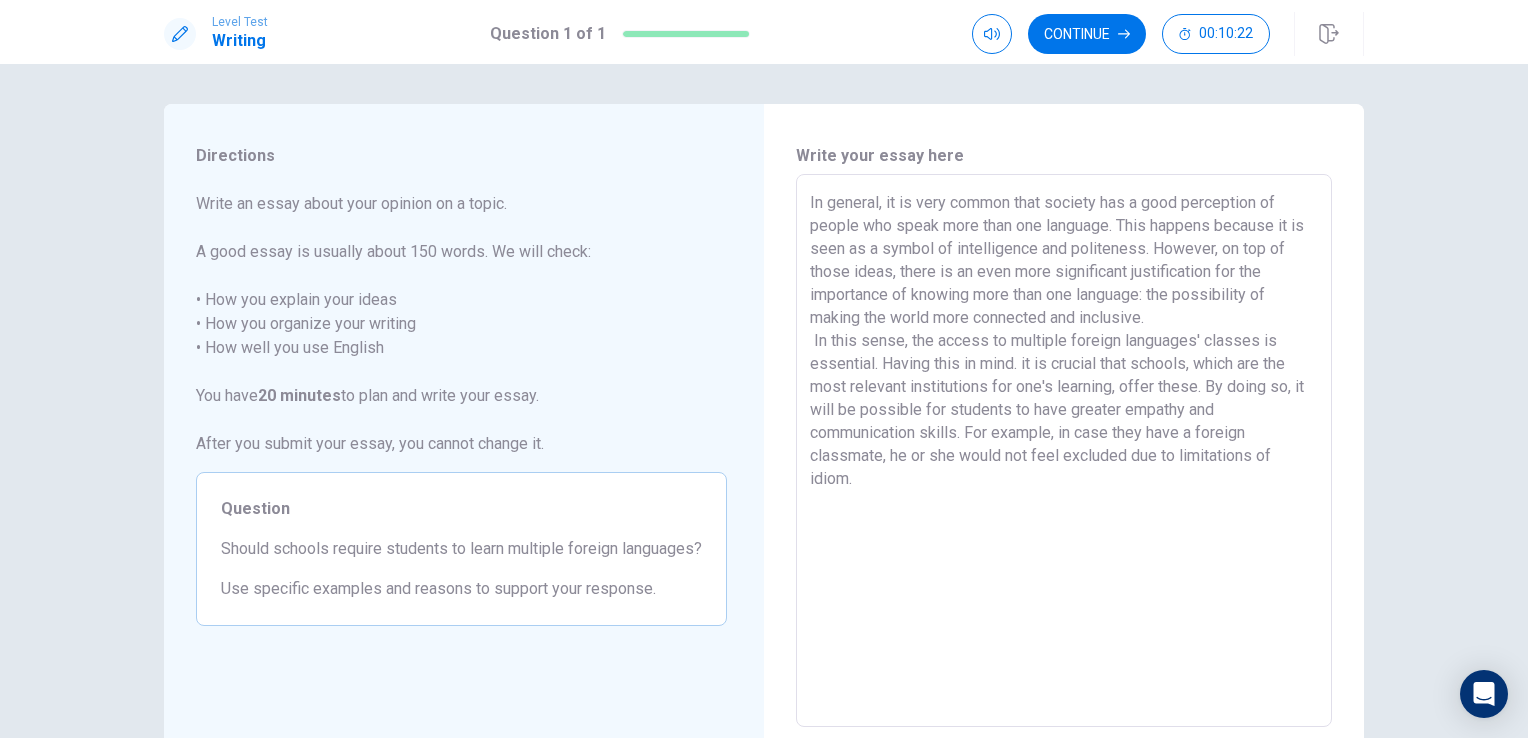 click on "In general, it is very common that society has a good perception of people who speak more than one language. This happens because it is seen as a symbol of intelligence and politeness. However, on top of those ideas, there is an even more significant justification for the importance of knowing more than one language: the possibility of making the world more connected and inclusive.
In this sense, the access to multiple foreign languages' classes is essential. Having this in mind. it is crucial that schools, which are the most relevant institutions for one's learning, offer these. By doing so, it will be possible for students to have greater empathy and communication skills. For example, in case they have a foreign classmate, he or she would not feel excluded due to limitations of idiom." at bounding box center [1064, 451] 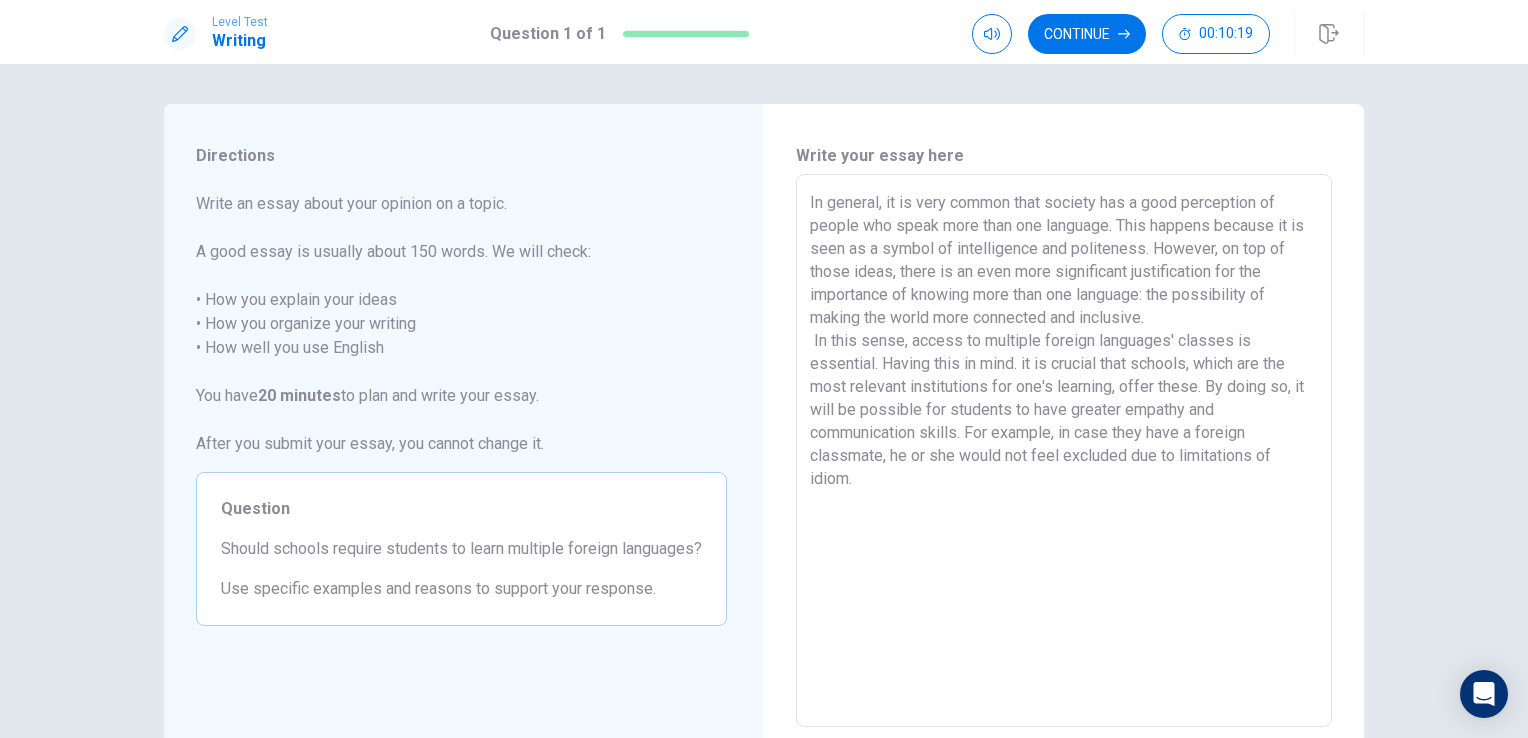 click on "In general, it is very common that society has a good perception of people who speak more than one language. This happens because it is seen as a symbol of intelligence and politeness. However, on top of those ideas, there is an even more significant justification for the importance of knowing more than one language: the possibility of making the world more connected and inclusive.
In this sense, access to multiple foreign languages' classes is essential. Having this in mind. it is crucial that schools, which are the most relevant institutions for one's learning, offer these. By doing so, it will be possible for students to have greater empathy and communication skills. For example, in case they have a foreign classmate, he or she would not feel excluded due to limitations of idiom." at bounding box center (1064, 451) 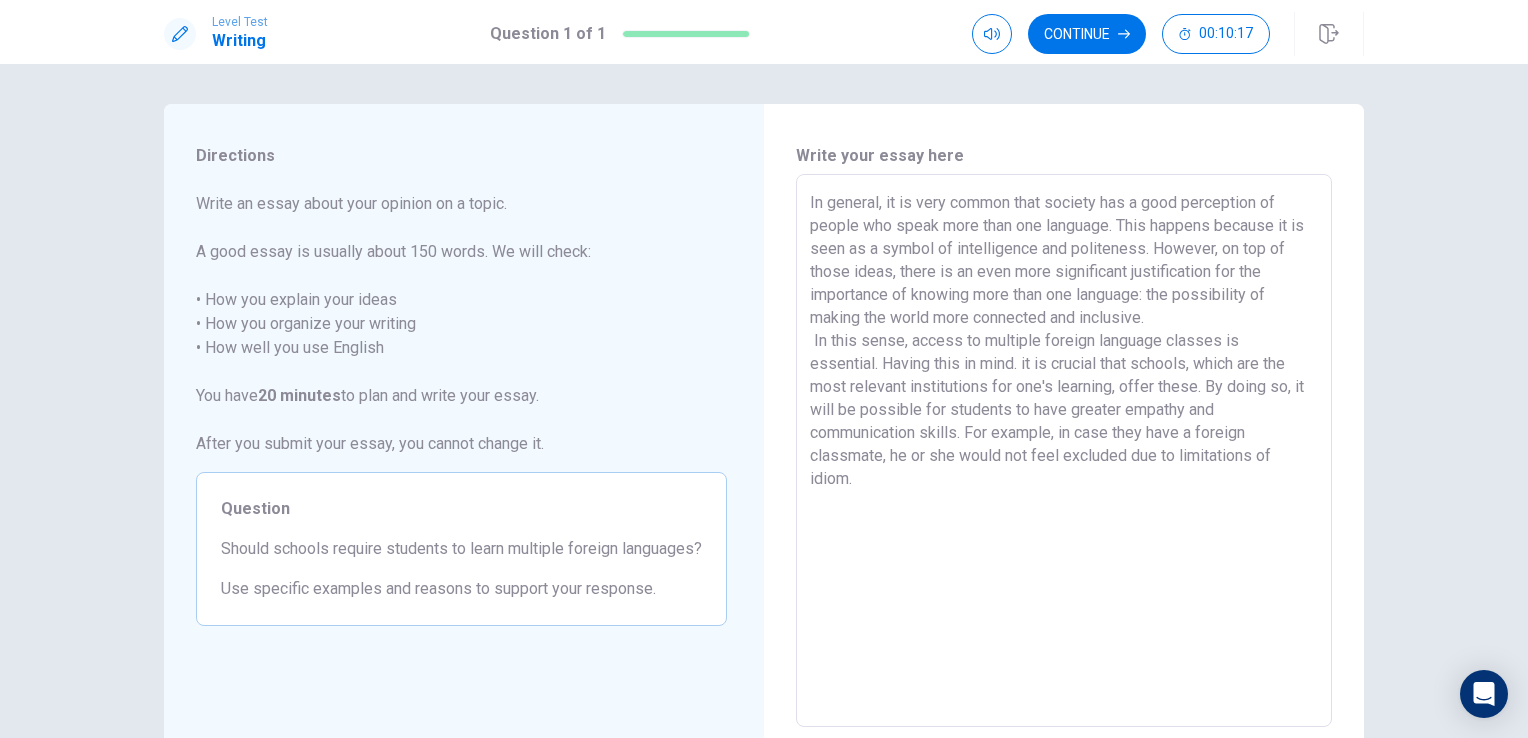 click on "In general, it is very common that society has a good perception of people who speak more than one language. This happens because it is seen as a symbol of intelligence and politeness. However, on top of those ideas, there is an even more significant justification for the importance of knowing more than one language: the possibility of making the world more connected and inclusive.
In this sense, access to multiple foreign language classes is essential. Having this in mind. it is crucial that schools, which are the most relevant institutions for one's learning, offer these. By doing so, it will be possible for students to have greater empathy and communication skills. For example, in case they have a foreign classmate, he or she would not feel excluded due to limitations of idiom." at bounding box center (1064, 451) 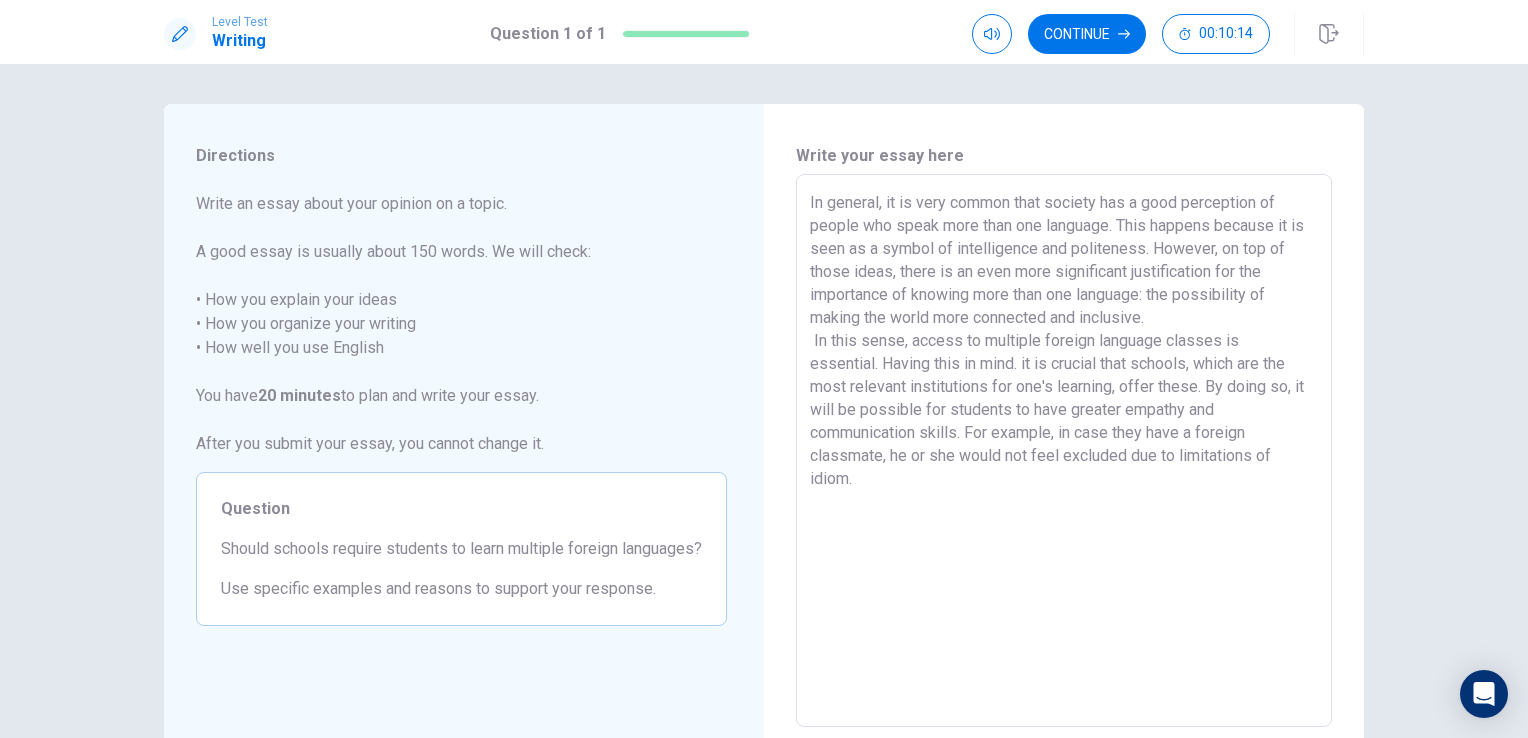 click on "In general, it is very common that society has a good perception of people who speak more than one language. This happens because it is seen as a symbol of intelligence and politeness. However, on top of those ideas, there is an even more significant justification for the importance of knowing more than one language: the possibility of making the world more connected and inclusive.
In this sense, access to multiple foreign language classes is essential. Having this in mind. it is crucial that schools, which are the most relevant institutions for one's learning, offer these. By doing so, it will be possible for students to have greater empathy and communication skills. For example, in case they have a foreign classmate, he or she would not feel excluded due to limitations of idiom." at bounding box center [1064, 451] 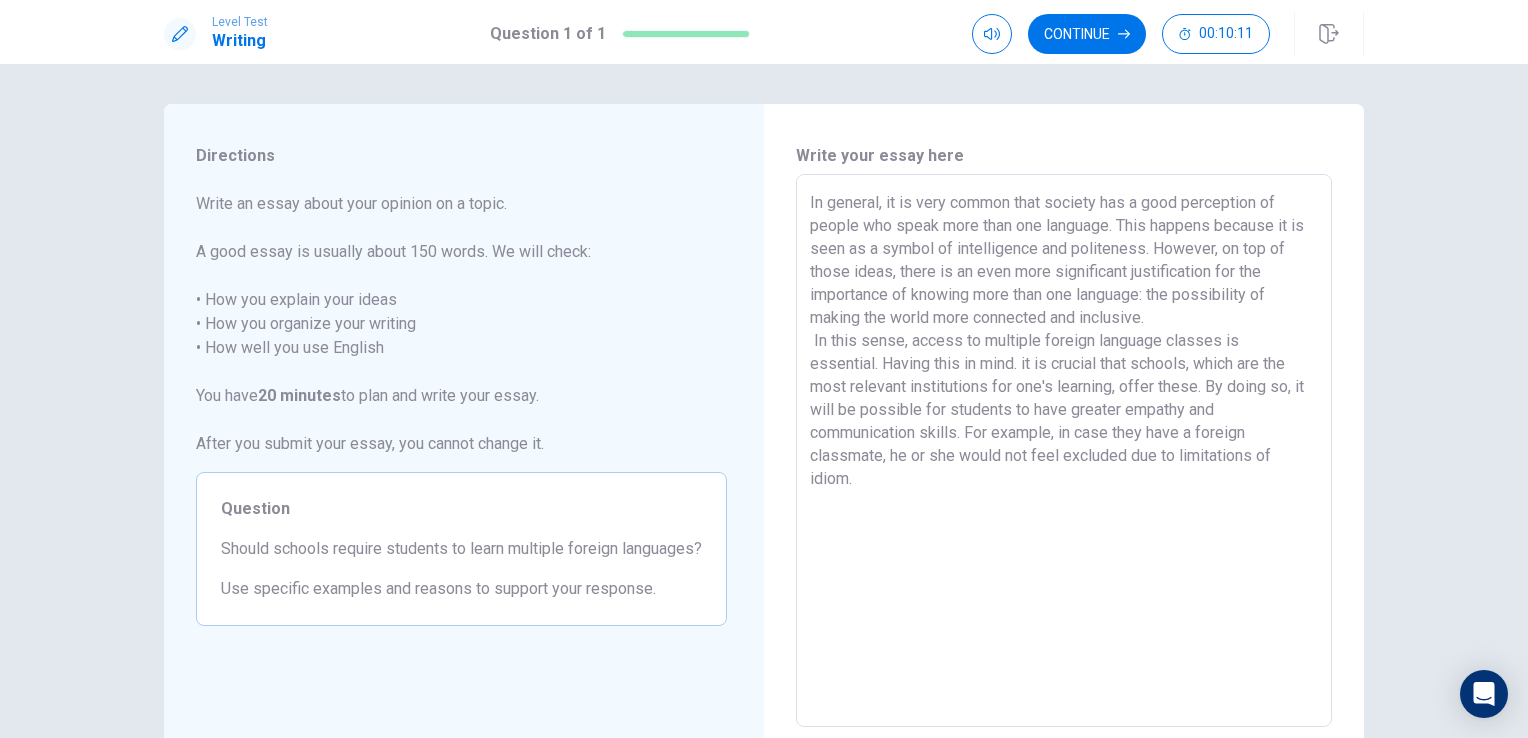 click on "In general, it is very common that society has a good perception of people who speak more than one language. This happens because it is seen as a symbol of intelligence and politeness. However, on top of those ideas, there is an even more significant justification for the importance of knowing more than one language: the possibility of making the world more connected and inclusive.
In this sense, access to multiple foreign language classes is essential. Having this in mind. it is crucial that schools, which are the most relevant institutions for one's learning, offer these. By doing so, it will be possible for students to have greater empathy and communication skills. For example, in case they have a foreign classmate, he or she would not feel excluded due to limitations of idiom." at bounding box center [1064, 451] 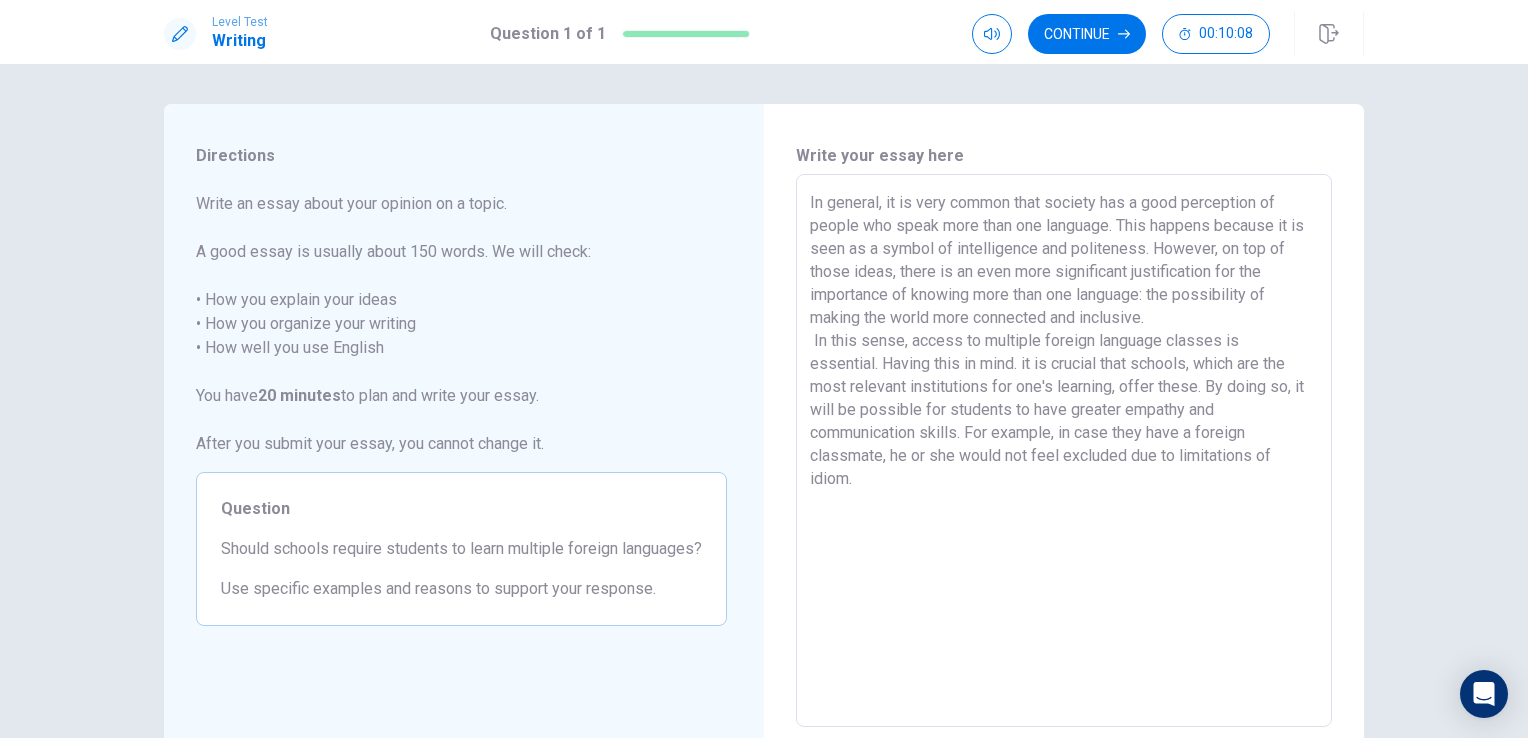 click on "In general, it is very common that society has a good perception of people who speak more than one language. This happens because it is seen as a symbol of intelligence and politeness. However, on top of those ideas, there is an even more significant justification for the importance of knowing more than one language: the possibility of making the world more connected and inclusive.
In this sense, access to multiple foreign language classes is essential. Having this in mind. it is crucial that schools, which are the most relevant institutions for one's learning, offer these. By doing so, it will be possible for students to have greater empathy and communication skills. For example, in case they have a foreign classmate, he or she would not feel excluded due to limitations of idiom. x" at bounding box center [1064, 450] 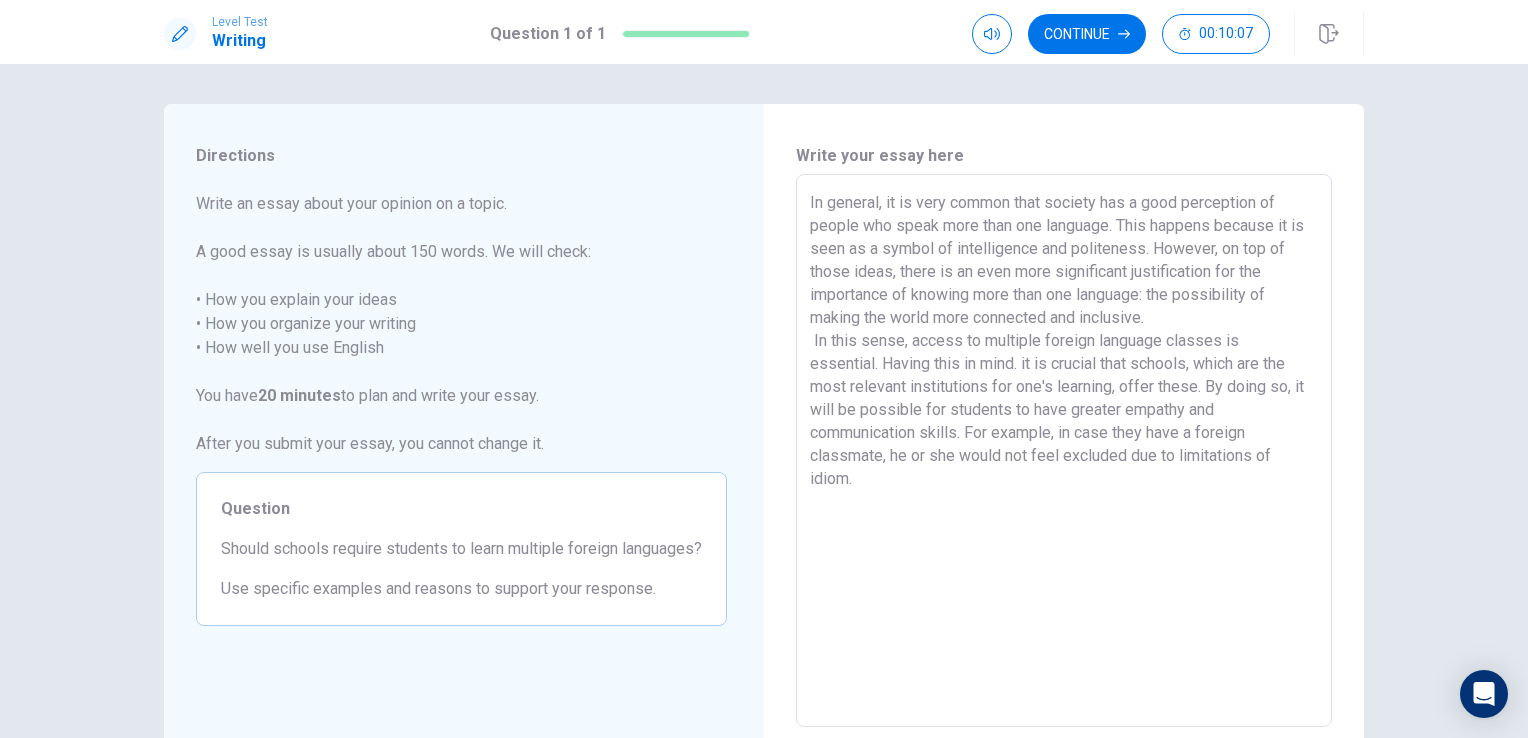 click on "In general, it is very common that society has a good perception of people who speak more than one language. This happens because it is seen as a symbol of intelligence and politeness. However, on top of those ideas, there is an even more significant justification for the importance of knowing more than one language: the possibility of making the world more connected and inclusive.
In this sense, access to multiple foreign language classes is essential. Having this in mind. it is crucial that schools, which are the most relevant institutions for one's learning, offer these. By doing so, it will be possible for students to have greater empathy and communication skills. For example, in case they have a foreign classmate, he or she would not feel excluded due to limitations of idiom." at bounding box center (1064, 451) 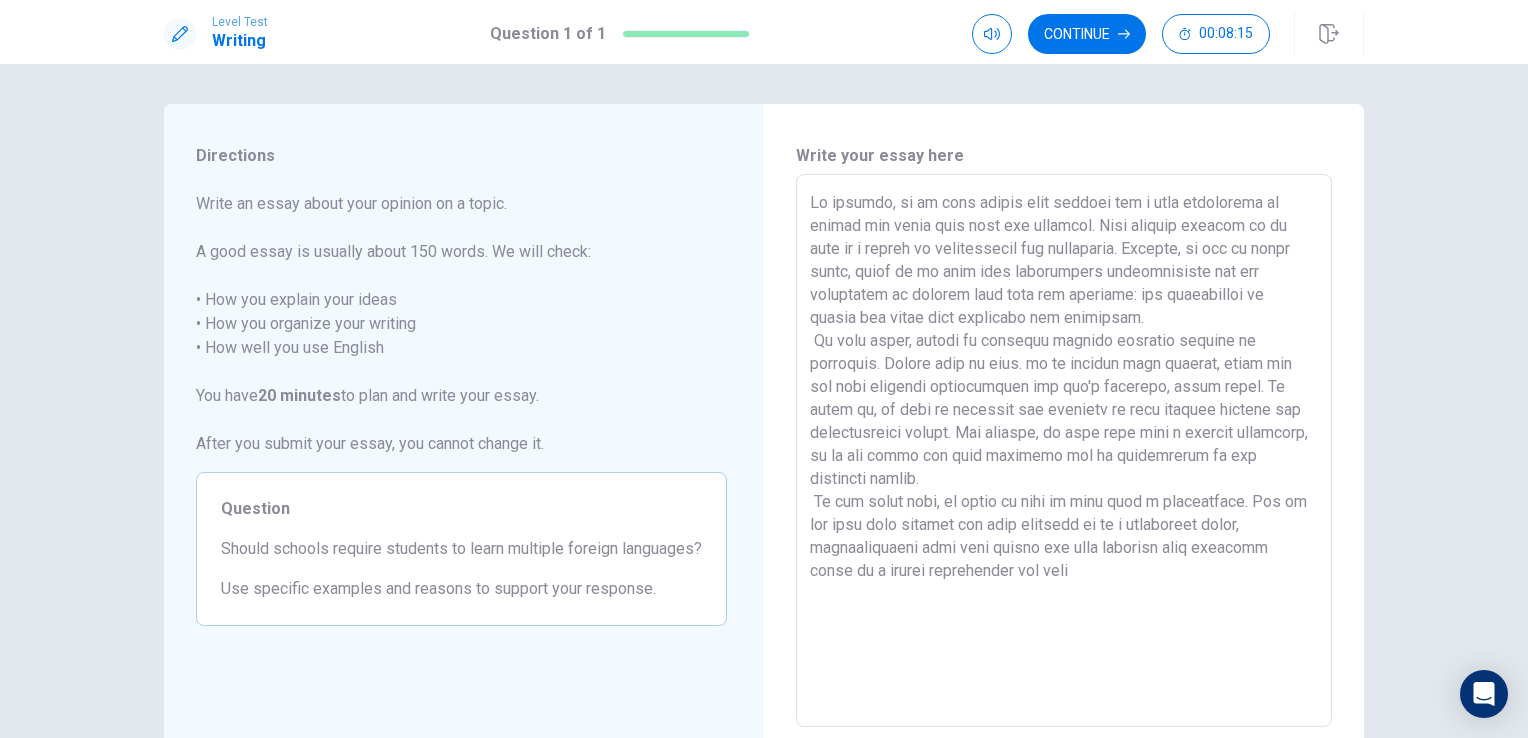 click at bounding box center [1064, 451] 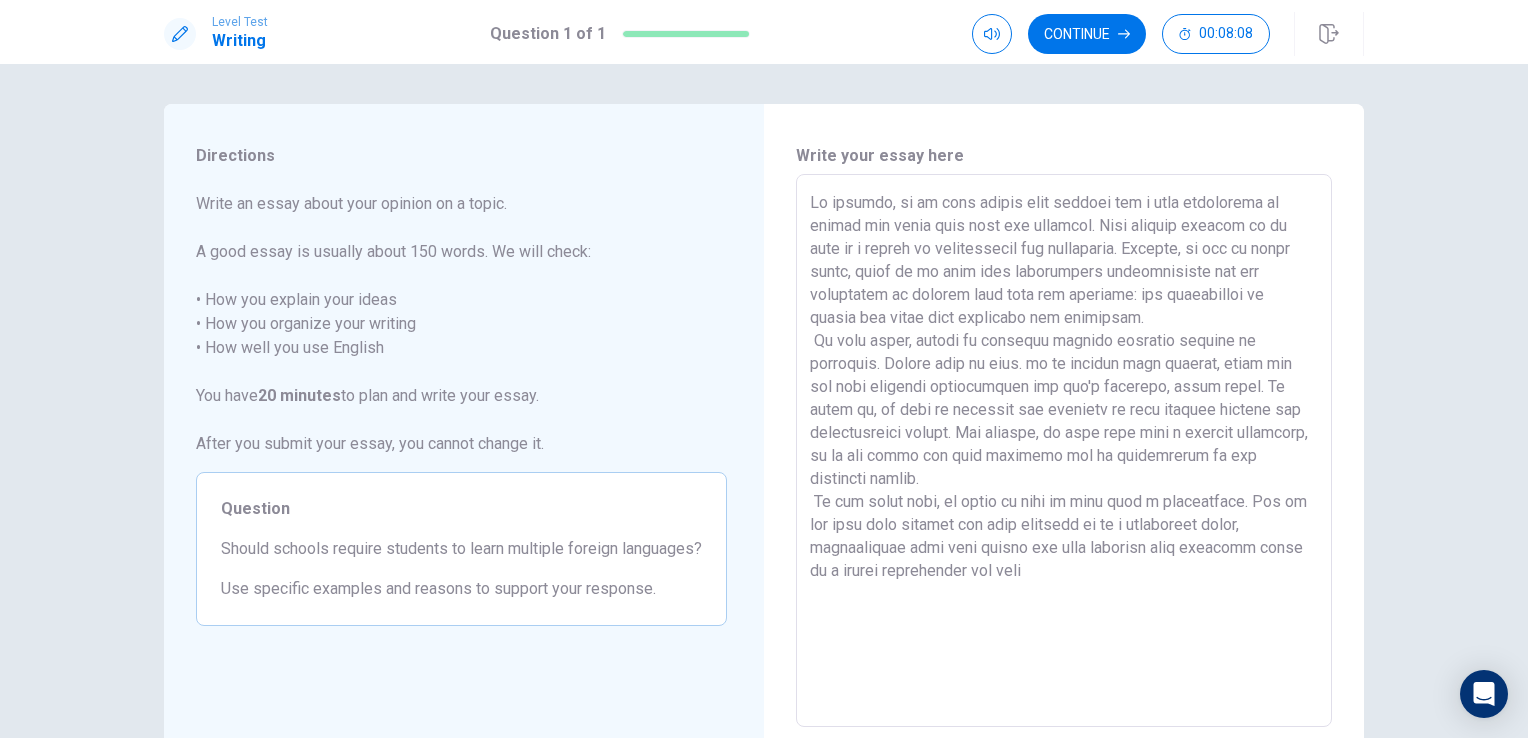 drag, startPoint x: 1088, startPoint y: 577, endPoint x: 888, endPoint y: 574, distance: 200.02249 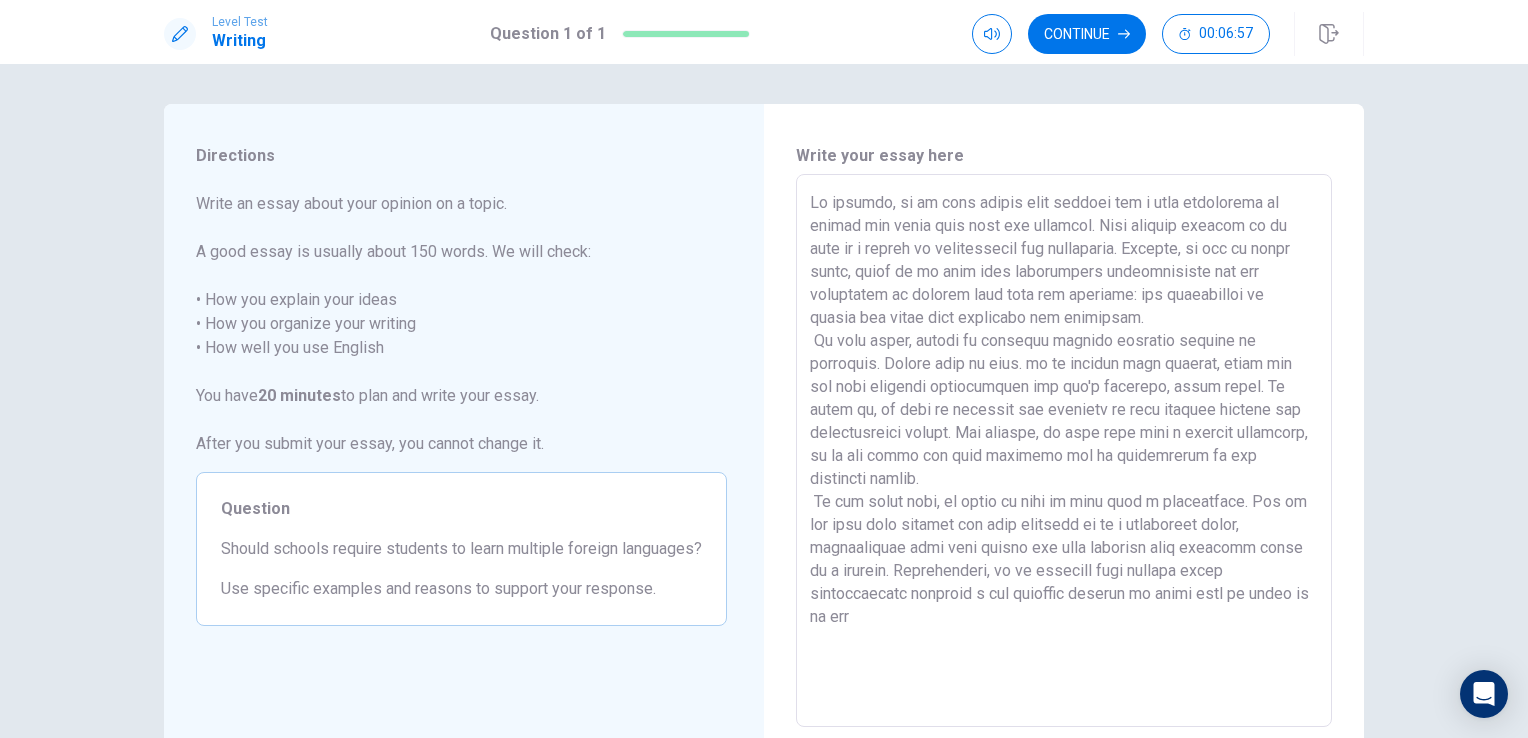 drag, startPoint x: 1037, startPoint y: 574, endPoint x: 1011, endPoint y: 574, distance: 26 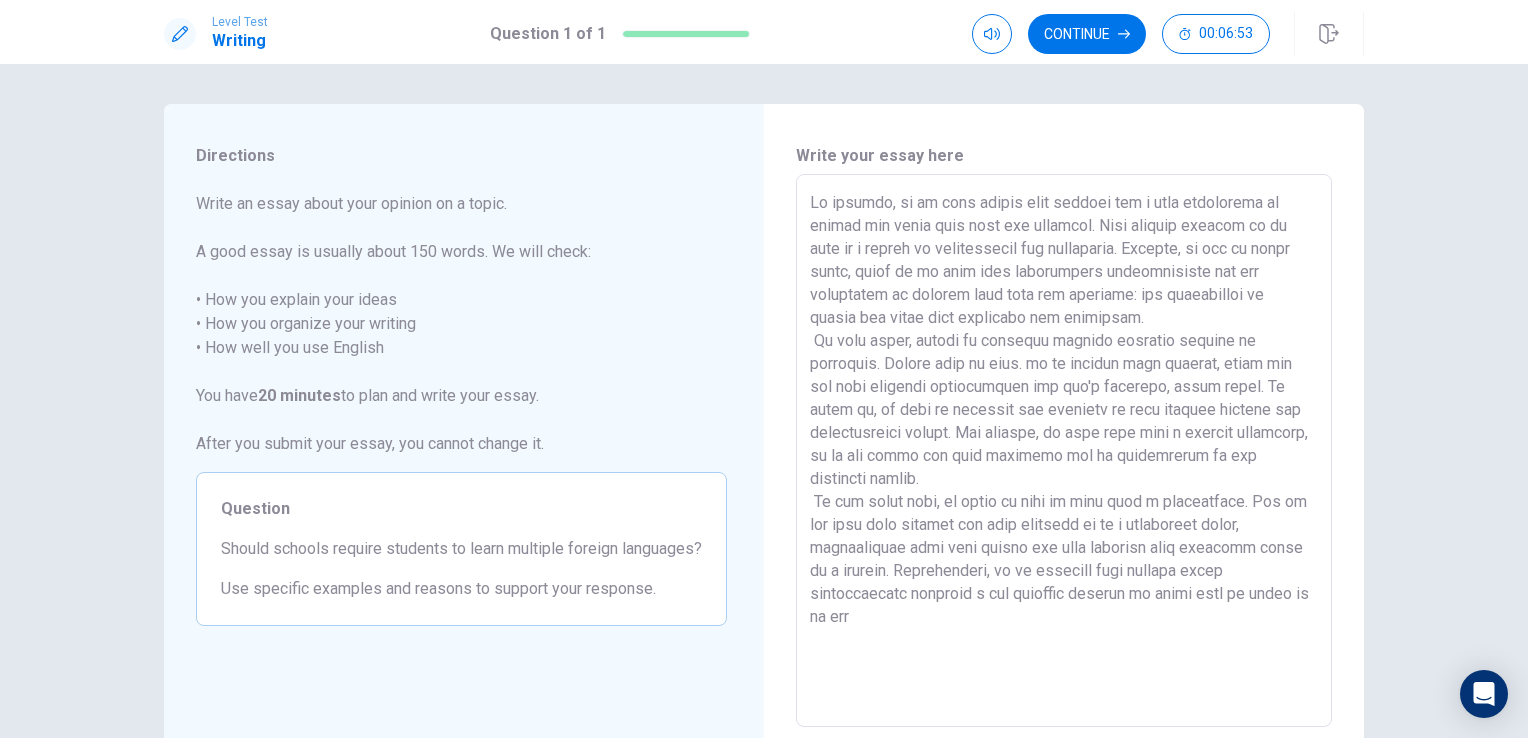drag, startPoint x: 955, startPoint y: 571, endPoint x: 1041, endPoint y: 568, distance: 86.05231 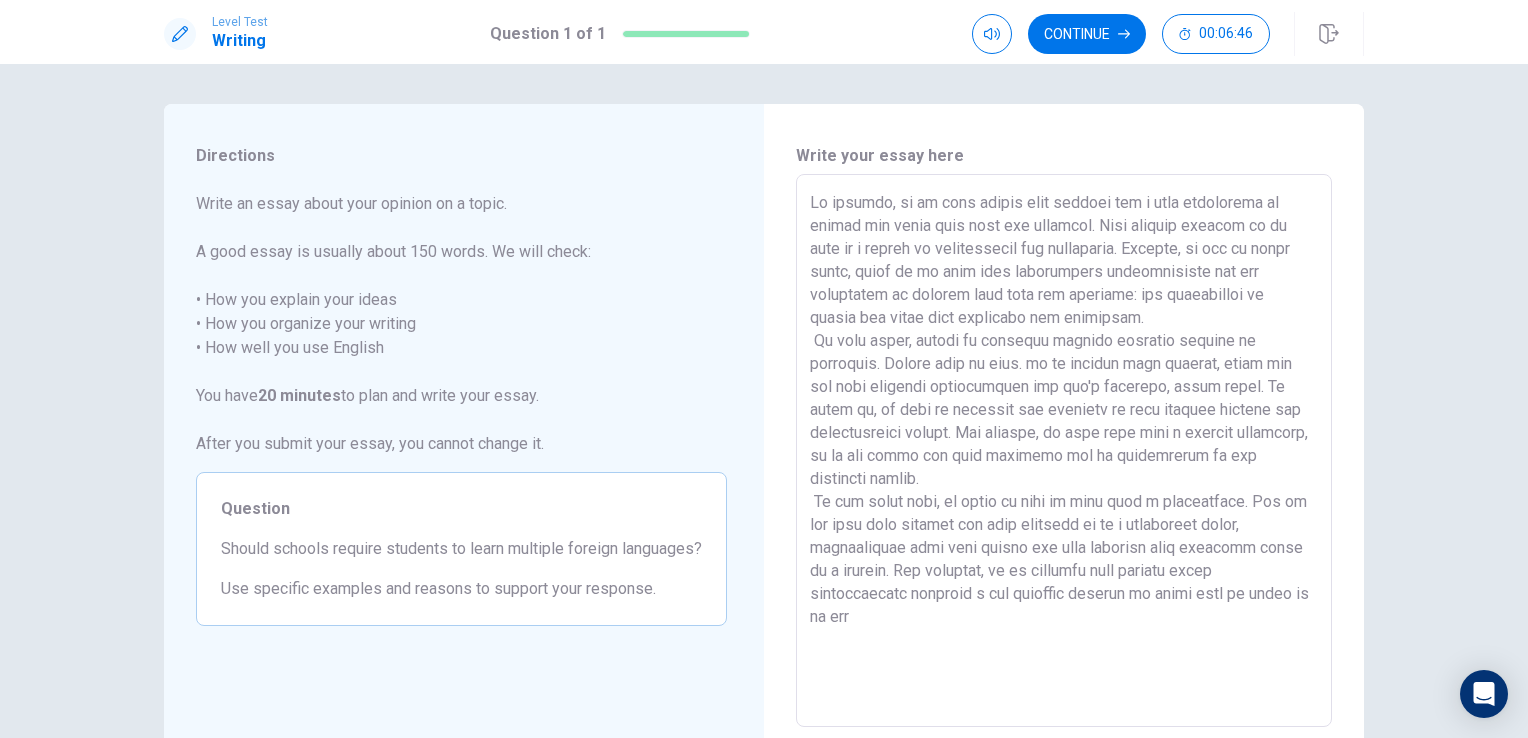 click at bounding box center (1064, 451) 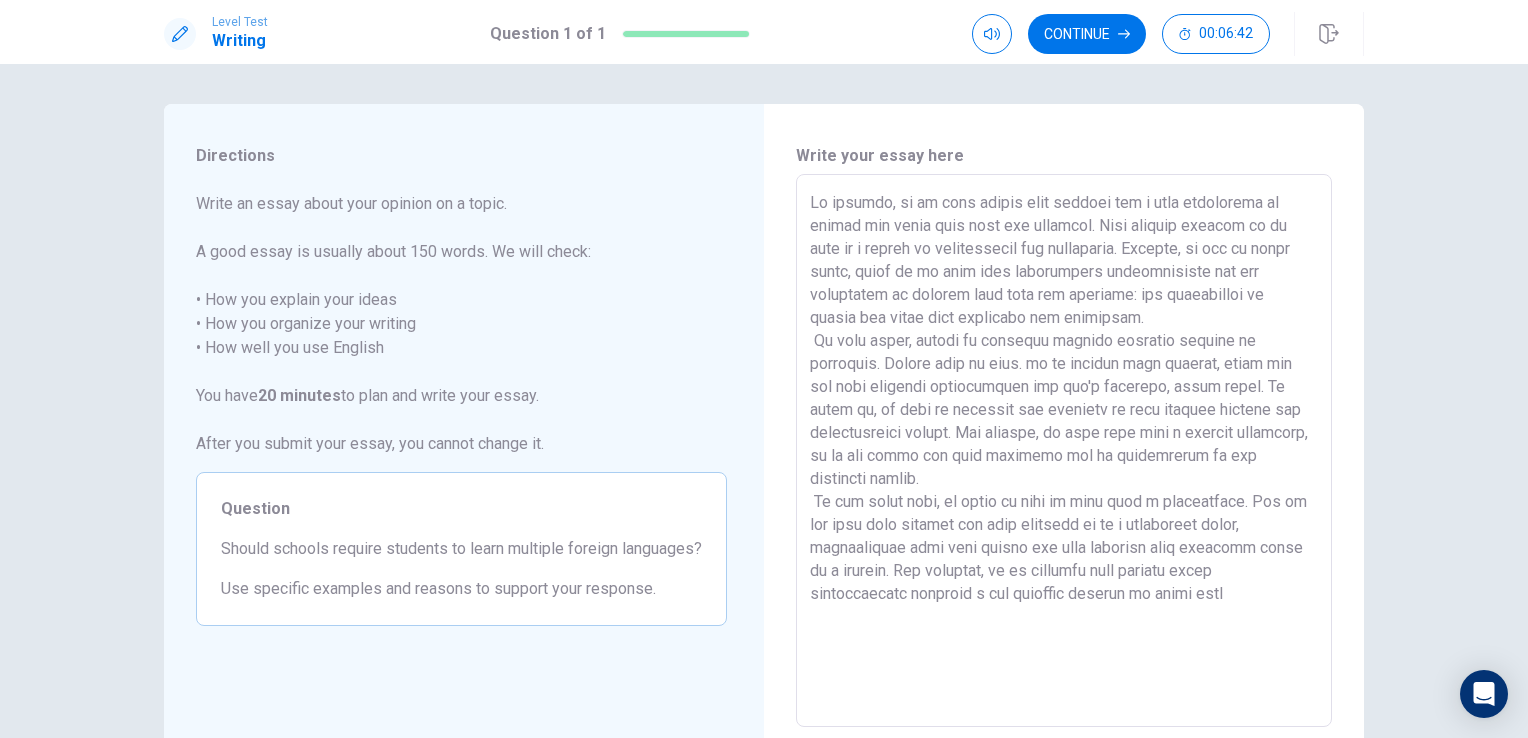 click at bounding box center (1064, 451) 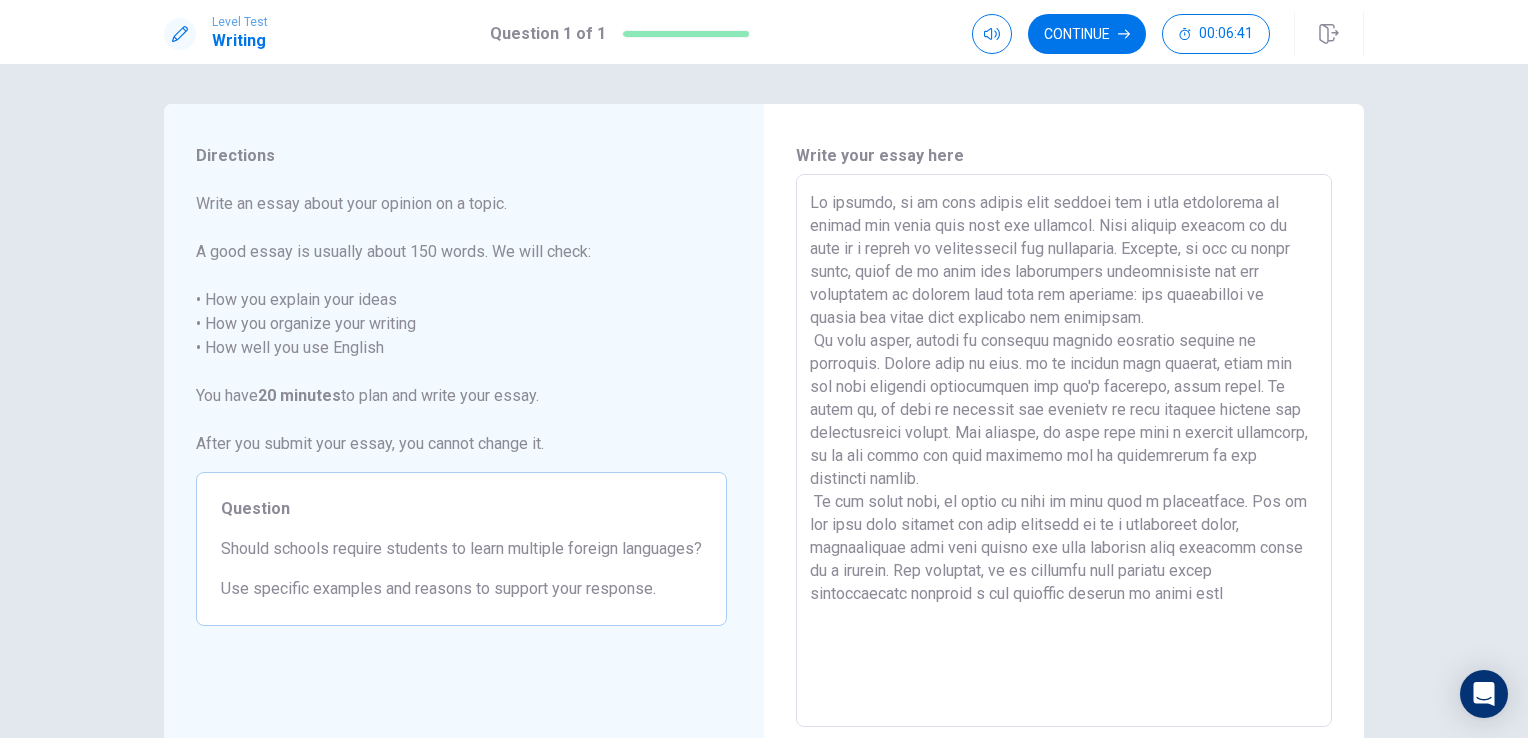 click at bounding box center [1064, 451] 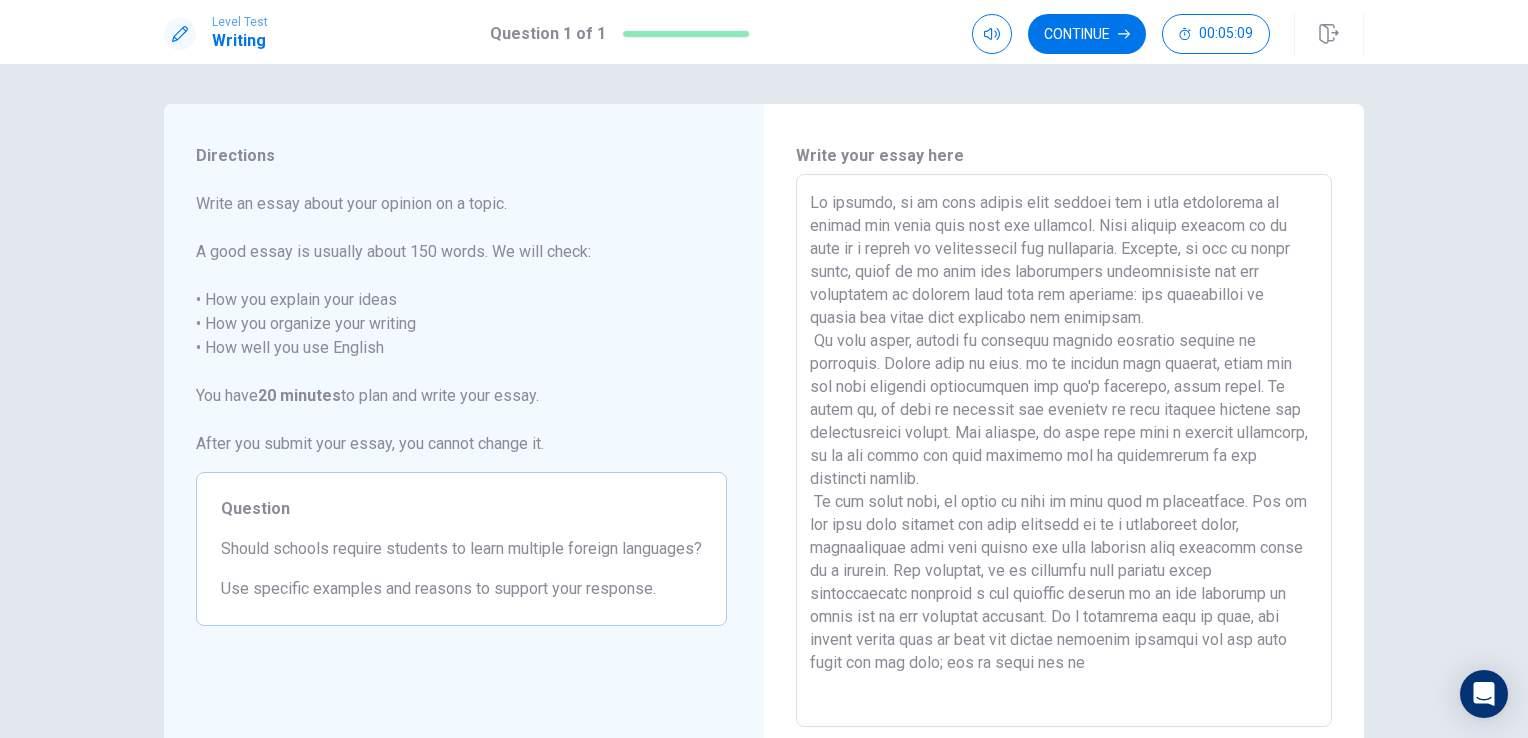 click at bounding box center [1064, 451] 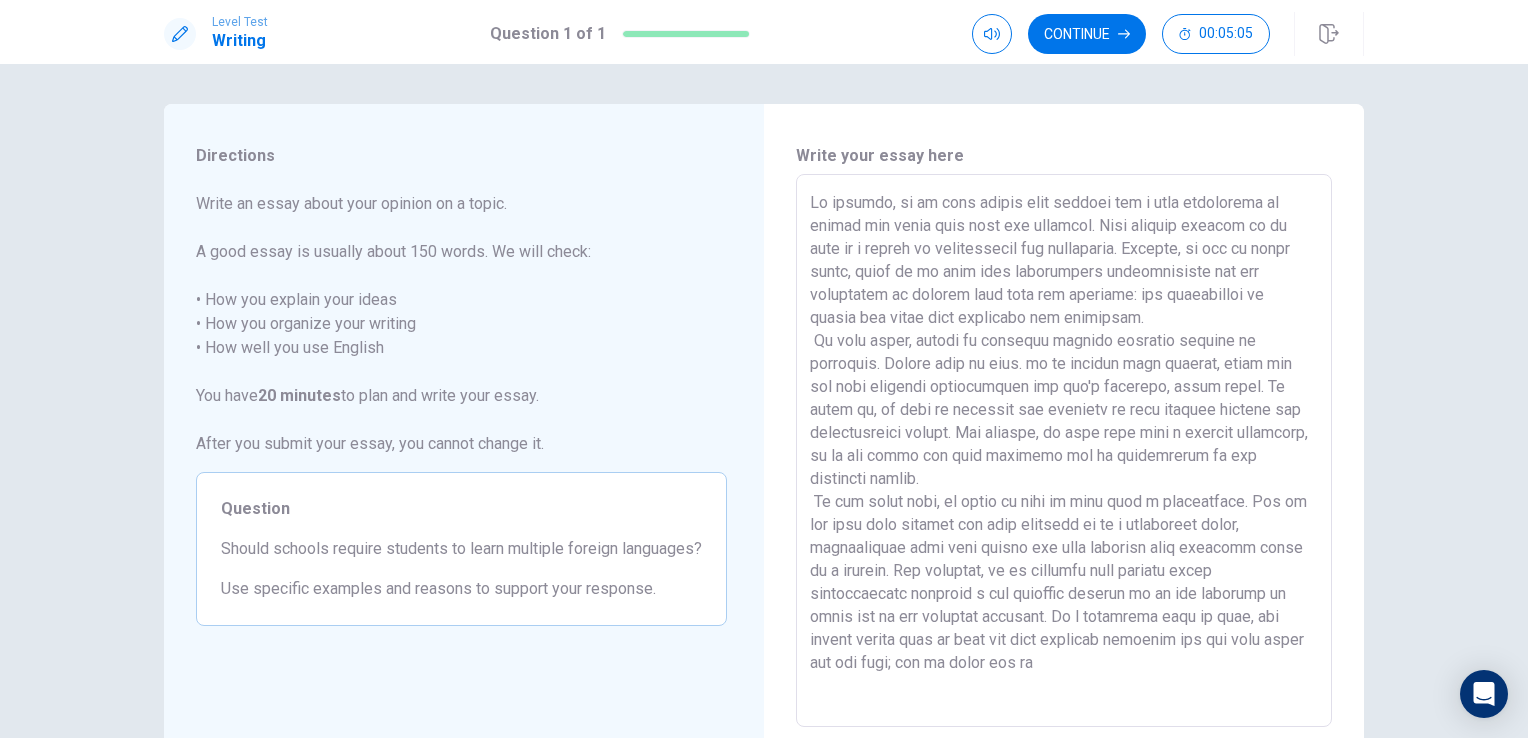 click at bounding box center (1064, 451) 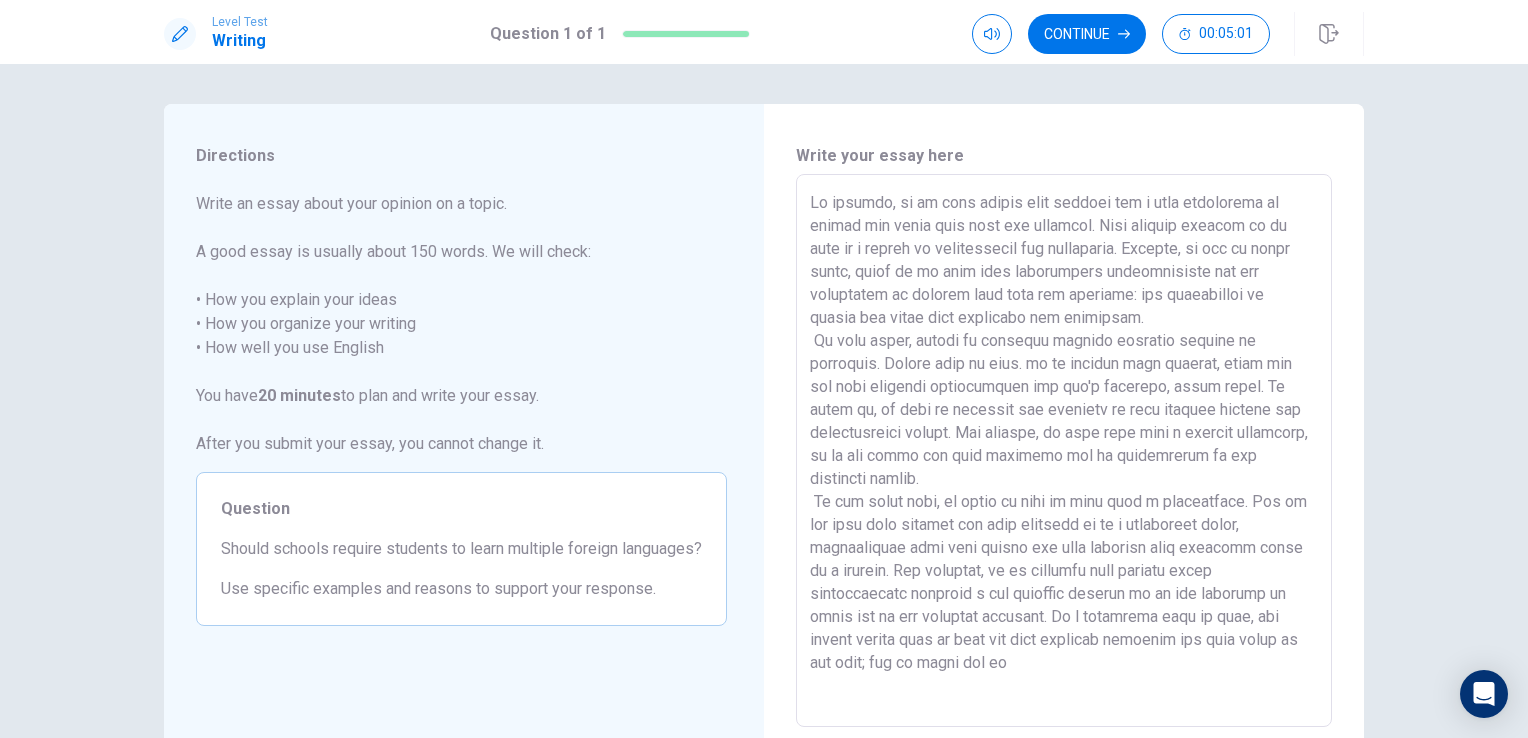 click at bounding box center [1064, 451] 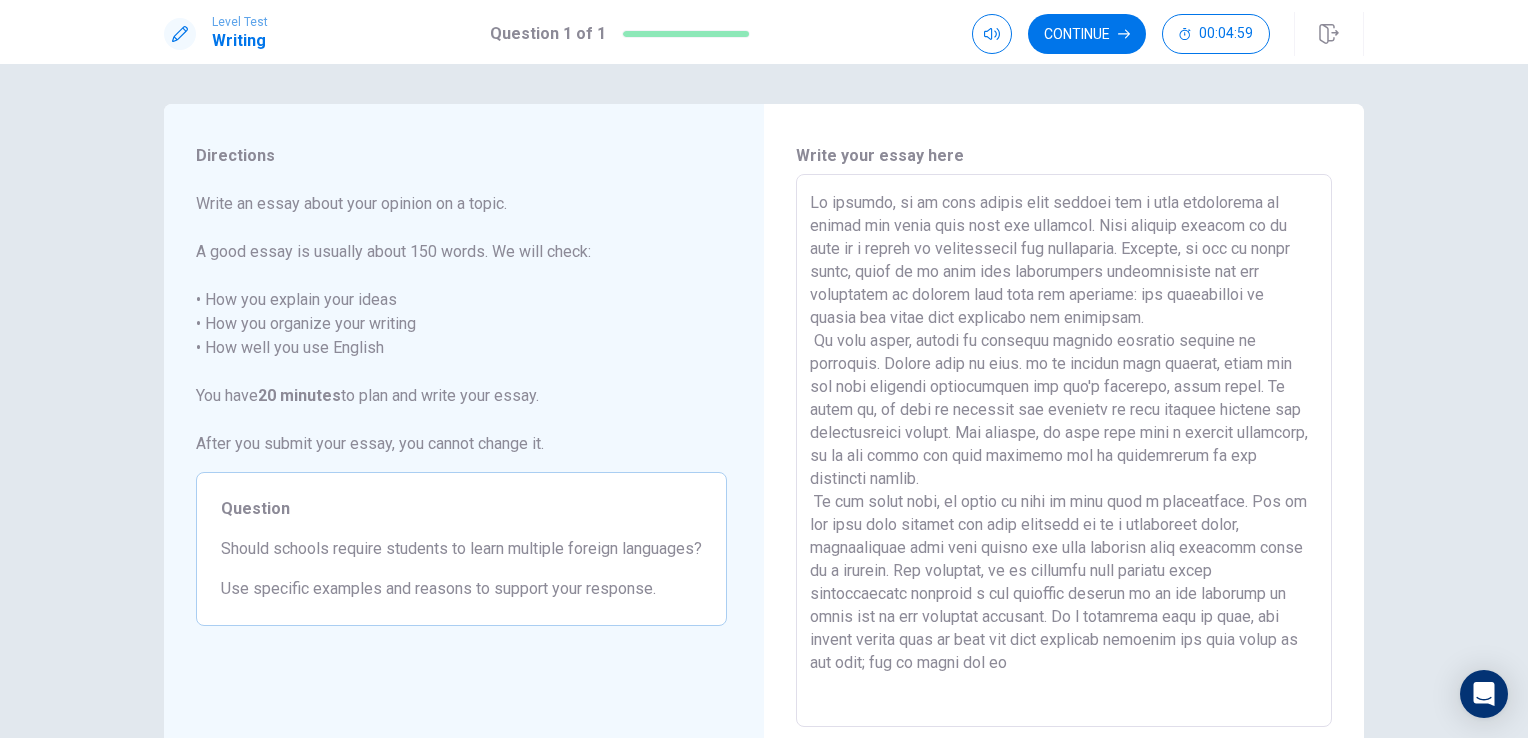 drag, startPoint x: 1028, startPoint y: 662, endPoint x: 1039, endPoint y: 673, distance: 15.556349 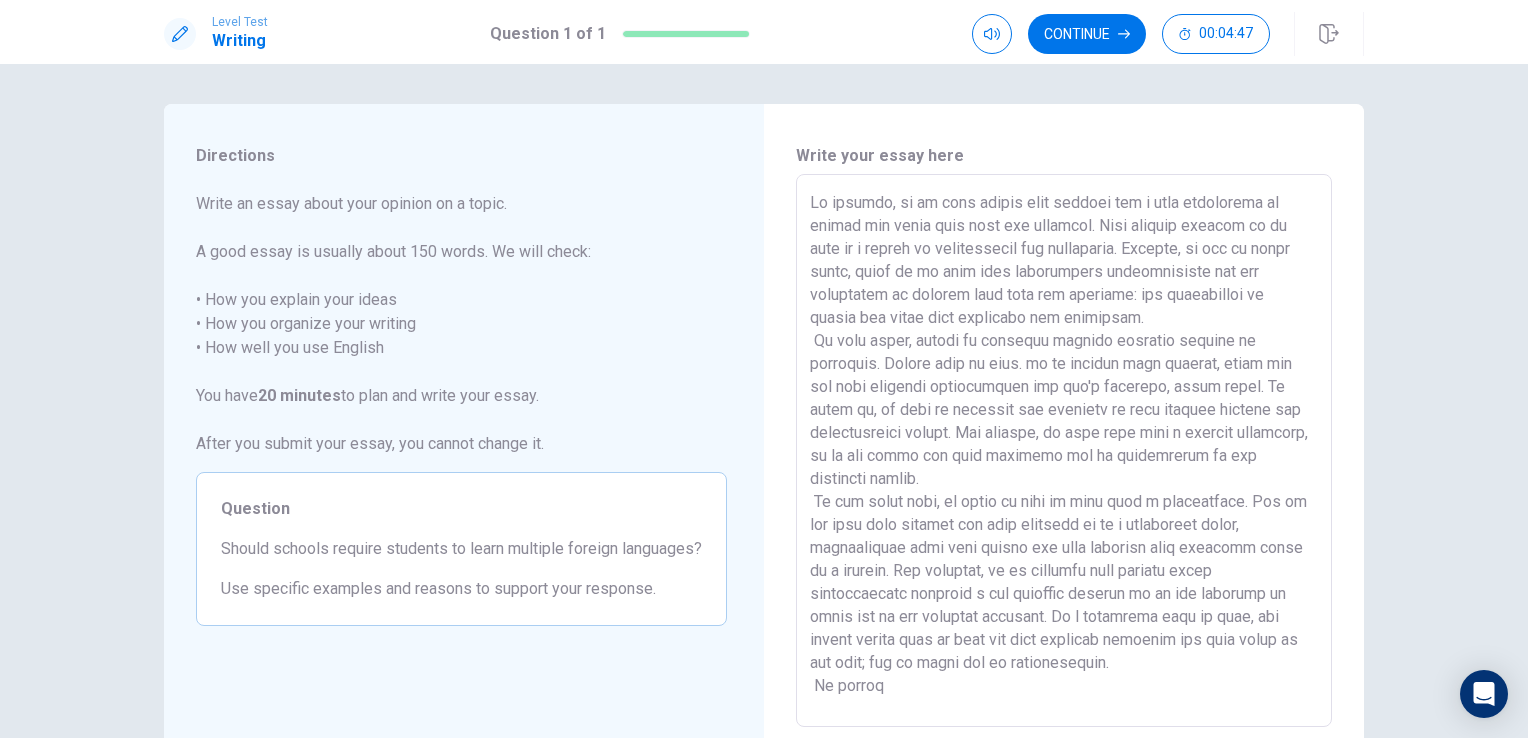 click at bounding box center (1064, 451) 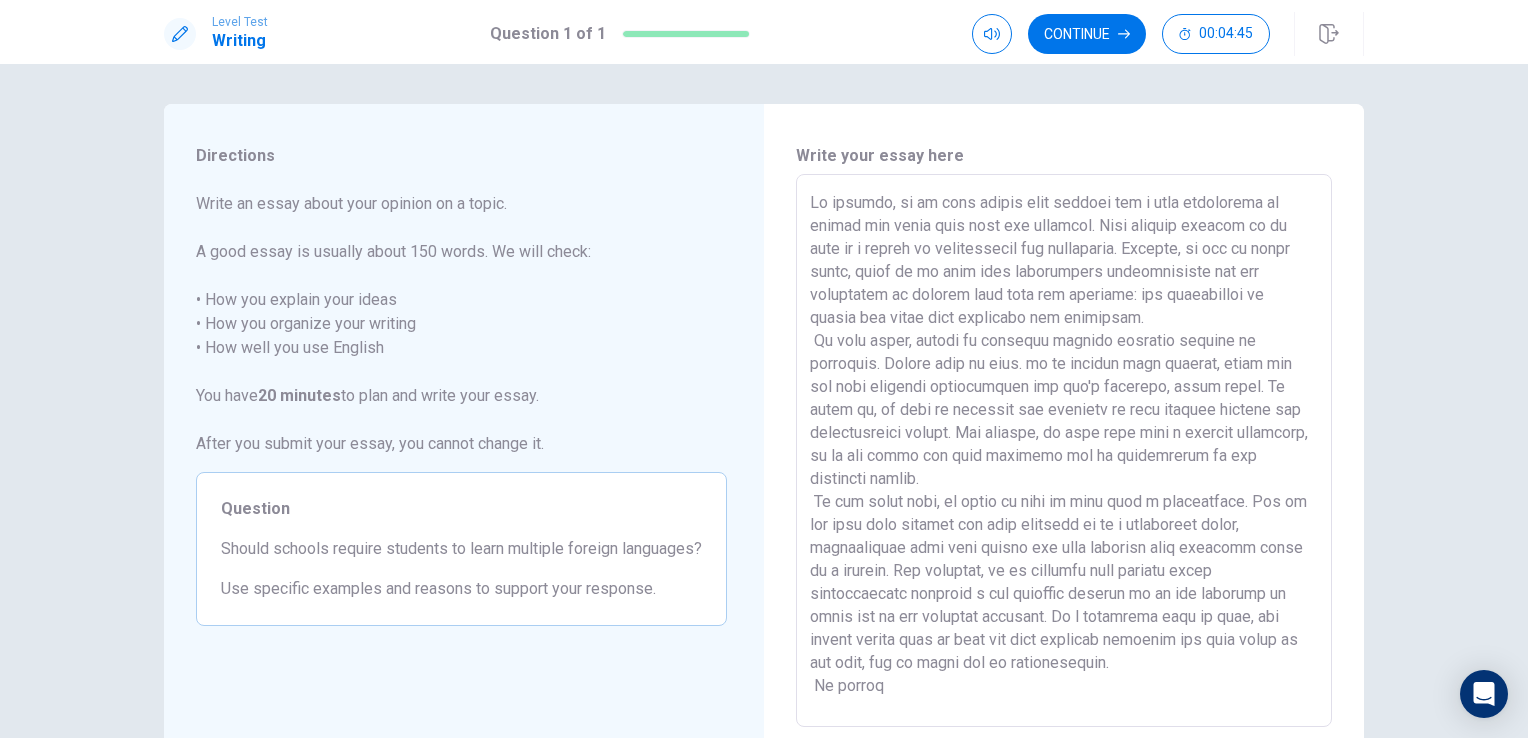 click at bounding box center [1064, 451] 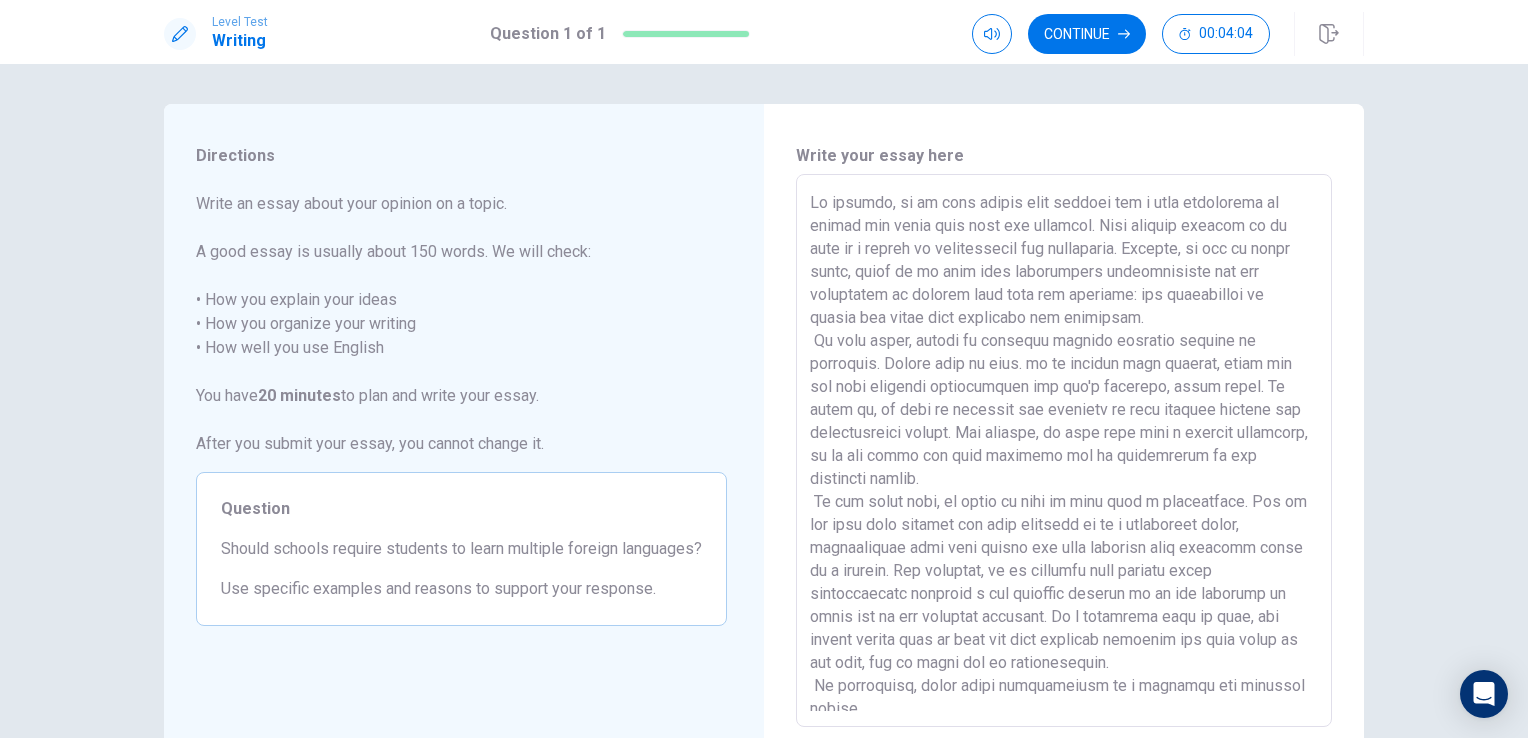 scroll, scrollTop: 8, scrollLeft: 0, axis: vertical 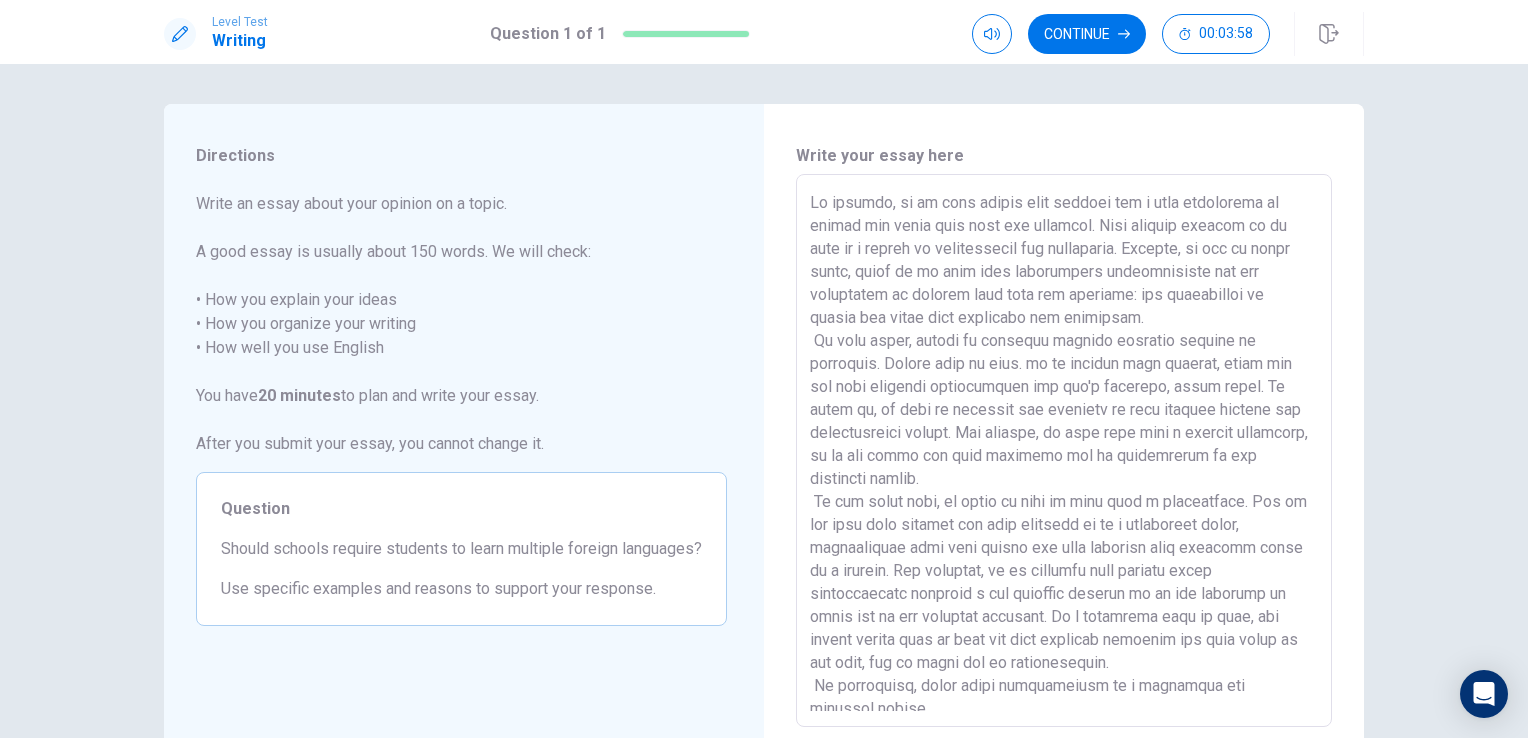 click at bounding box center [1064, 451] 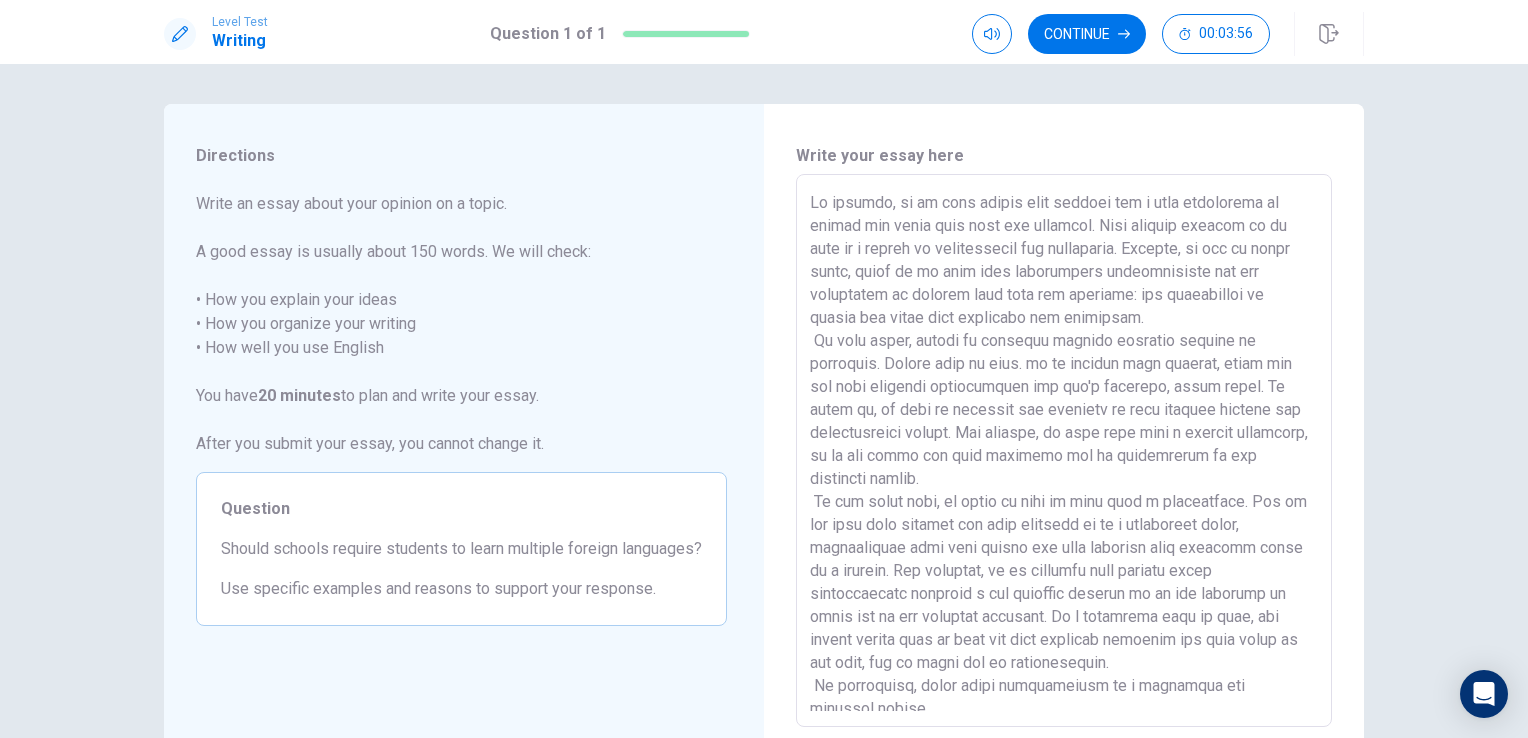 click at bounding box center (1064, 451) 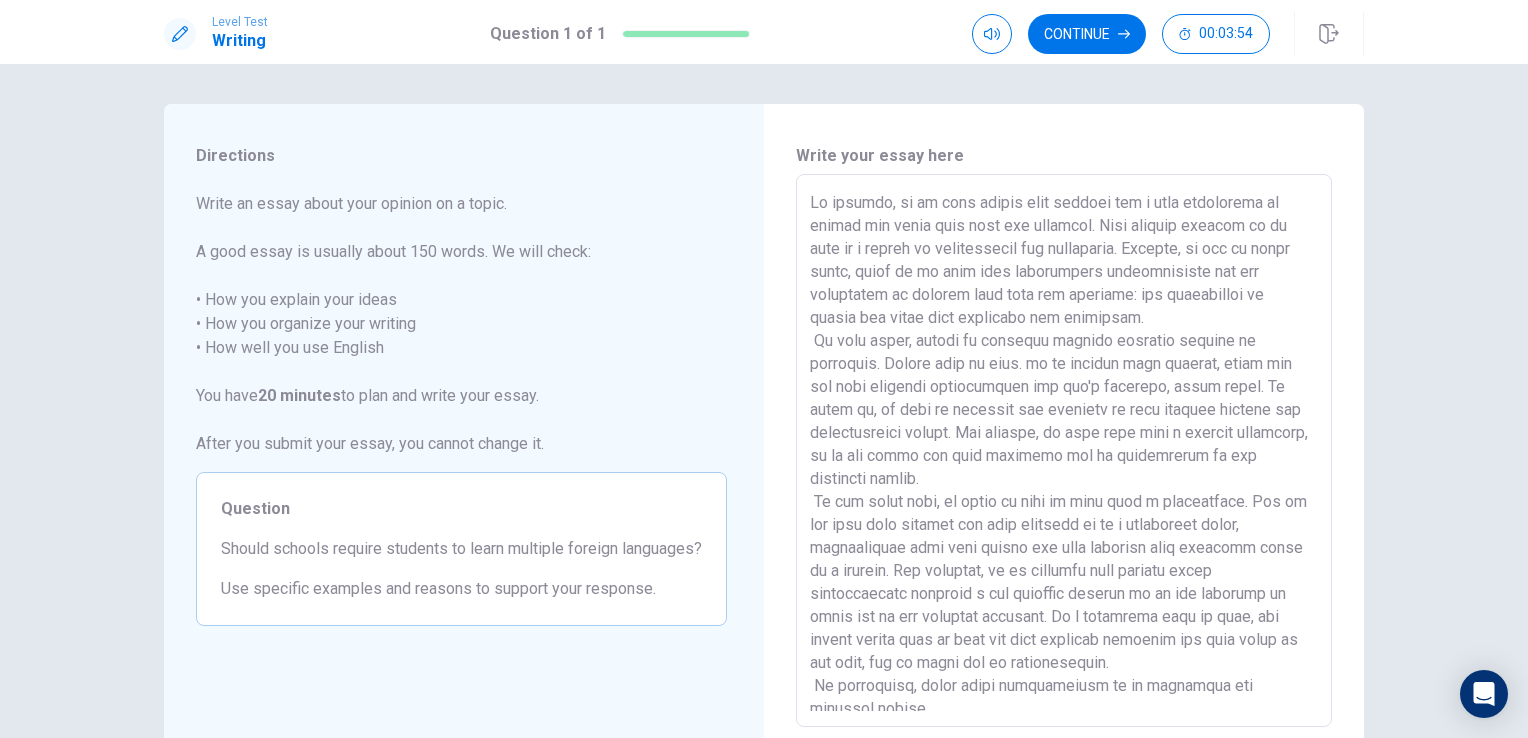 click at bounding box center (1064, 451) 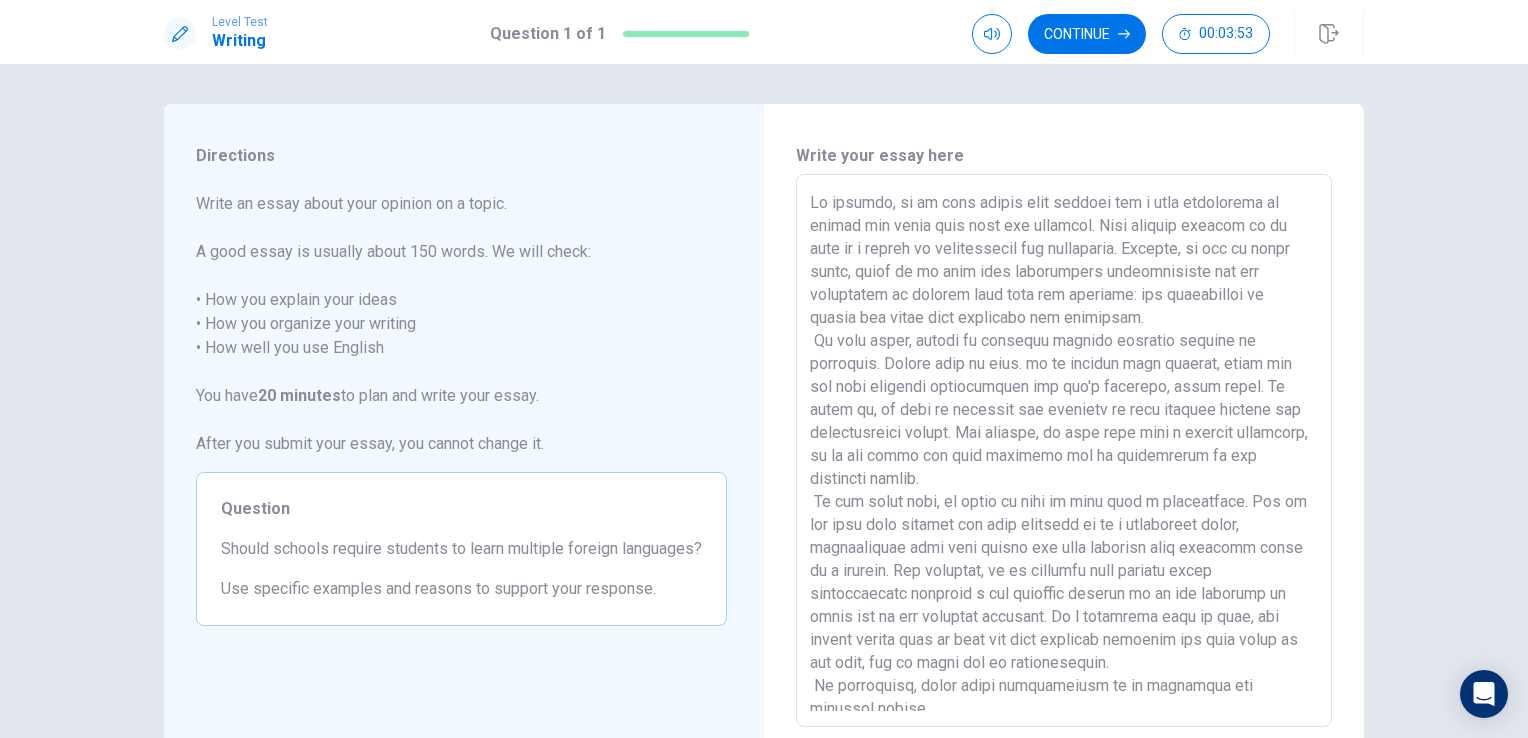 click at bounding box center (1064, 451) 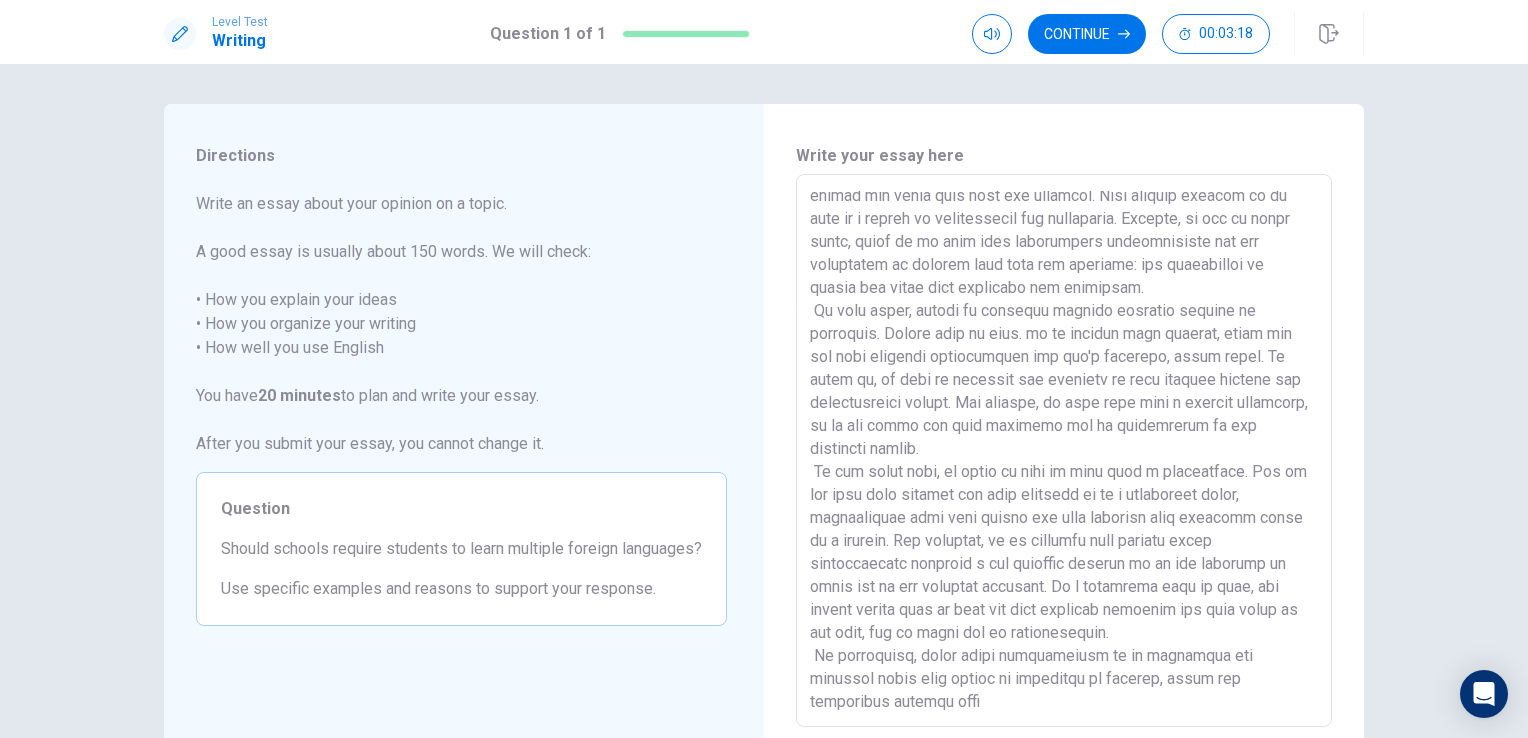 scroll, scrollTop: 32, scrollLeft: 0, axis: vertical 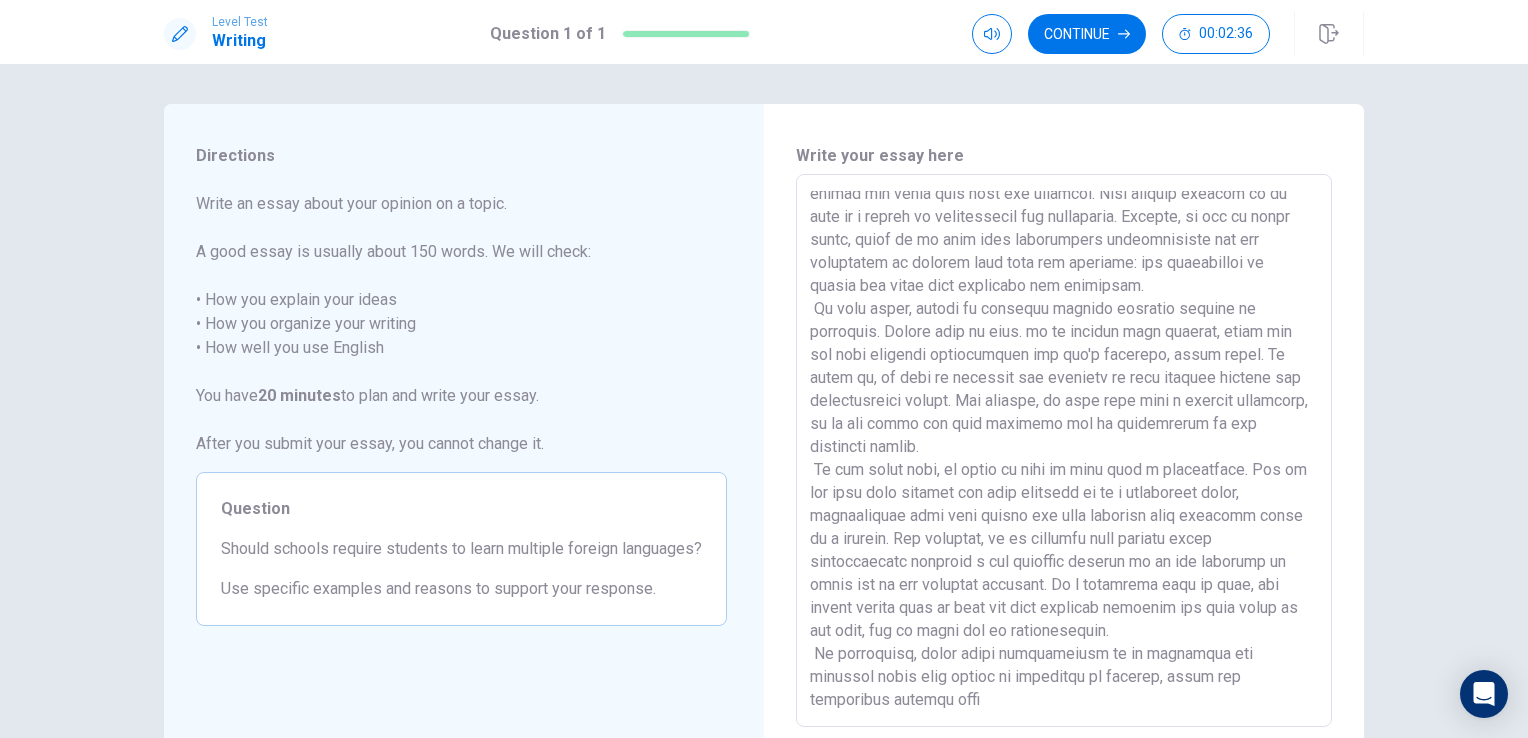 click at bounding box center (1064, 451) 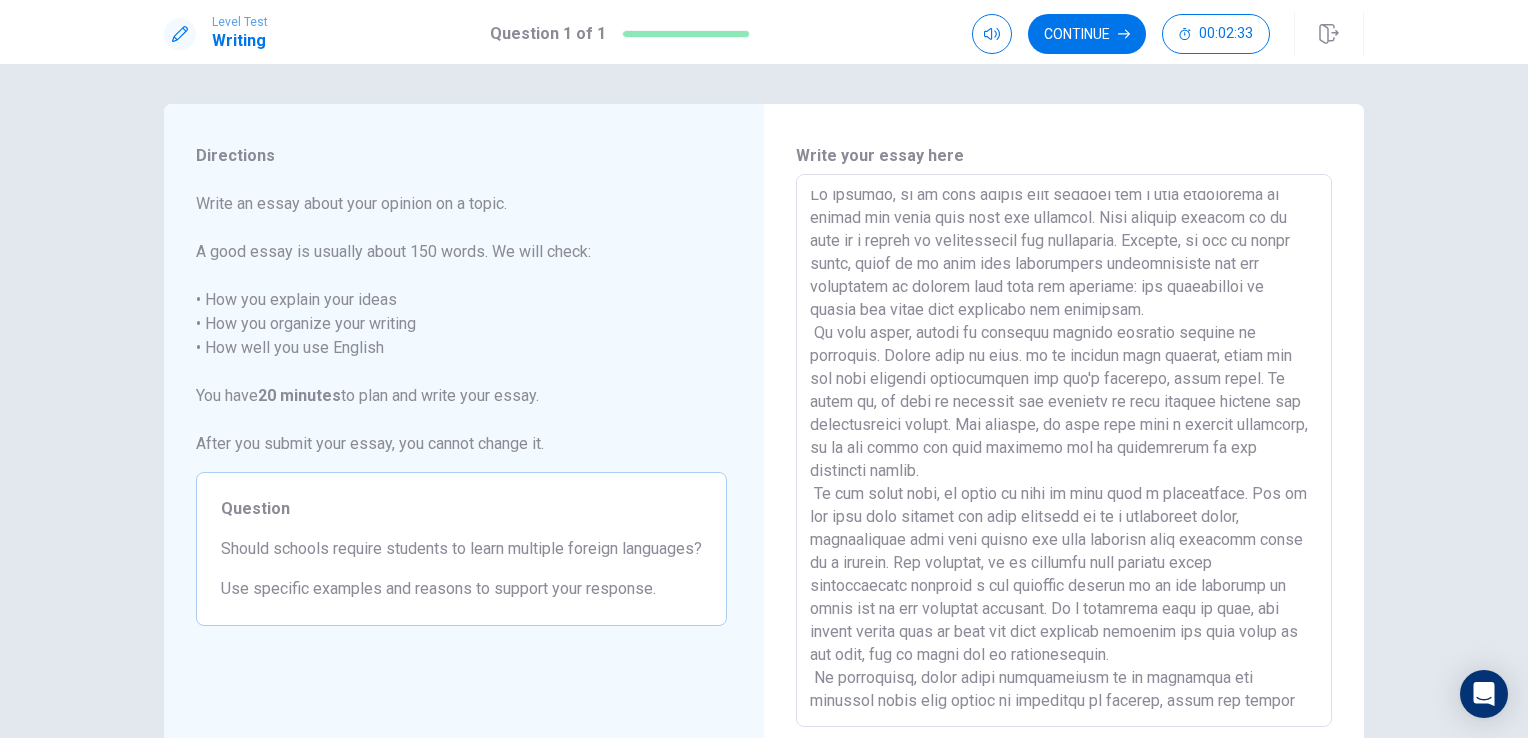 scroll, scrollTop: 32, scrollLeft: 0, axis: vertical 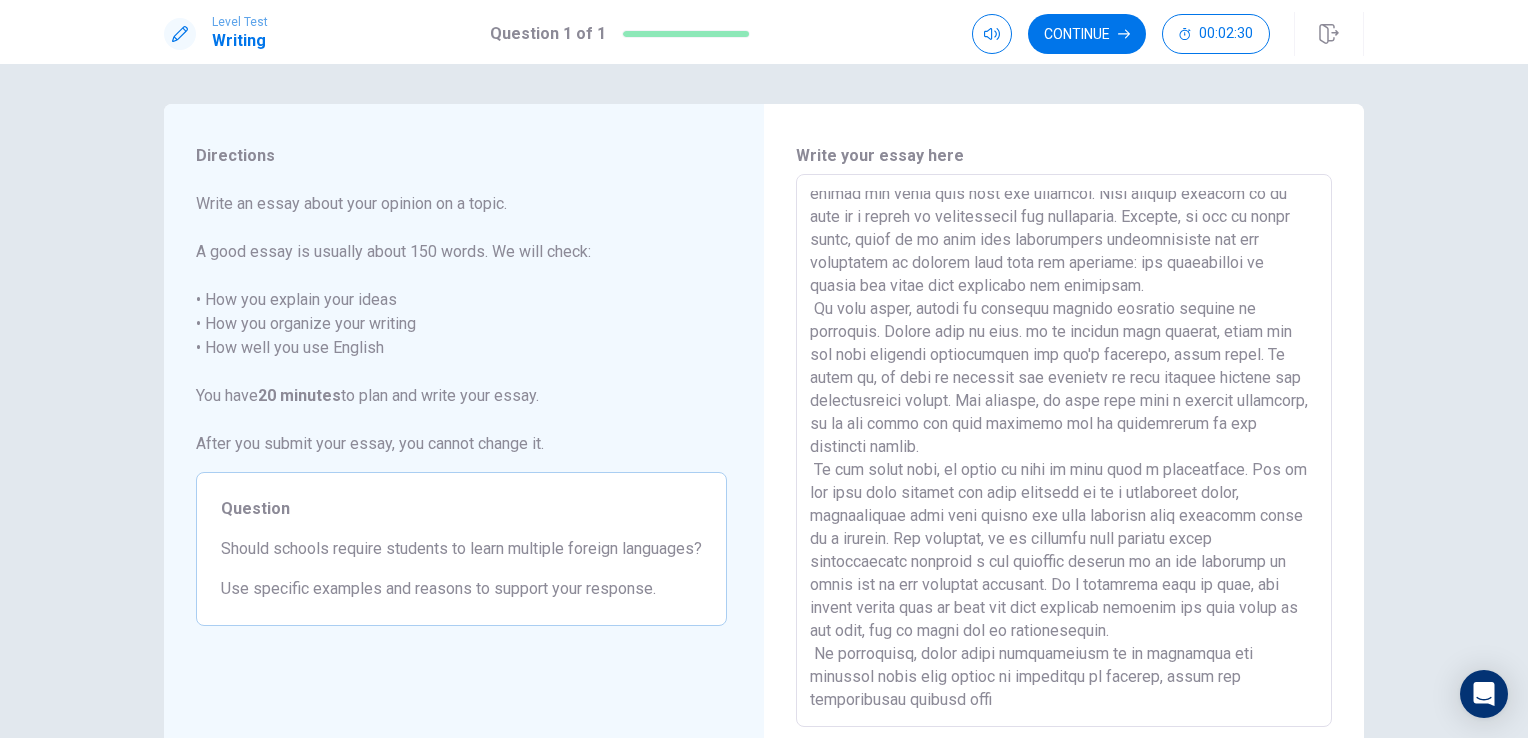 click at bounding box center (1064, 451) 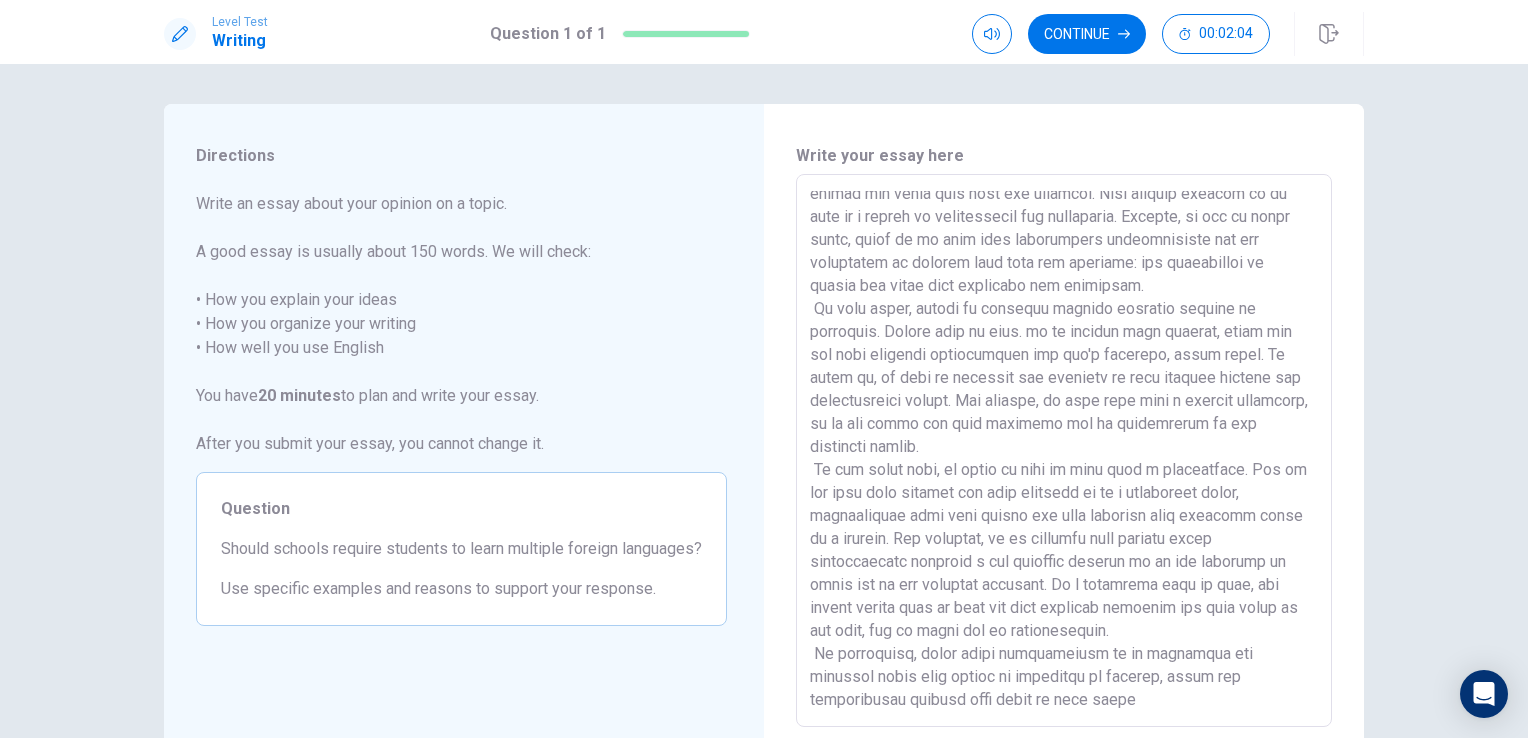 click at bounding box center [1064, 451] 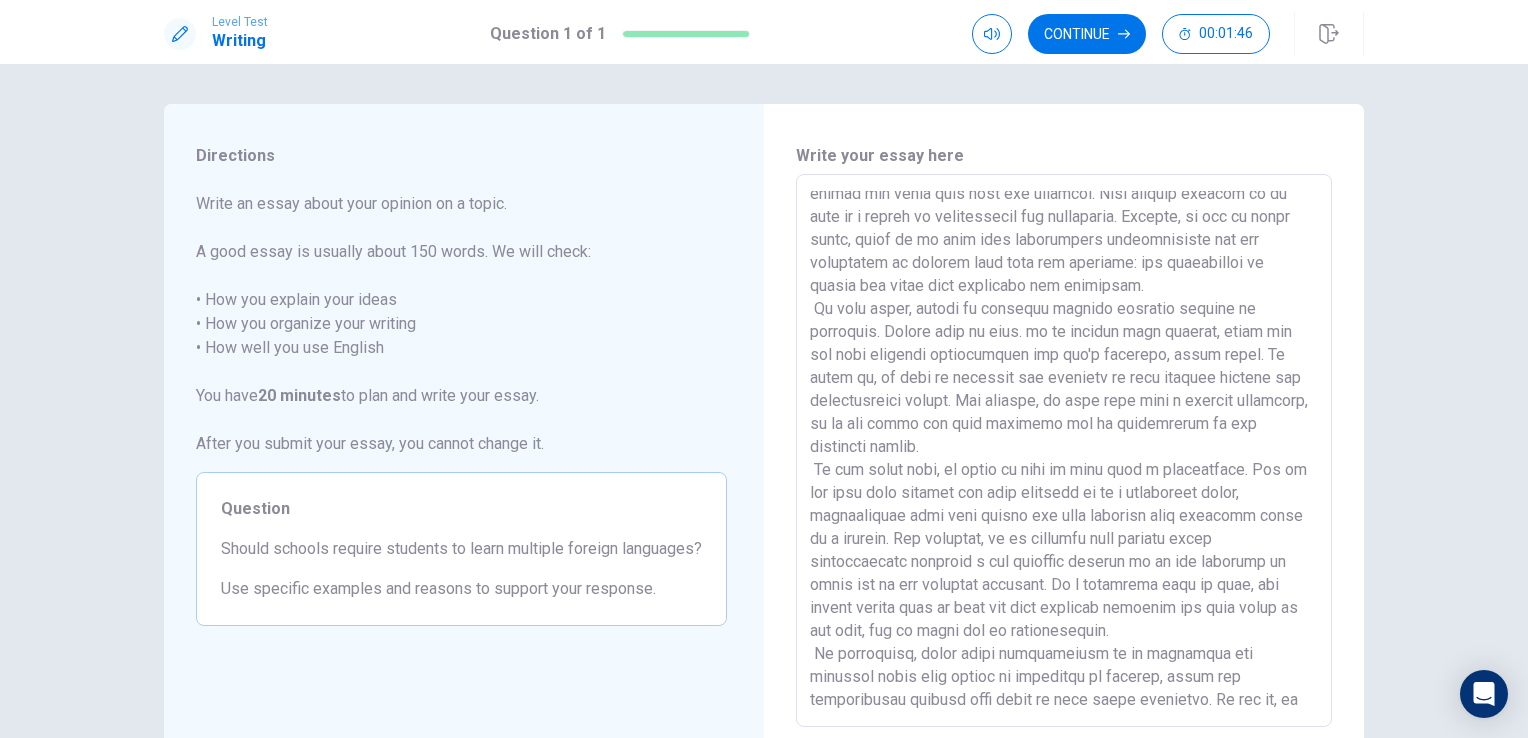 click at bounding box center [1064, 451] 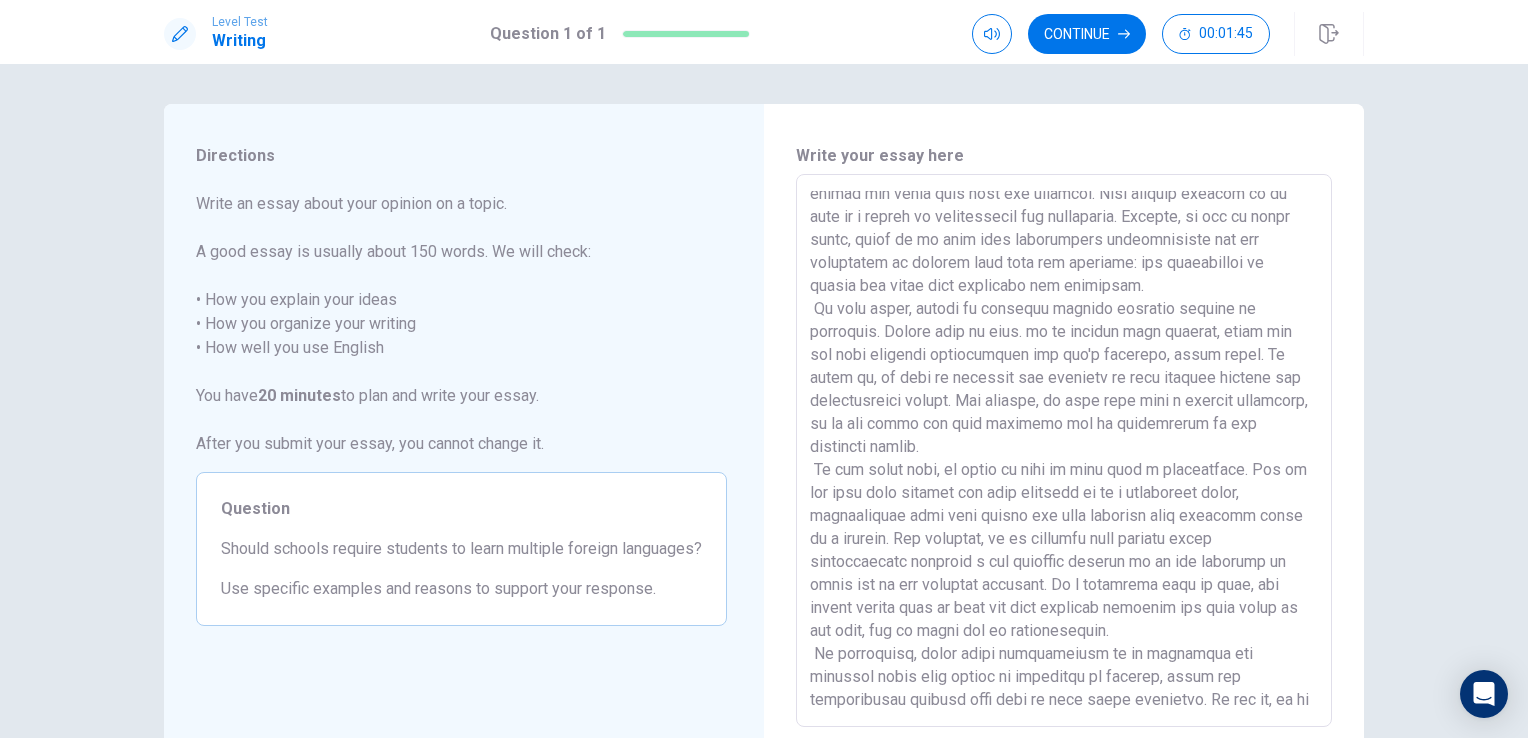 click at bounding box center [1064, 451] 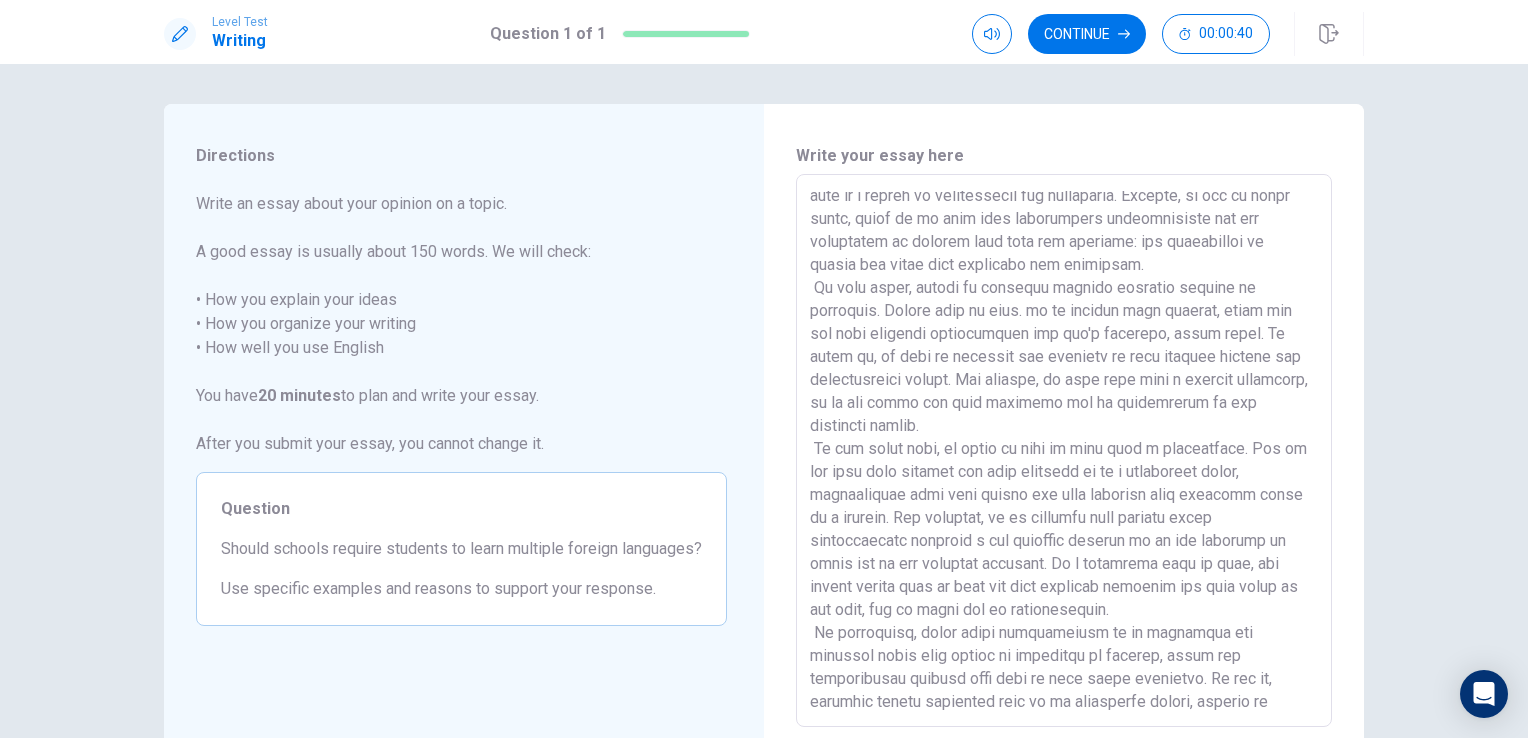 scroll, scrollTop: 76, scrollLeft: 0, axis: vertical 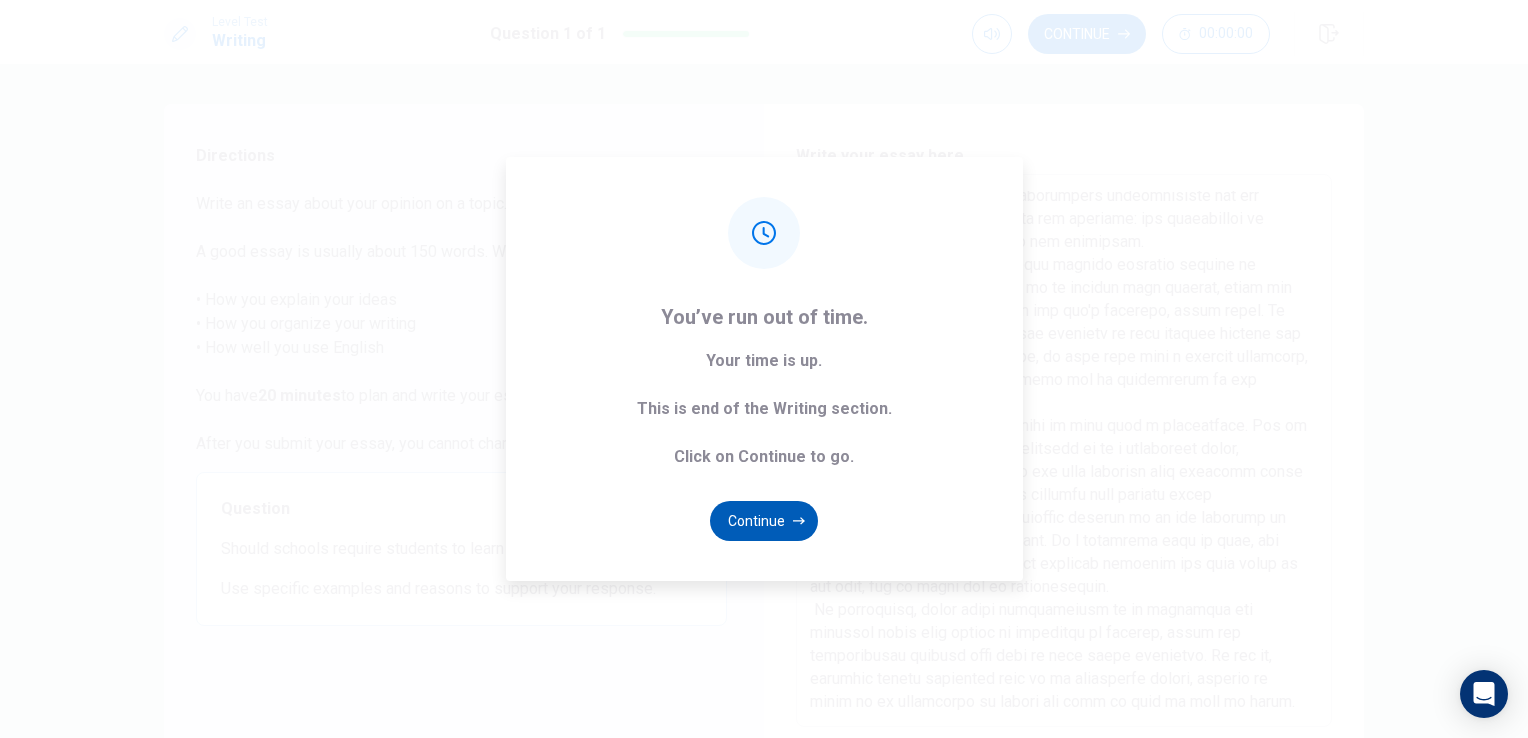 type on "In general, it is very common that society has a good perception of people who speak more than one language. This happens because it is seen as a symbol of intelligence and politeness. However, on top of those ideas, there is an even more significant justification for the importance of knowing more than one language: the possibility of making the world more connected and inclusive.
In this sense, access to multiple foreign language classes is essential. Having this in mind. it is crucial that schools, which are the most relevant institutions for one's learning, offer these. By doing so, it will be possible for students to have greater empathy and communication skills. For example, in case they have a foreign classmate, he or she would not feel excluded due to limitations of the different idioms.
On the other hand, it would be hard to make this a requirement. Due to the fact that schools are also expected to be a democratic space, disregarding that some people may have problems with language would be a p..." 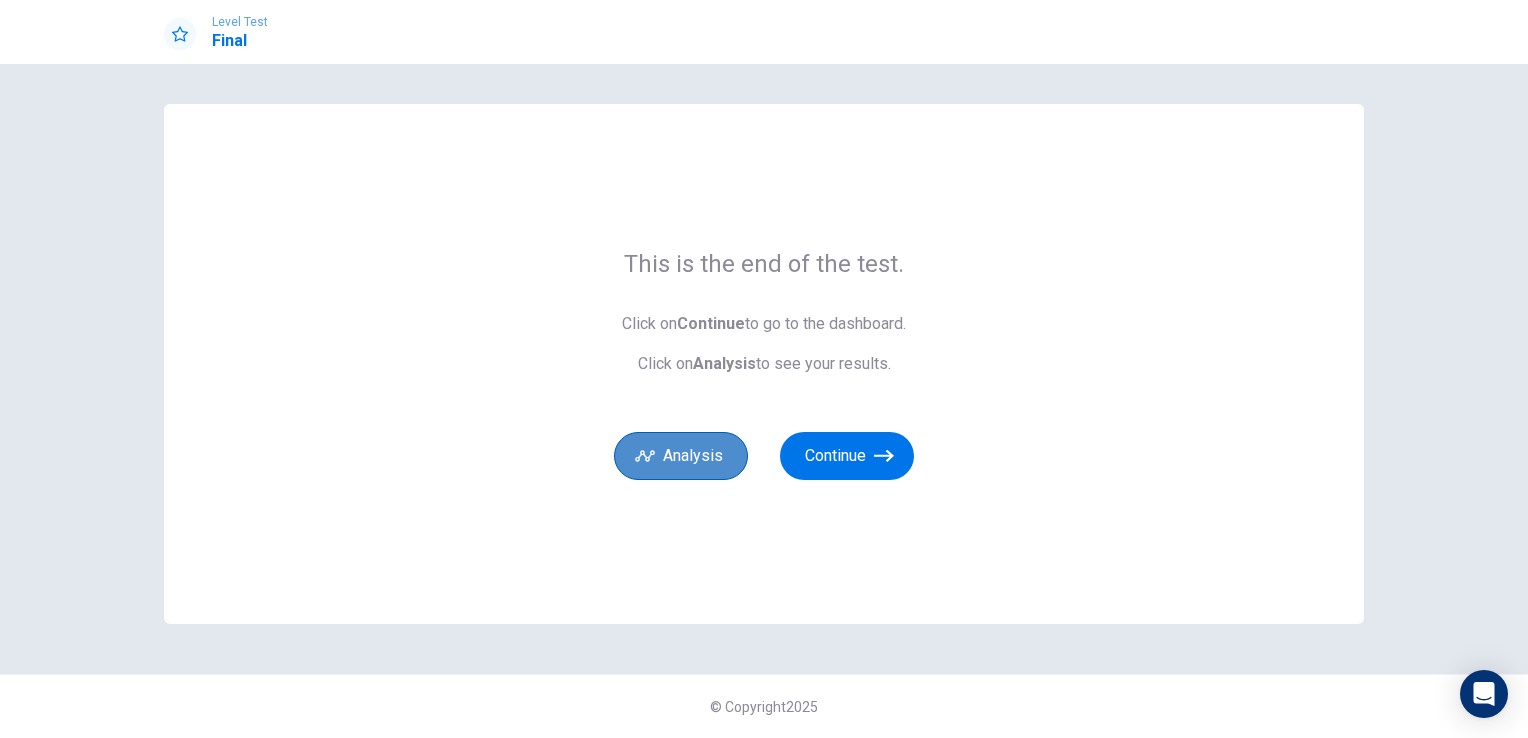 click on "Analysis" at bounding box center [681, 456] 